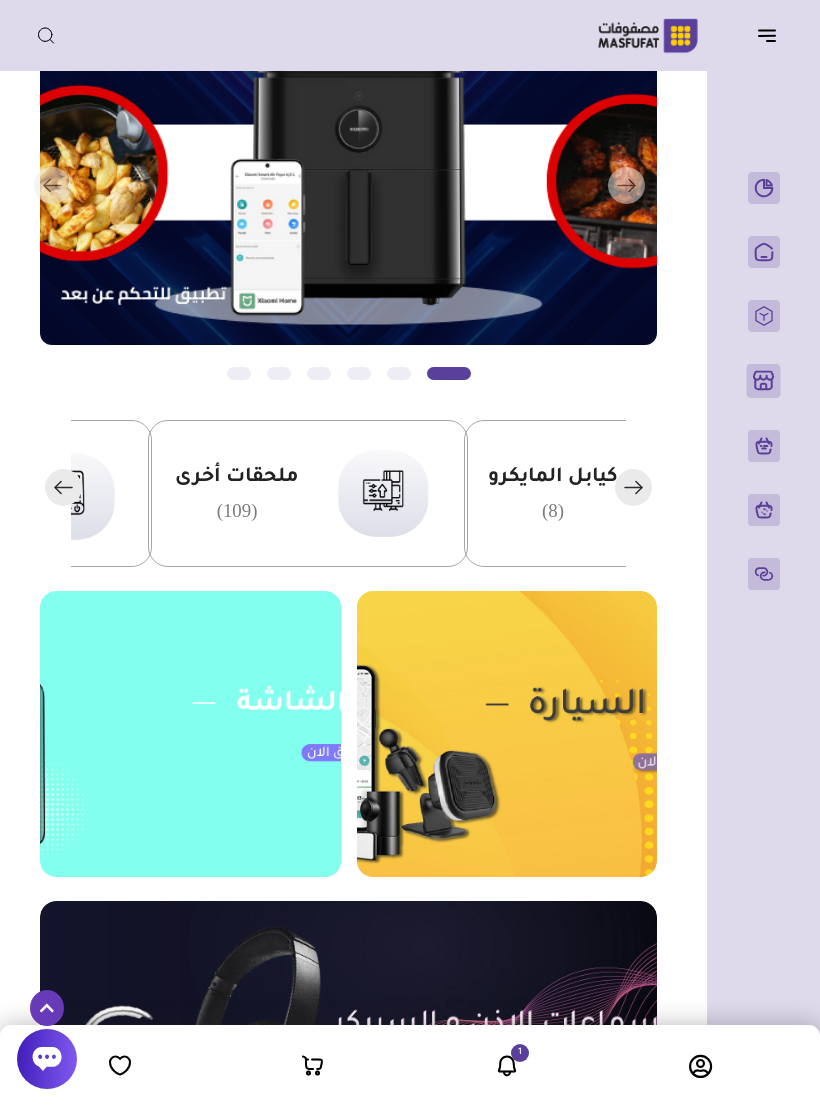 scroll, scrollTop: 195, scrollLeft: 0, axis: vertical 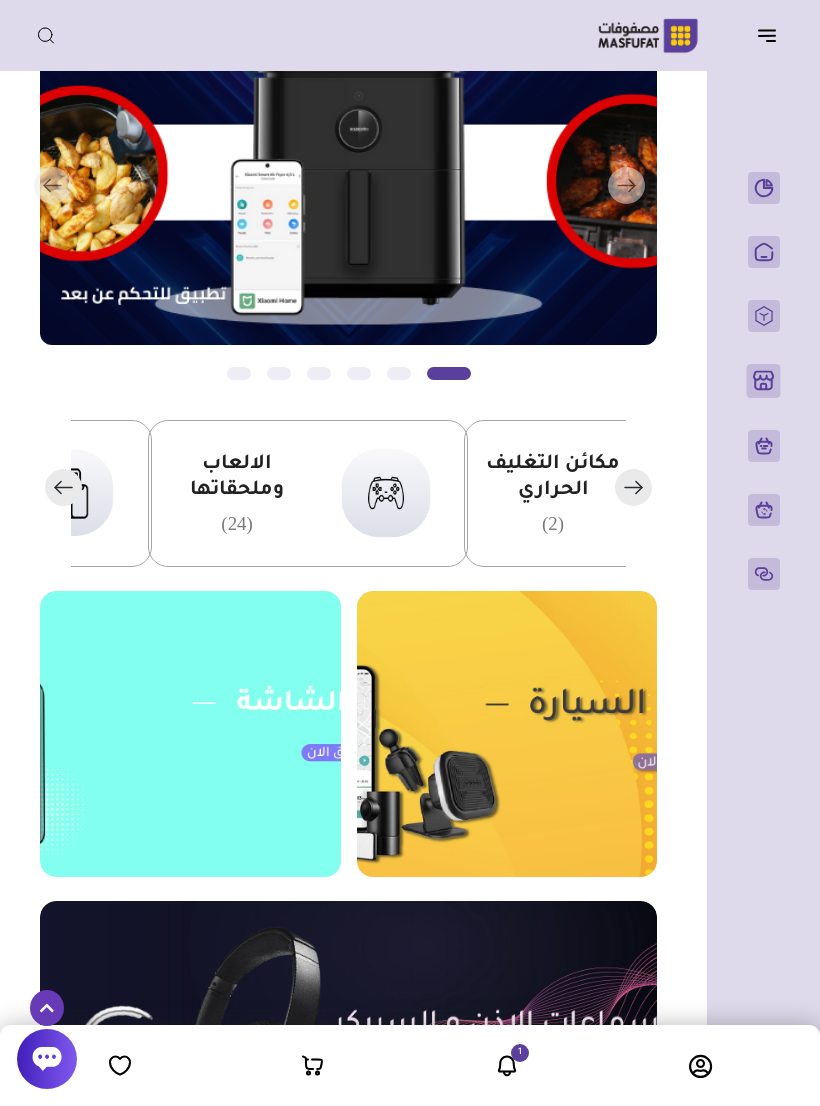 click on "الالعاب وملحقاتها" at bounding box center (237, 478) 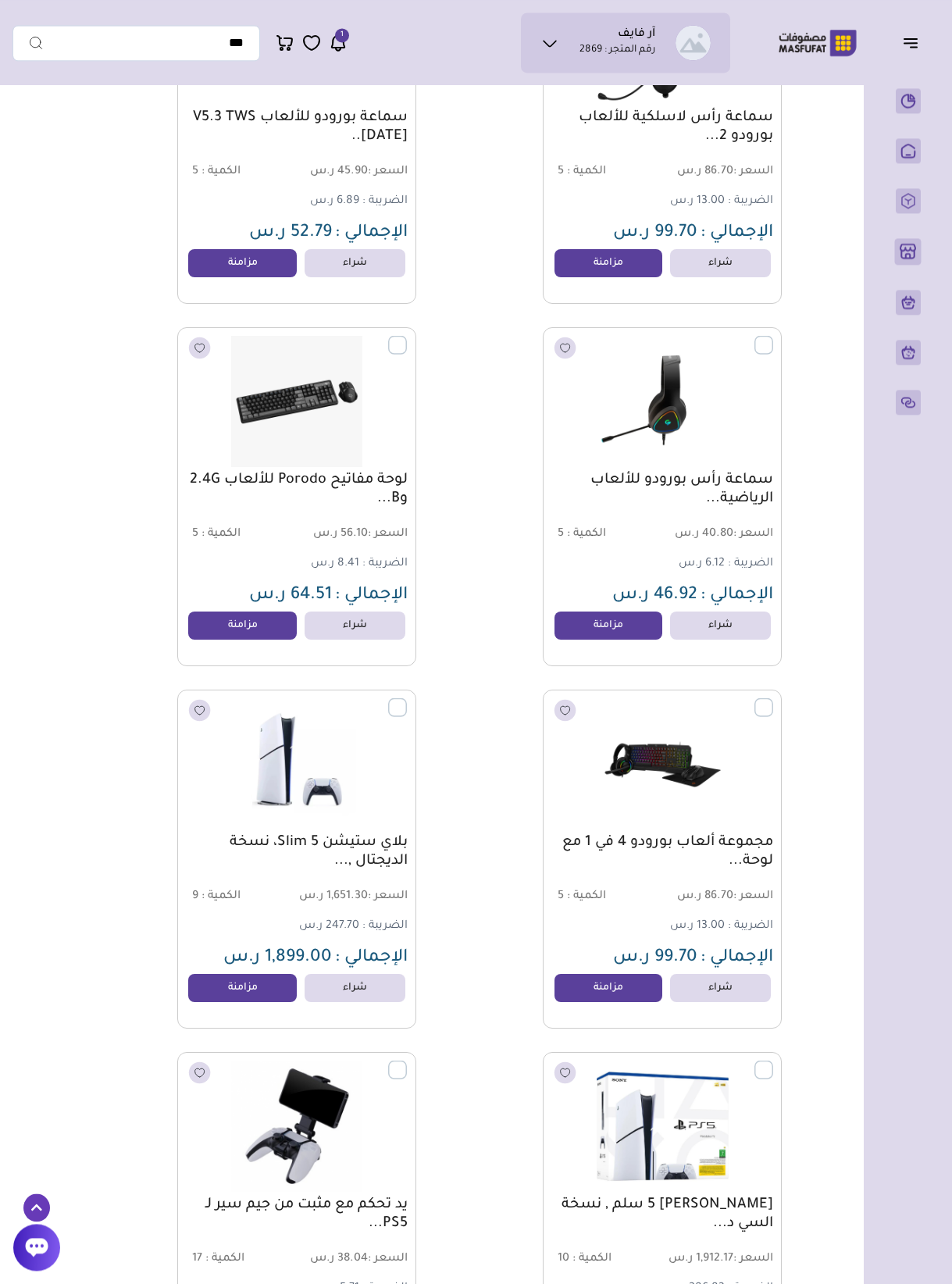 scroll, scrollTop: 1370, scrollLeft: 0, axis: vertical 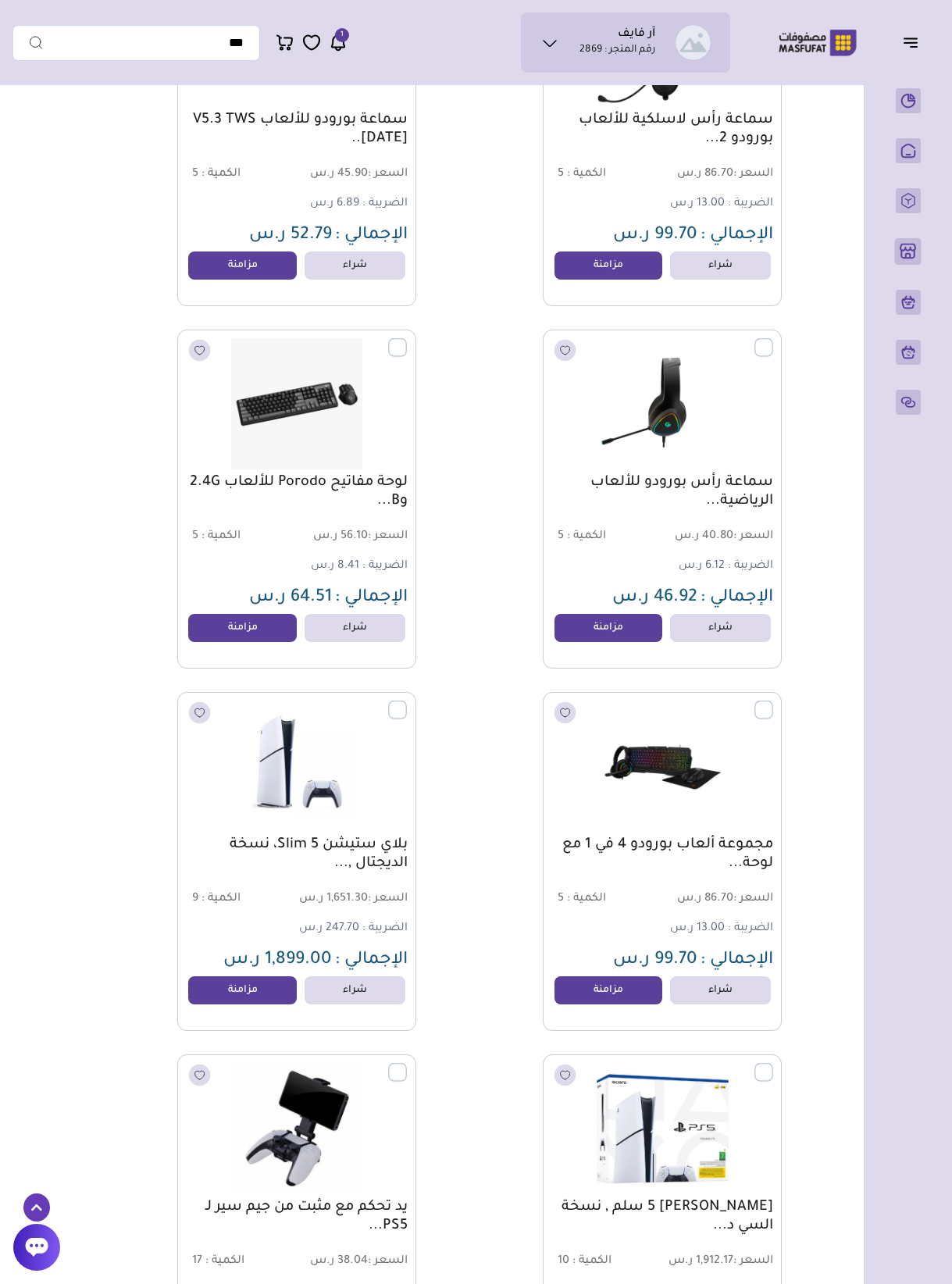 click at bounding box center (773, 701) 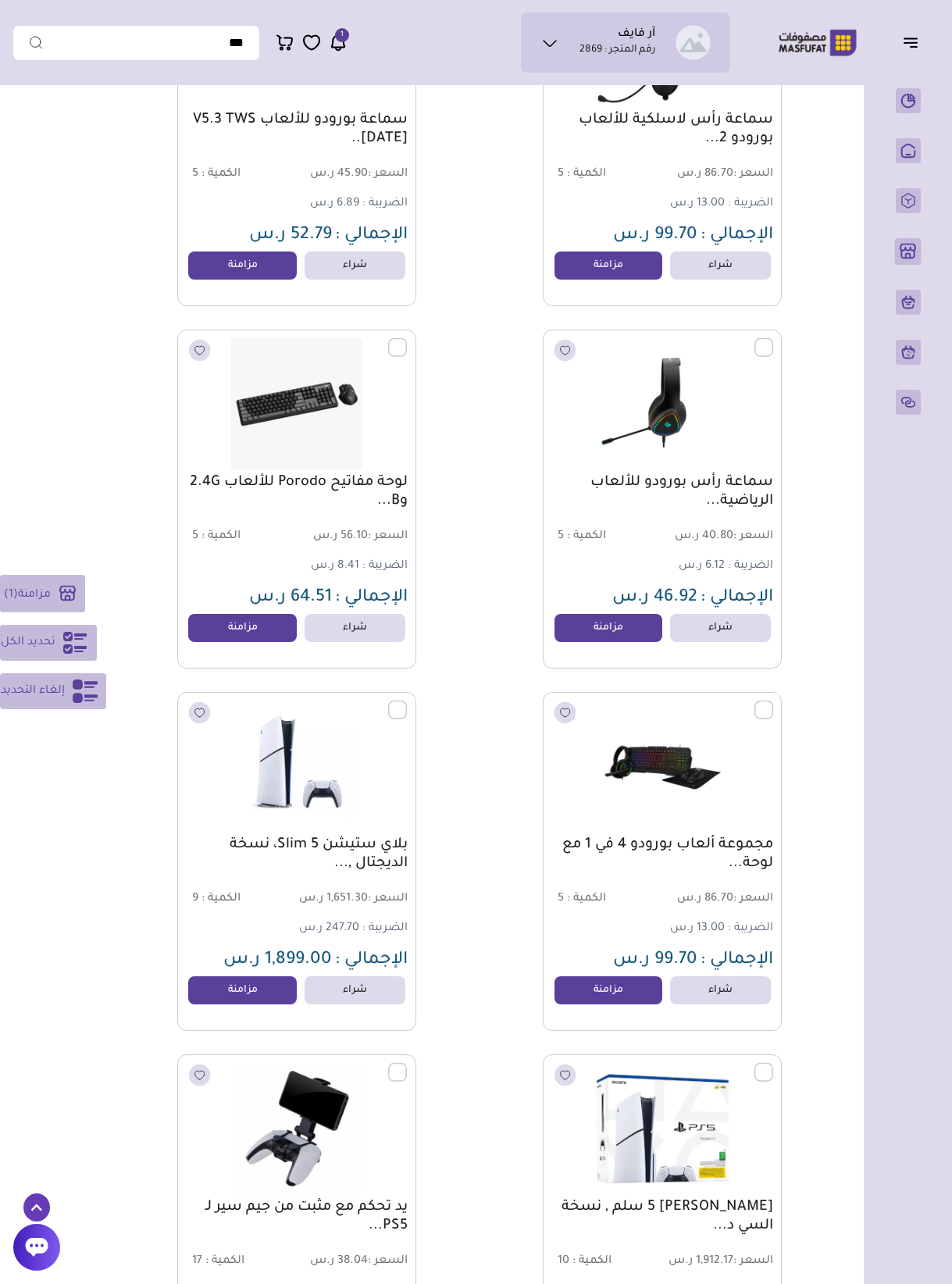 click at bounding box center [407, 701] 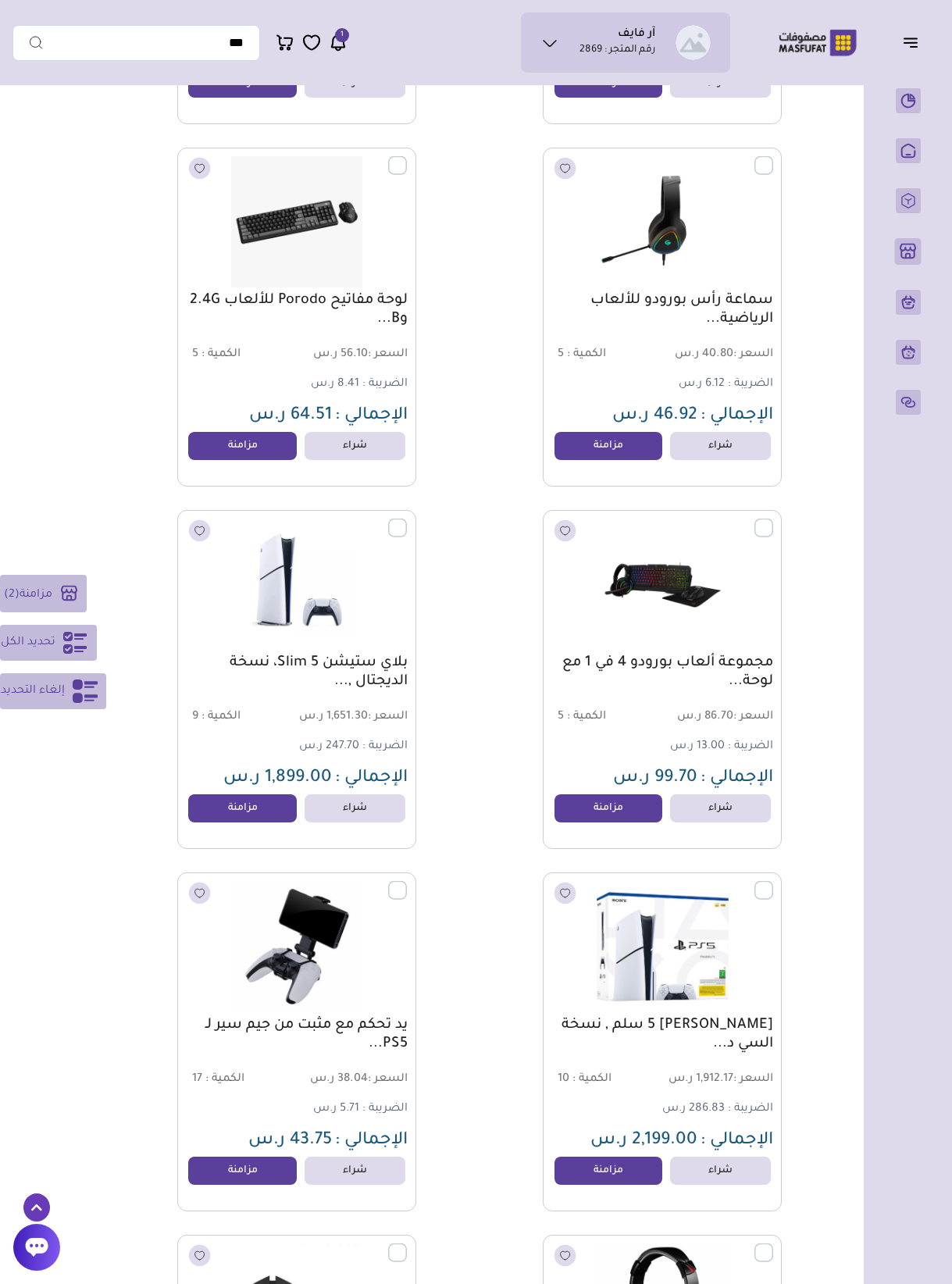 scroll, scrollTop: 1552, scrollLeft: 0, axis: vertical 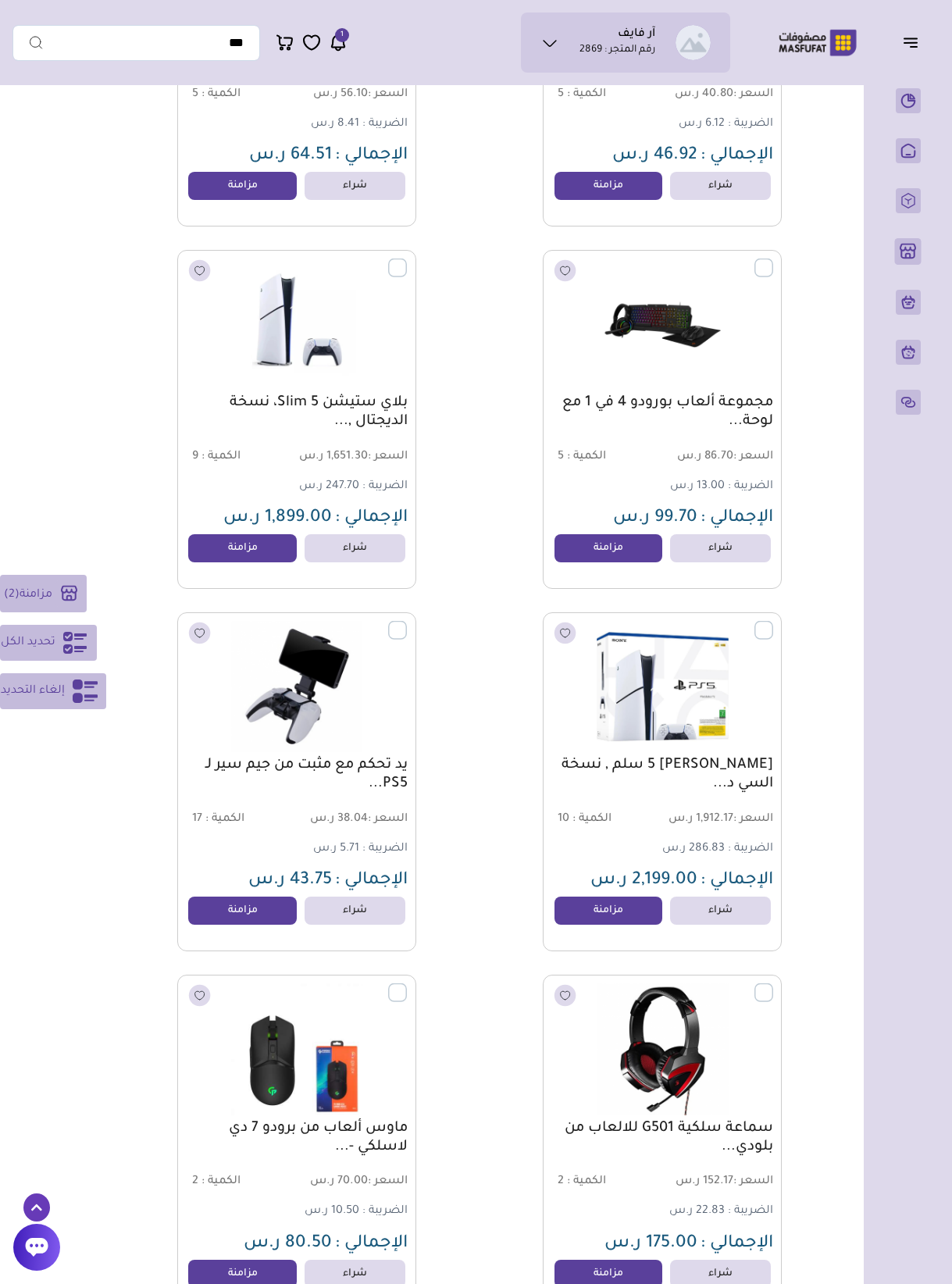 click at bounding box center (407, 622) 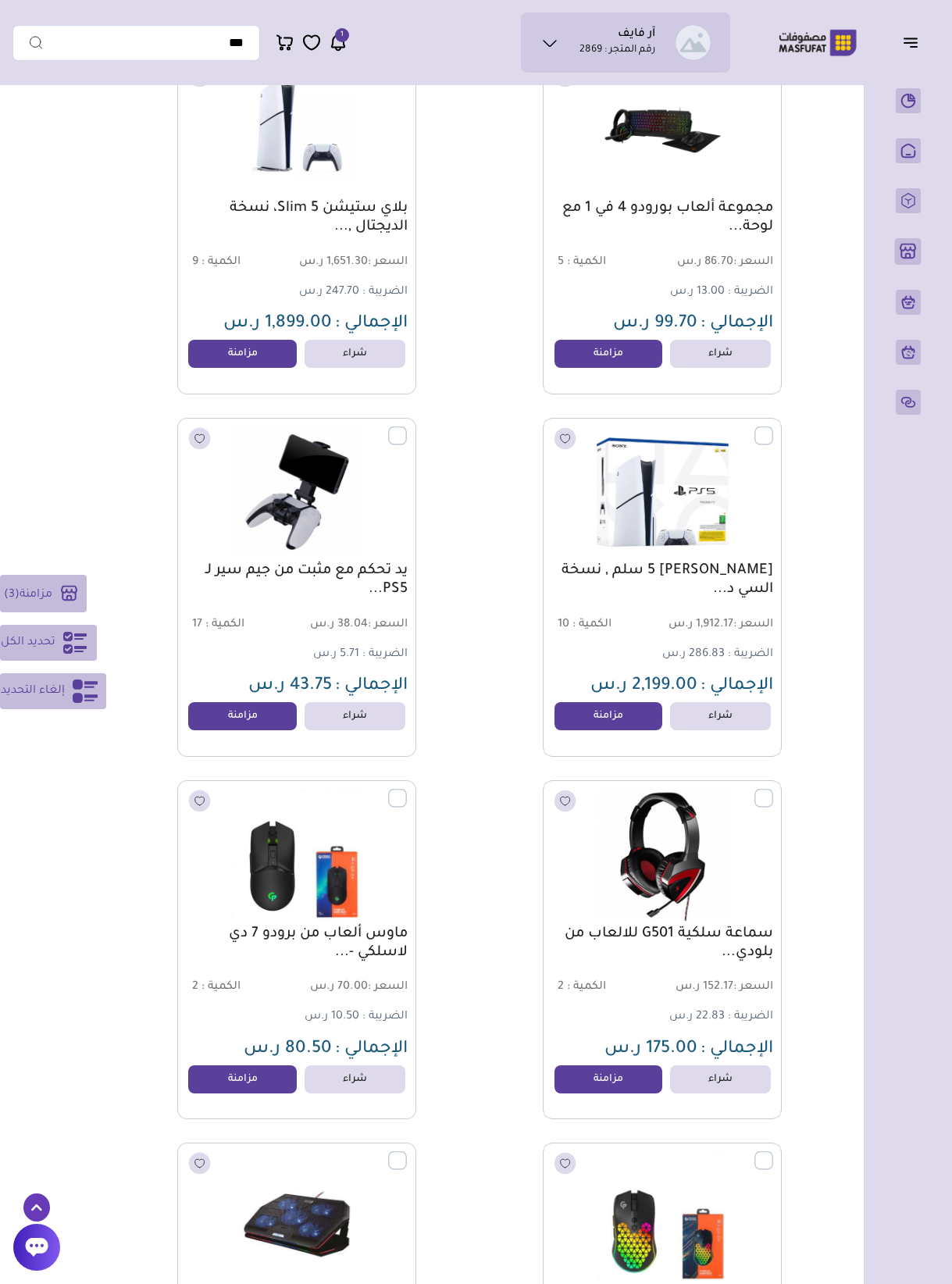 click at bounding box center [773, 790] 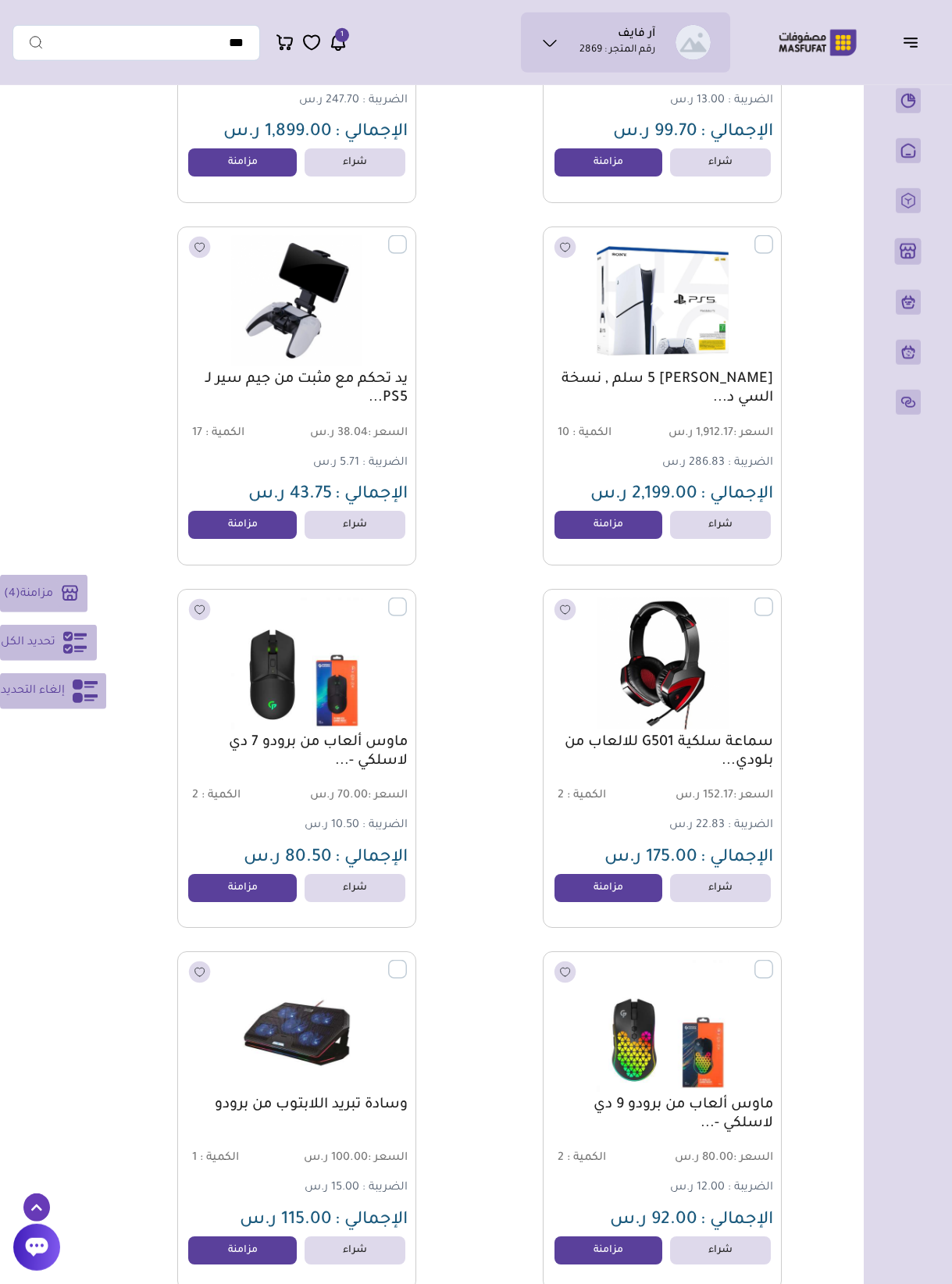 scroll, scrollTop: 2199, scrollLeft: 0, axis: vertical 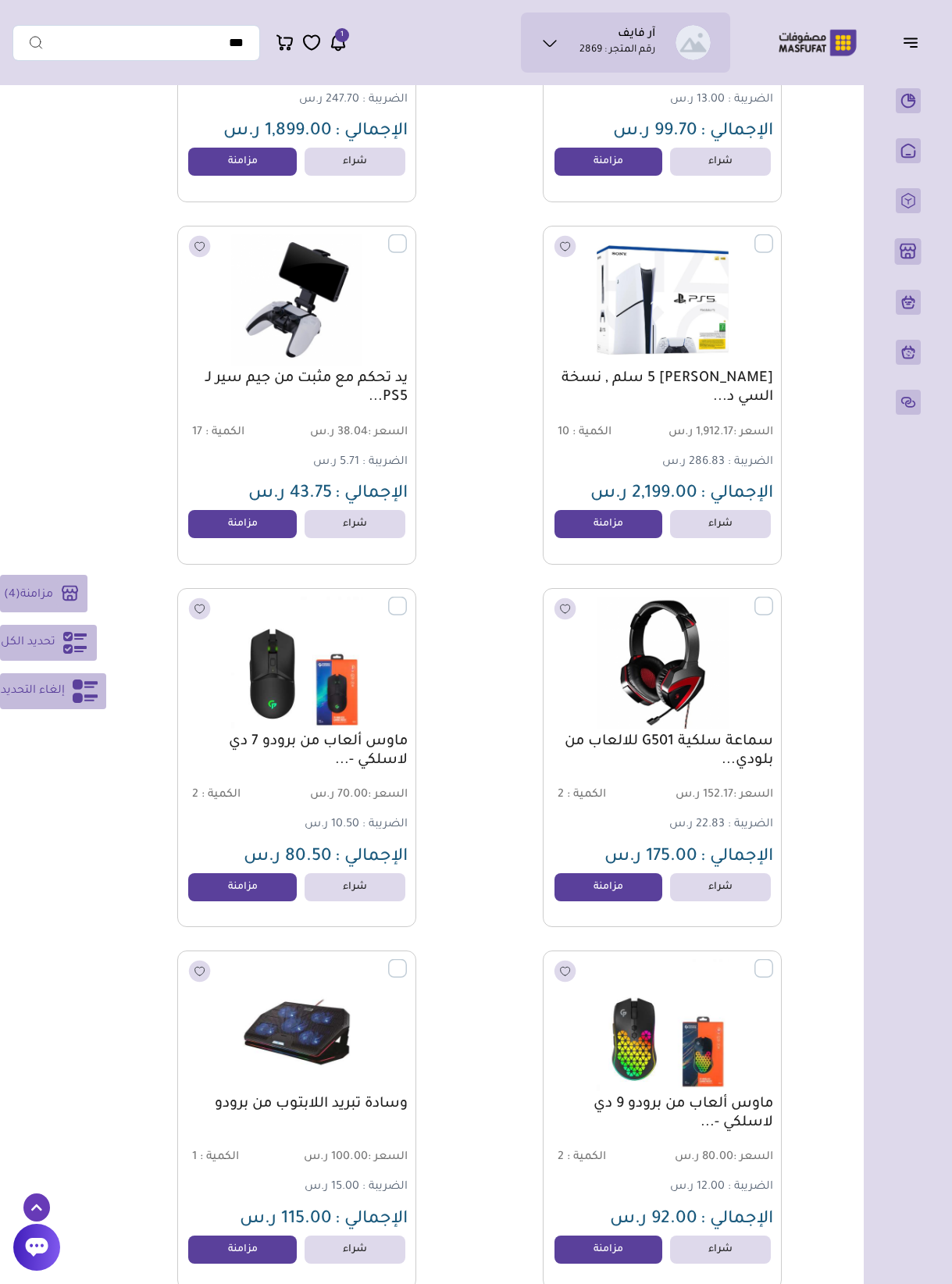 click at bounding box center [407, 597] 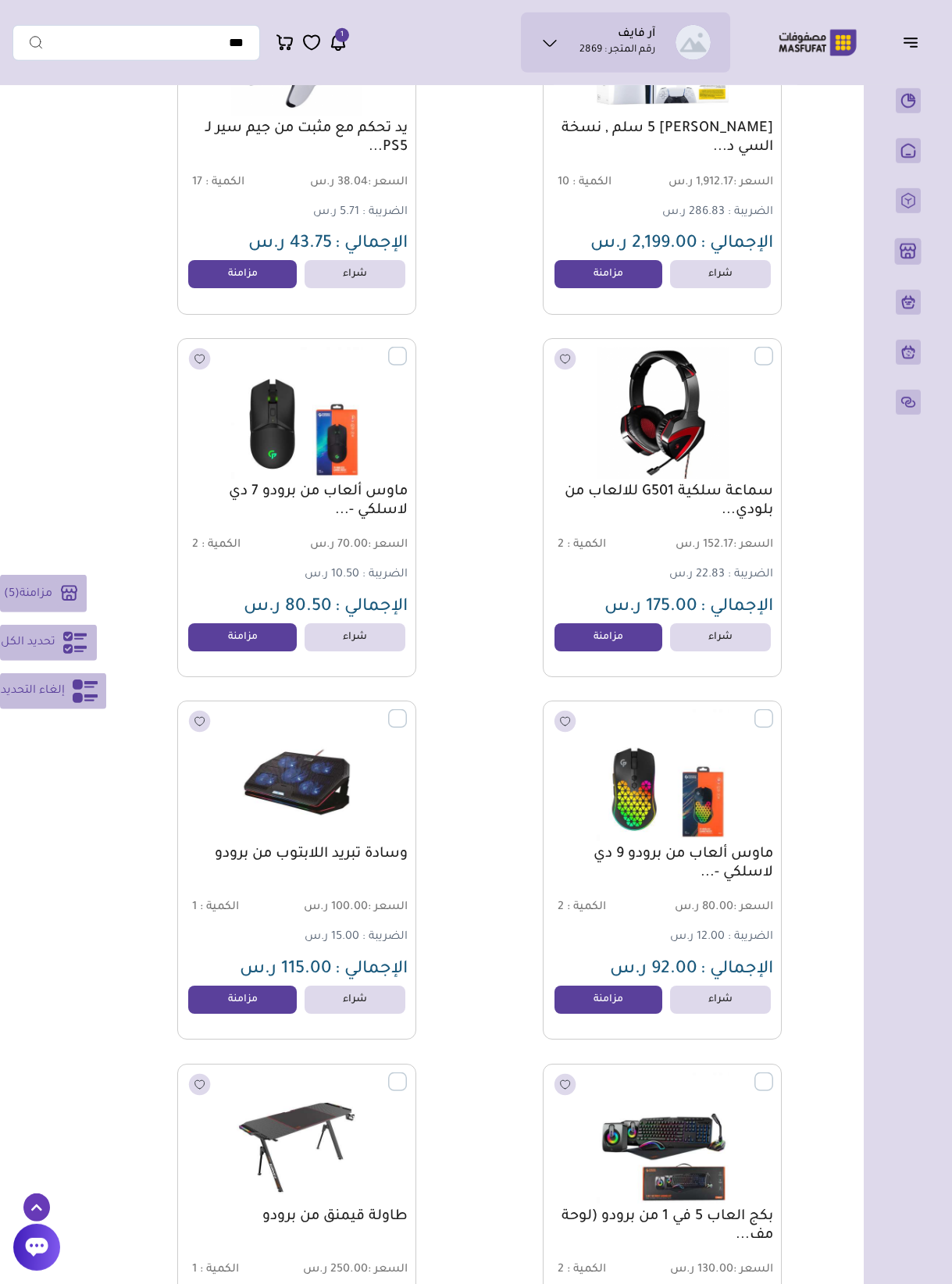 scroll, scrollTop: 2449, scrollLeft: 0, axis: vertical 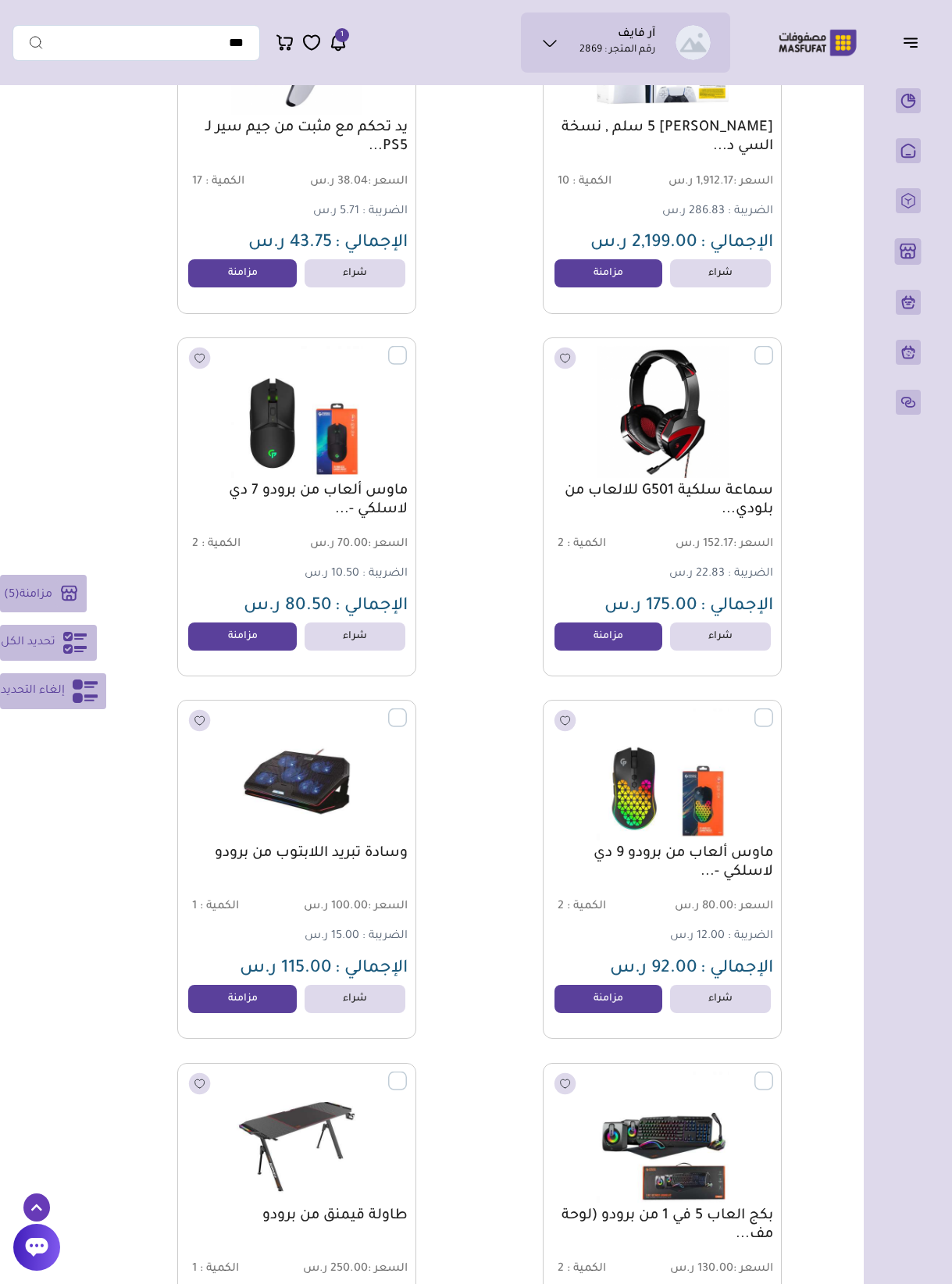click at bounding box center [407, 709] 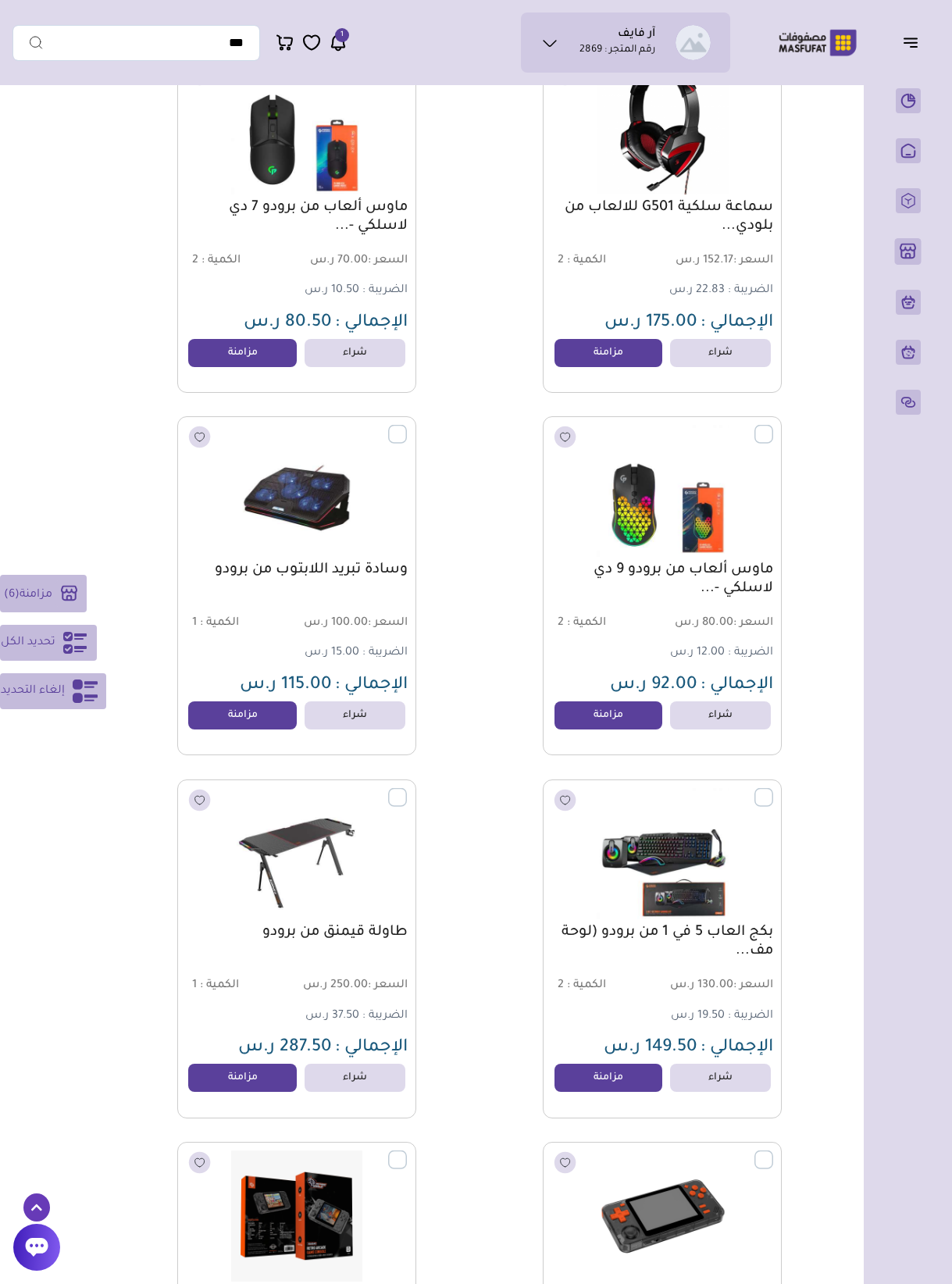 click at bounding box center (773, 788) 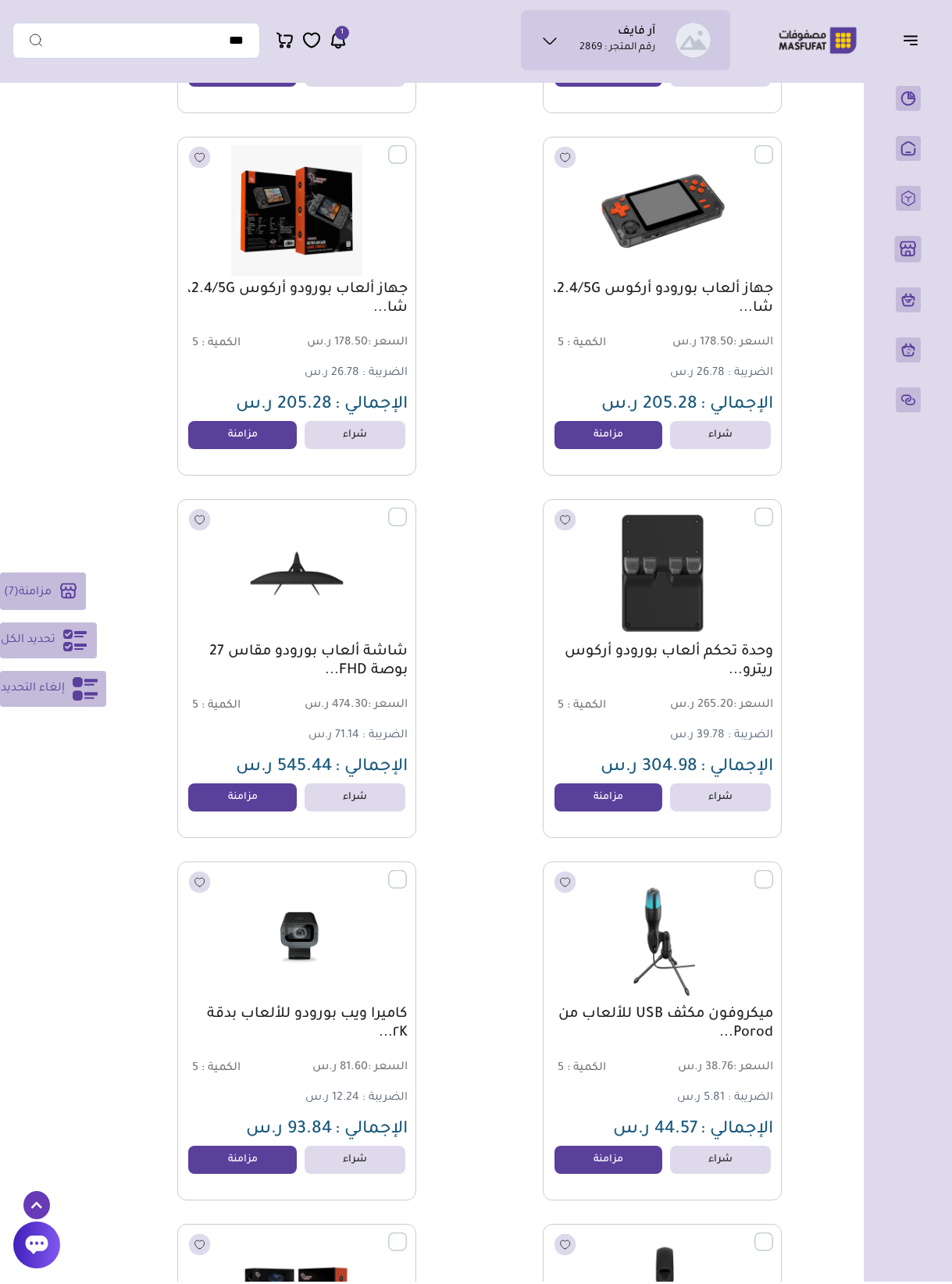 scroll, scrollTop: 3738, scrollLeft: 0, axis: vertical 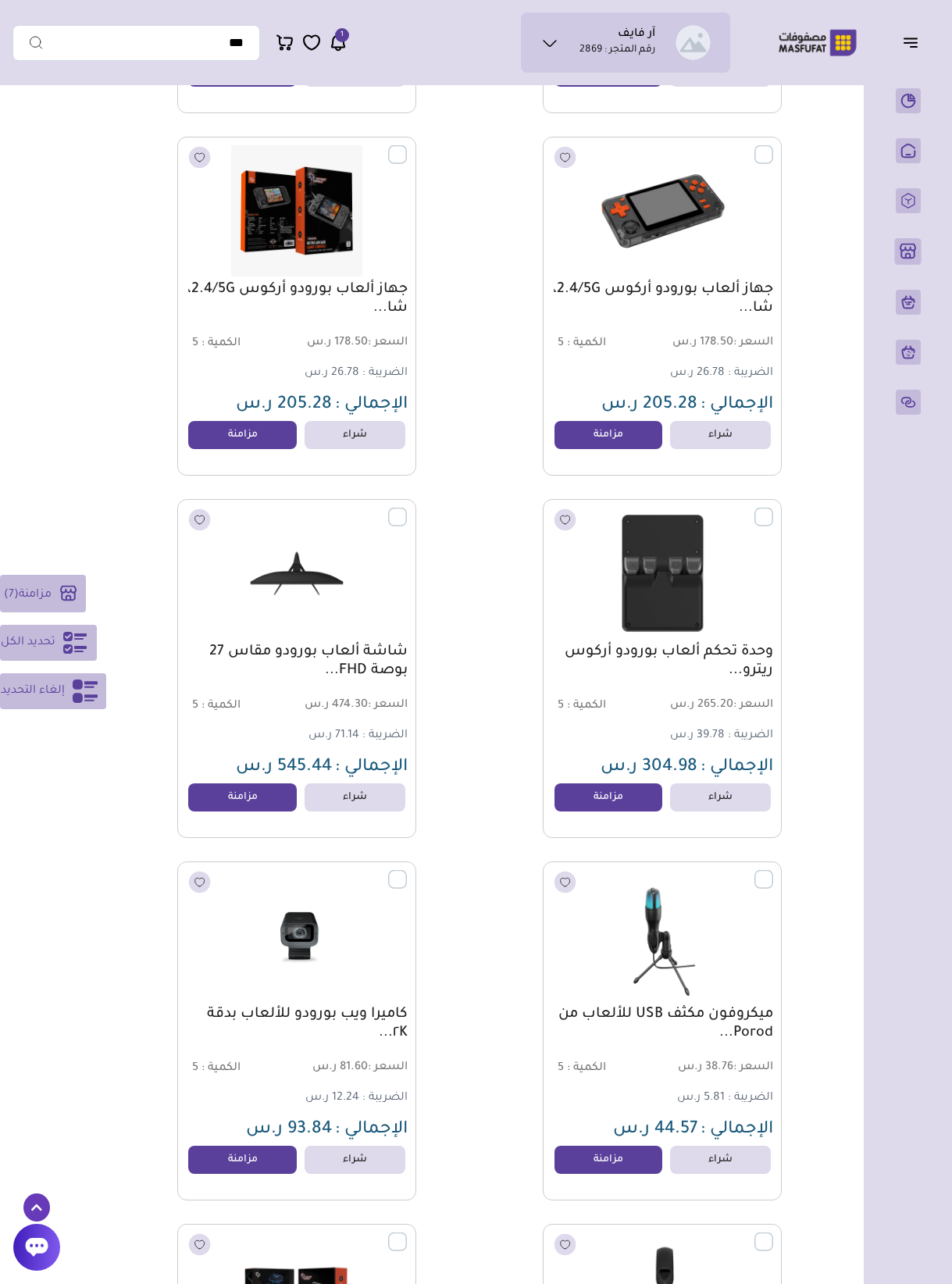 click at bounding box center [773, 508] 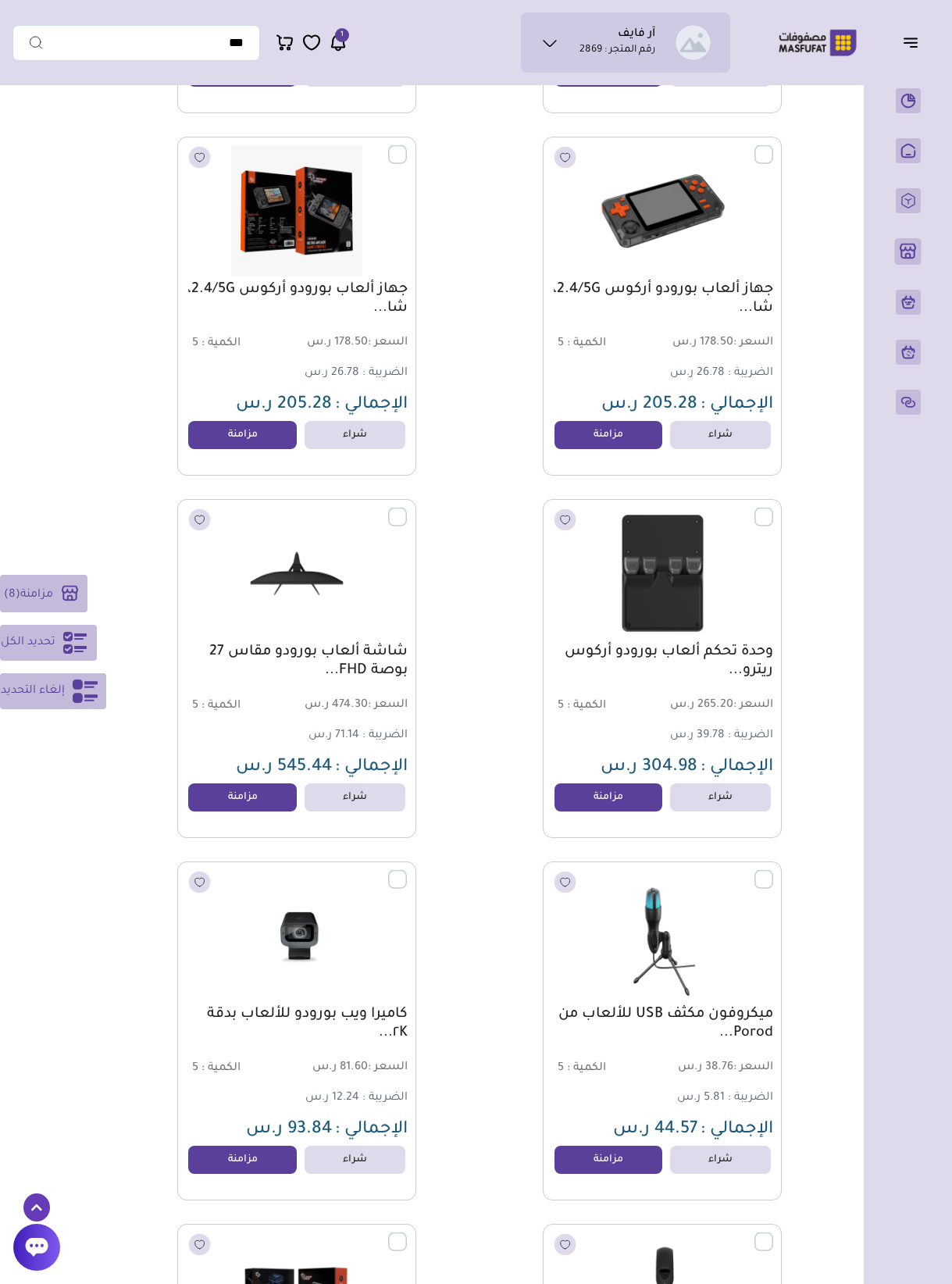 click at bounding box center [773, 871] 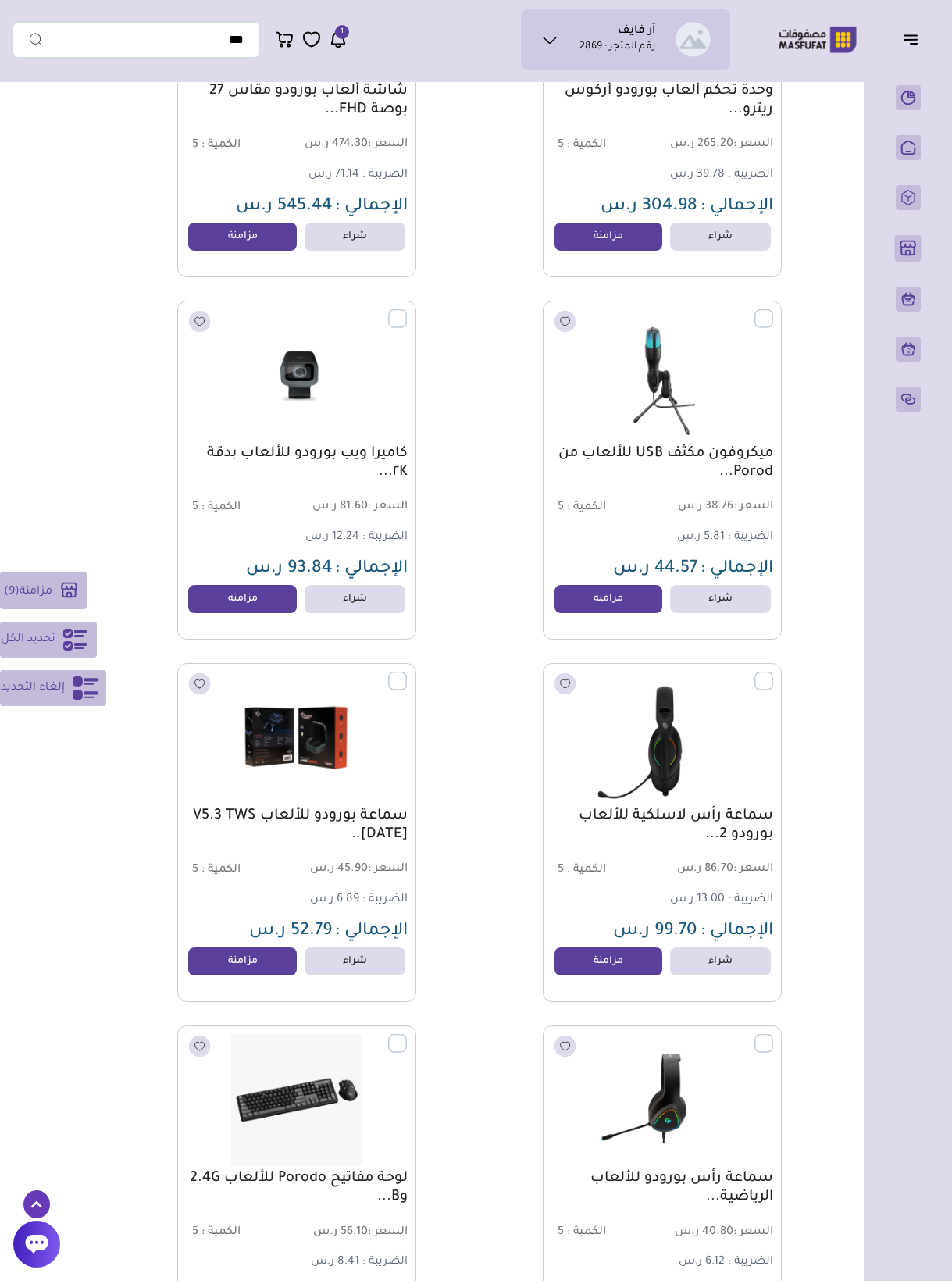 scroll, scrollTop: 4299, scrollLeft: 0, axis: vertical 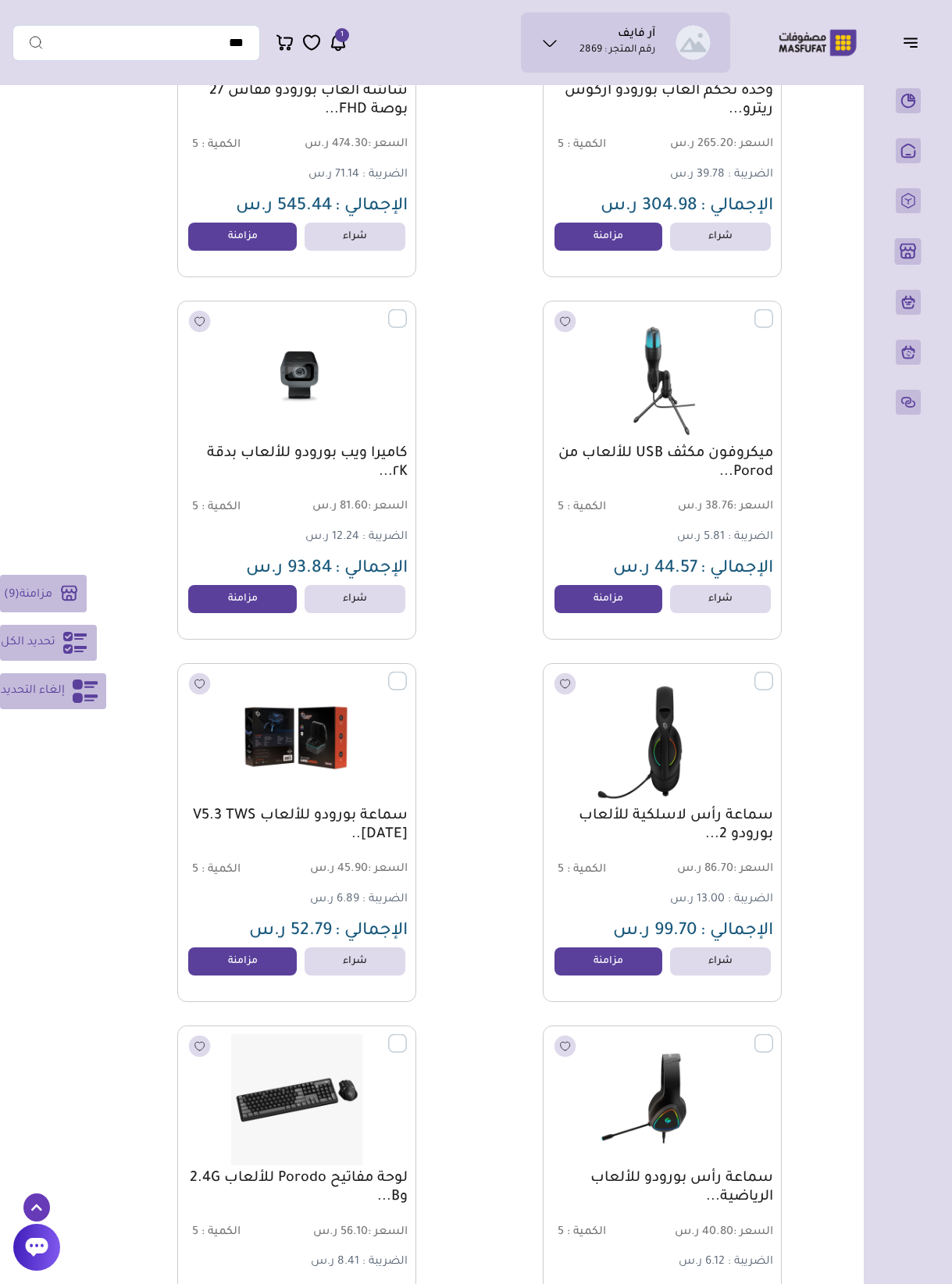 click at bounding box center (662, 737) 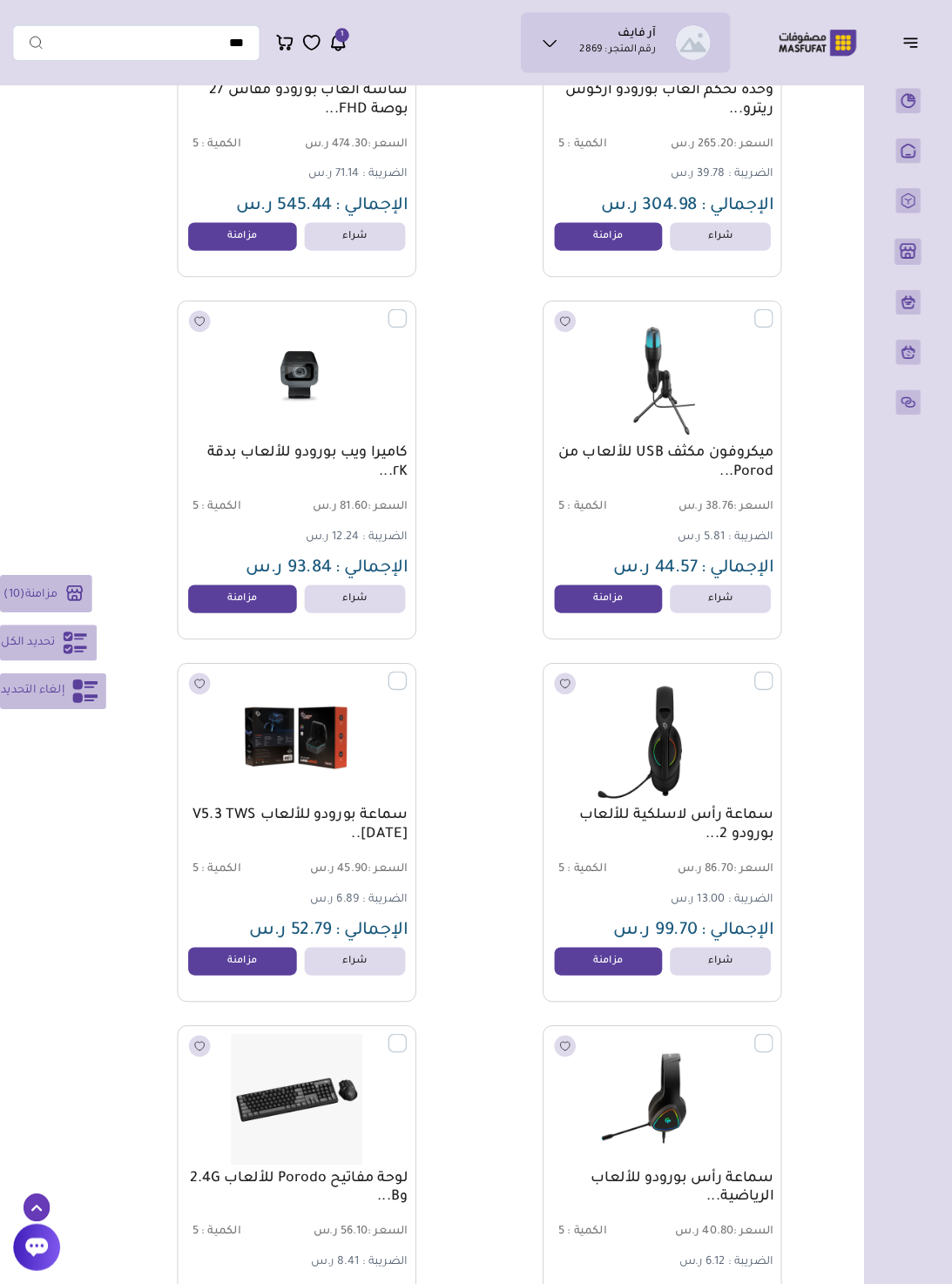 scroll, scrollTop: 4909, scrollLeft: 0, axis: vertical 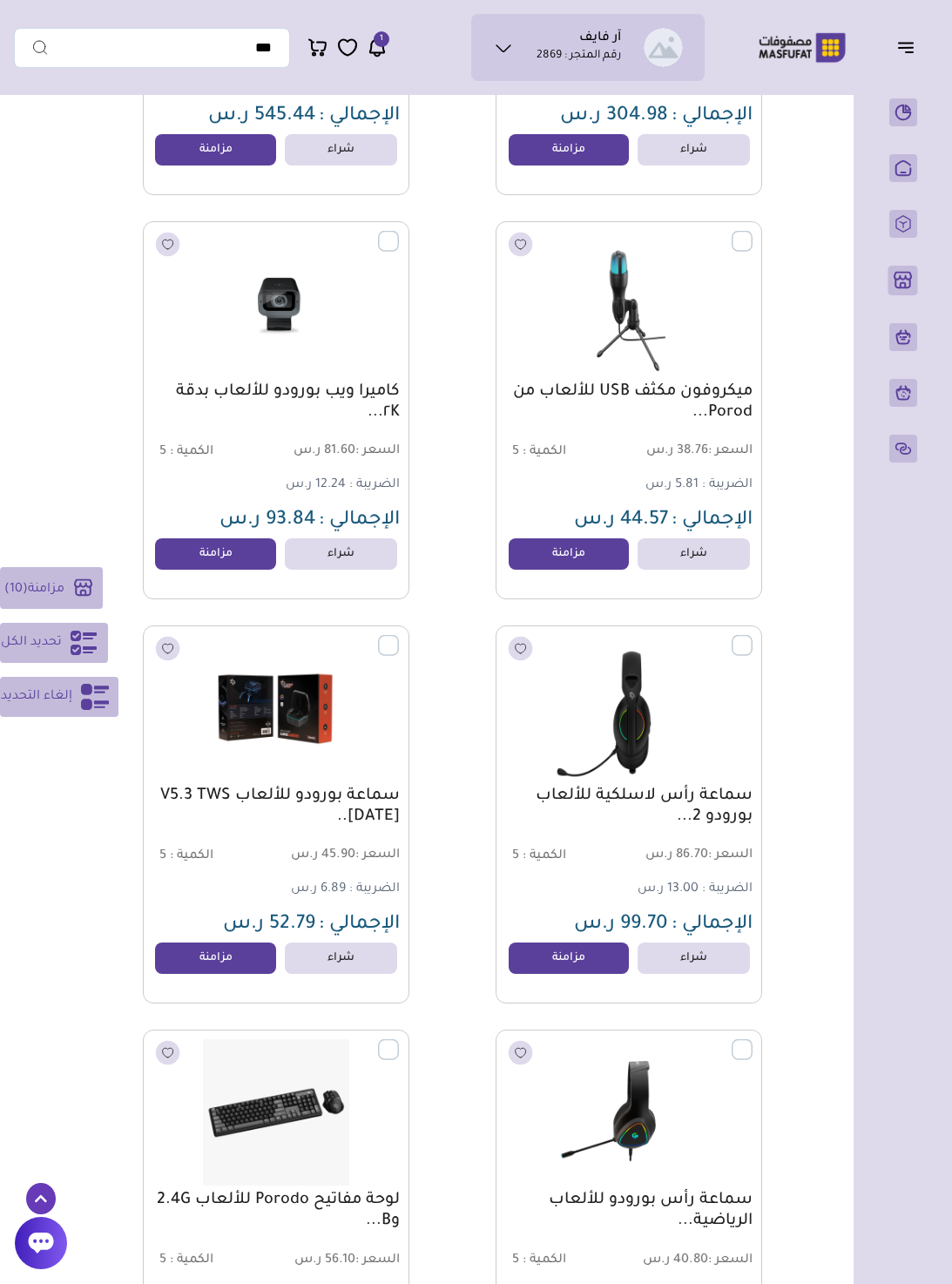 click at bounding box center [753, 1040] 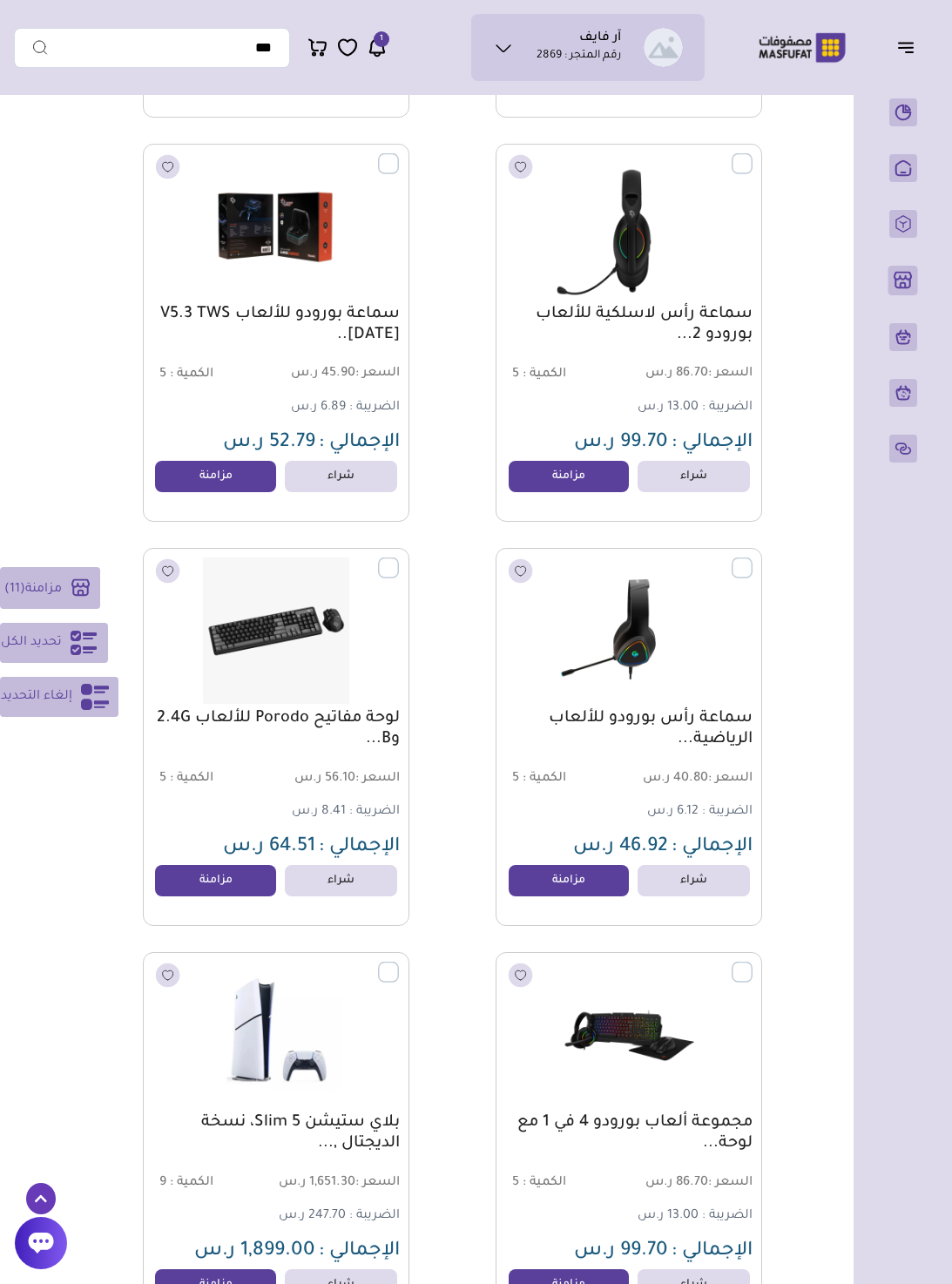 scroll, scrollTop: 5410, scrollLeft: 0, axis: vertical 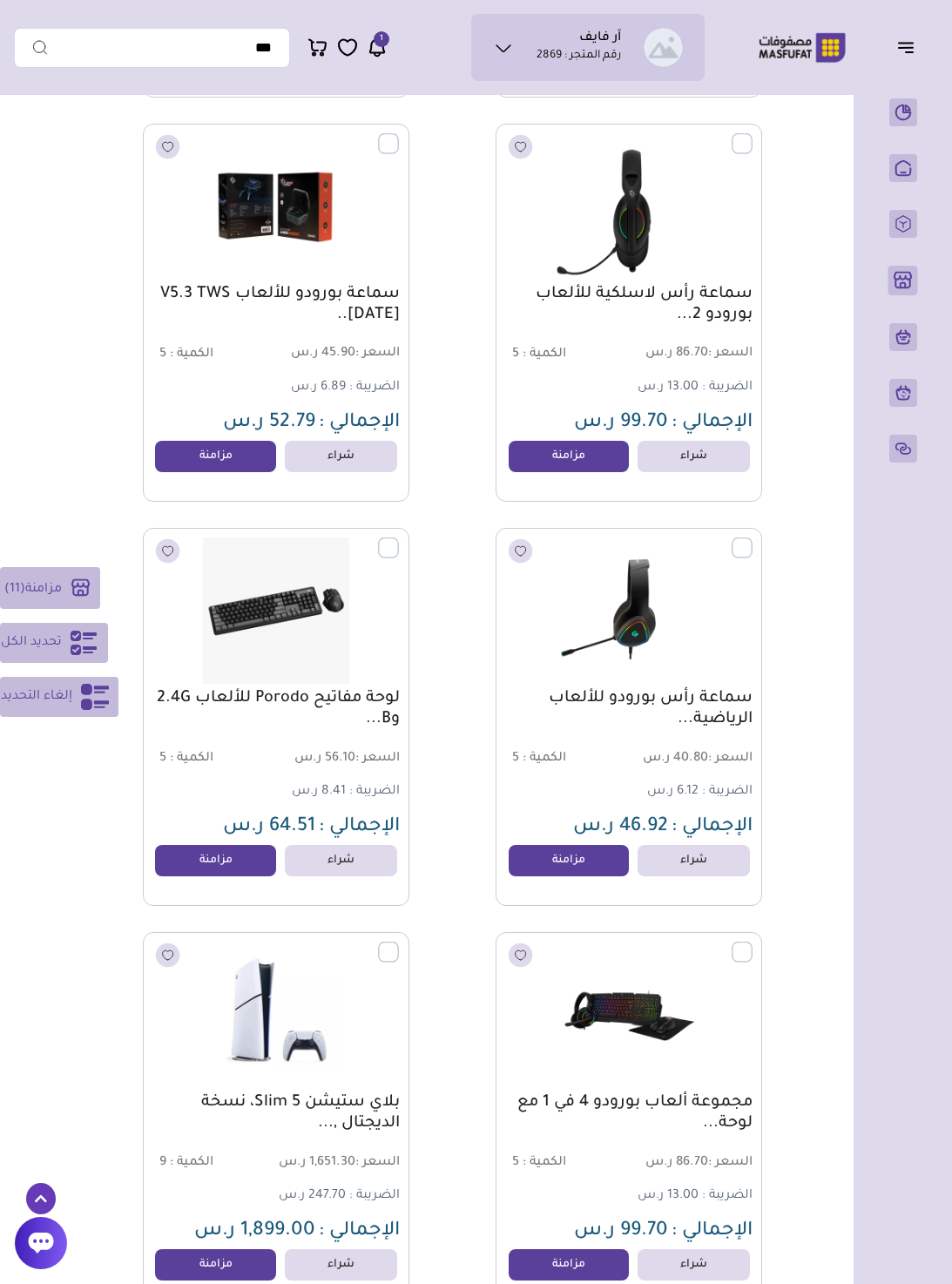 click at bounding box center [753, 943] 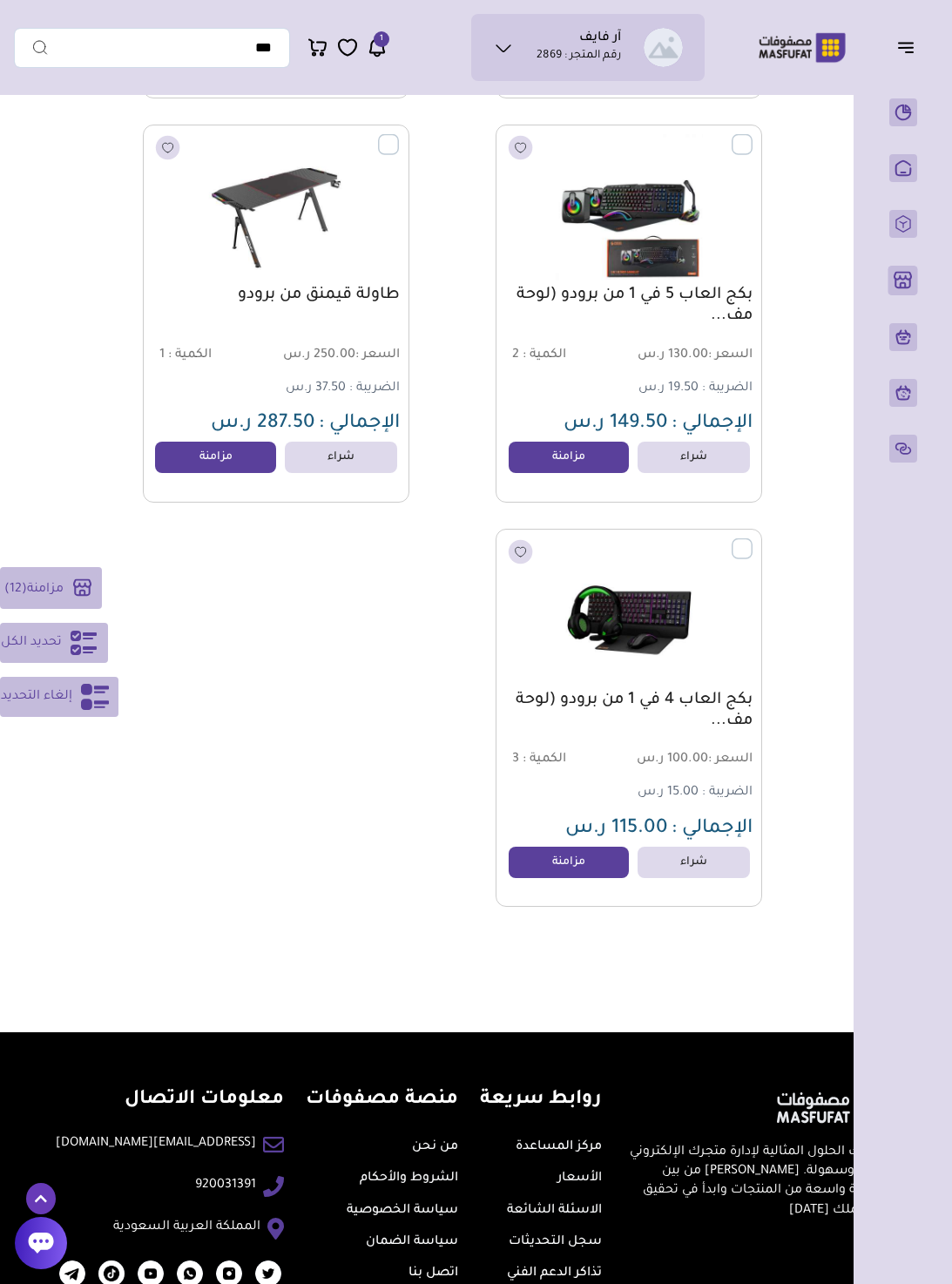 scroll, scrollTop: 7838, scrollLeft: 0, axis: vertical 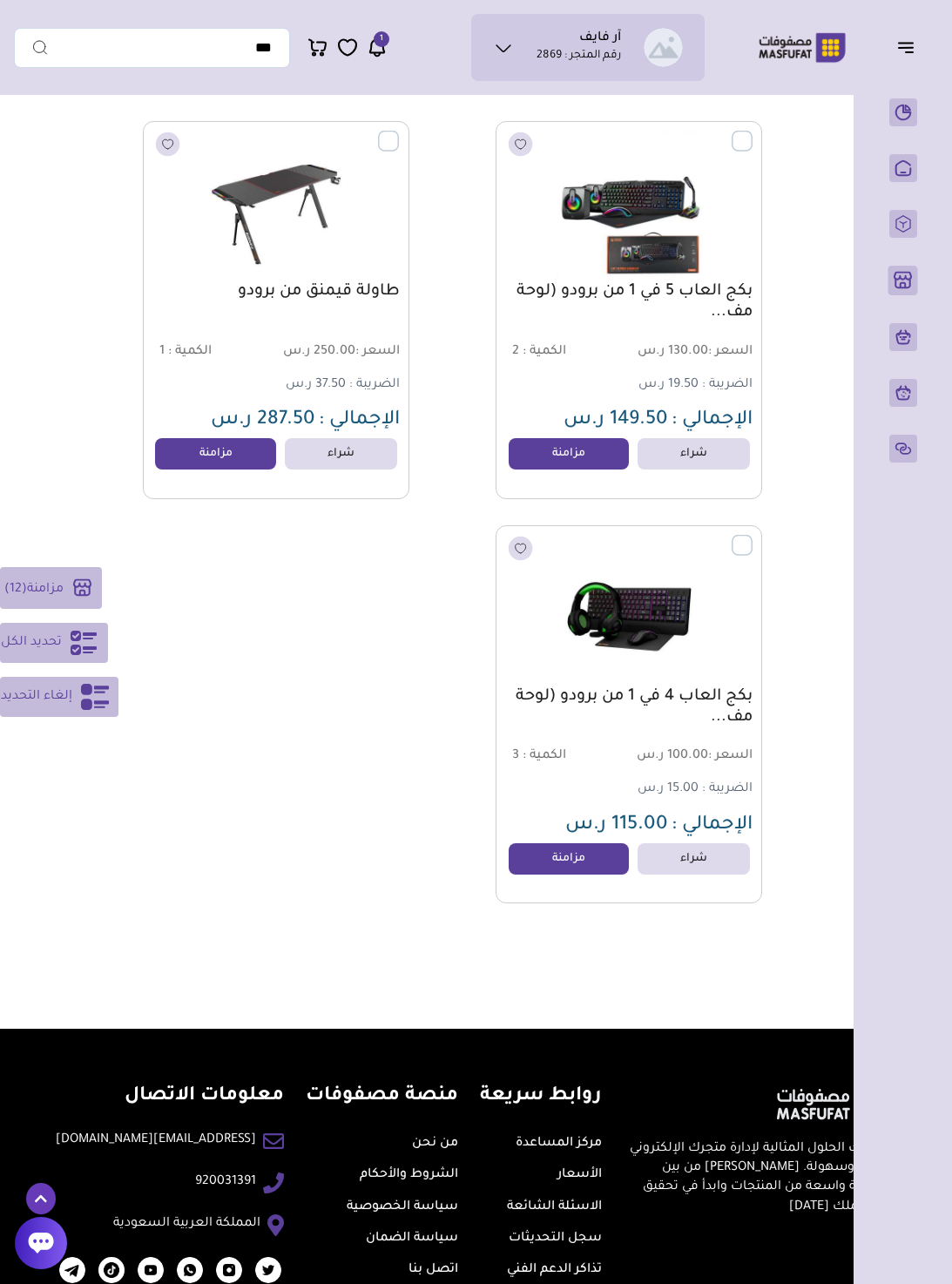 click at bounding box center [629, 608] 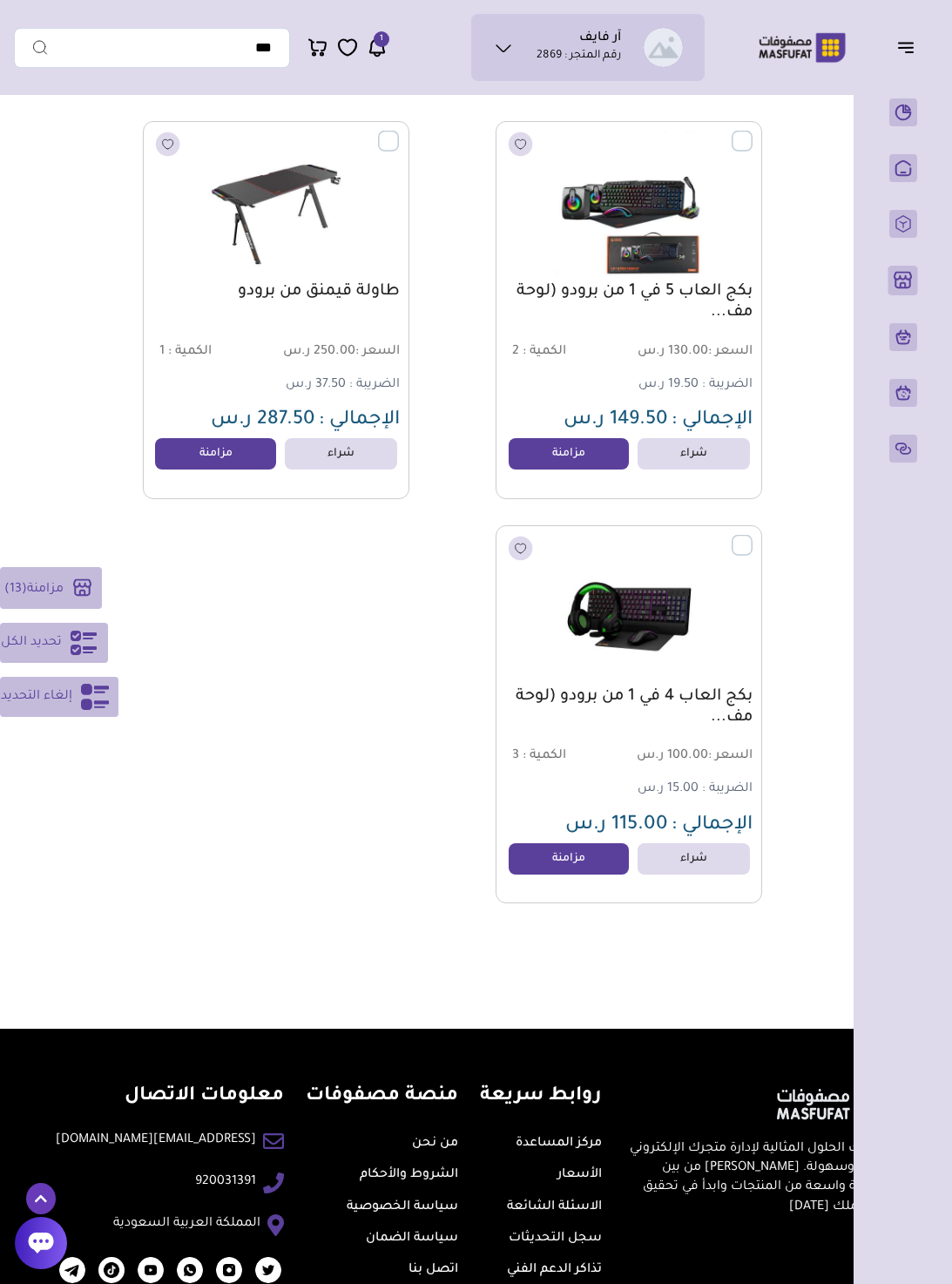 click at bounding box center (753, 536) 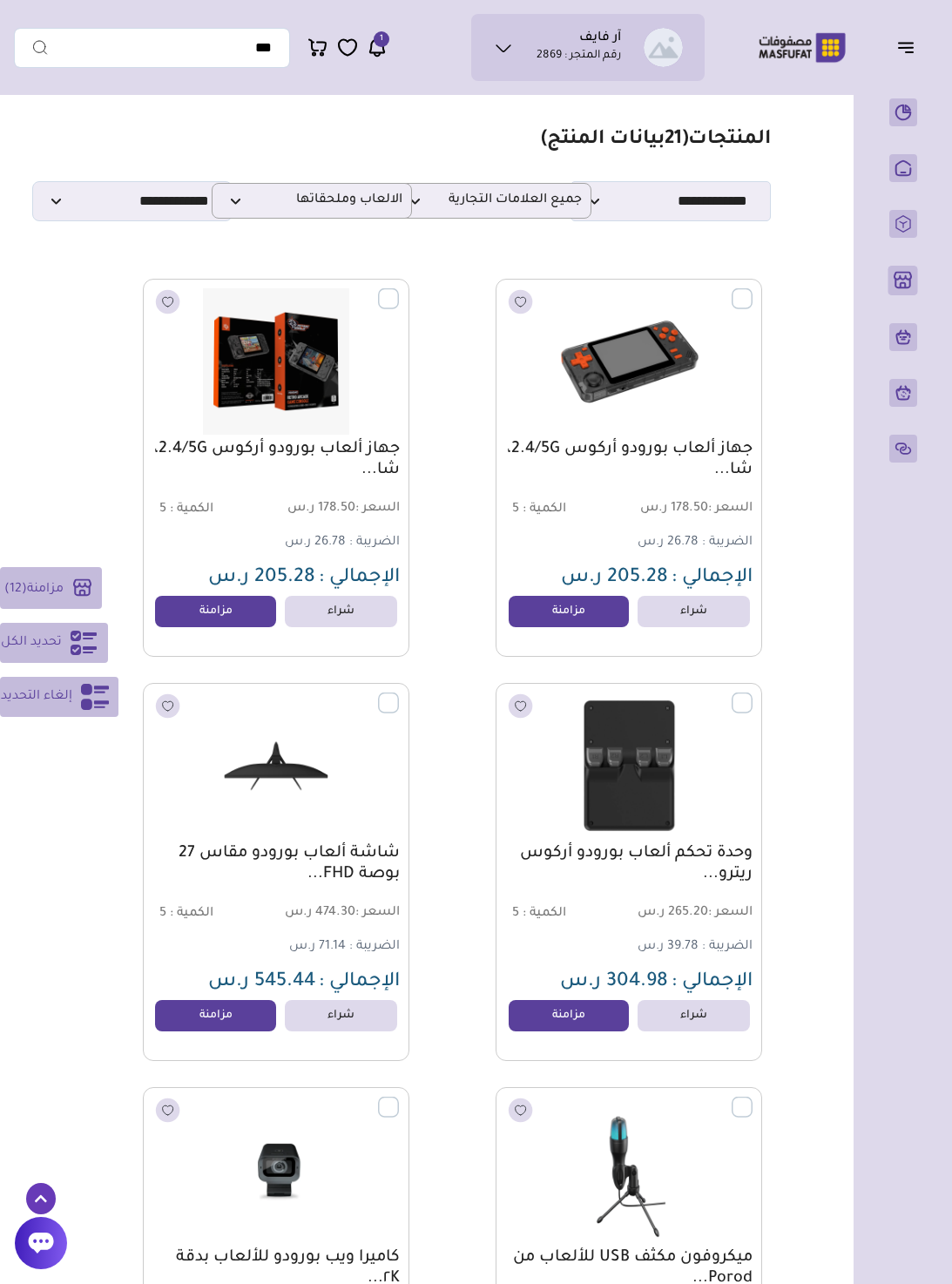 scroll, scrollTop: 7874, scrollLeft: 0, axis: vertical 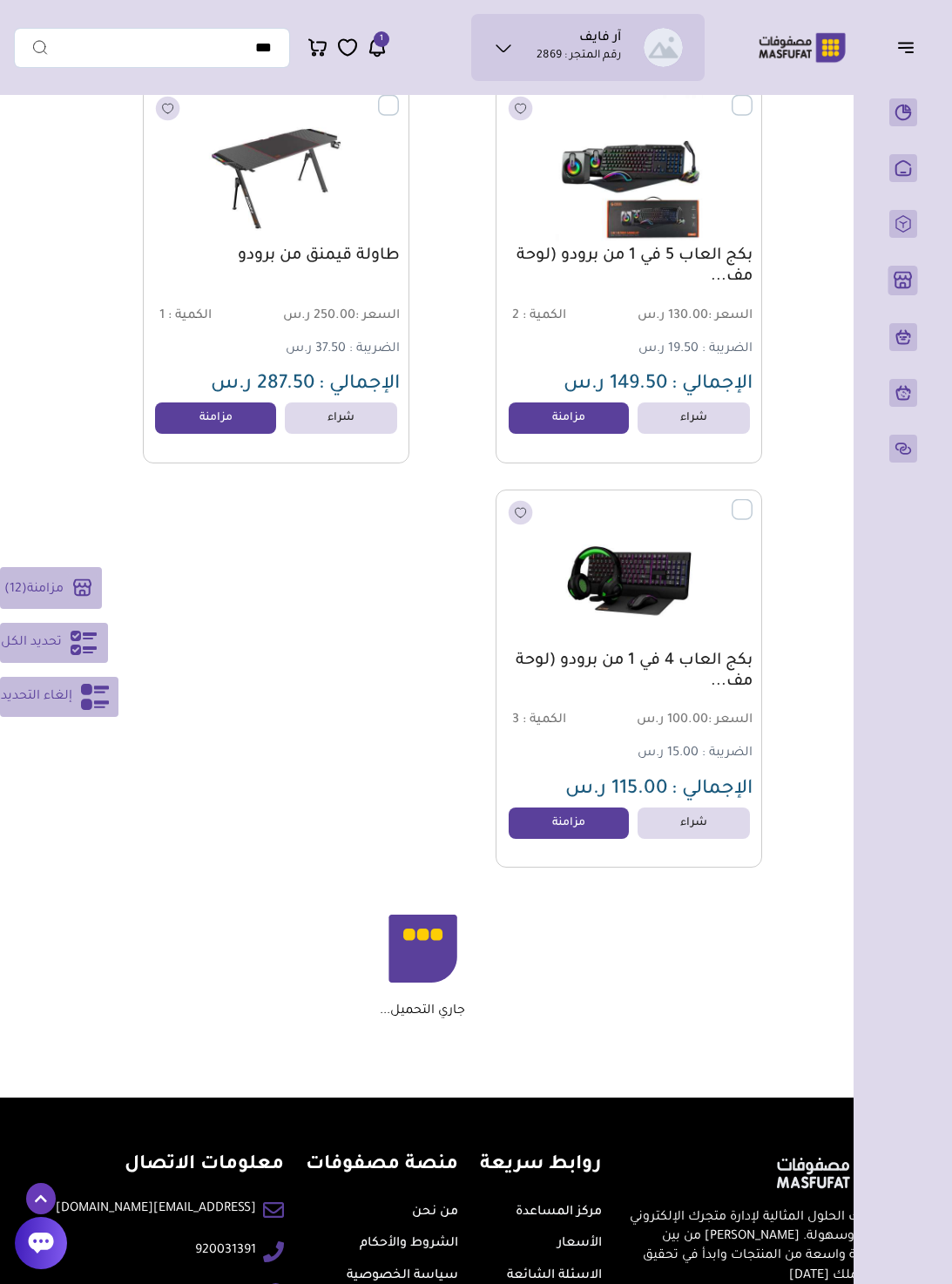 click at bounding box center (753, 500) 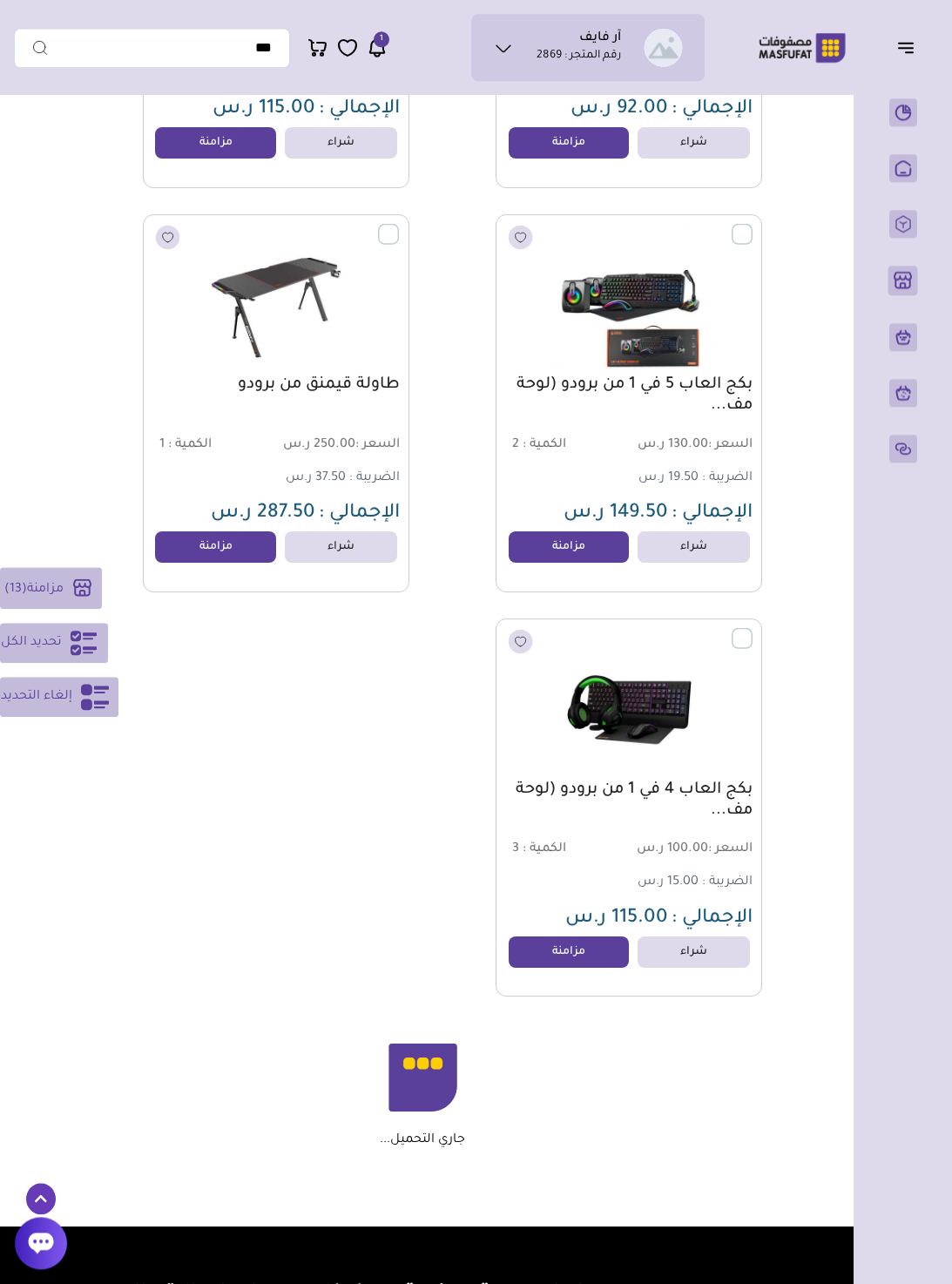 scroll, scrollTop: 7745, scrollLeft: 0, axis: vertical 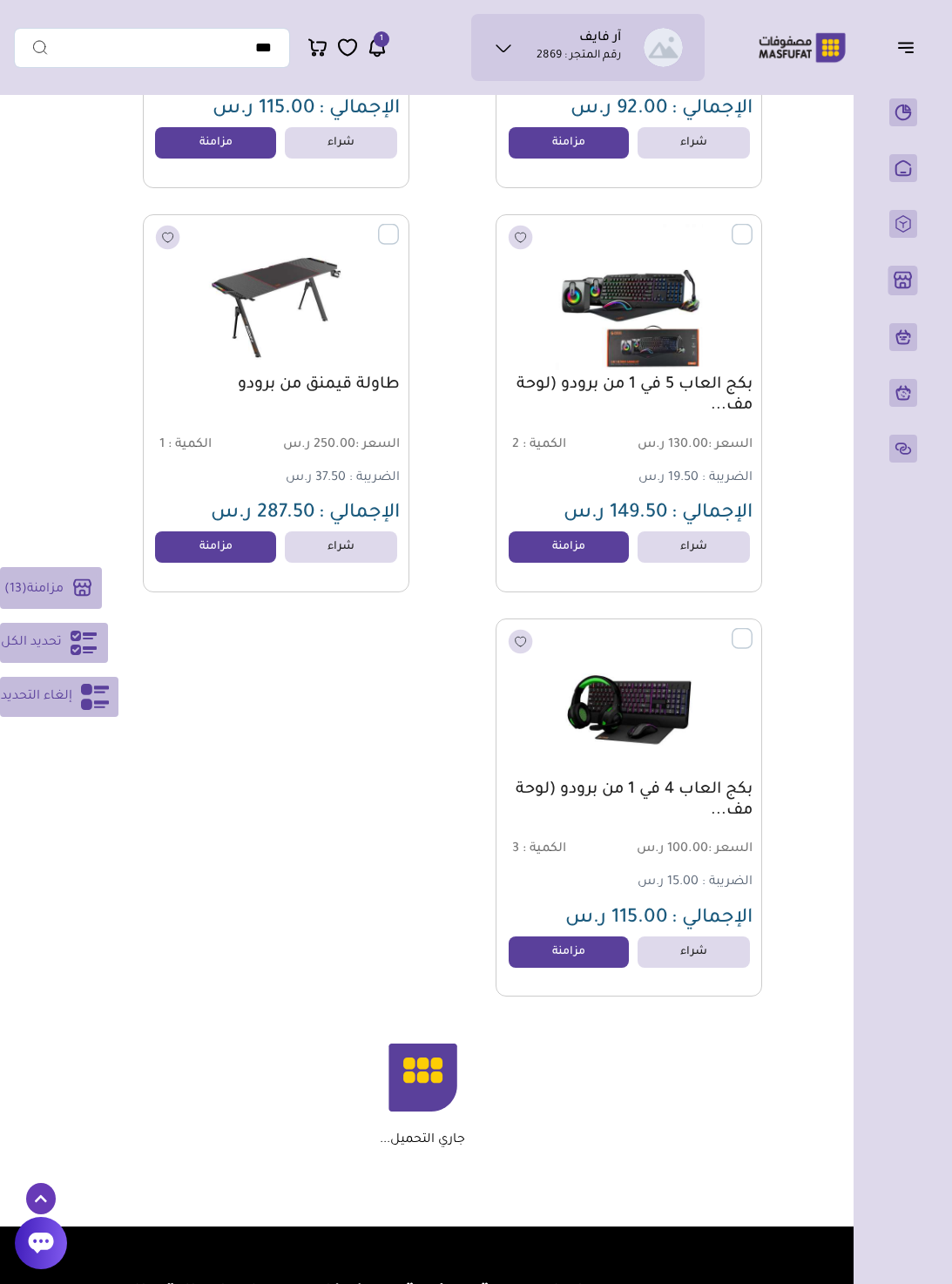click at bounding box center [753, 225] 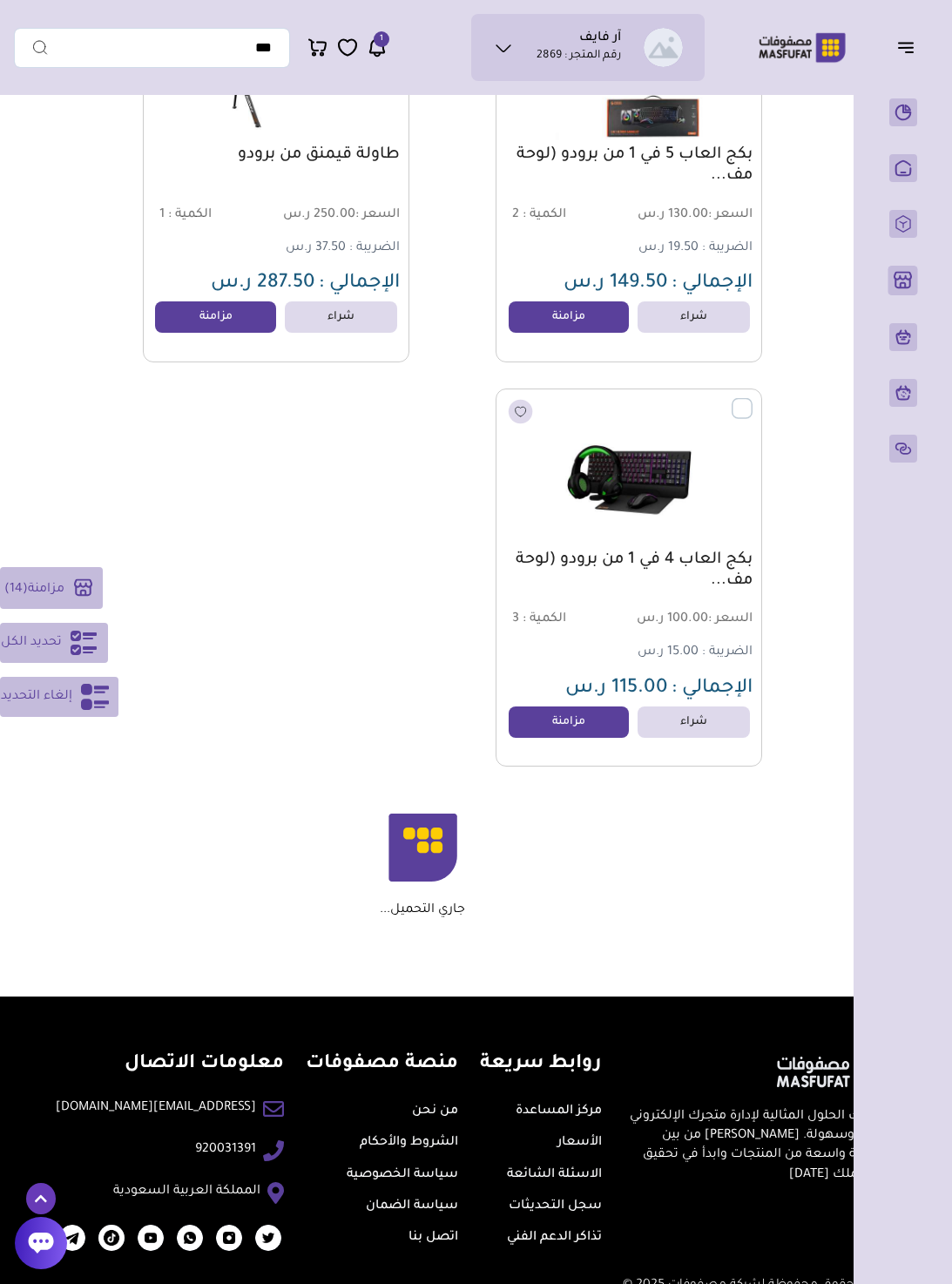 scroll, scrollTop: 7870, scrollLeft: 0, axis: vertical 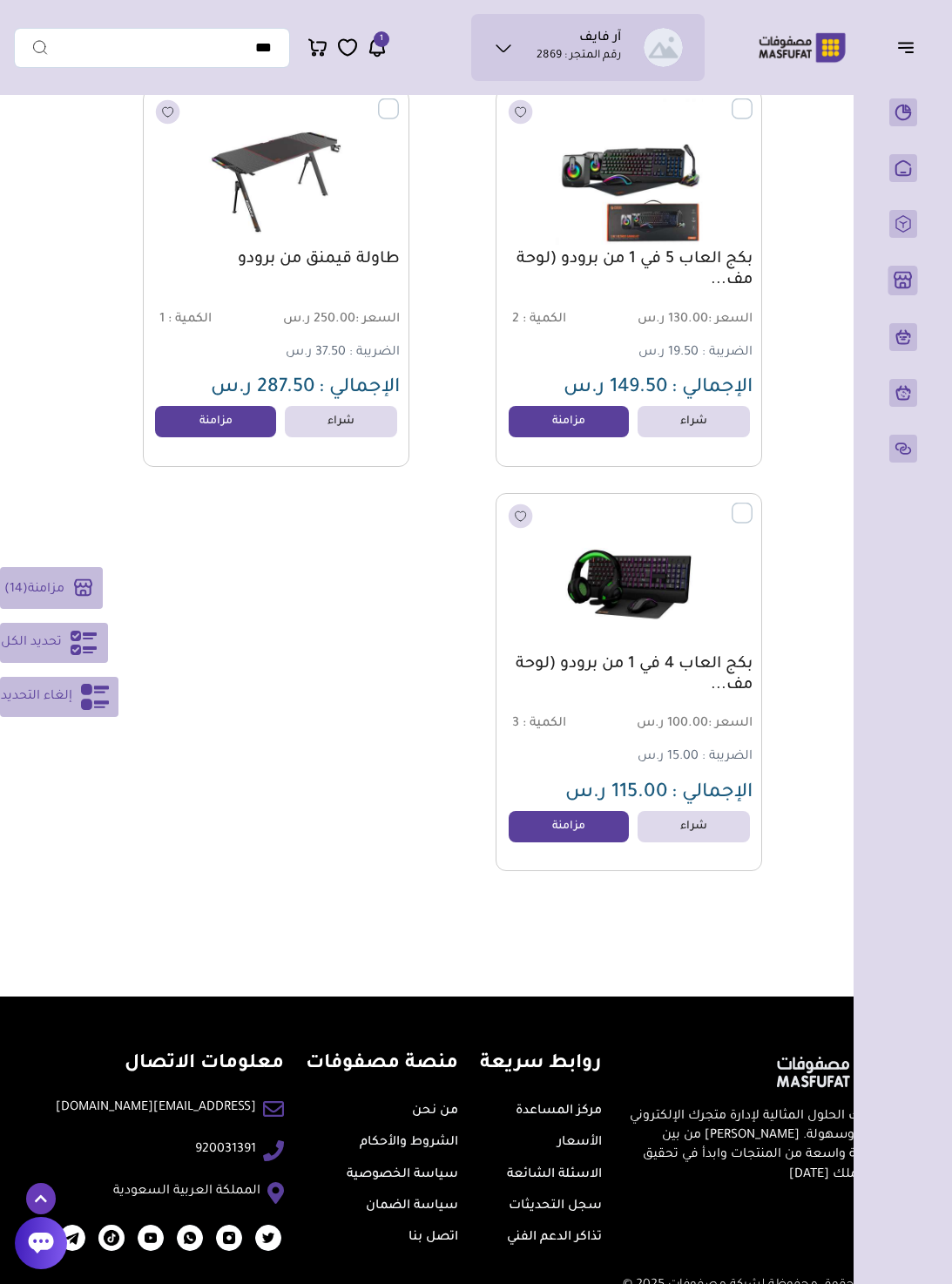 click on "مزامنة
( 14 )" at bounding box center (51, 588) 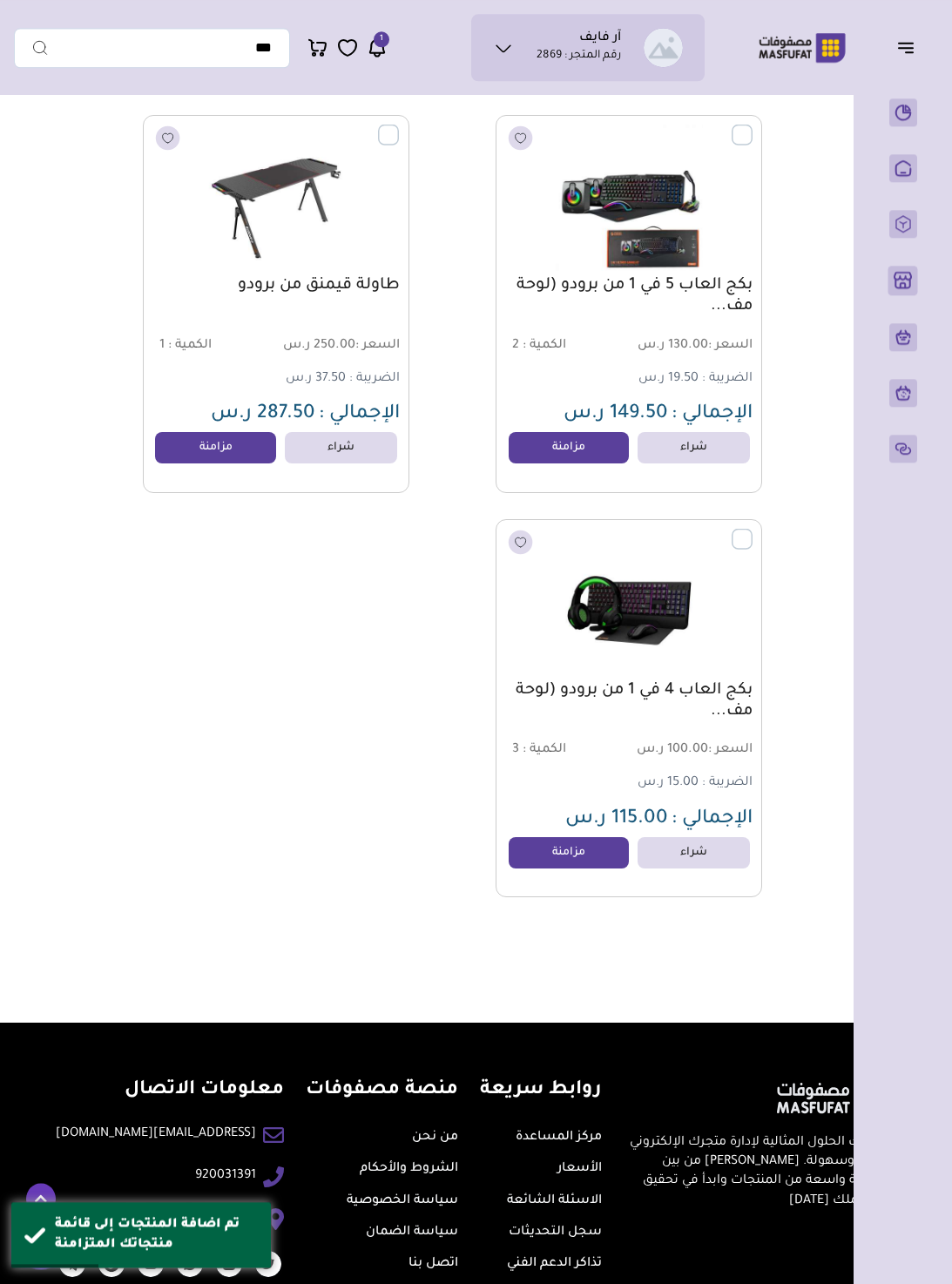 scroll, scrollTop: 7830, scrollLeft: 0, axis: vertical 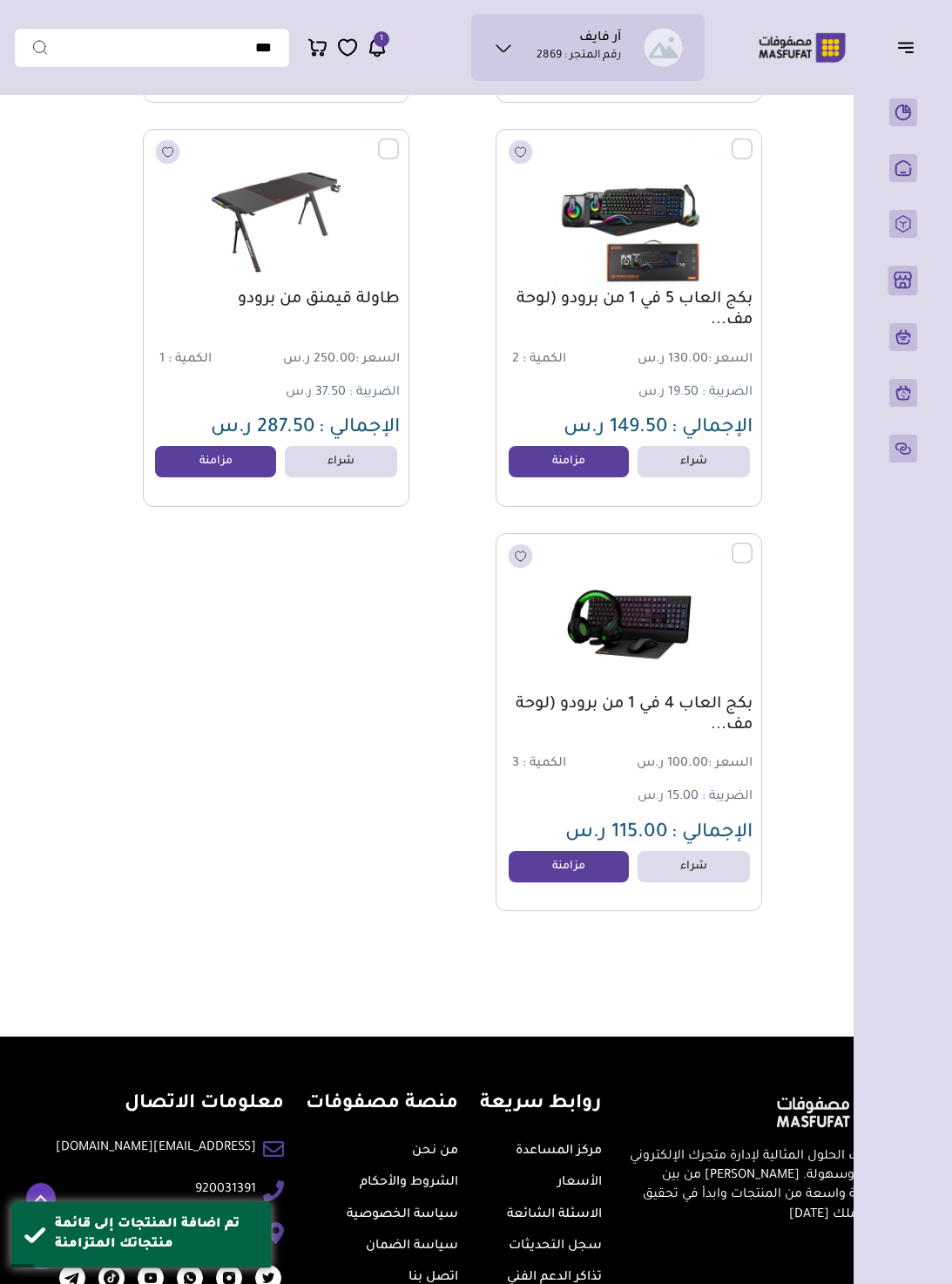 click on "متجري  ( 0 )" at bounding box center (902, 280) 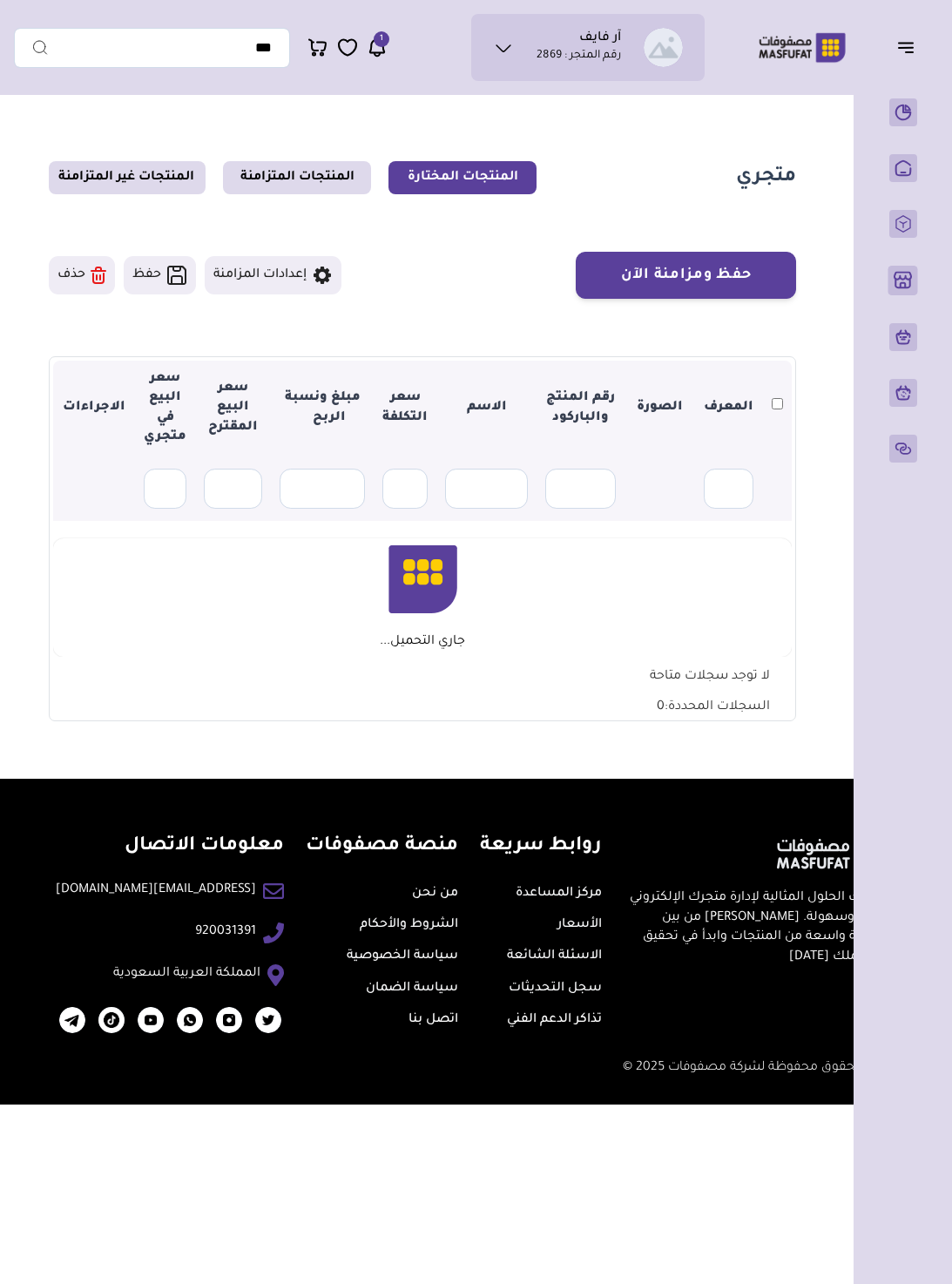 scroll, scrollTop: 0, scrollLeft: 0, axis: both 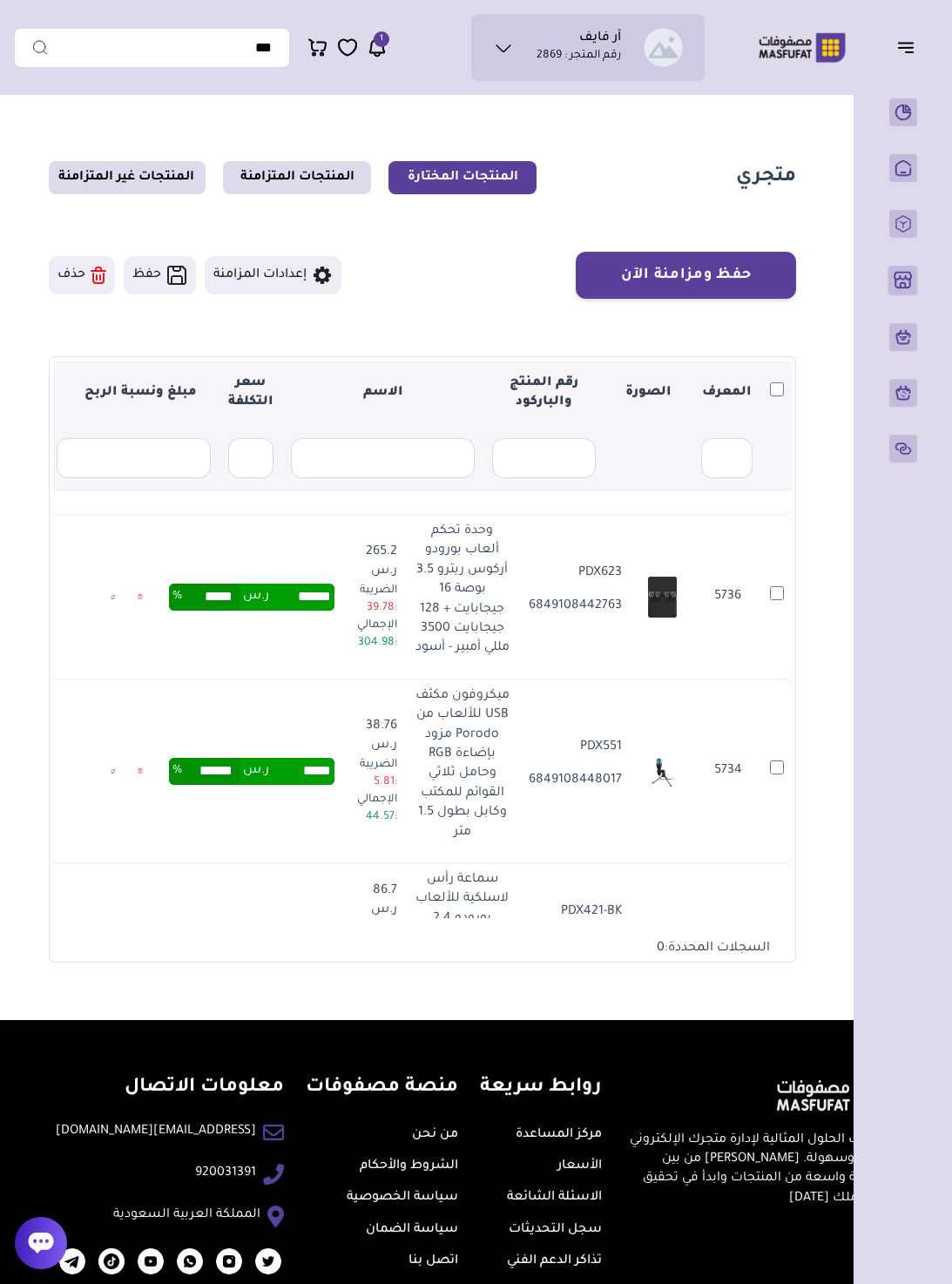 click on "******" at bounding box center [301, 597] 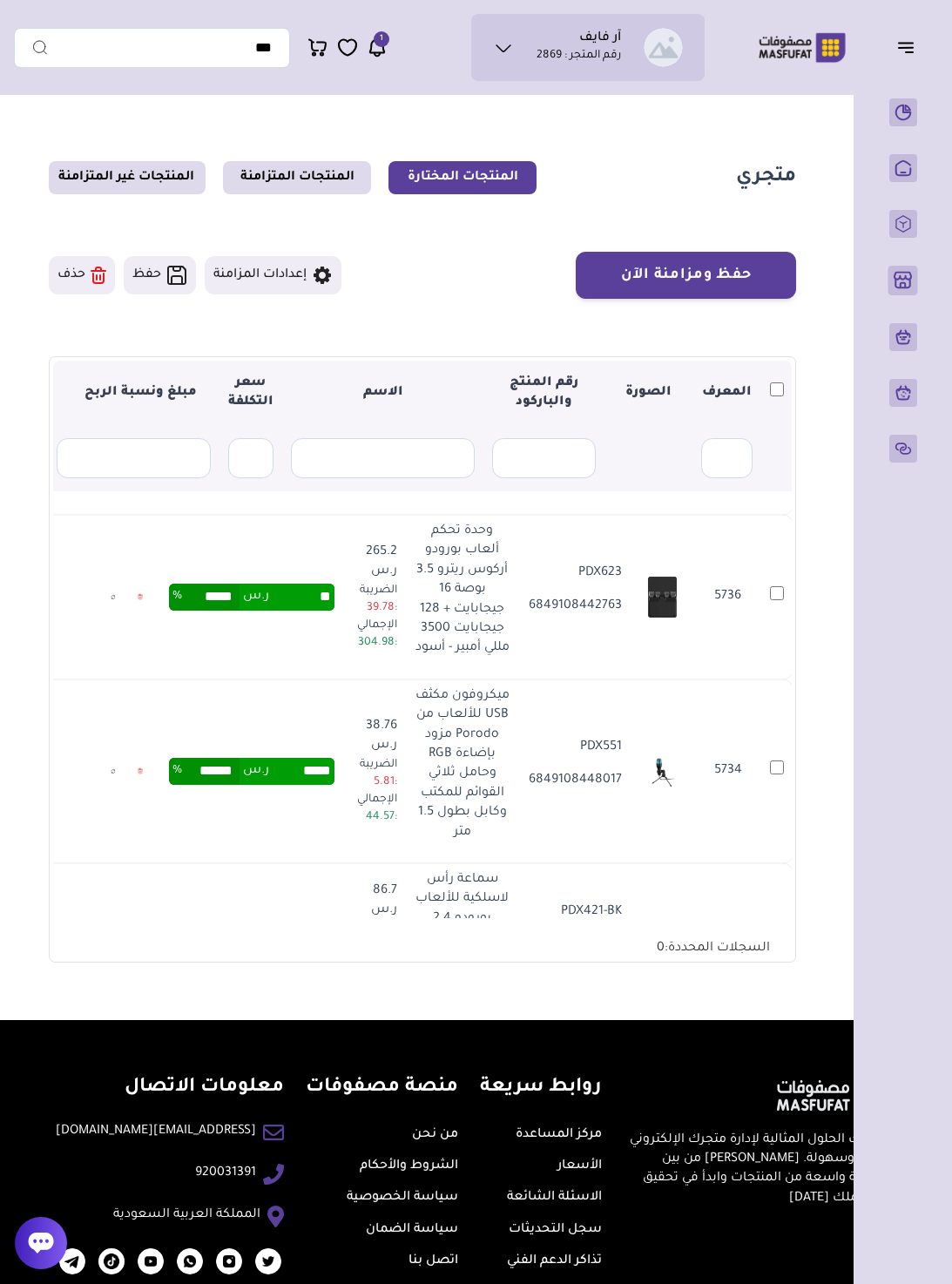 type on "*" 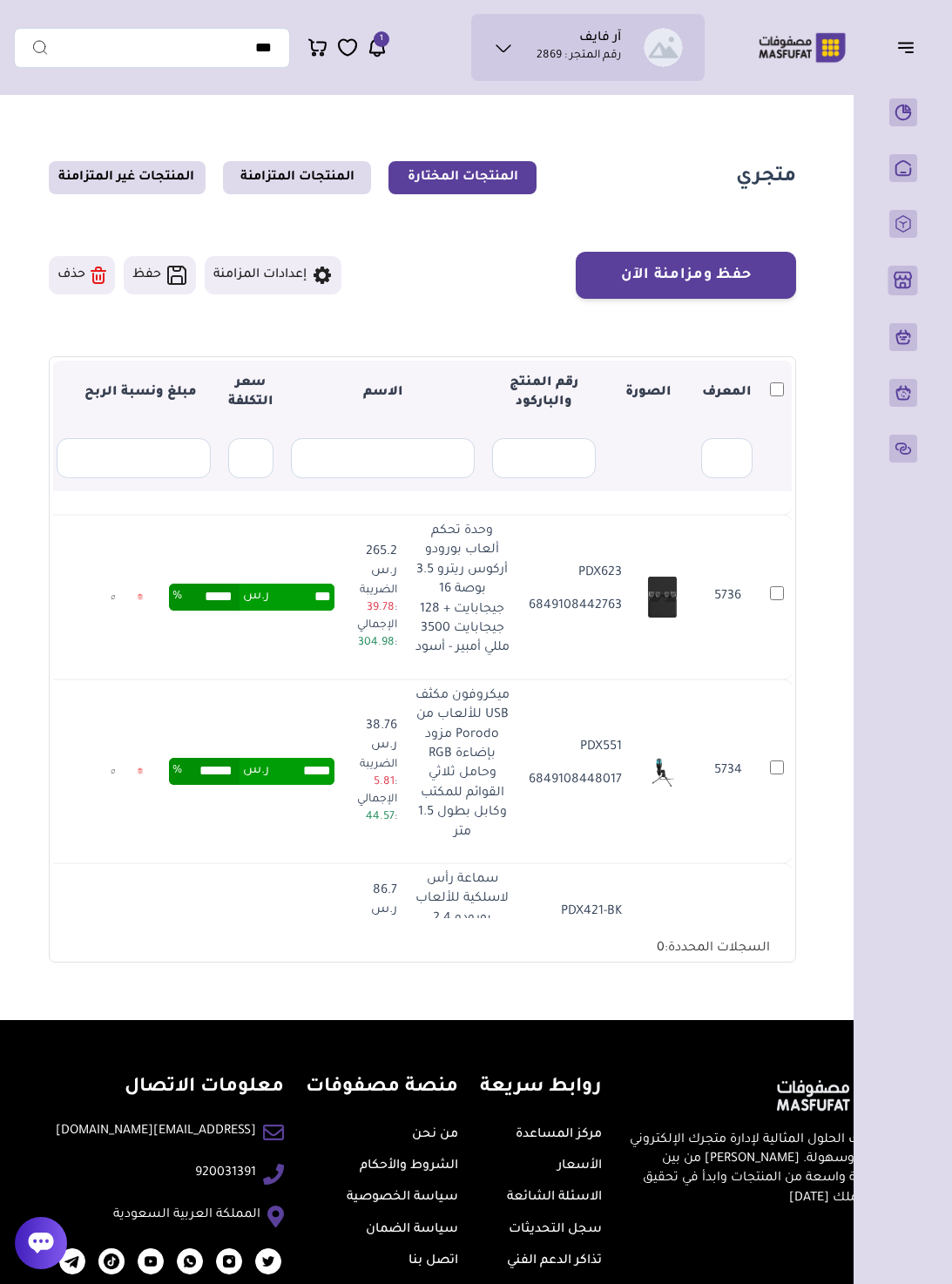 click on "***
ر.س
*****
%" at bounding box center (252, 597) 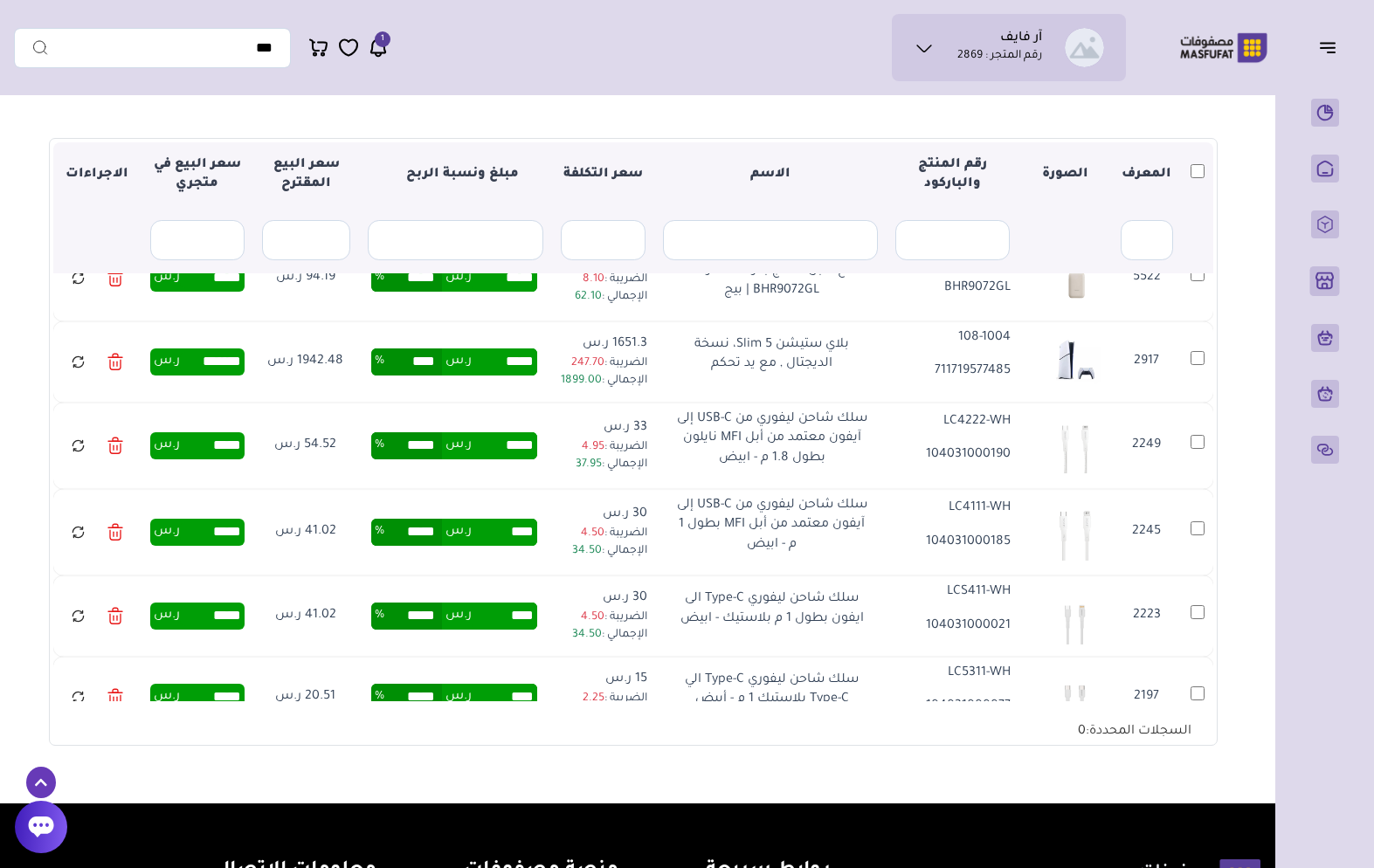 click on "****" at bounding box center [504, 532] 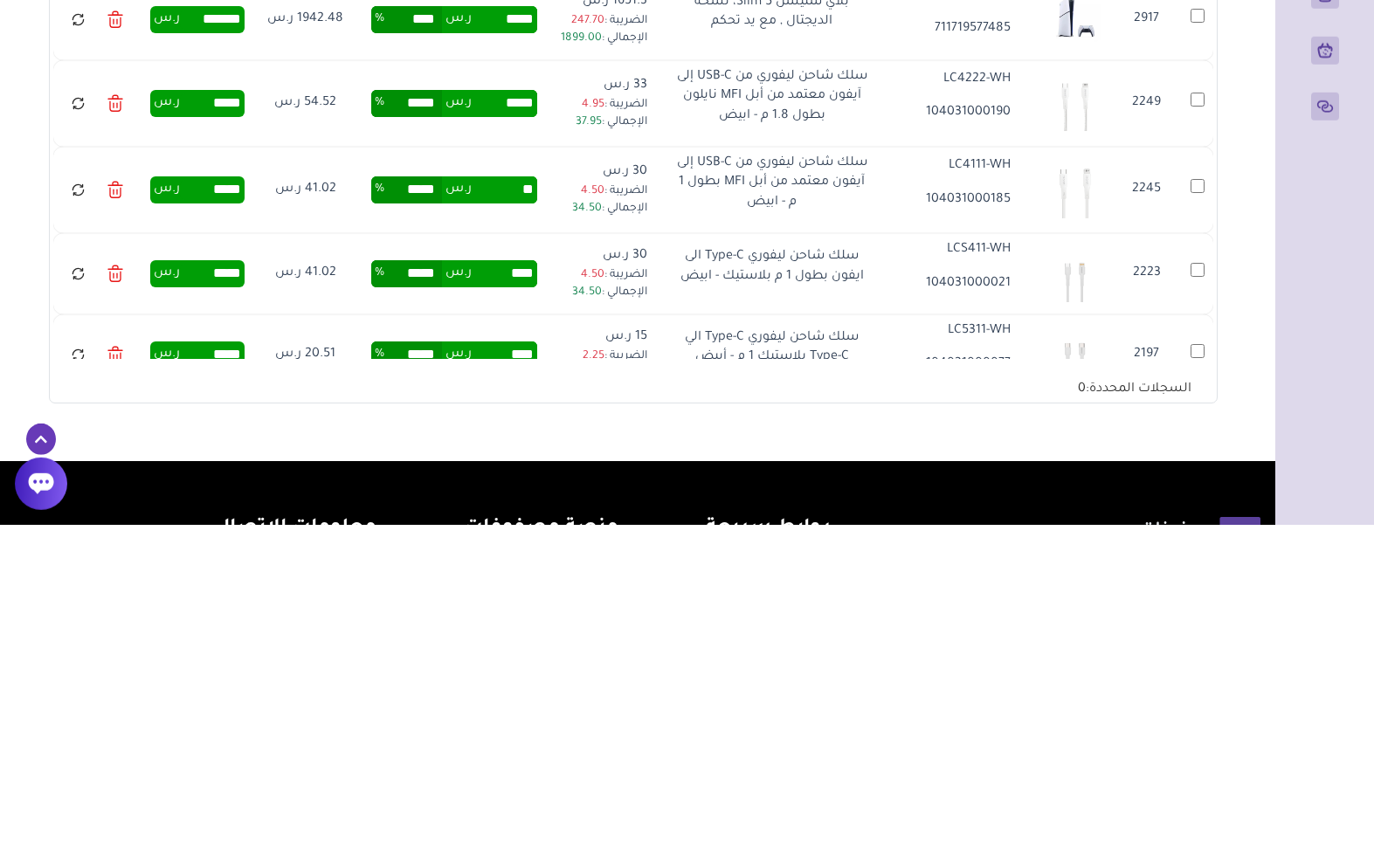 type on "*" 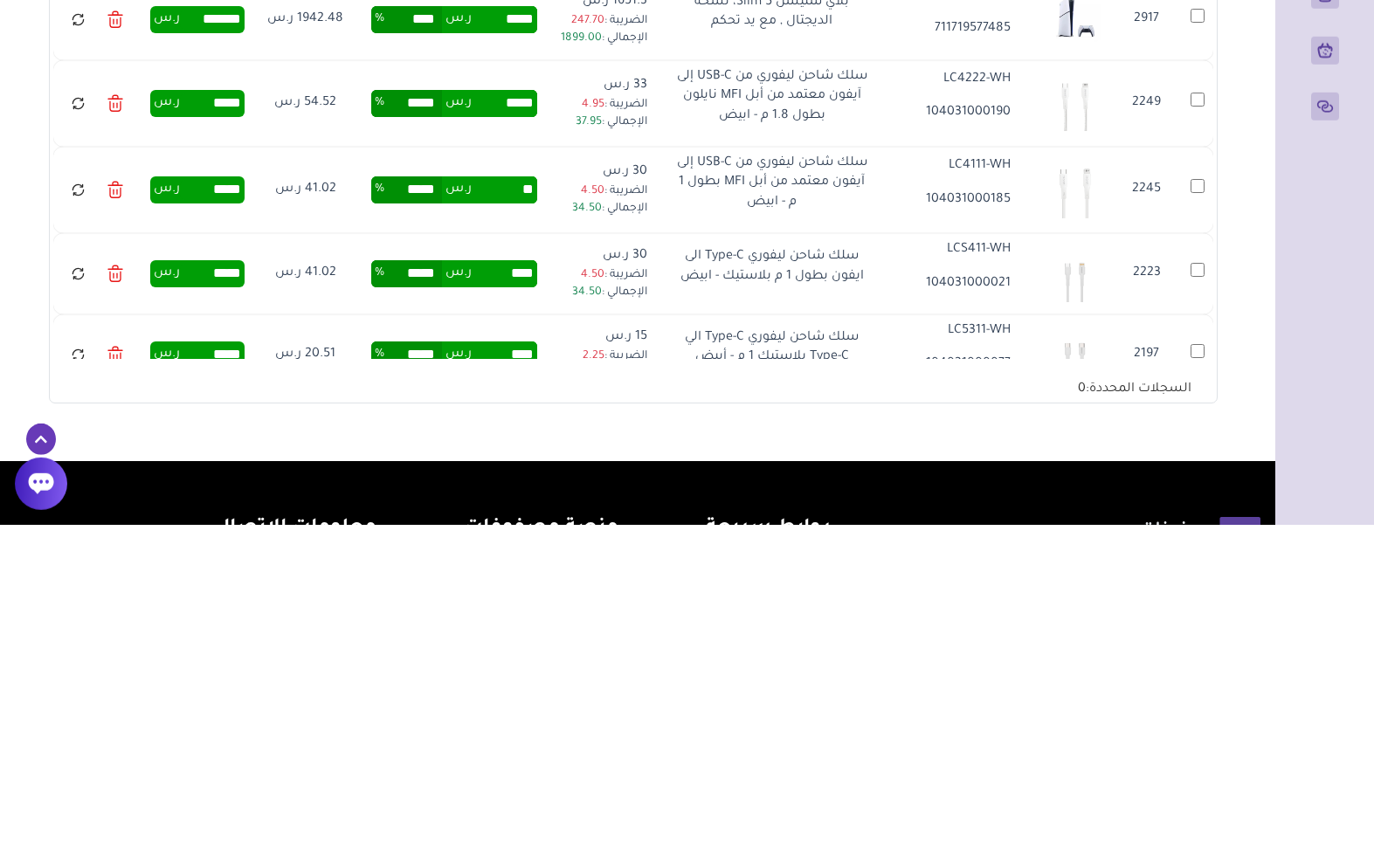 click on "****
ر.س
*****
%" at bounding box center (454, 617) 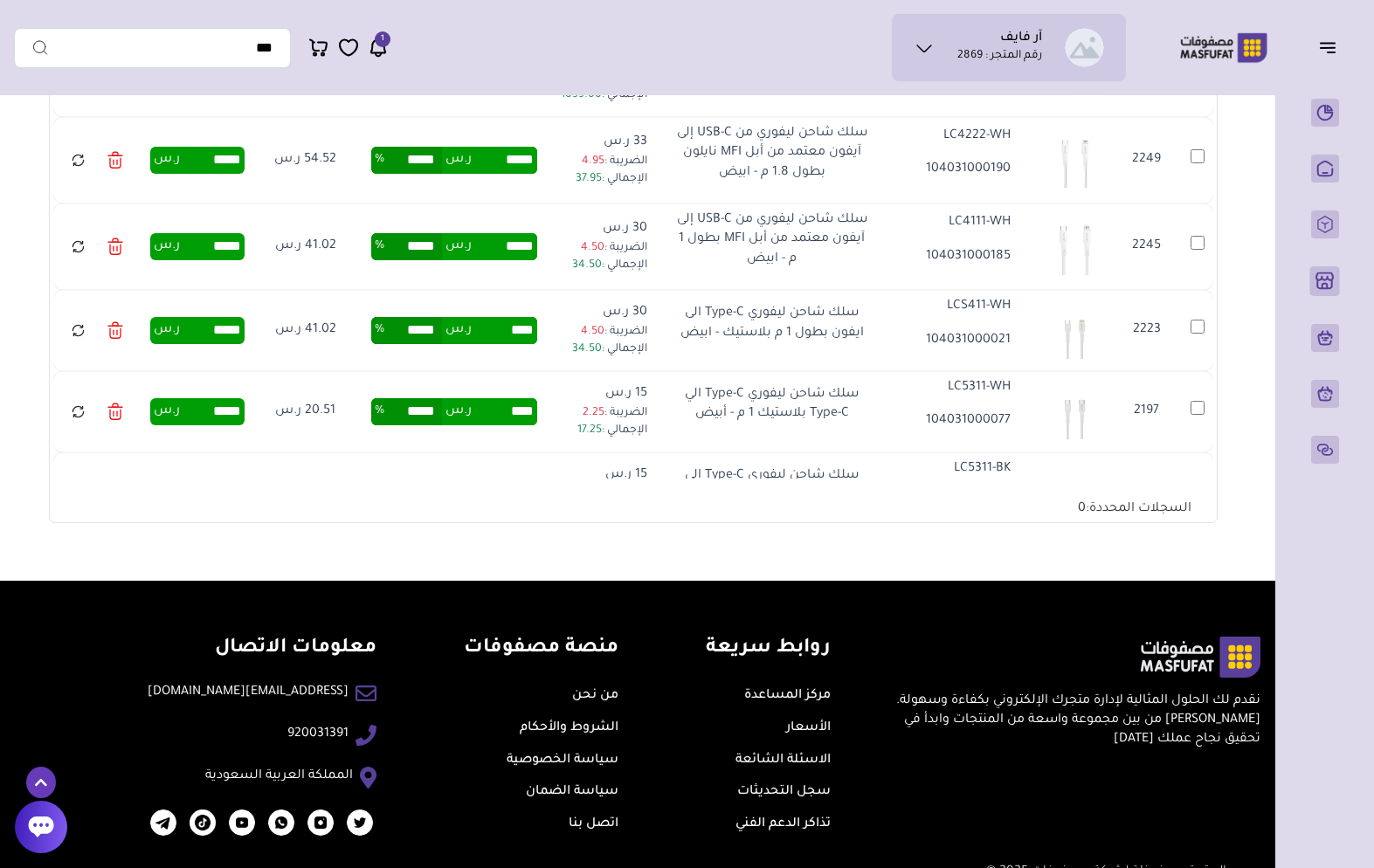 click on "****" at bounding box center (504, 330) 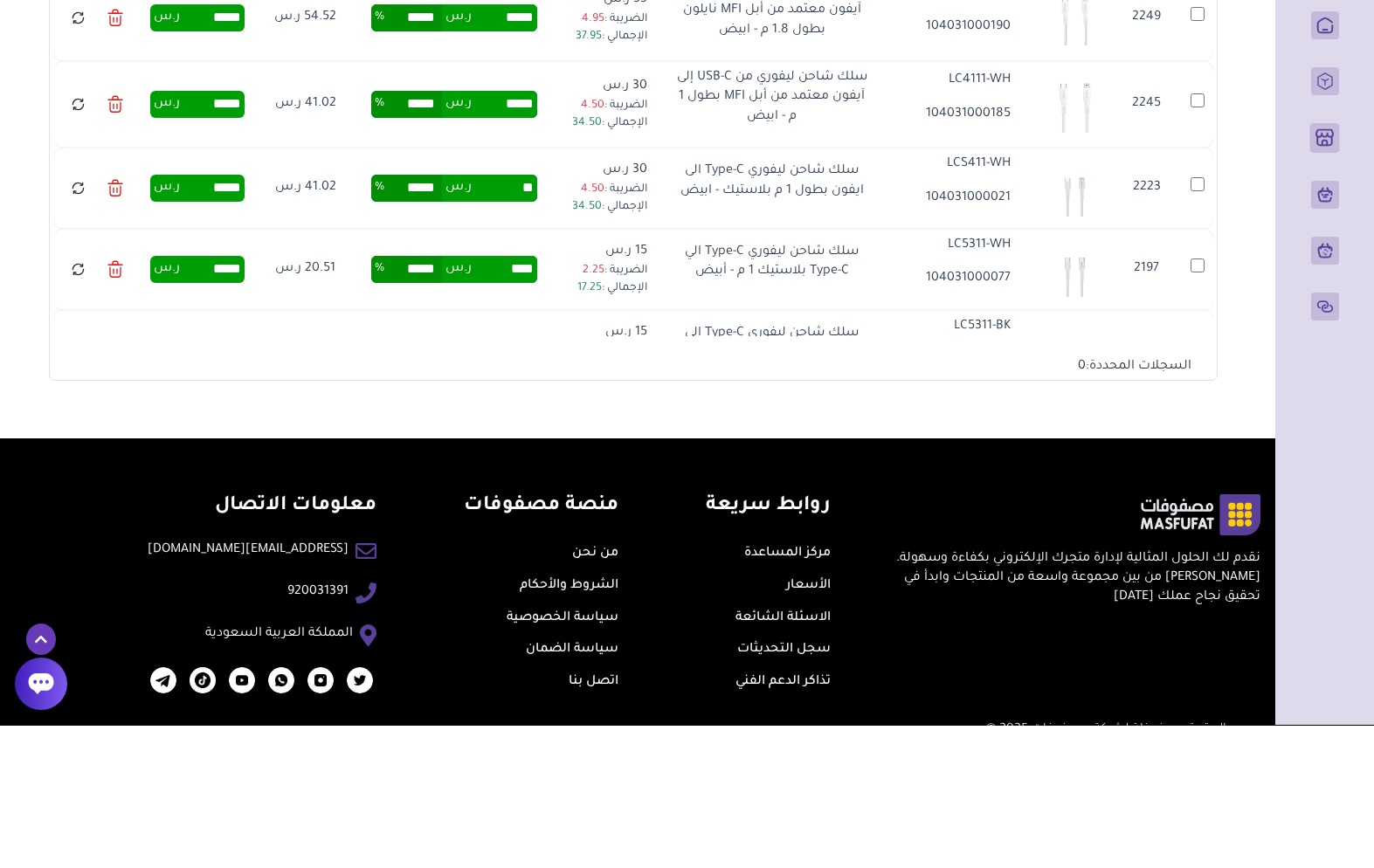 type on "*" 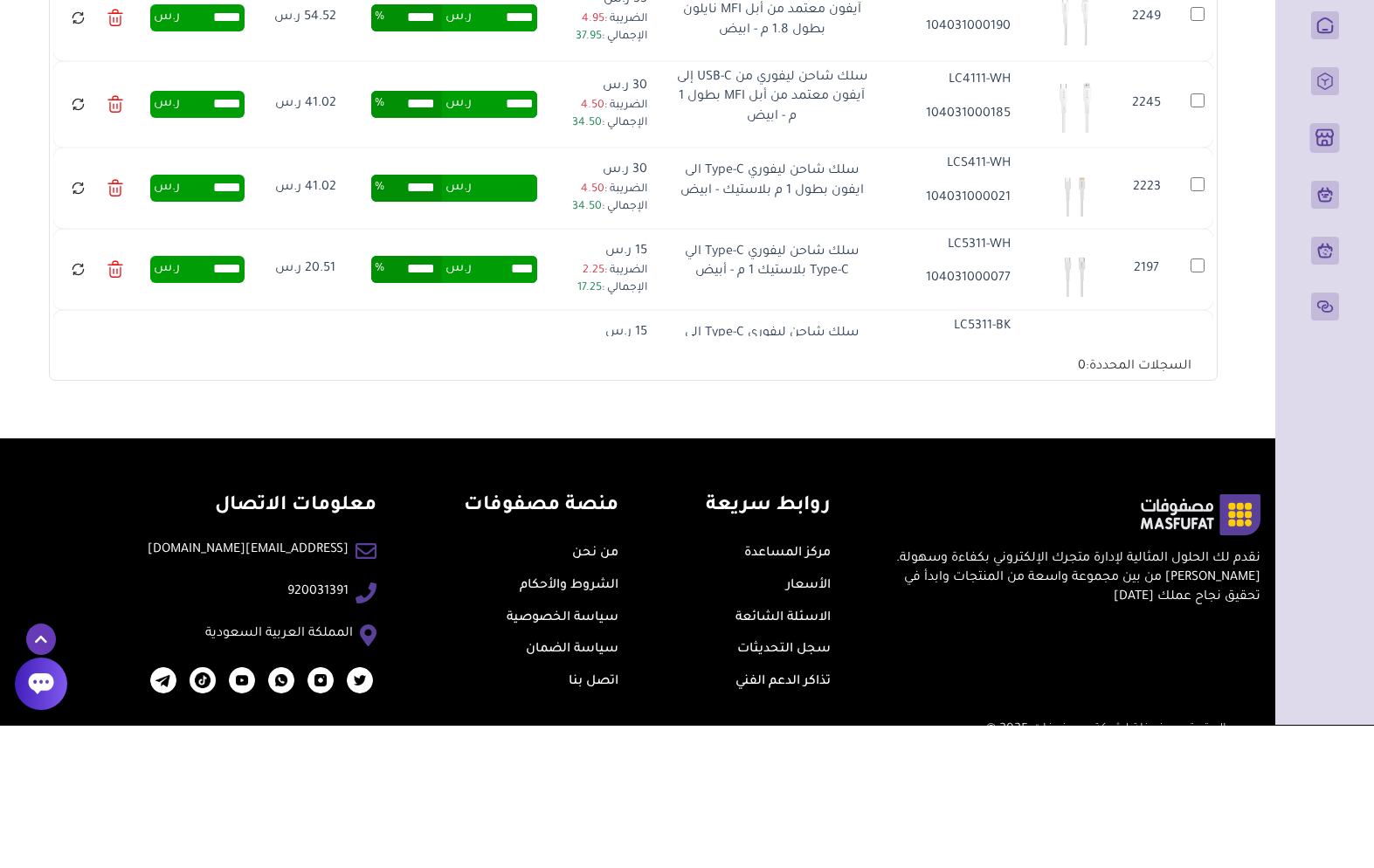 type on "*" 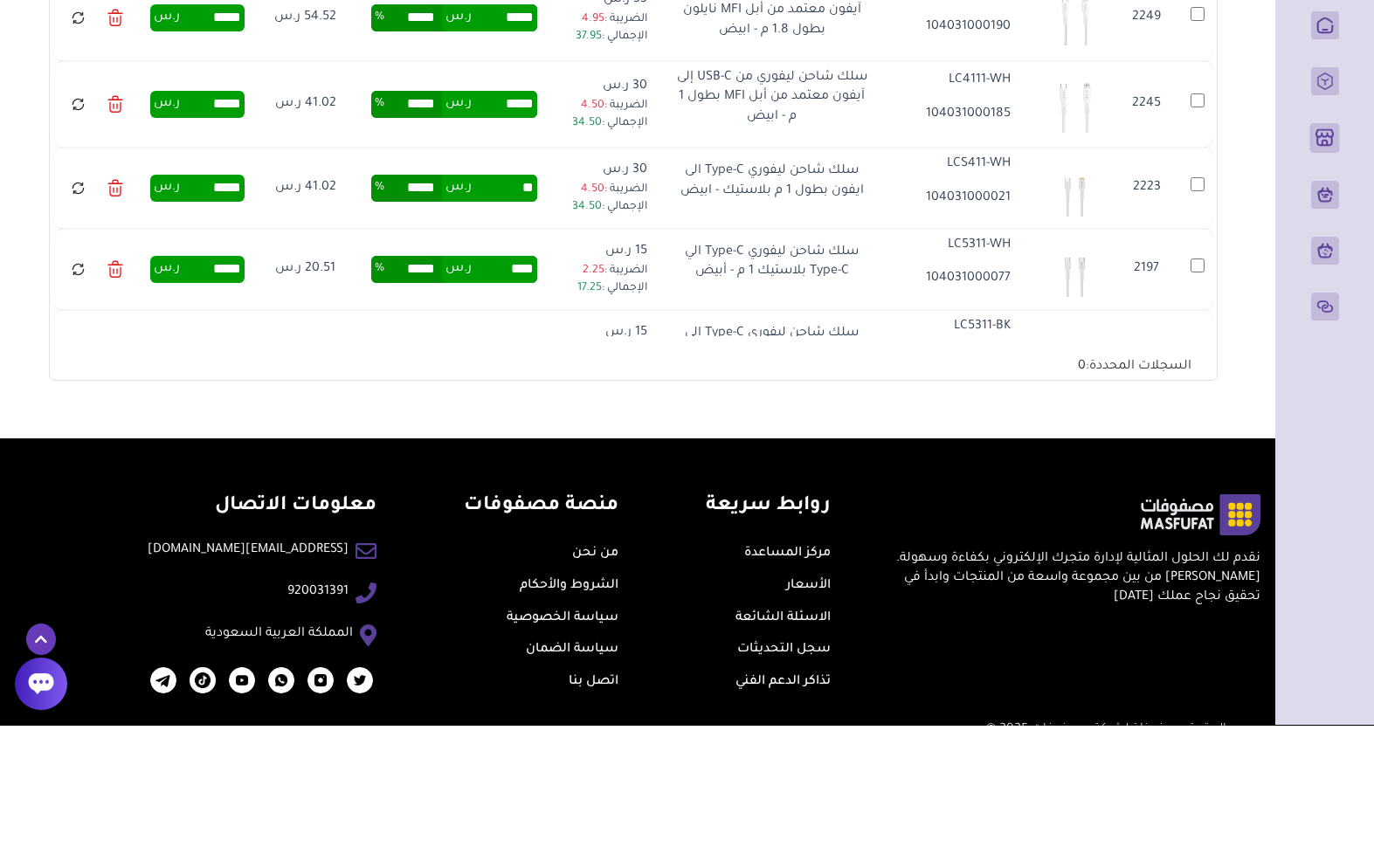 click on "****" at bounding box center [504, 412] 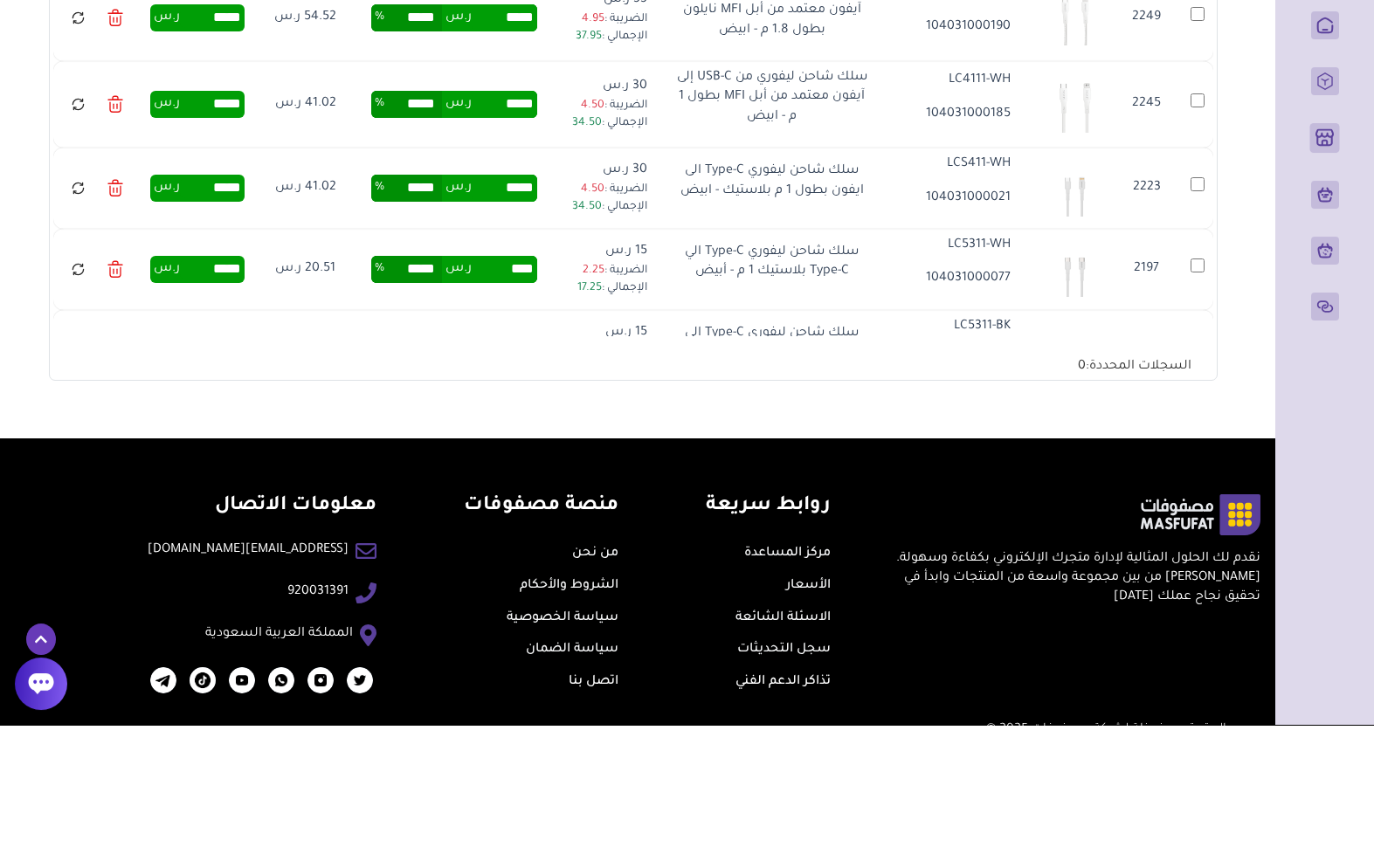 click on "****" at bounding box center (504, 412) 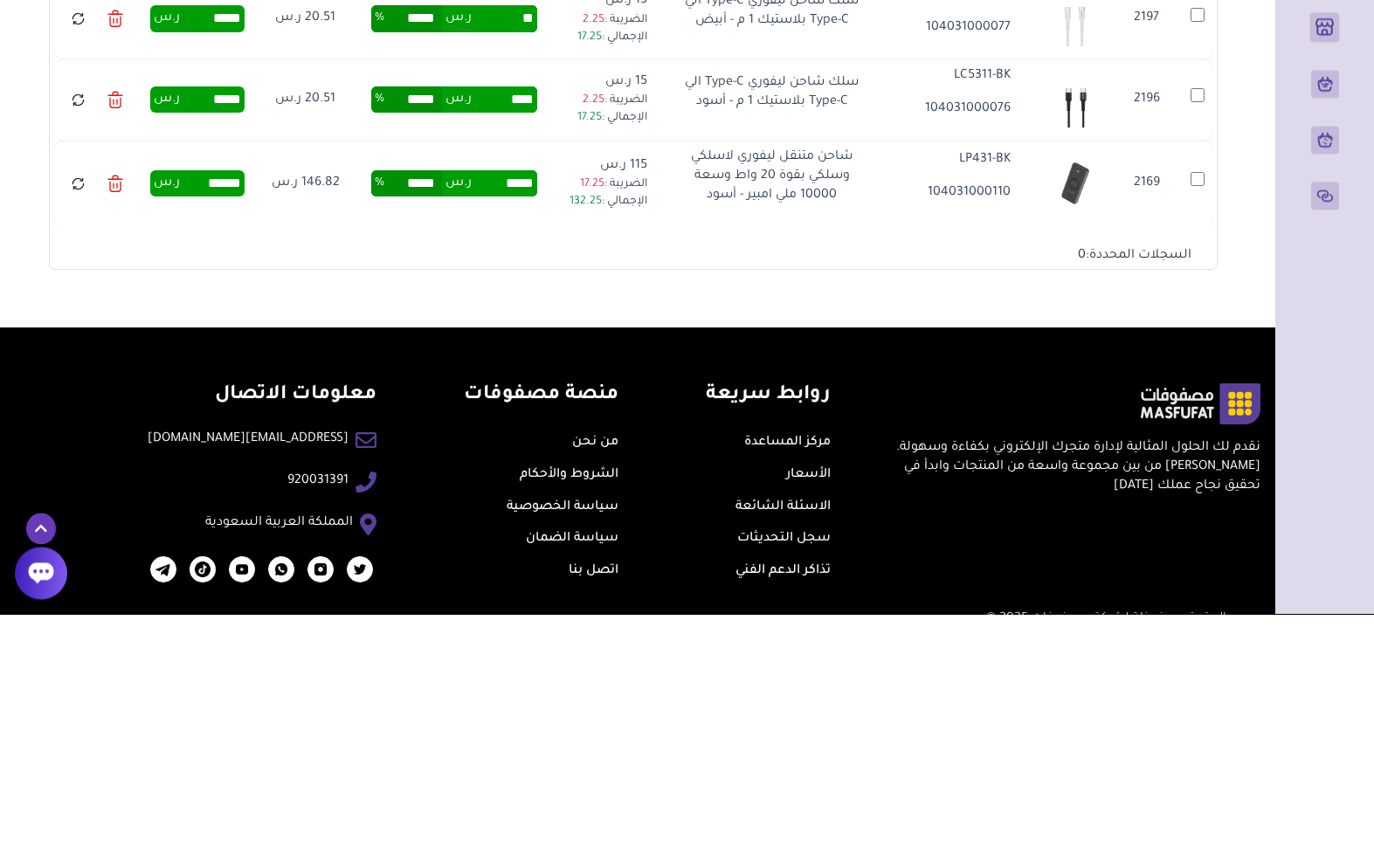 click on "****" at bounding box center [504, 354] 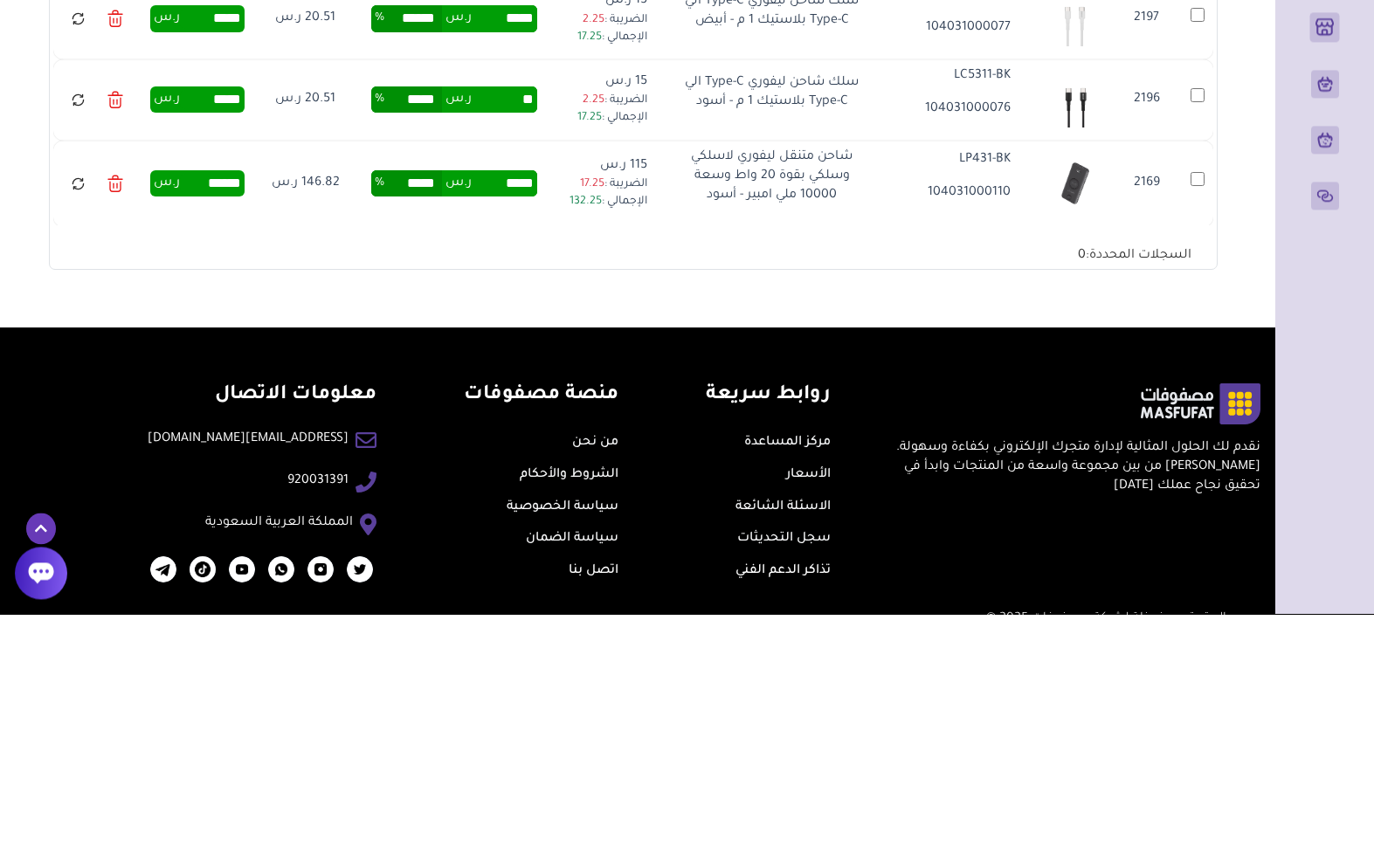 type on "*" 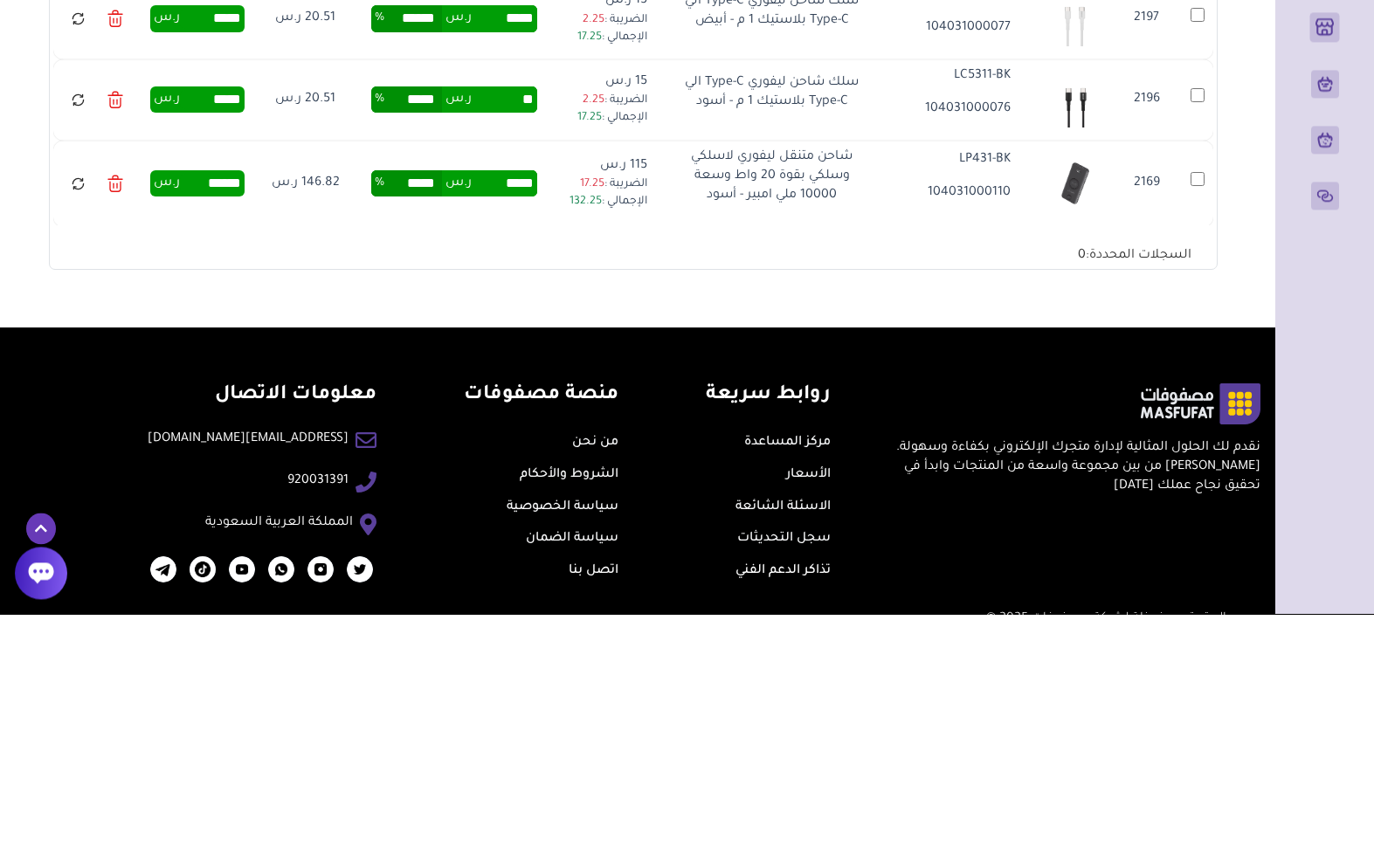 click on "*****" at bounding box center [504, 437] 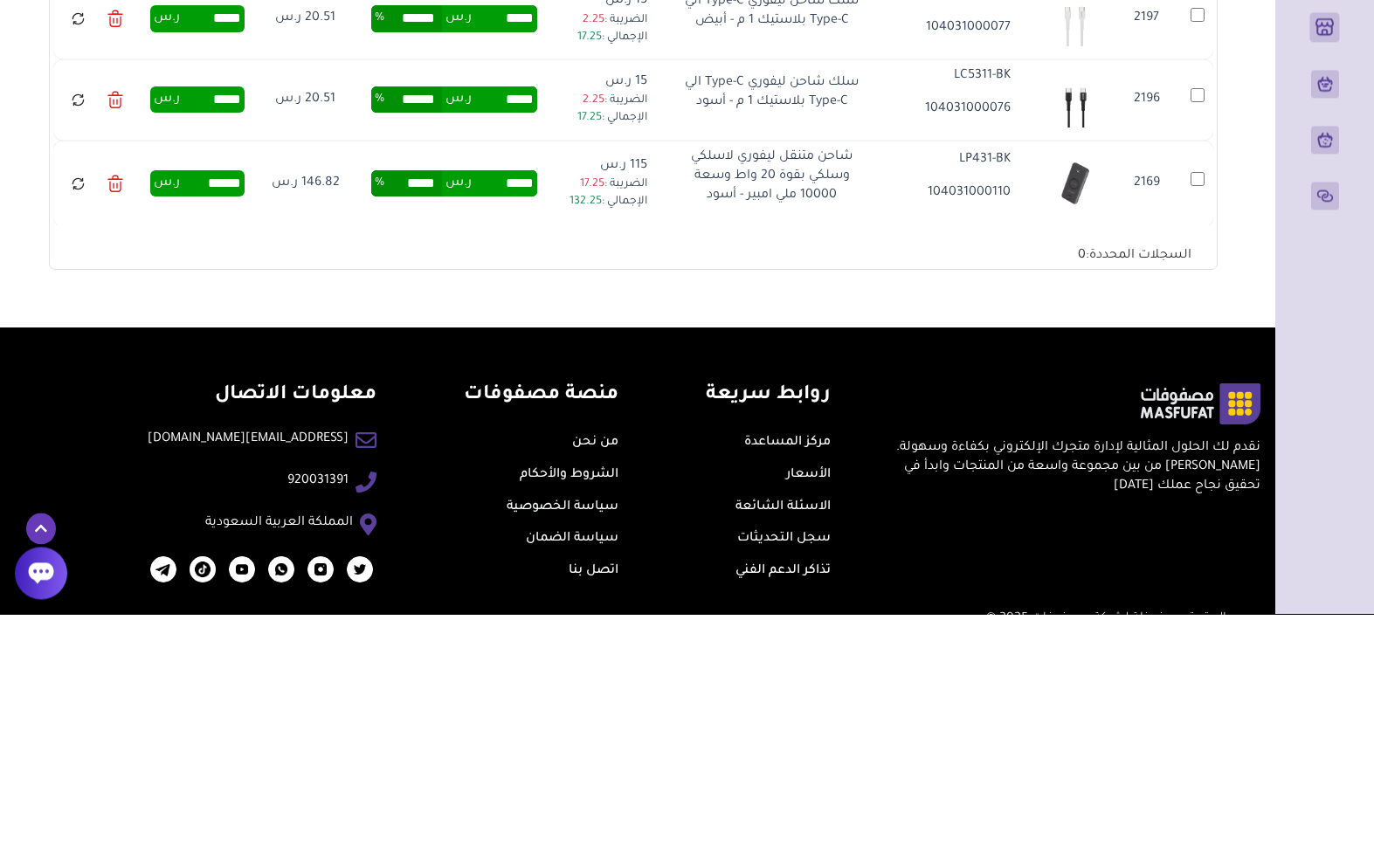 click on "*****" at bounding box center (504, 437) 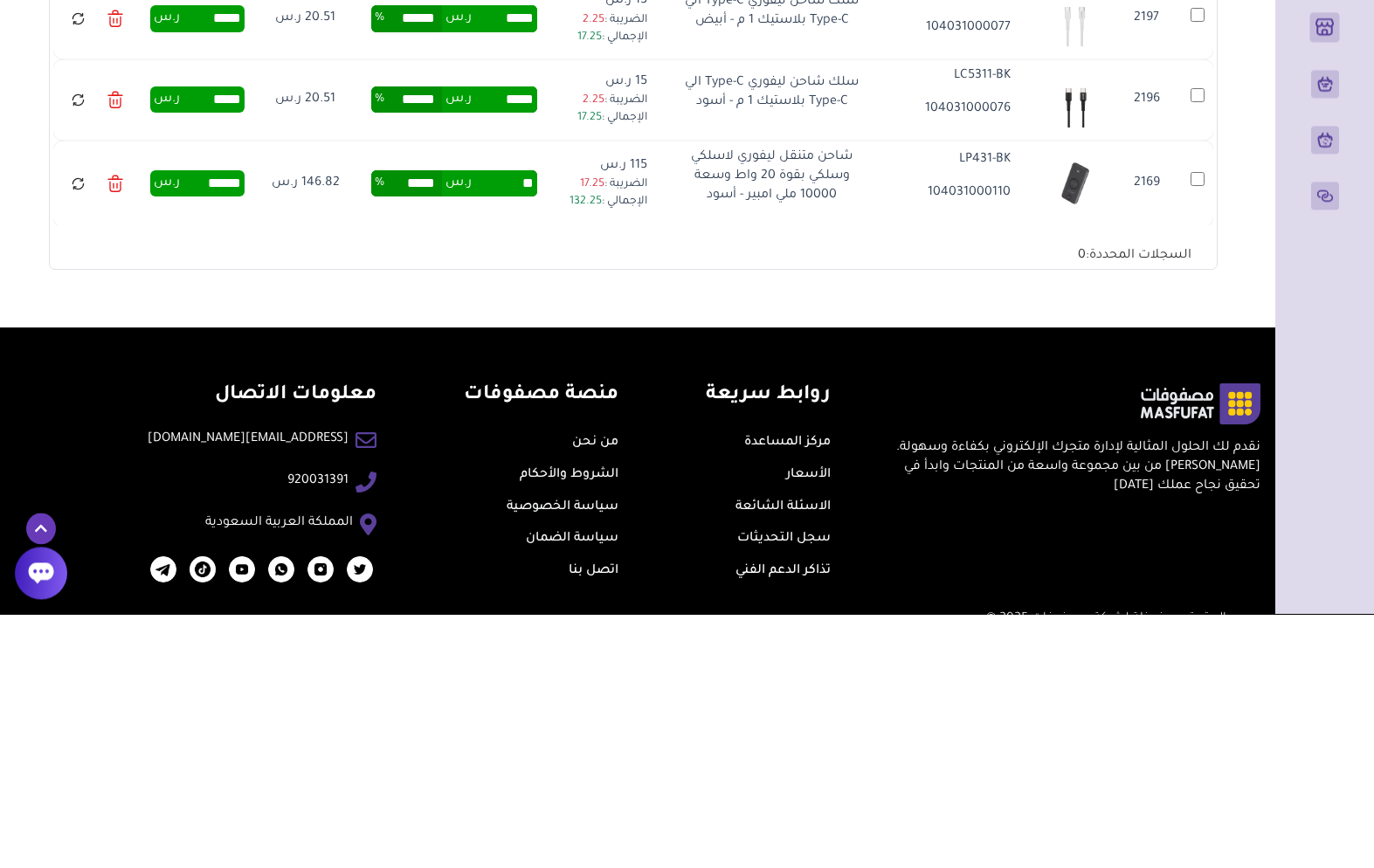 type on "*" 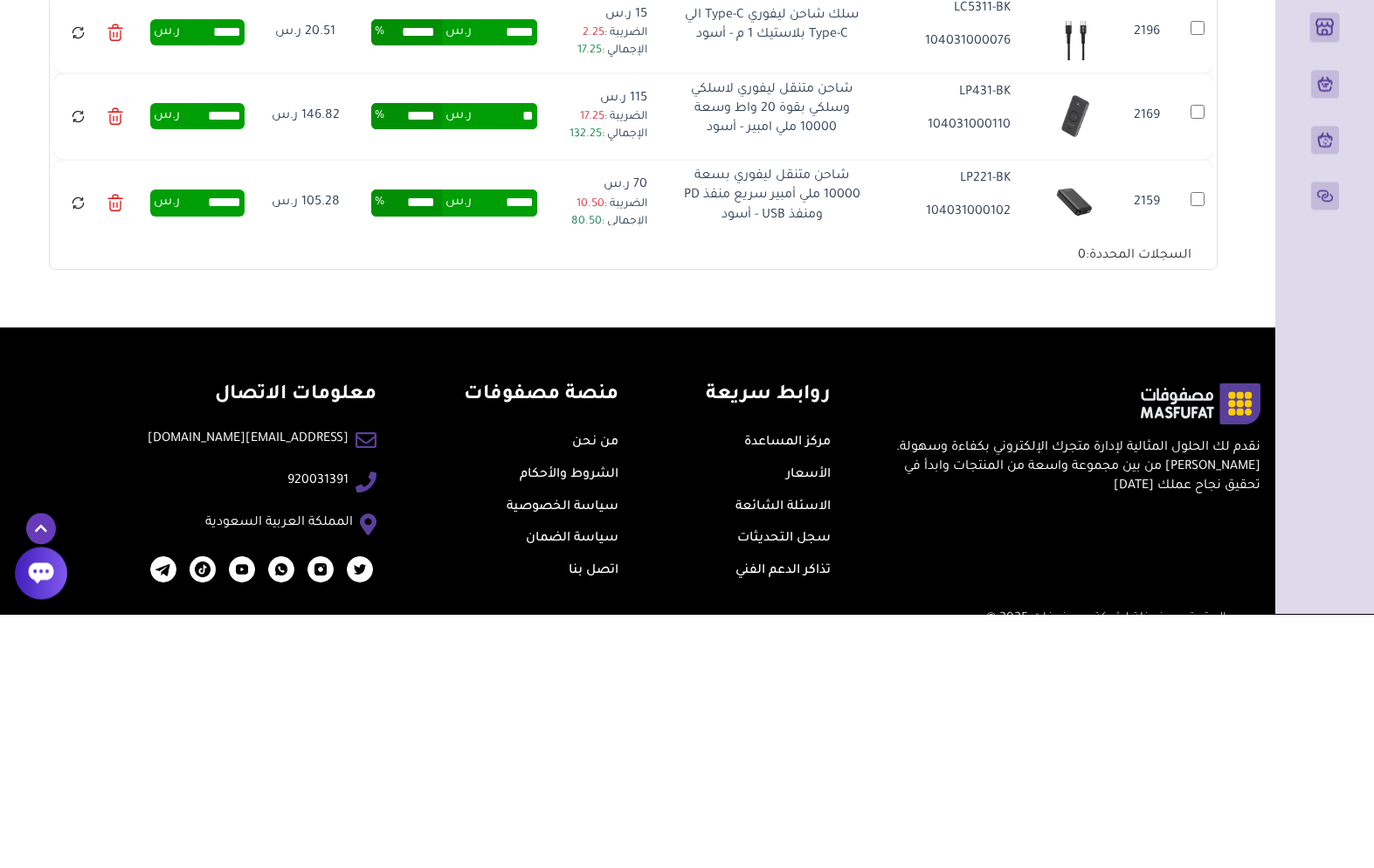 scroll, scrollTop: 955, scrollLeft: 0, axis: vertical 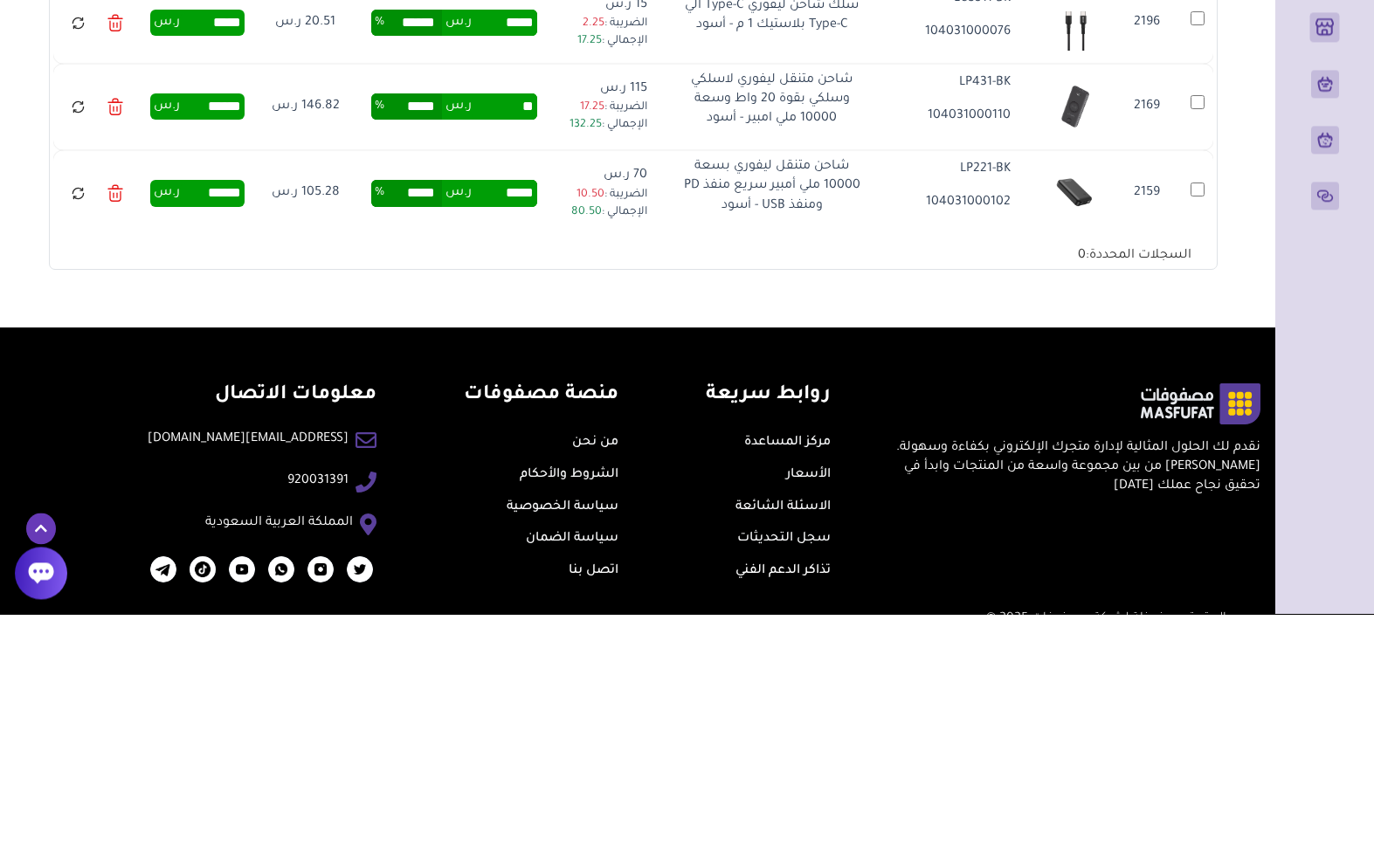 click on "**
ر.س
*****
%" at bounding box center [454, 361] 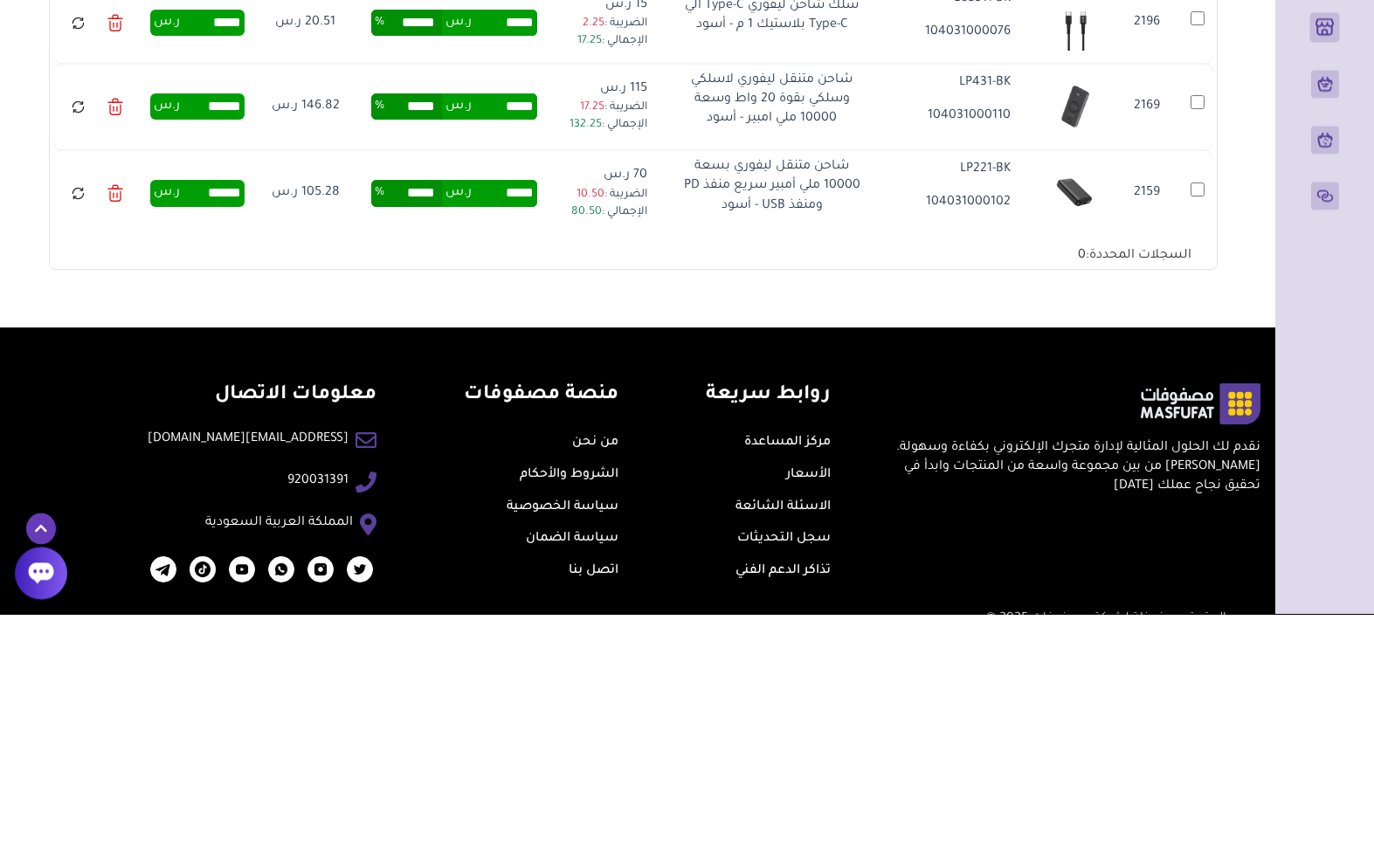 scroll, scrollTop: 442, scrollLeft: 0, axis: vertical 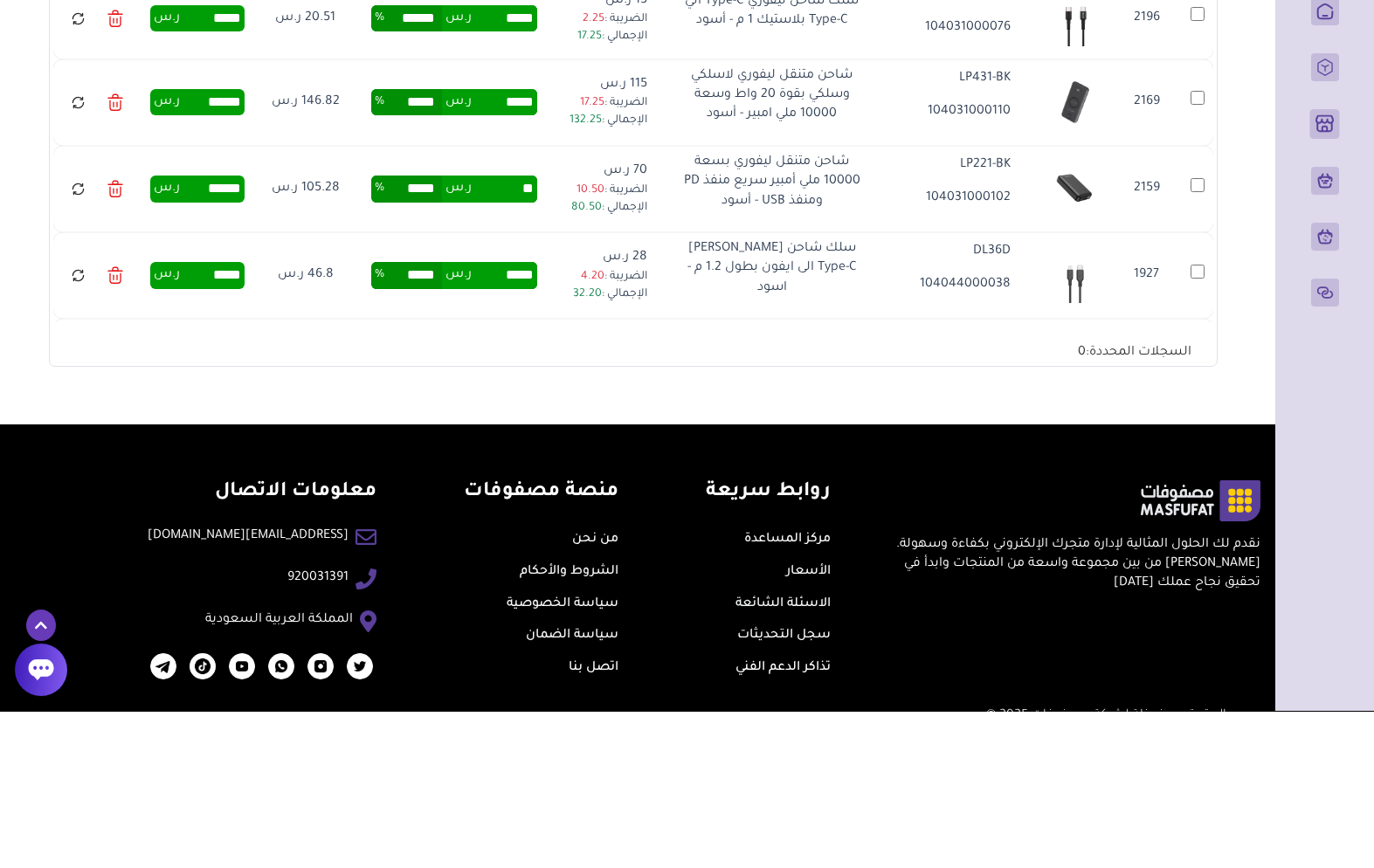 type on "*" 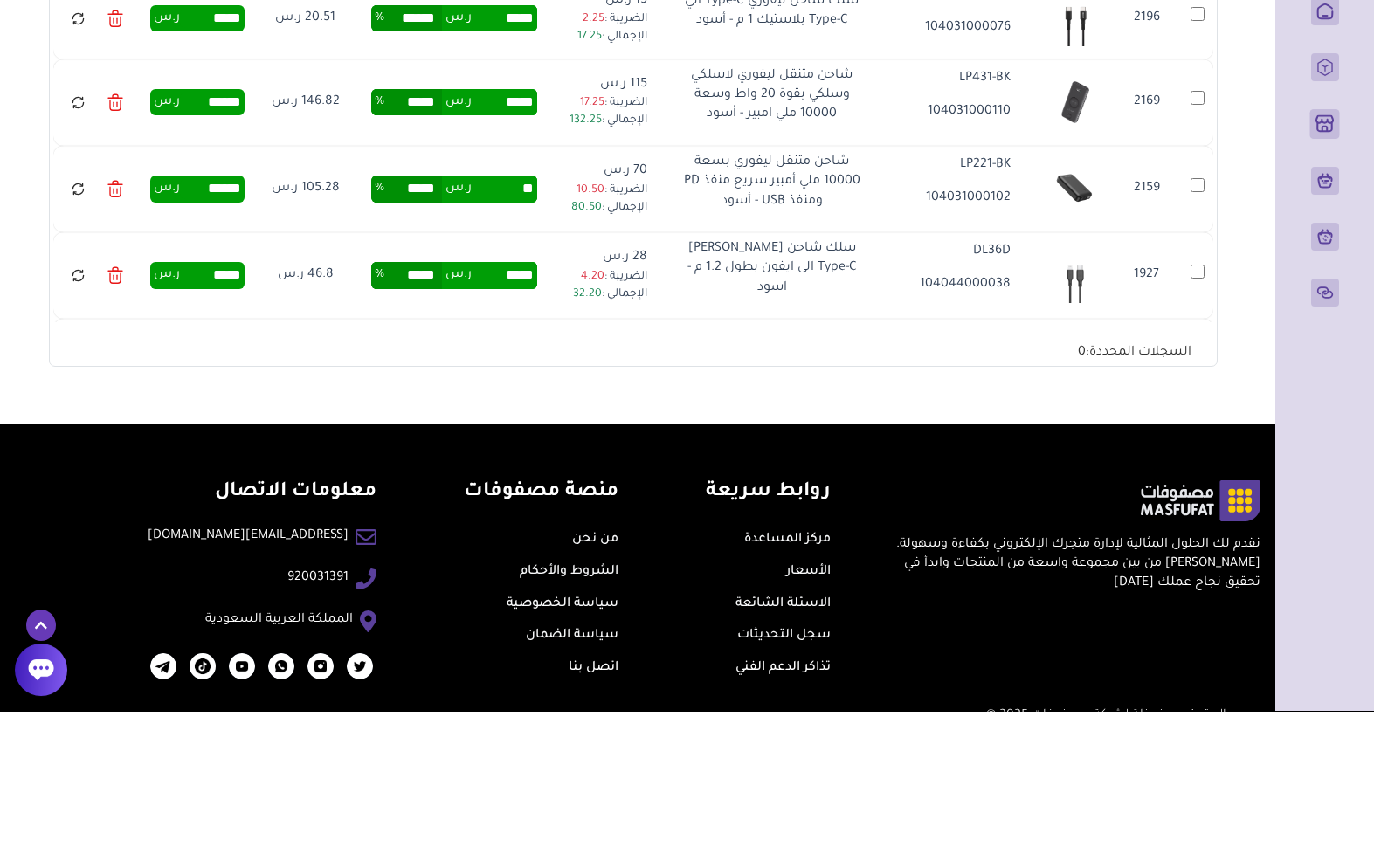 click on "*****" at bounding box center (504, 432) 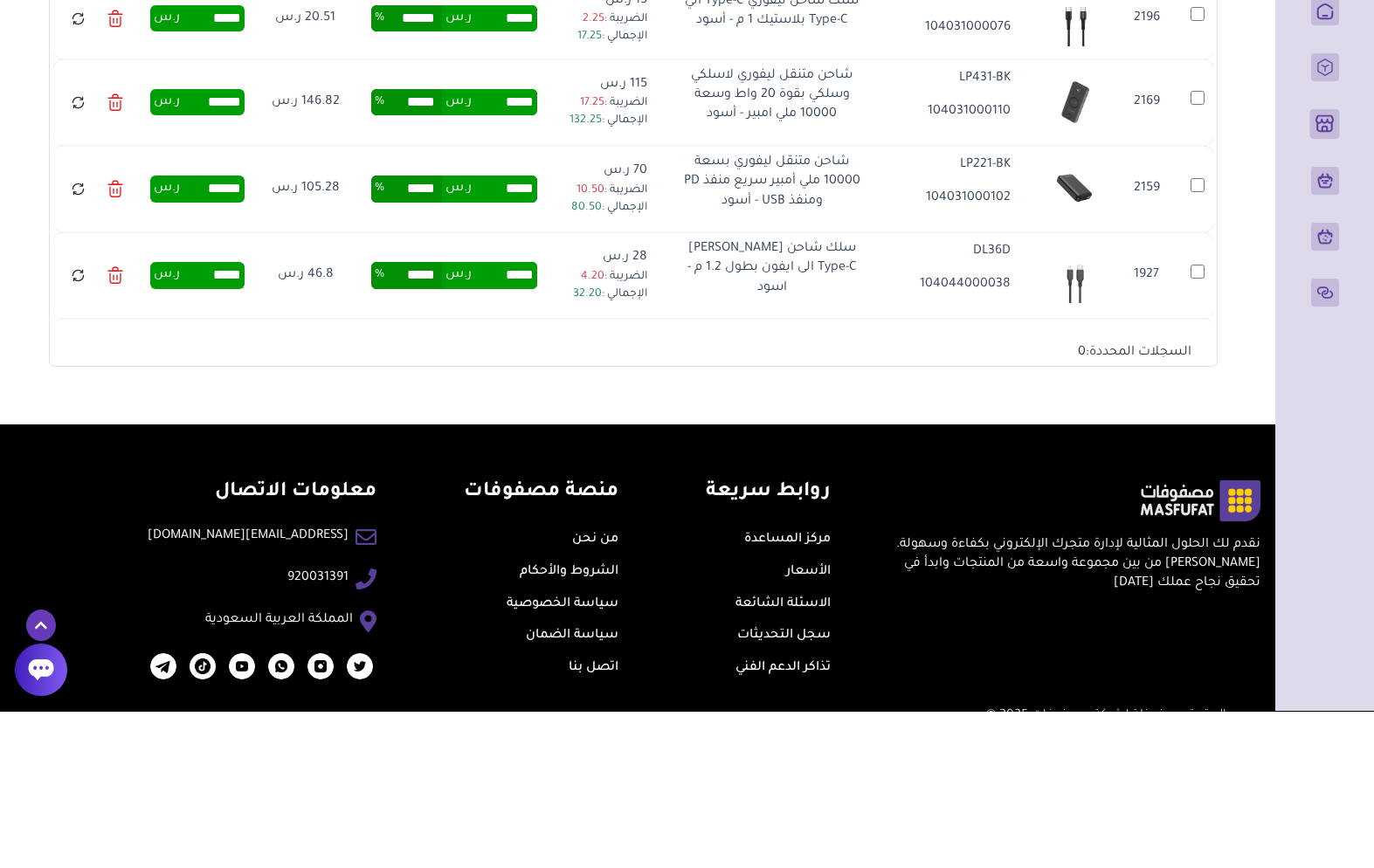 click on "*****" at bounding box center [504, 432] 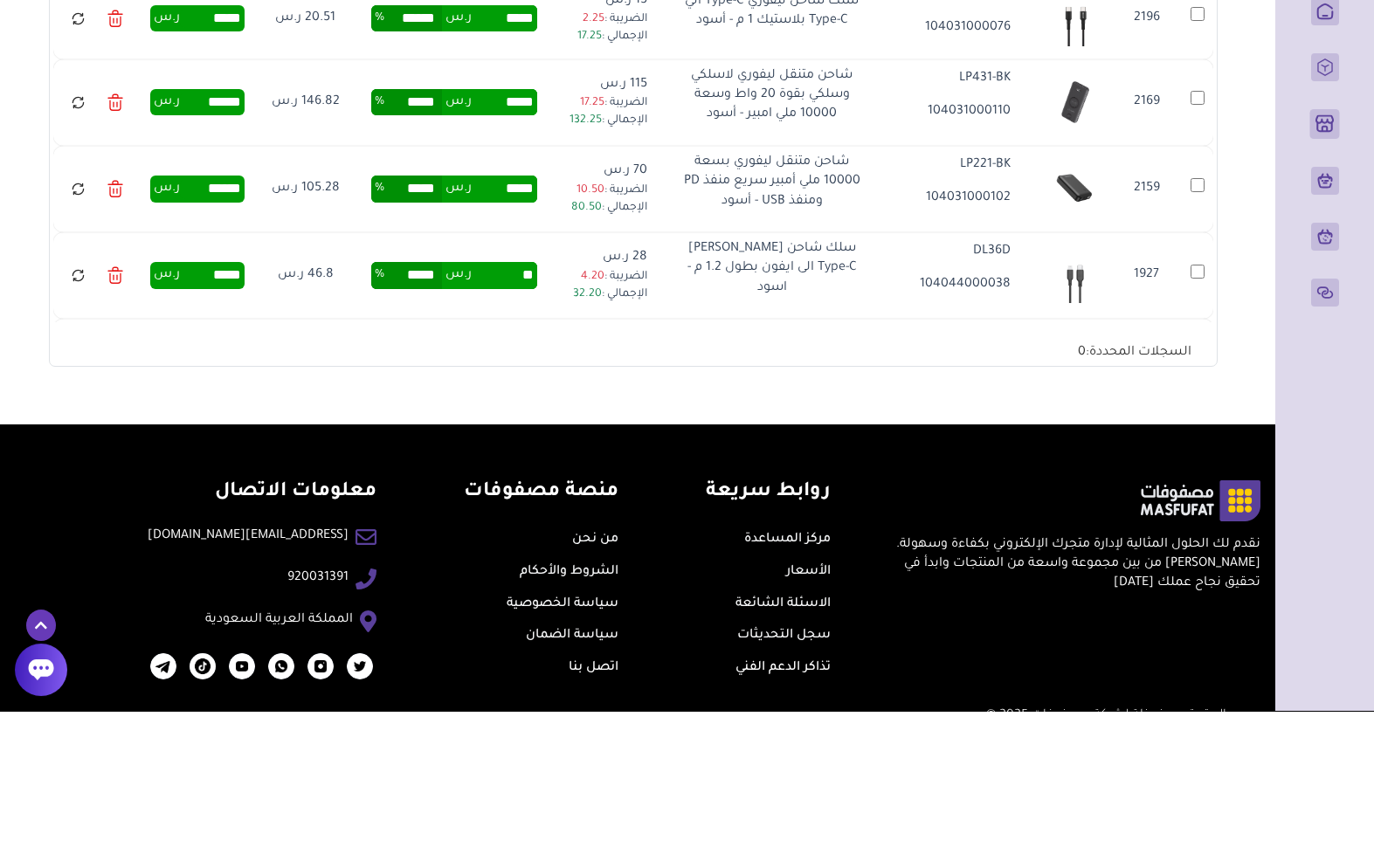 type on "*" 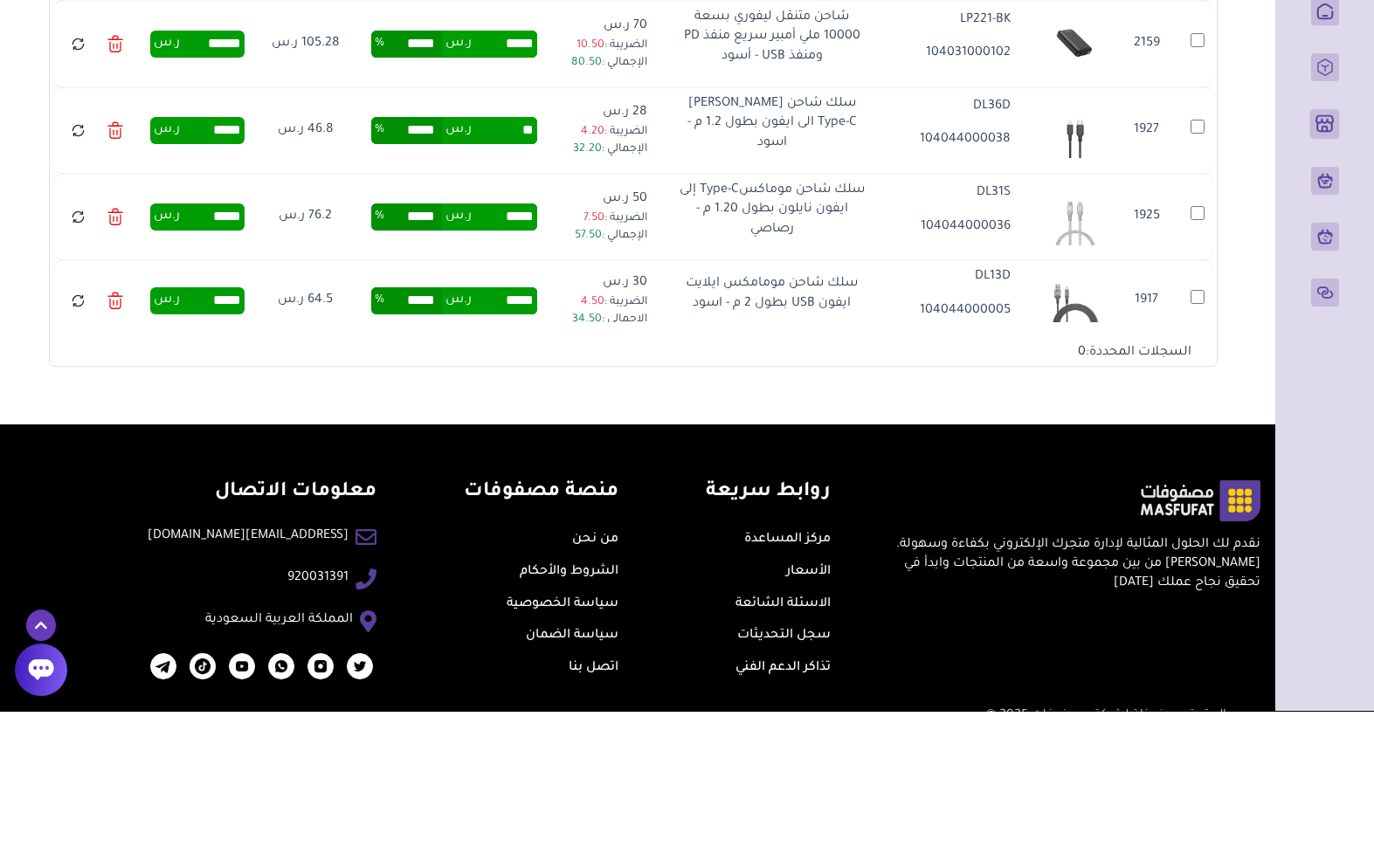 scroll, scrollTop: 1215, scrollLeft: 0, axis: vertical 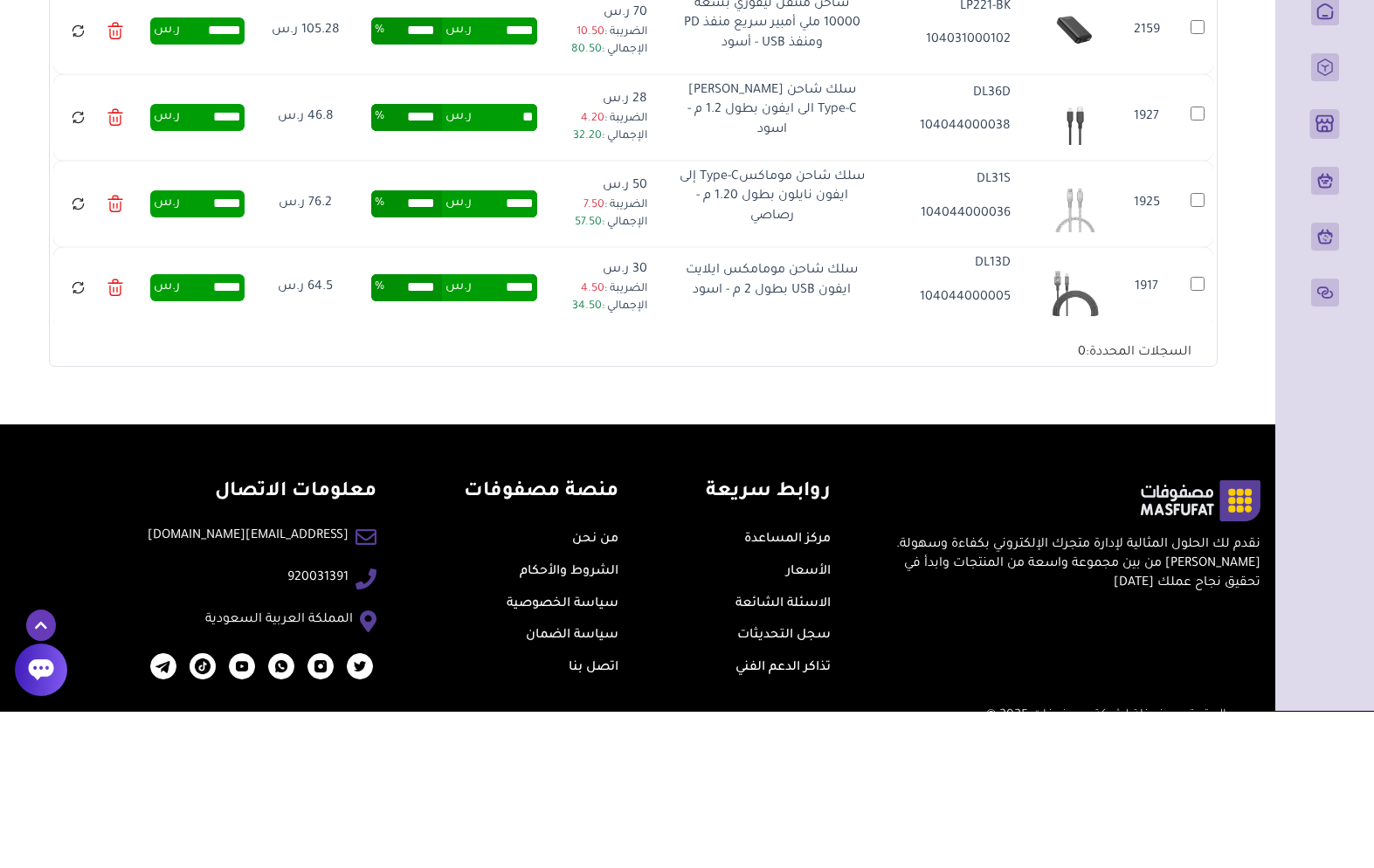 click on "*****" at bounding box center [504, 361] 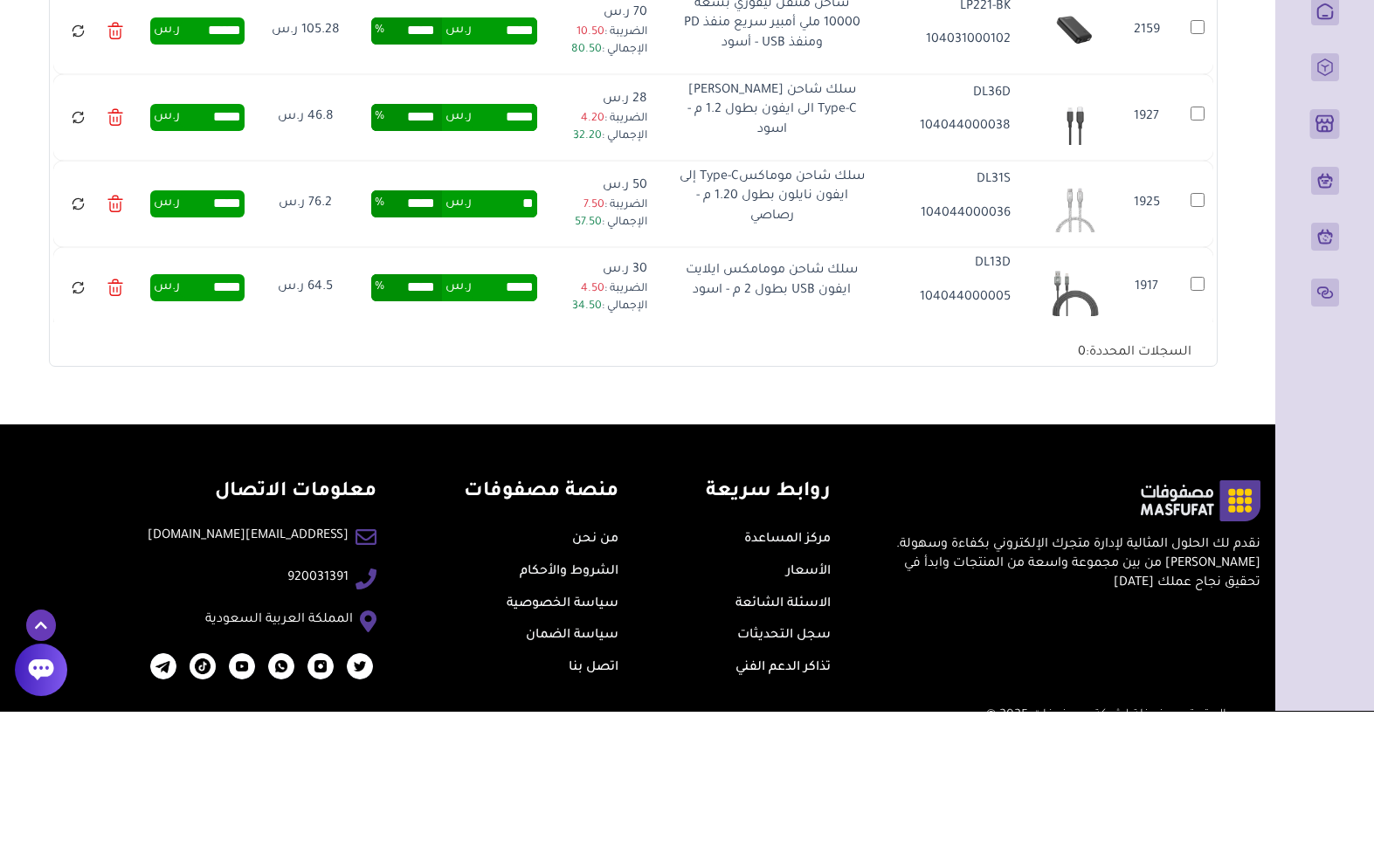 type on "*" 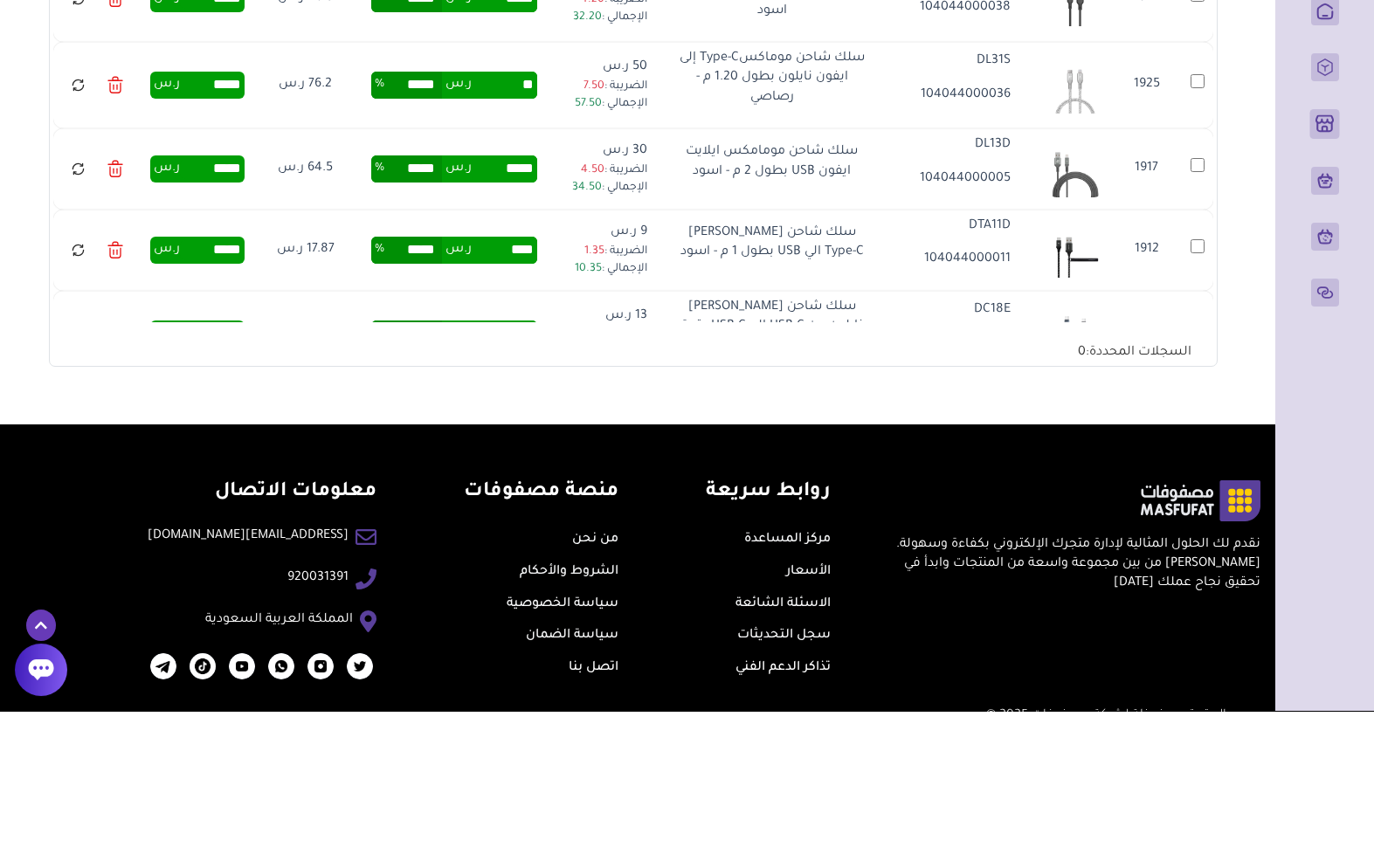 scroll, scrollTop: 1340, scrollLeft: 0, axis: vertical 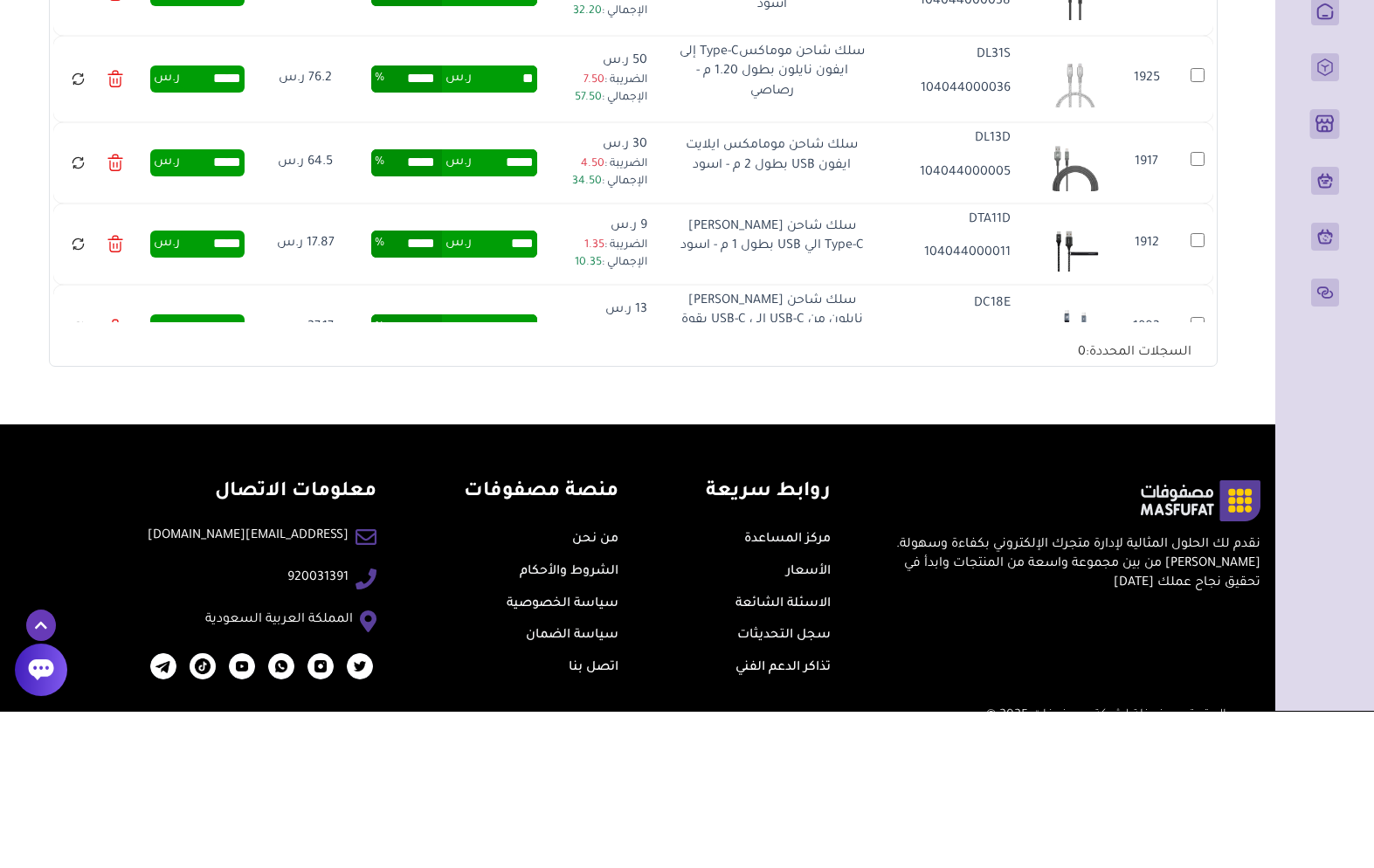 click on "****" at bounding box center [504, 401] 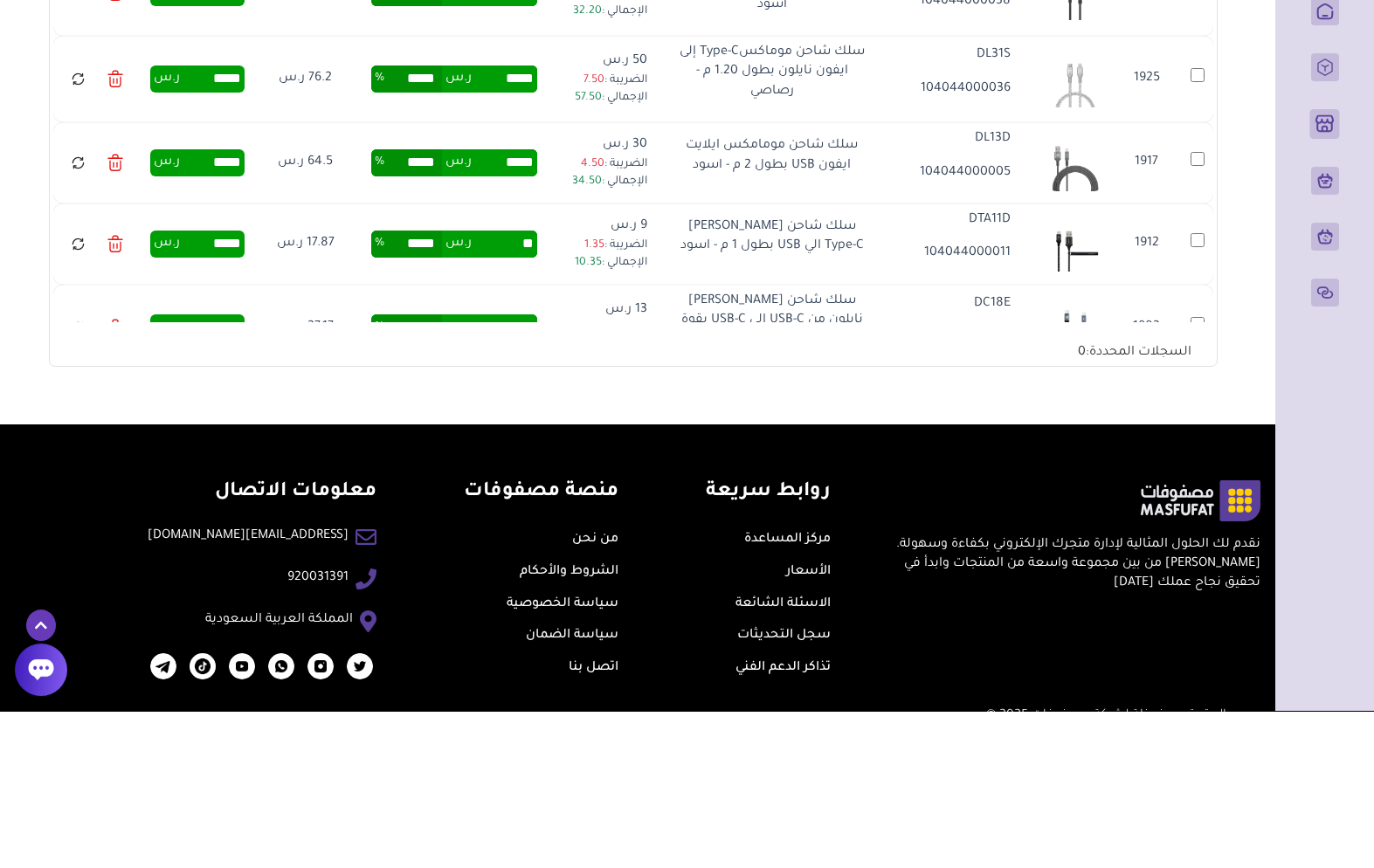 type on "*" 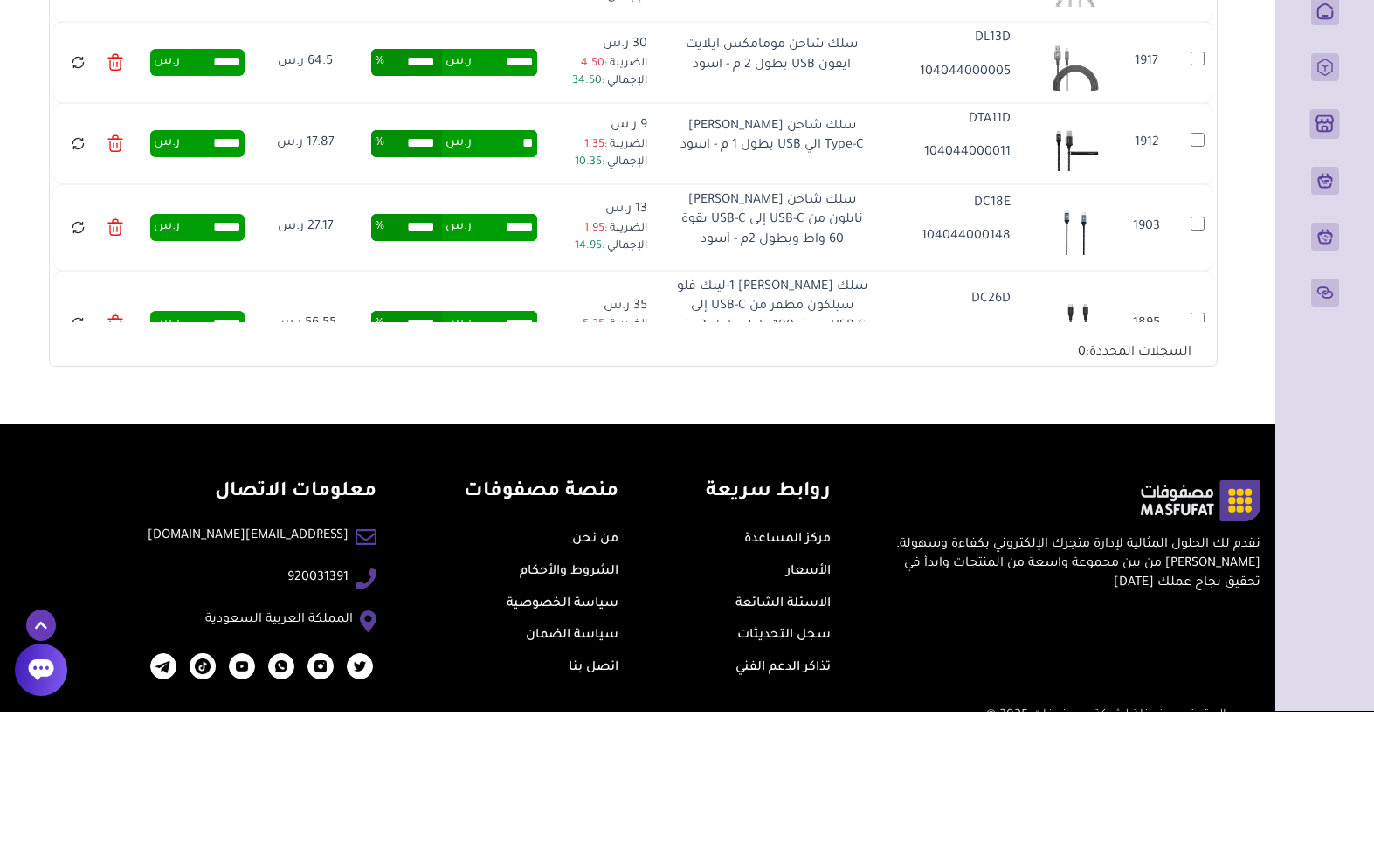 scroll, scrollTop: 1443, scrollLeft: 0, axis: vertical 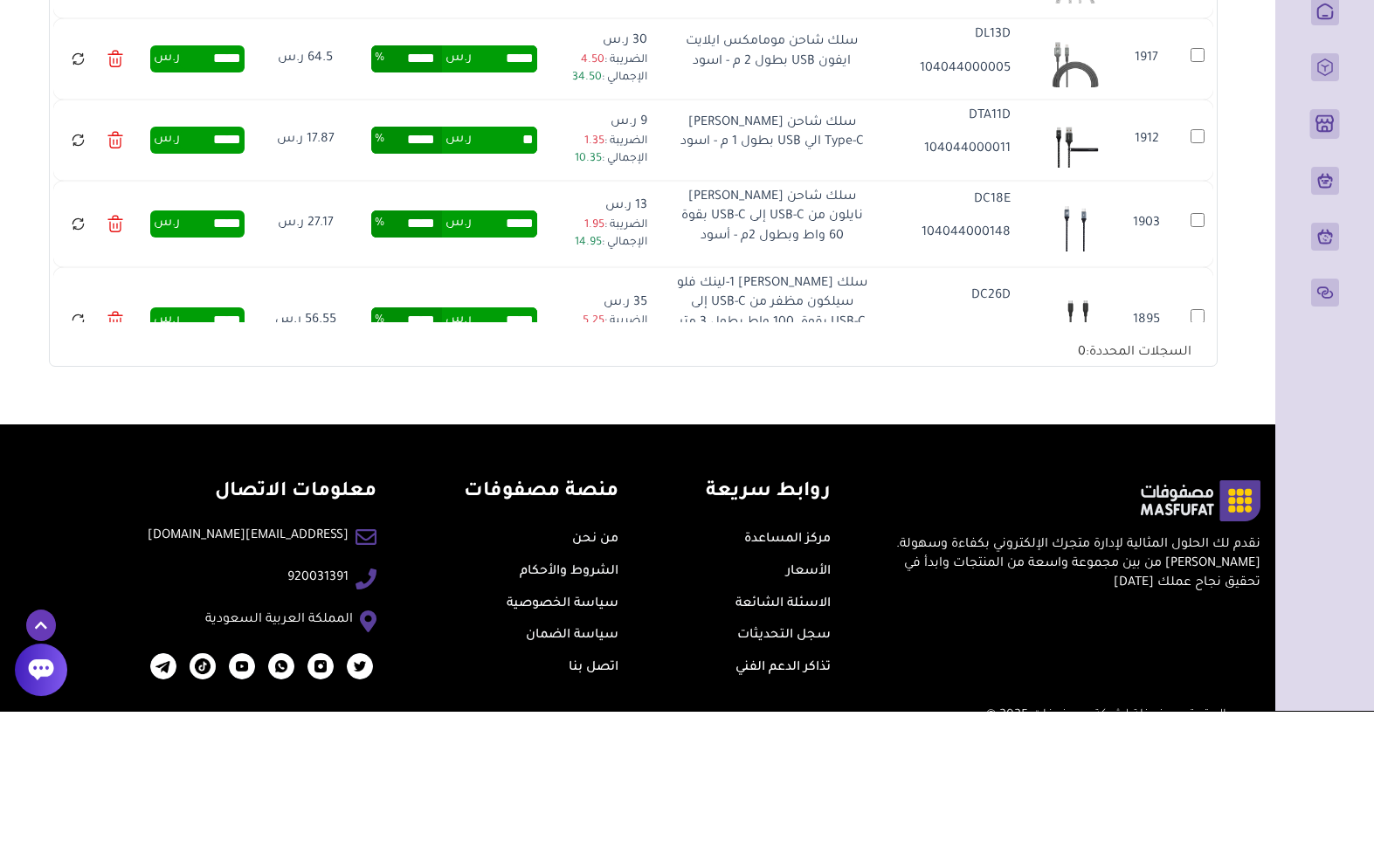 click on "*****" at bounding box center (504, 381) 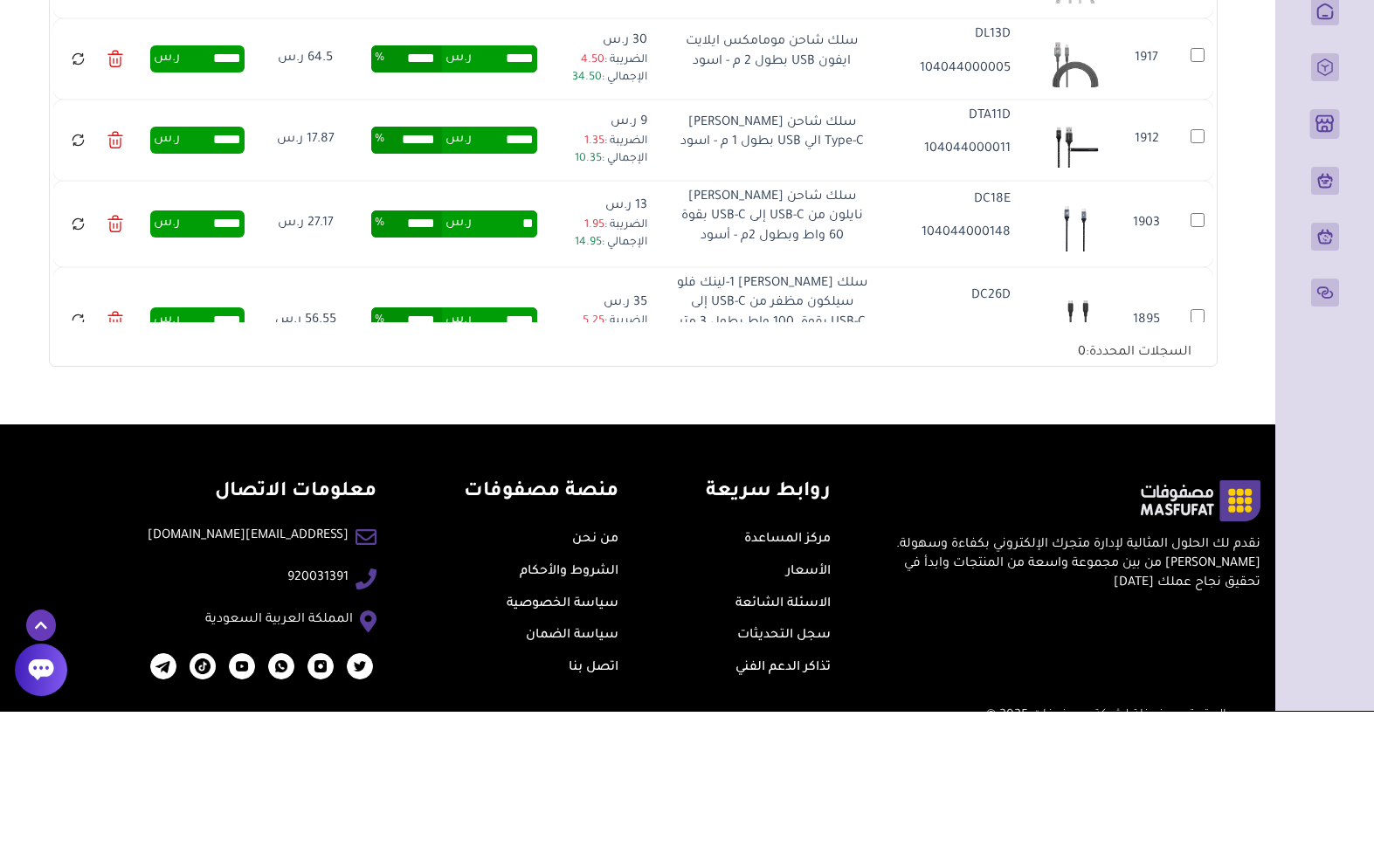 type on "*" 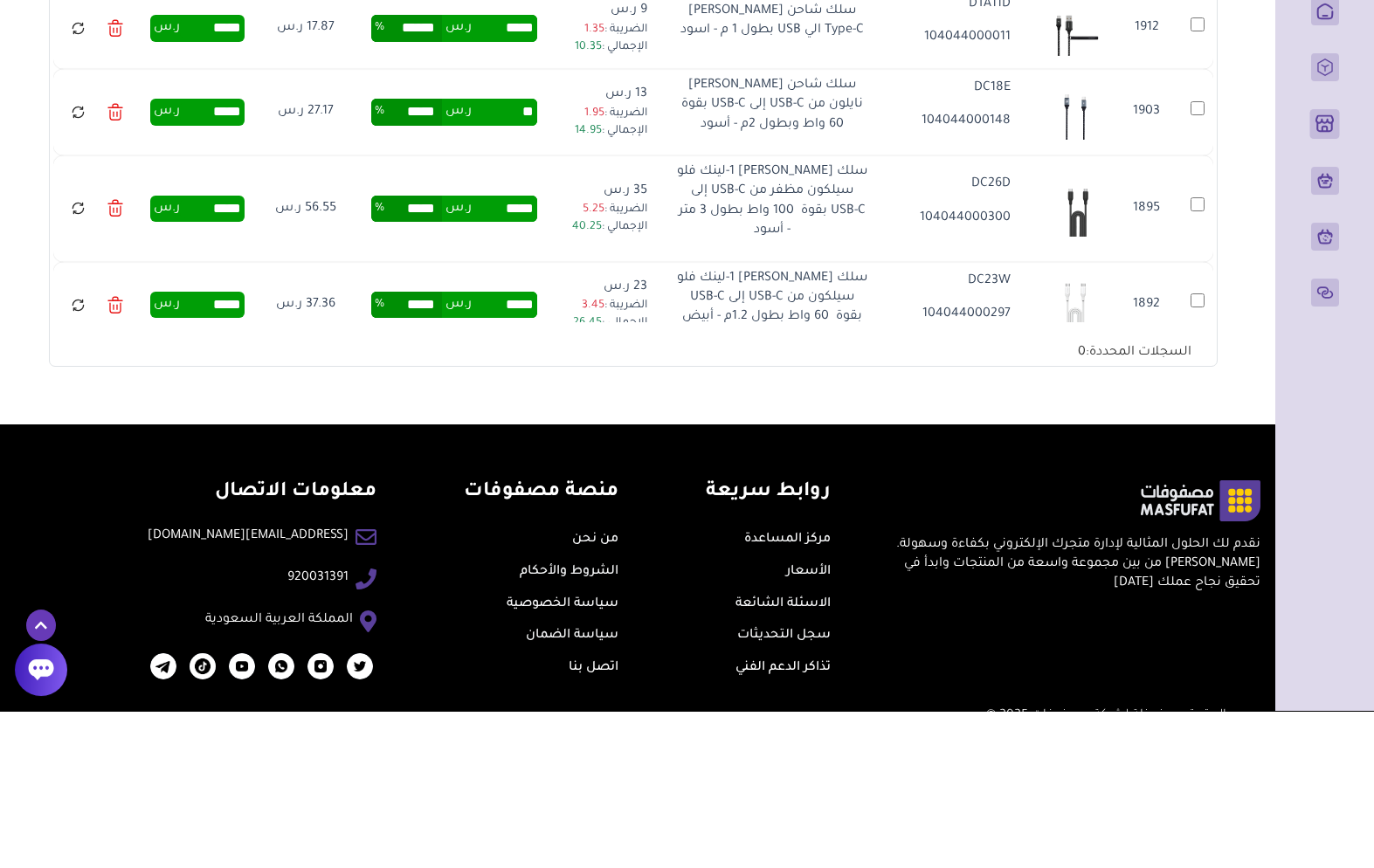 scroll, scrollTop: 1552, scrollLeft: 0, axis: vertical 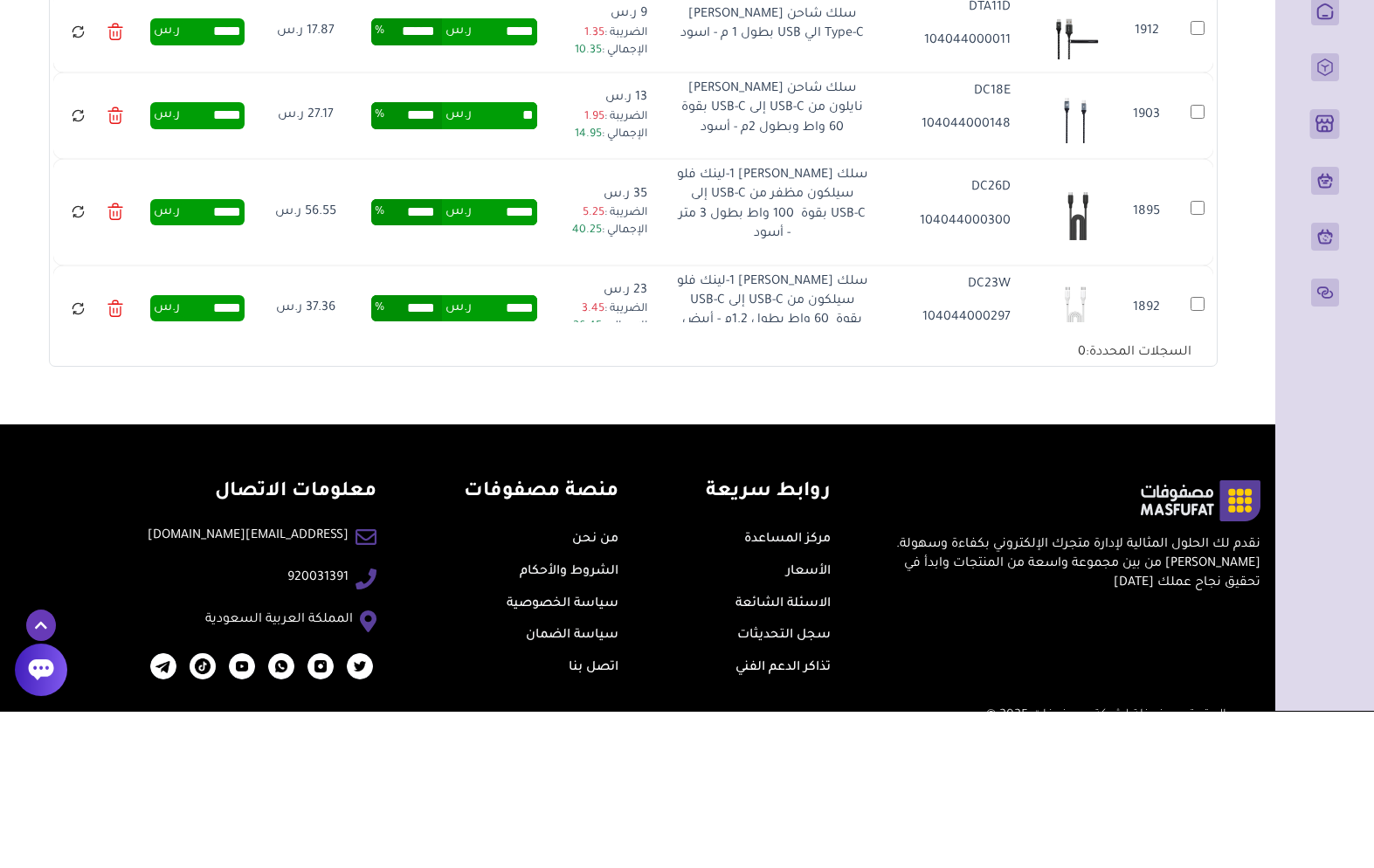 click on "*****" at bounding box center [504, 369] 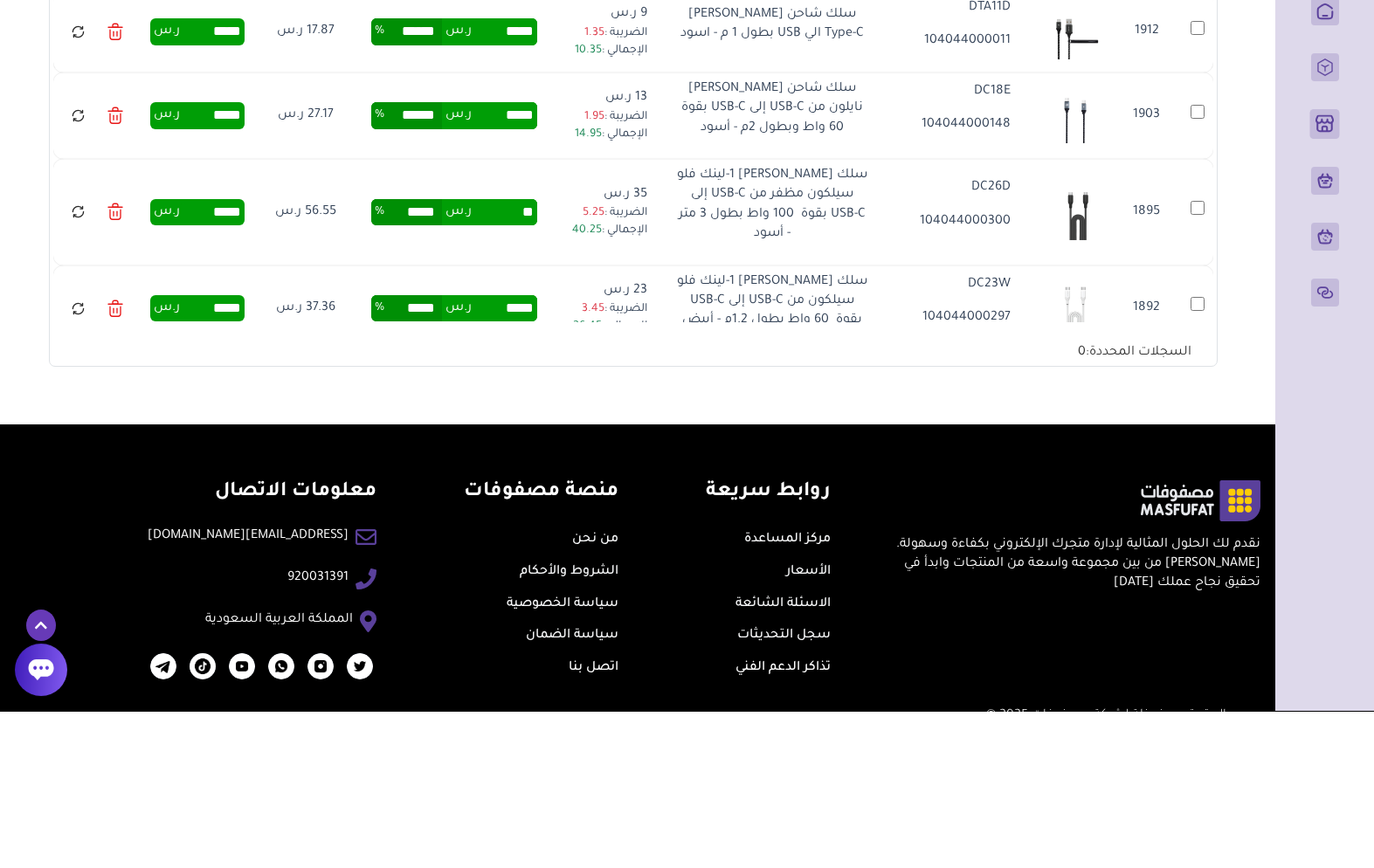 type on "*" 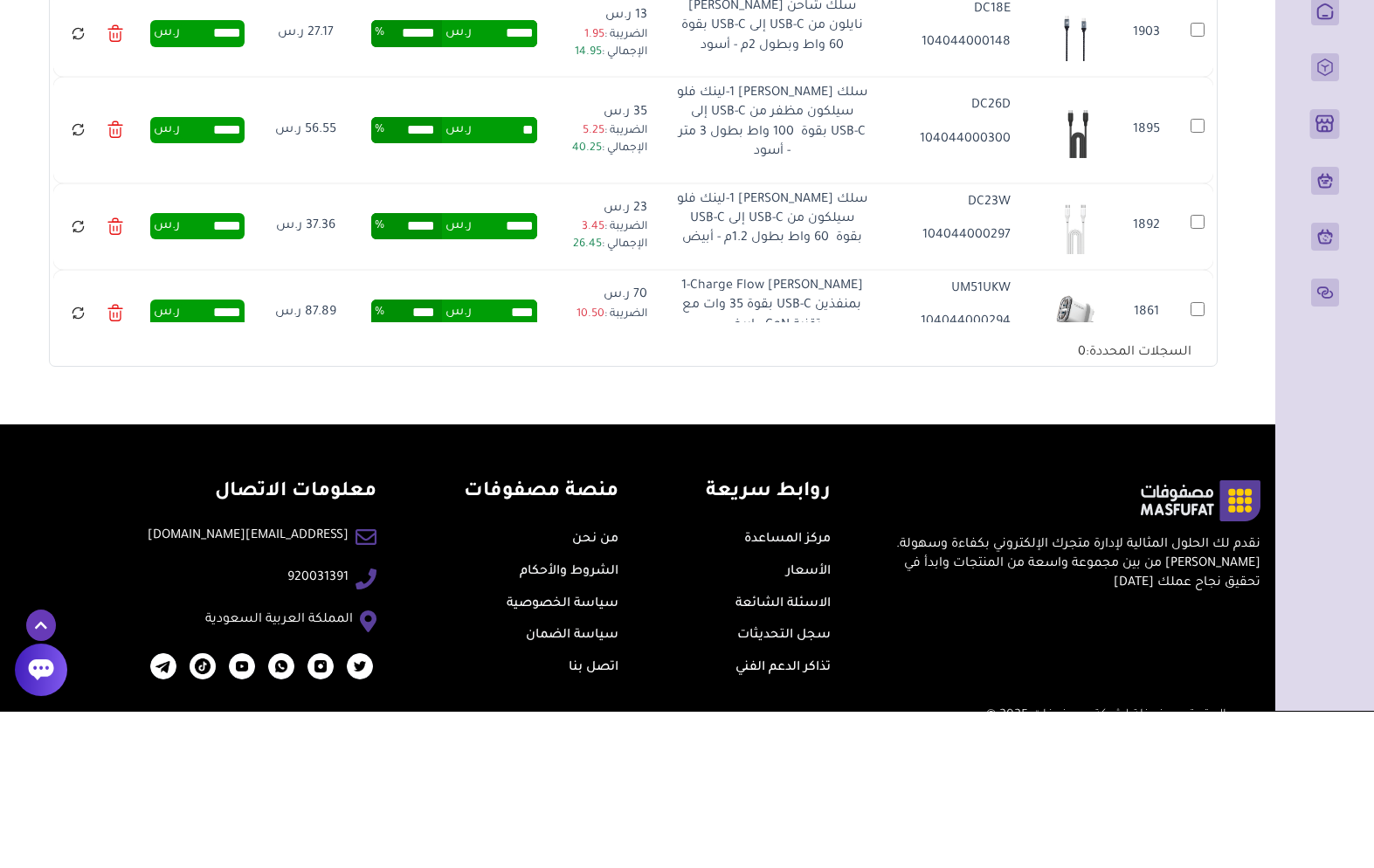 scroll, scrollTop: 1646, scrollLeft: 0, axis: vertical 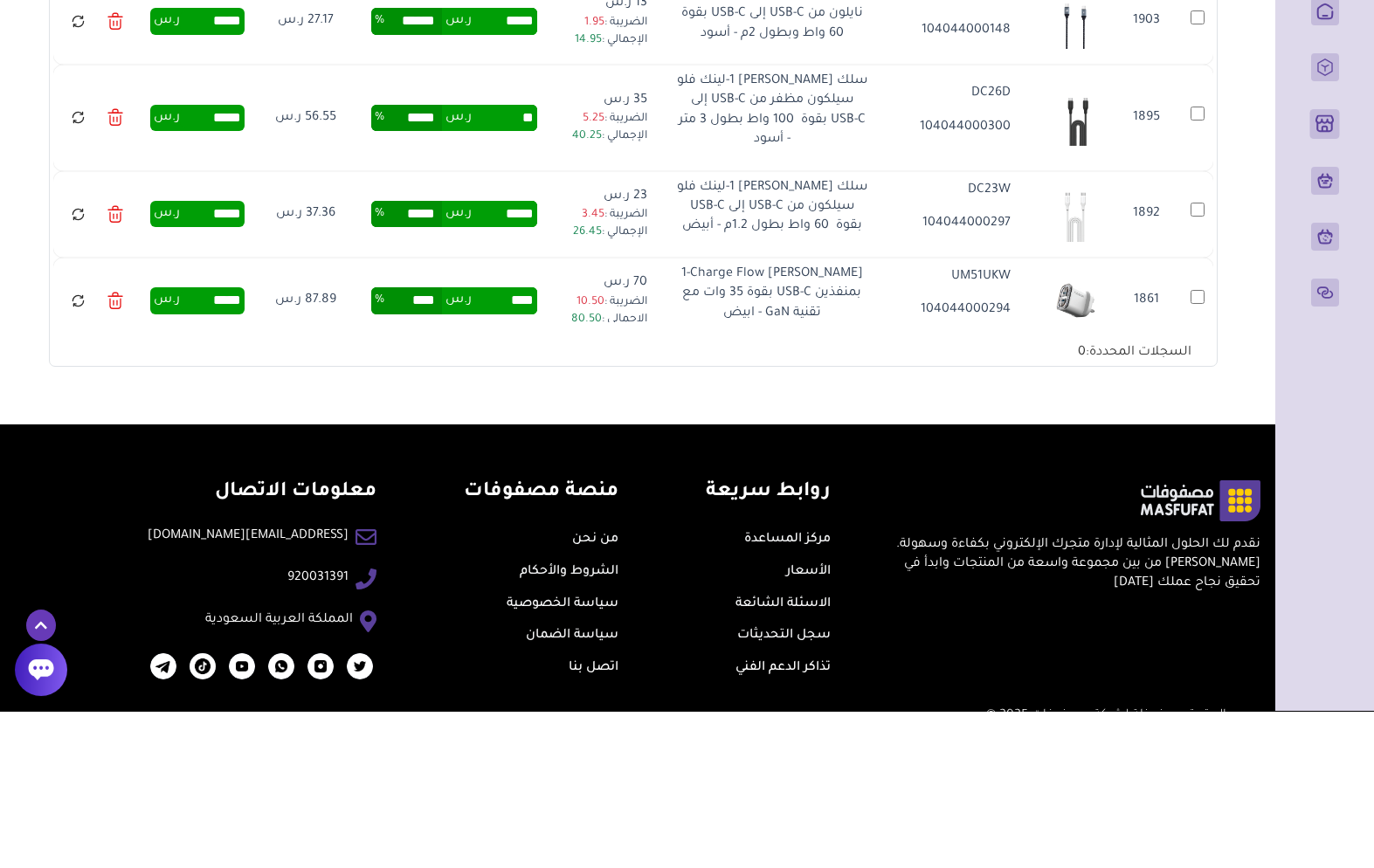 click on "*****" at bounding box center (504, 371) 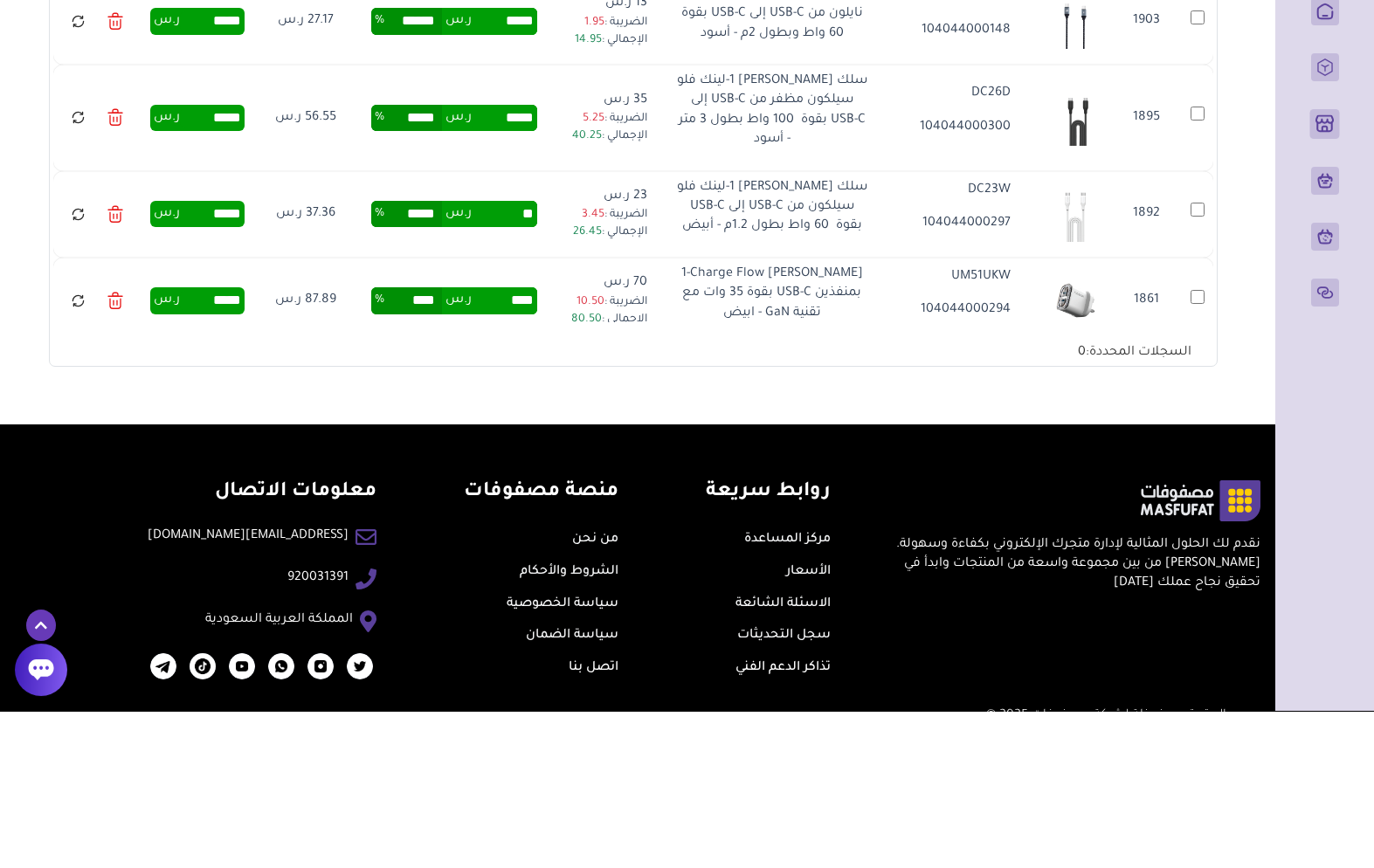 type on "*" 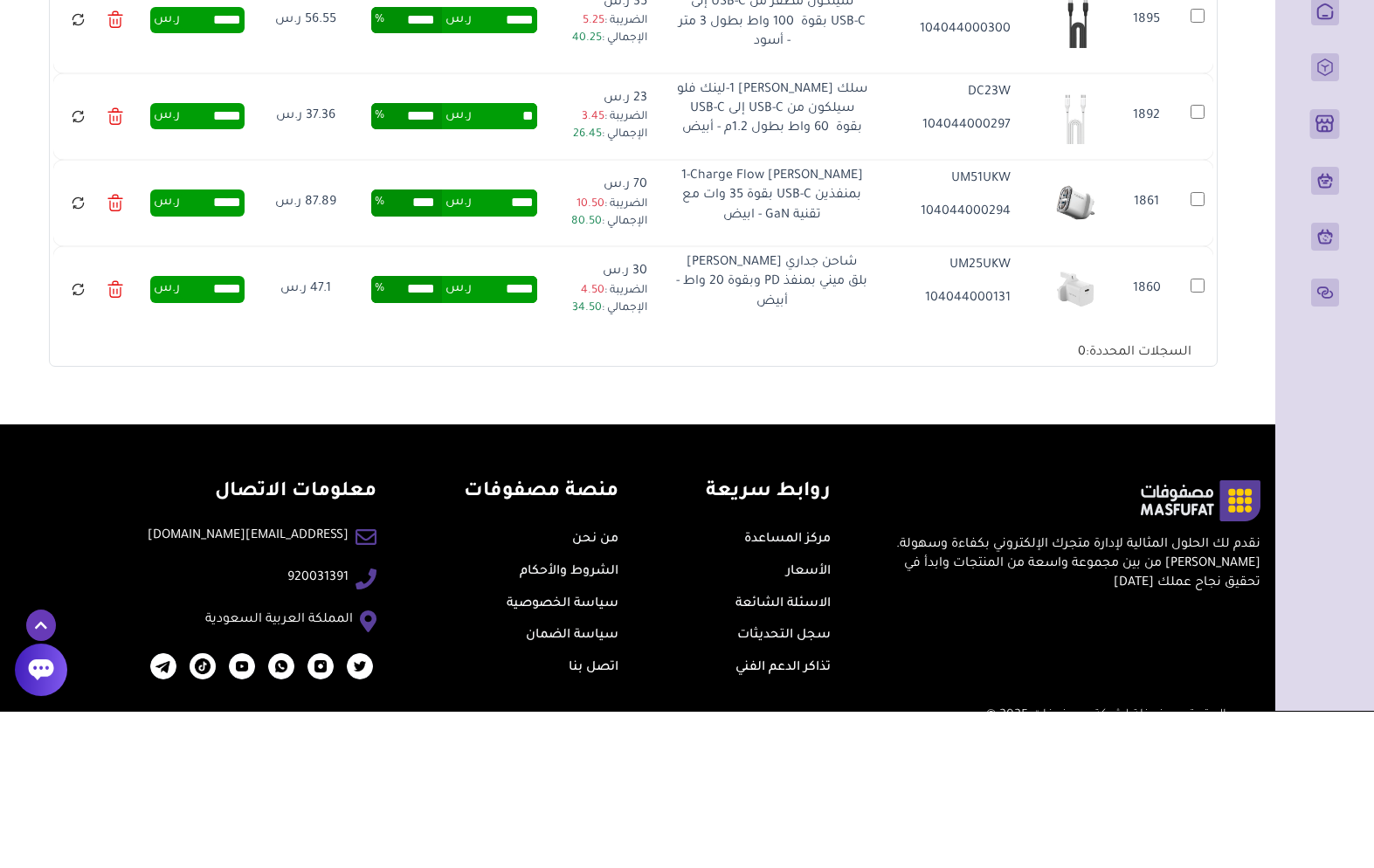 scroll, scrollTop: 1745, scrollLeft: 0, axis: vertical 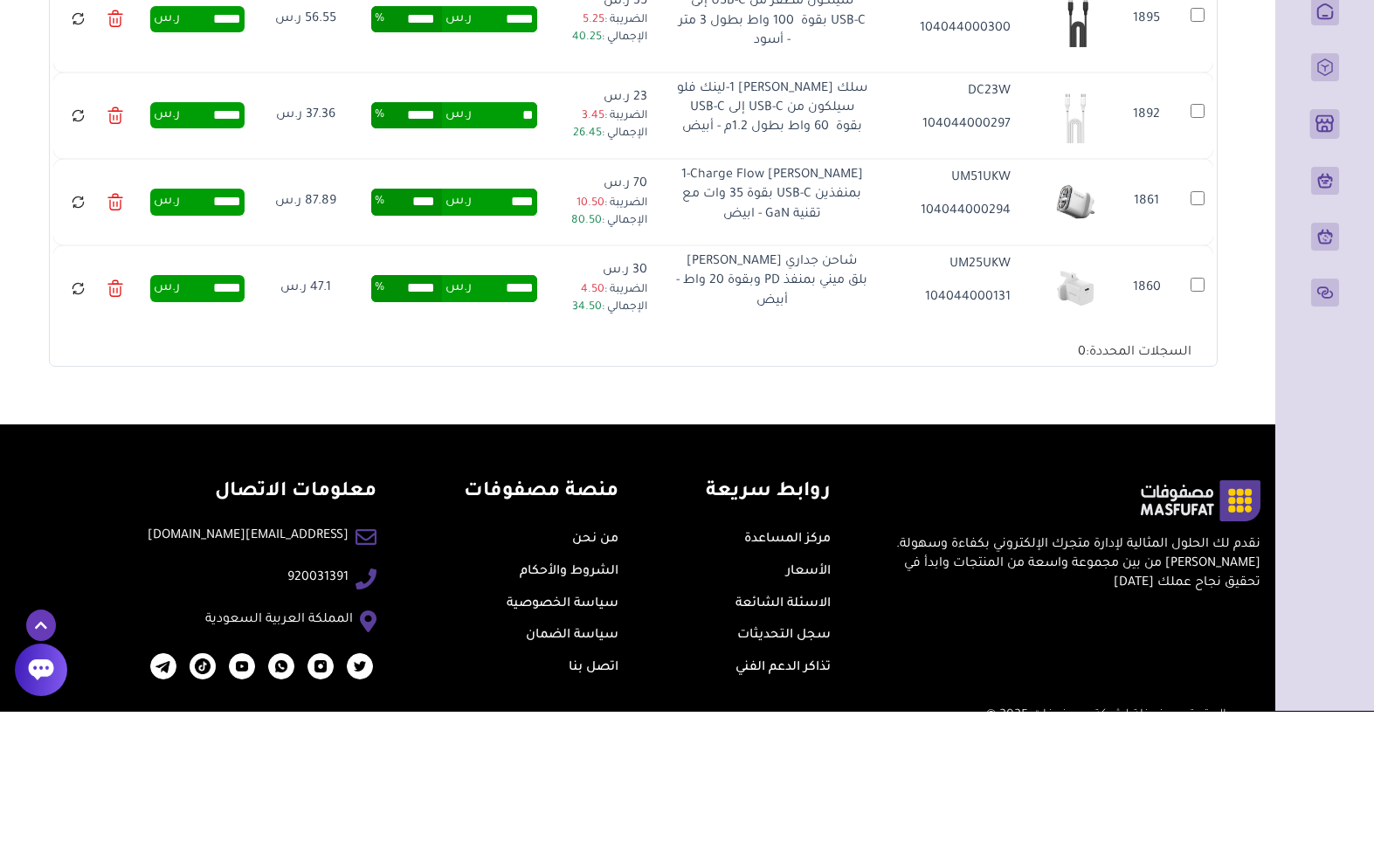 click on "****" at bounding box center [504, 359] 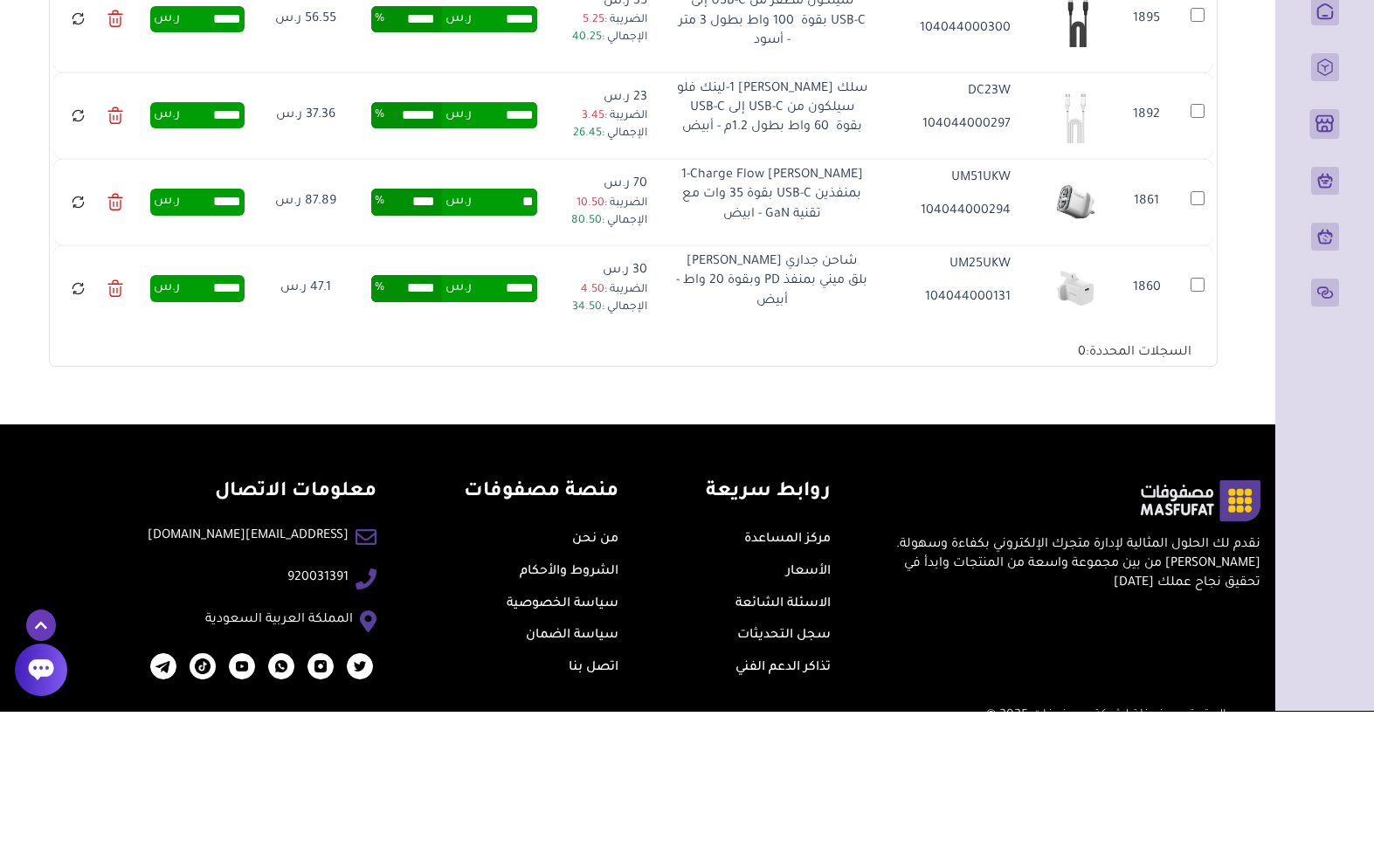 type on "*" 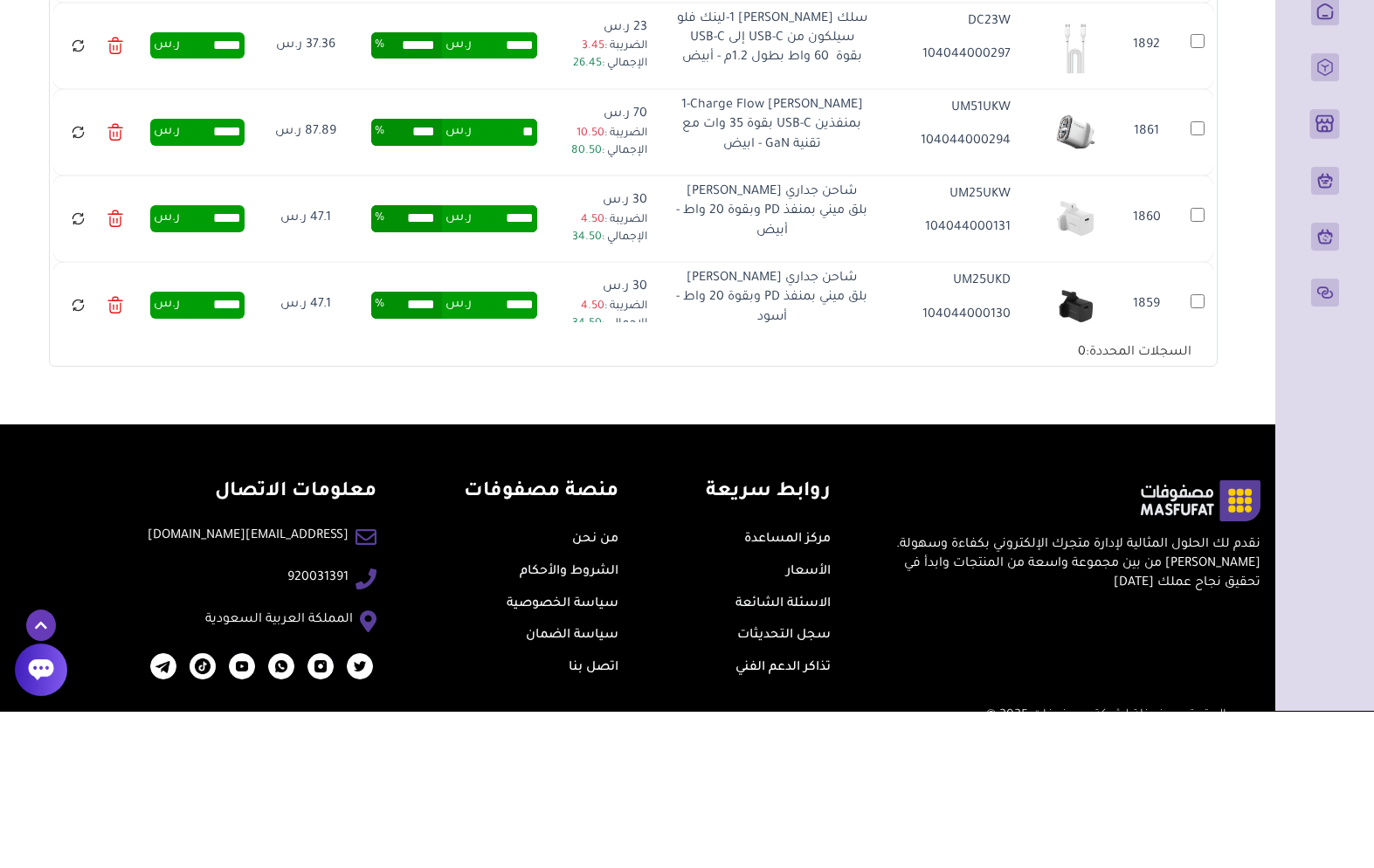 scroll, scrollTop: 1825, scrollLeft: 0, axis: vertical 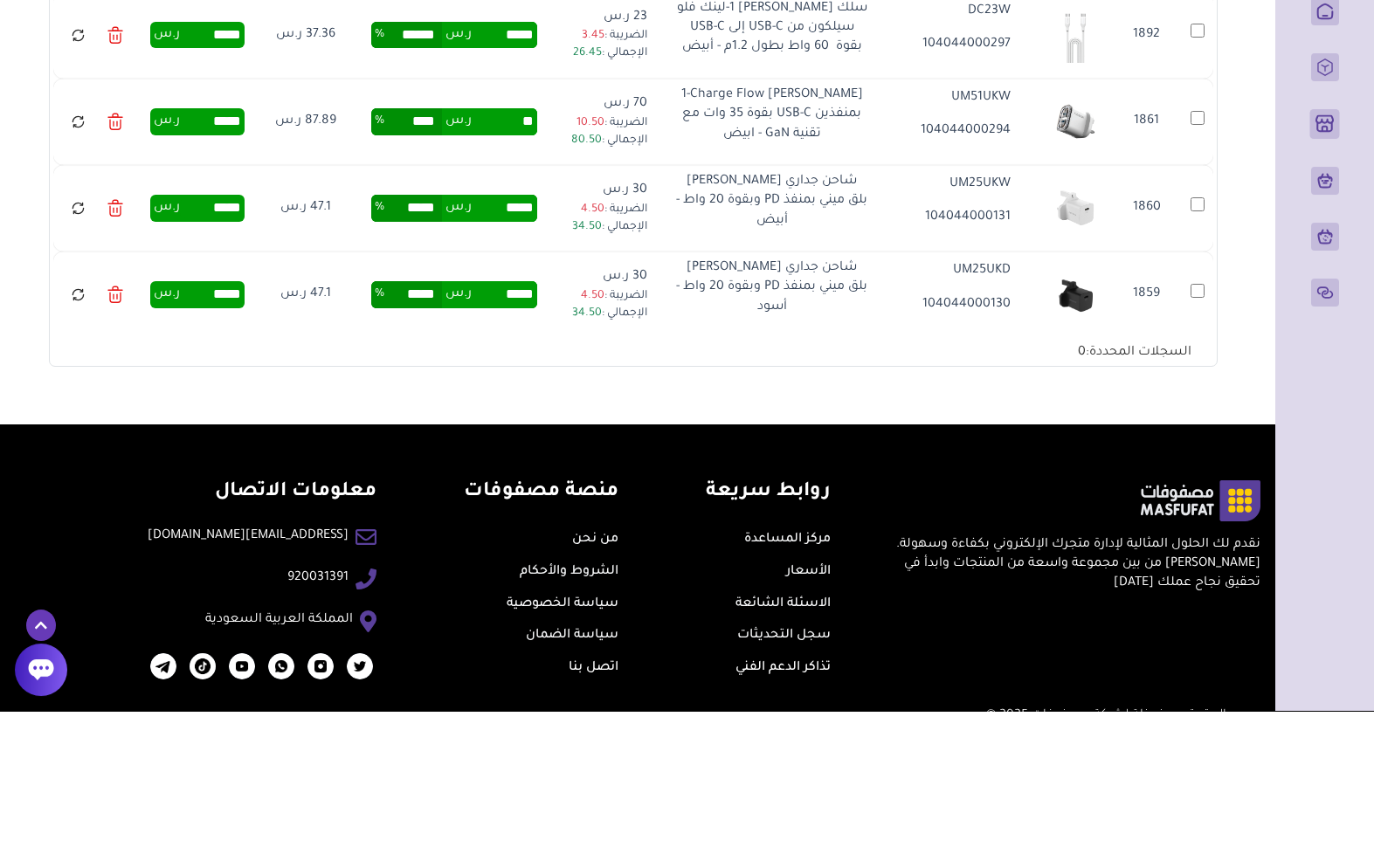 click on "*****" at bounding box center [504, 365] 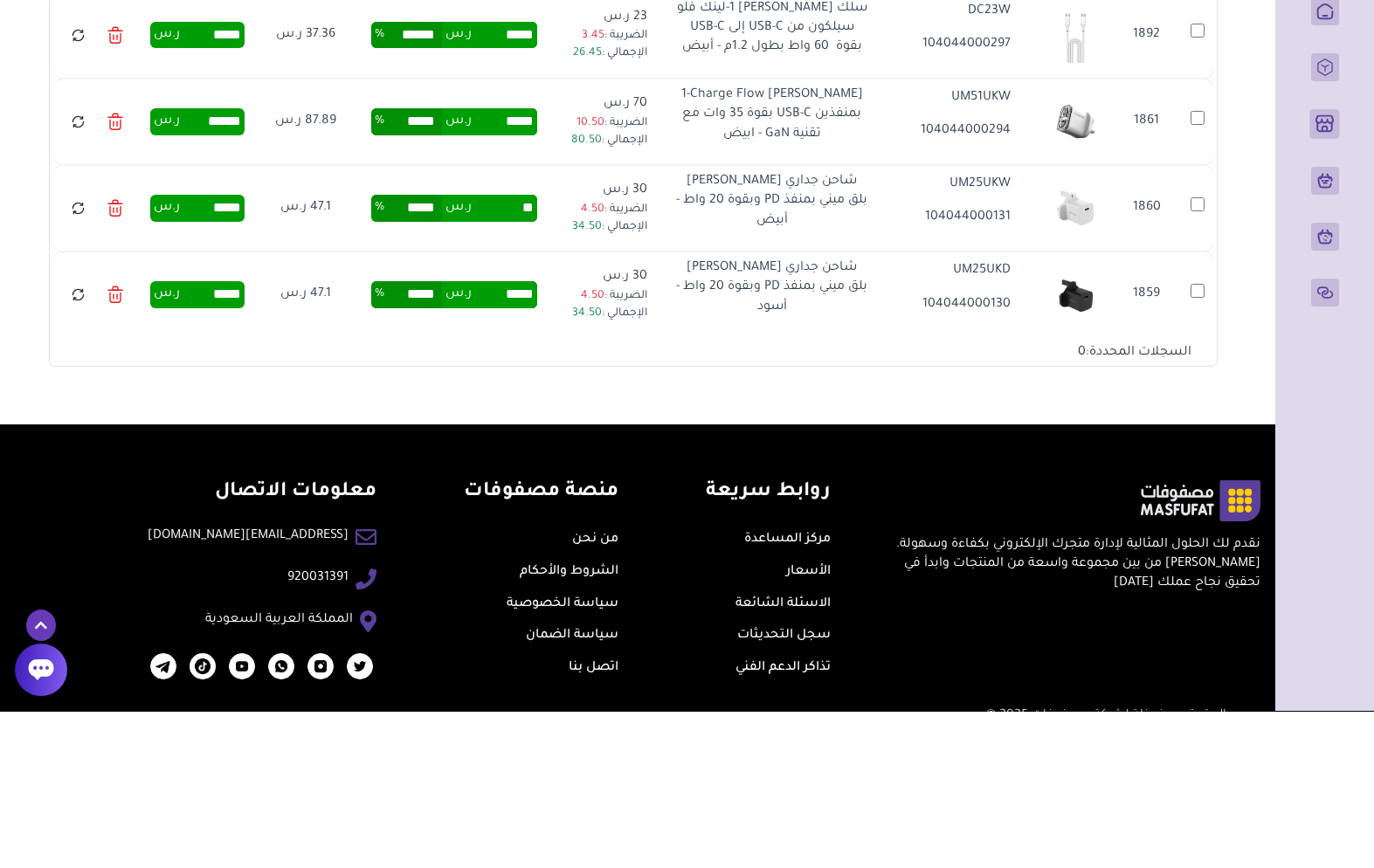 type on "*" 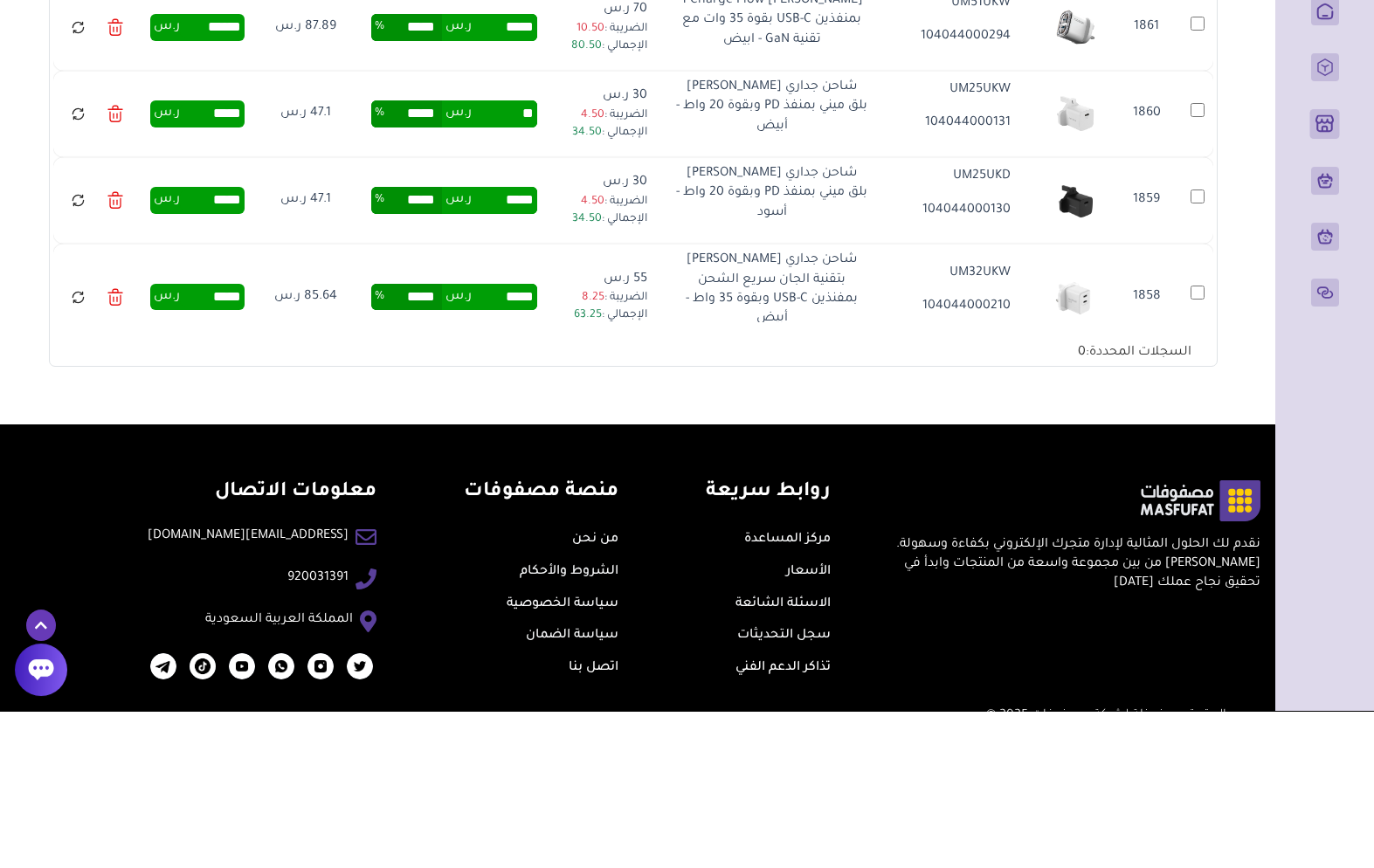 scroll, scrollTop: 1912, scrollLeft: 0, axis: vertical 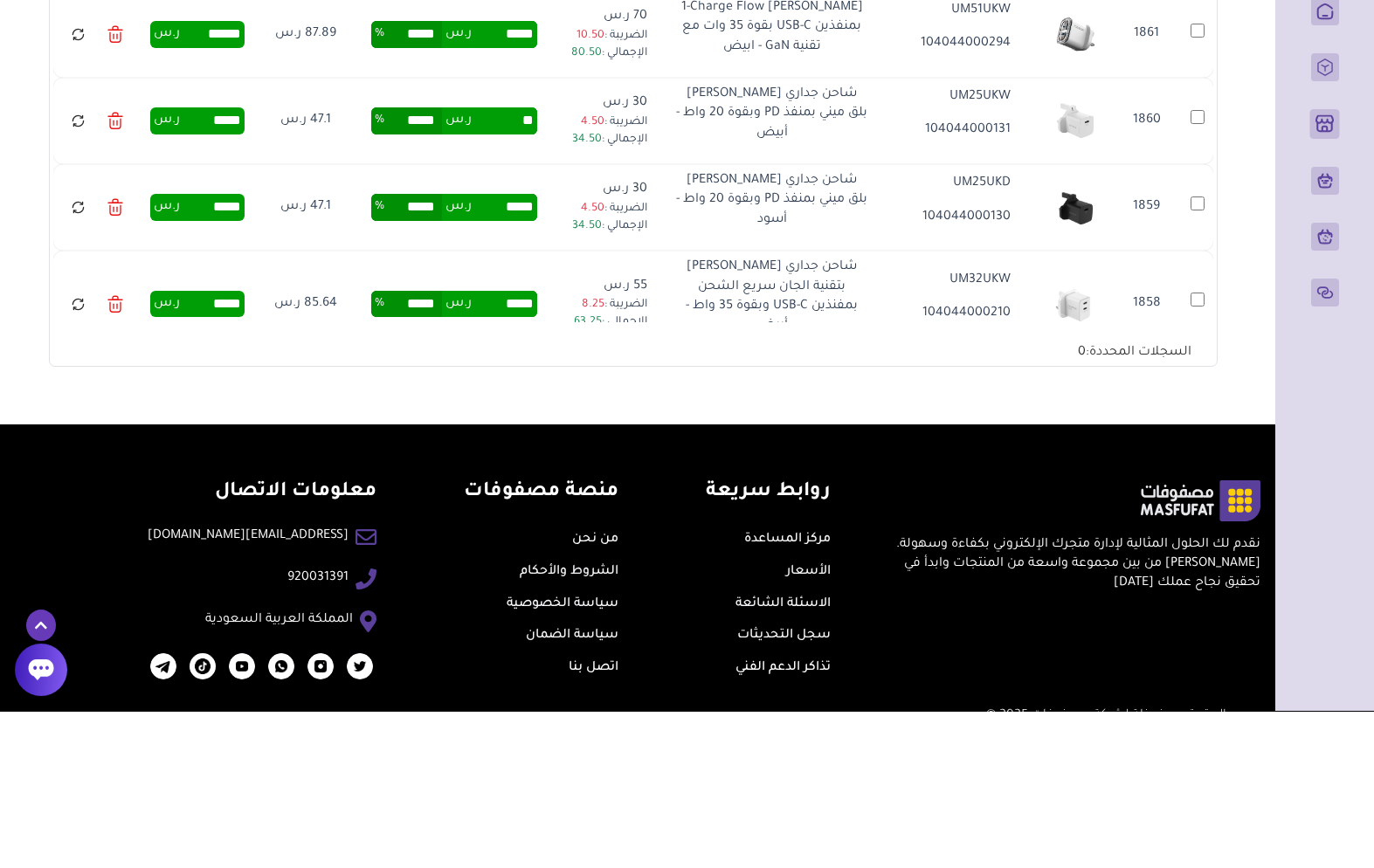 click on "ر.س" at bounding box center (459, 364) 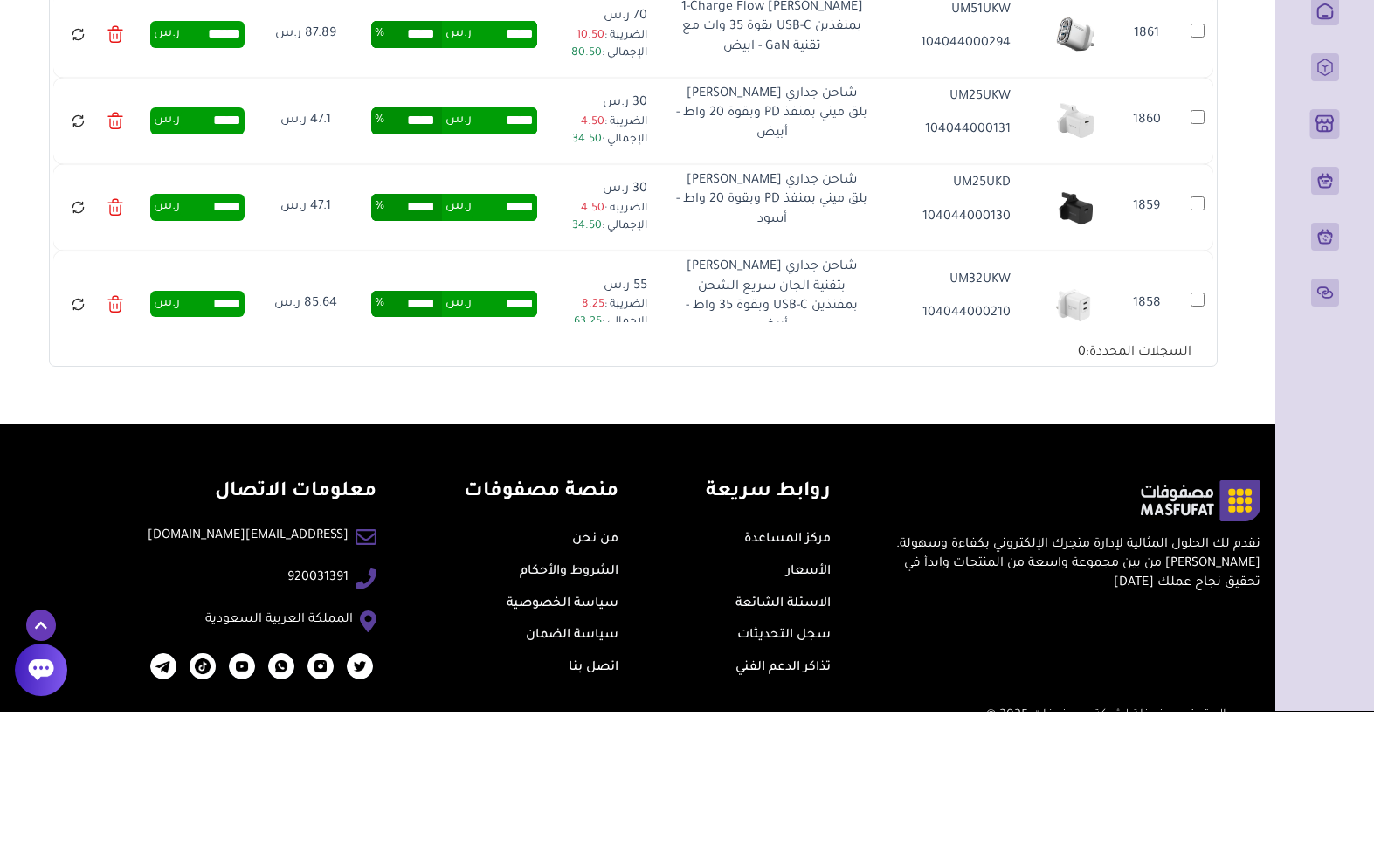 type on "*****" 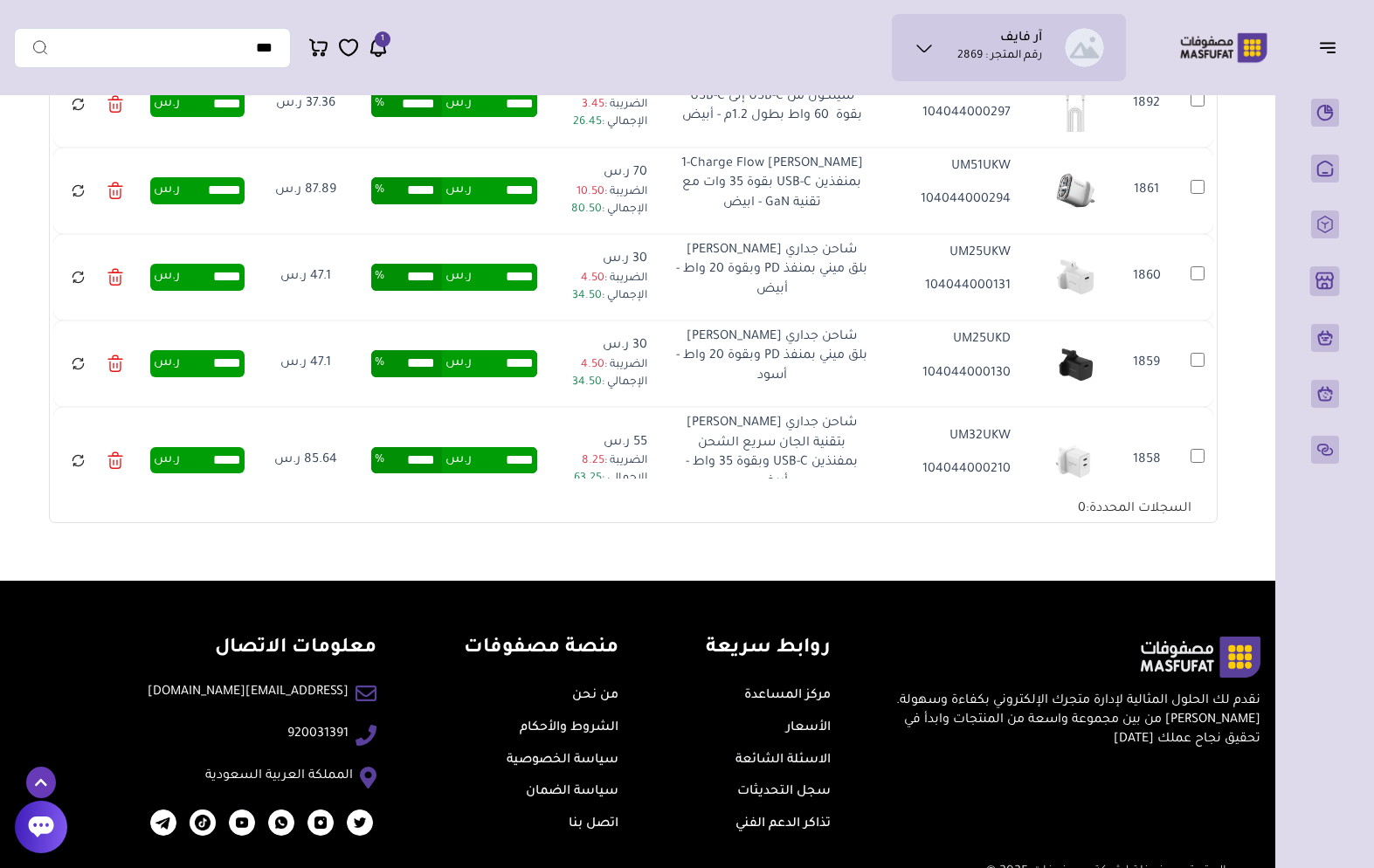 click on "*****" at bounding box center (504, 363) 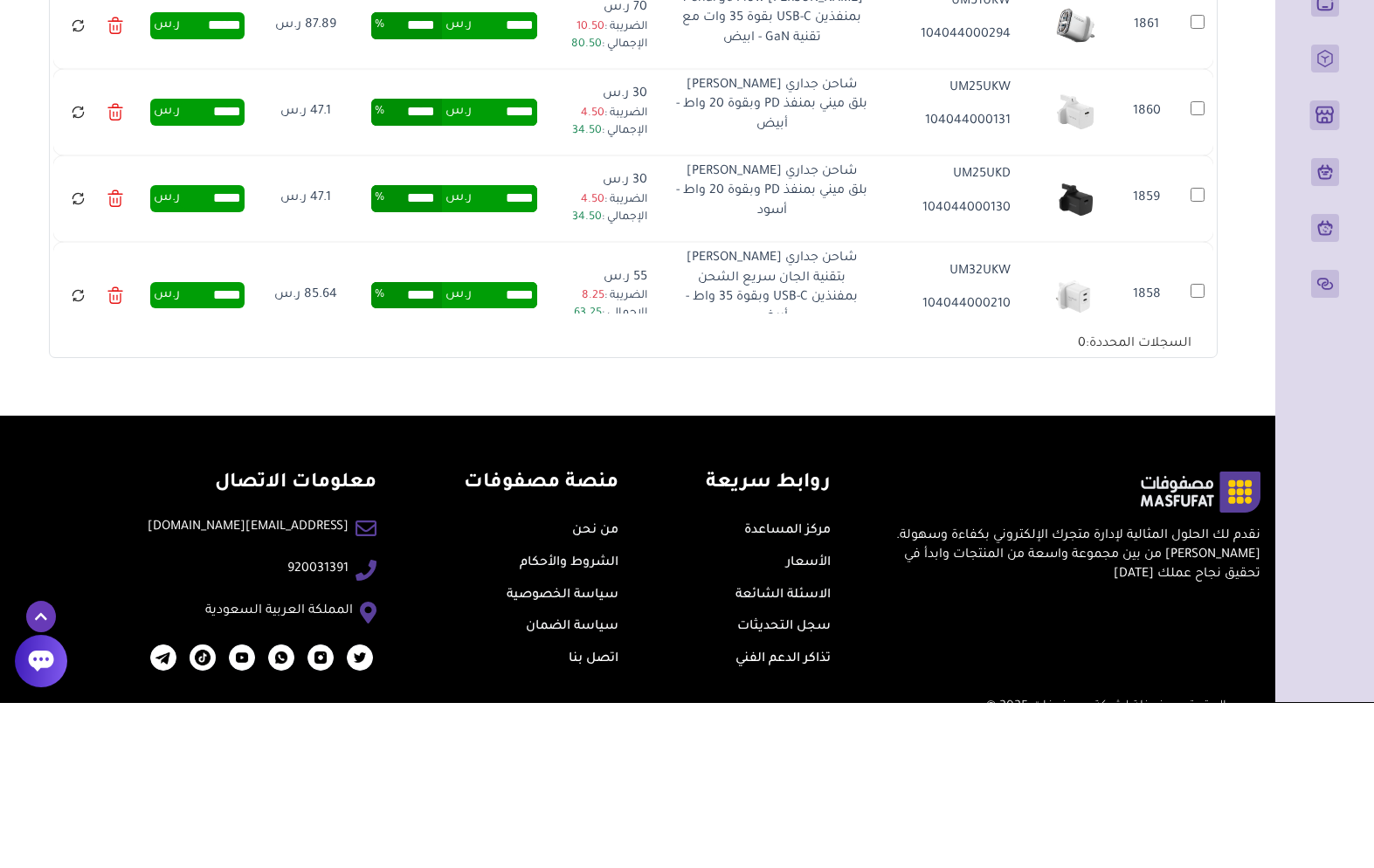 click on "*****" at bounding box center (504, 364) 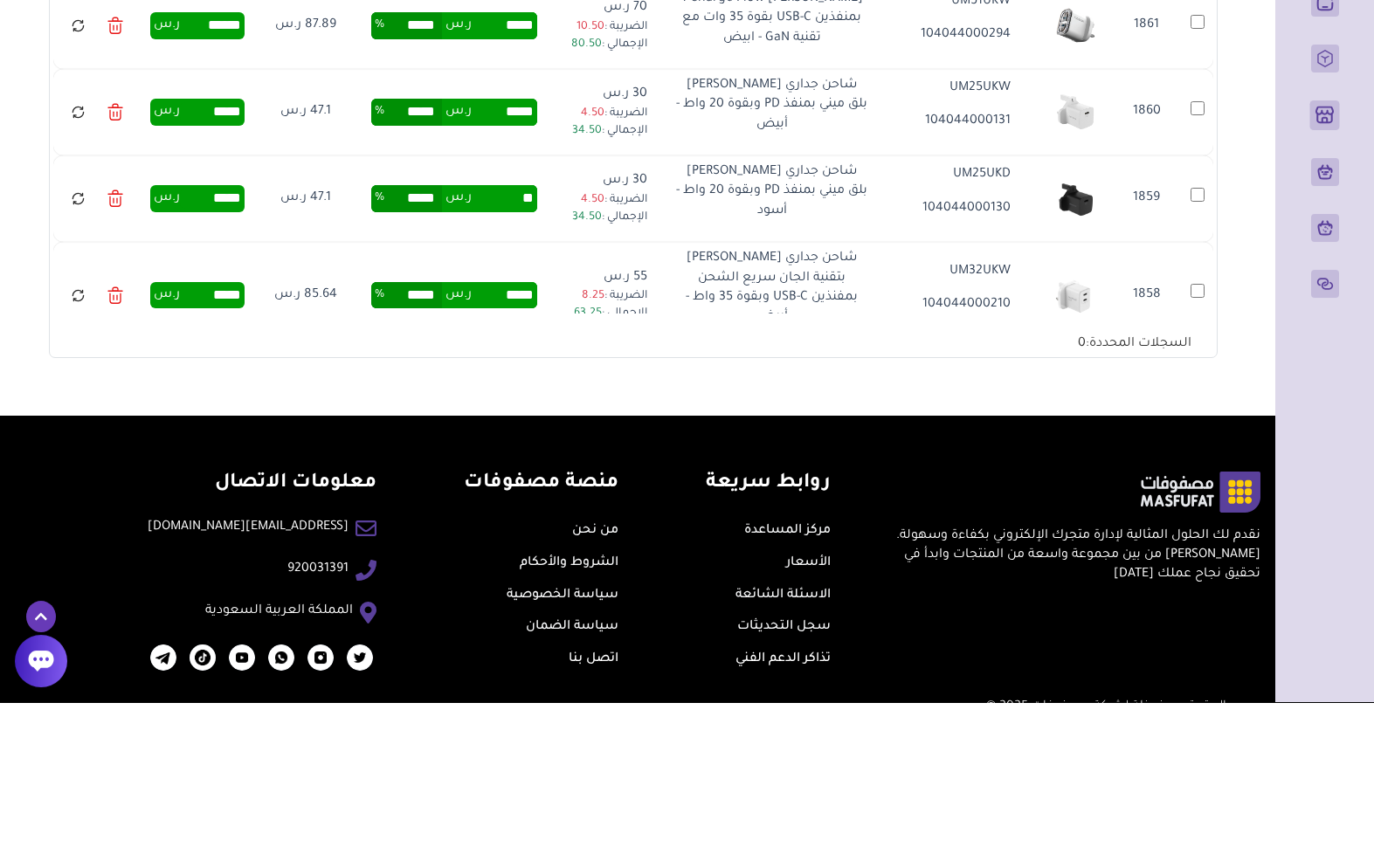 type on "*" 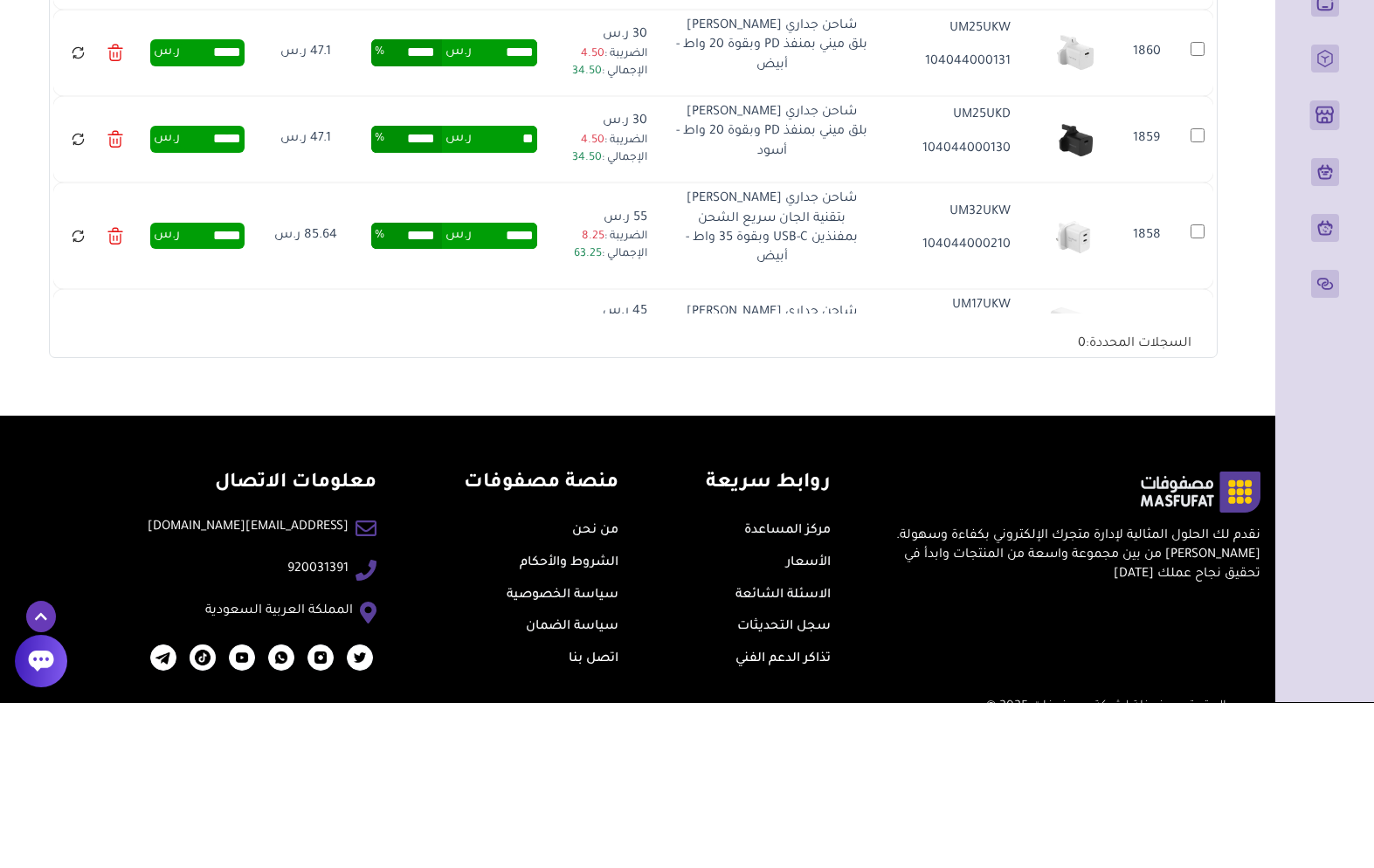 scroll, scrollTop: 1982, scrollLeft: 0, axis: vertical 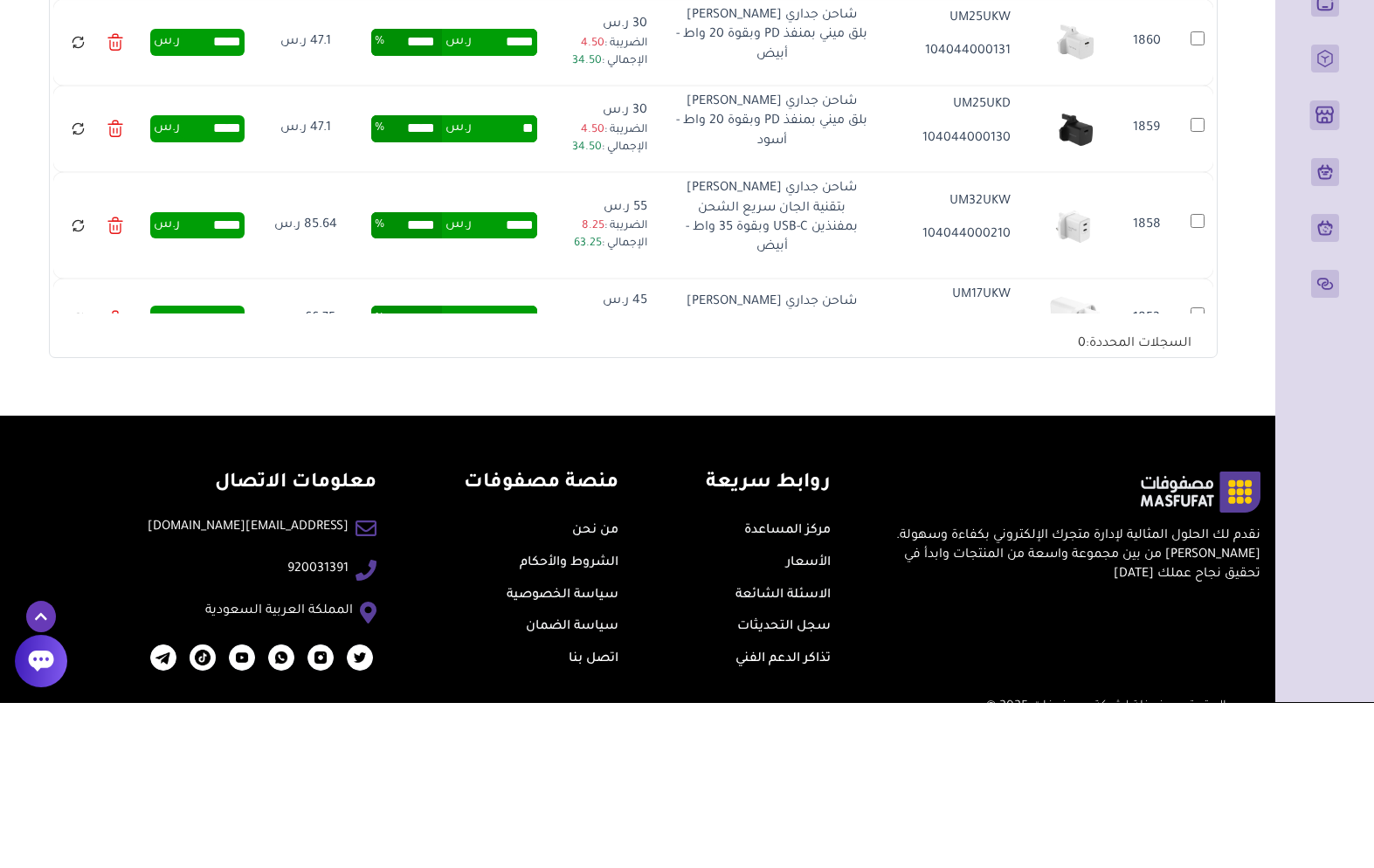click on "*****" at bounding box center [504, 391] 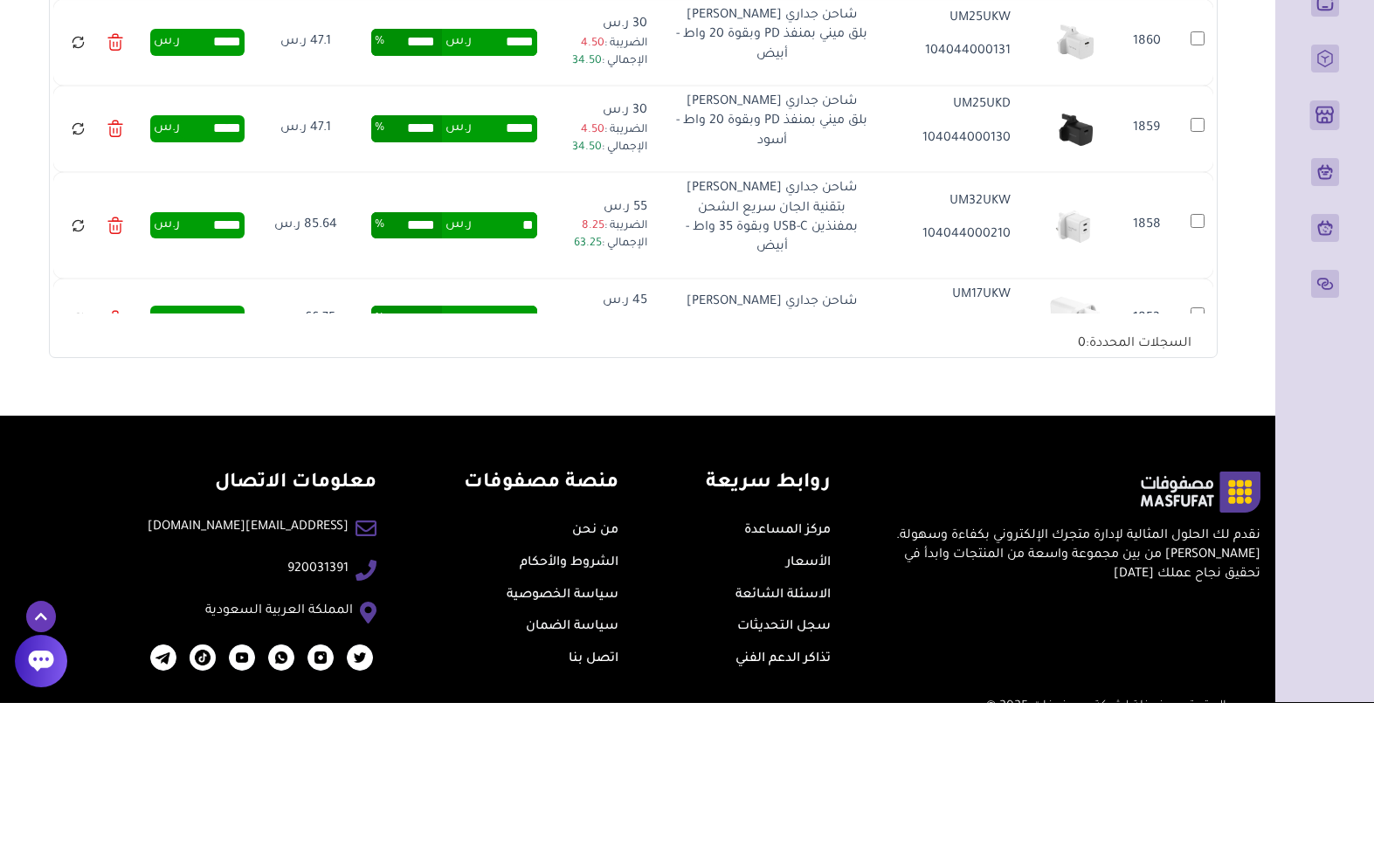 type on "*" 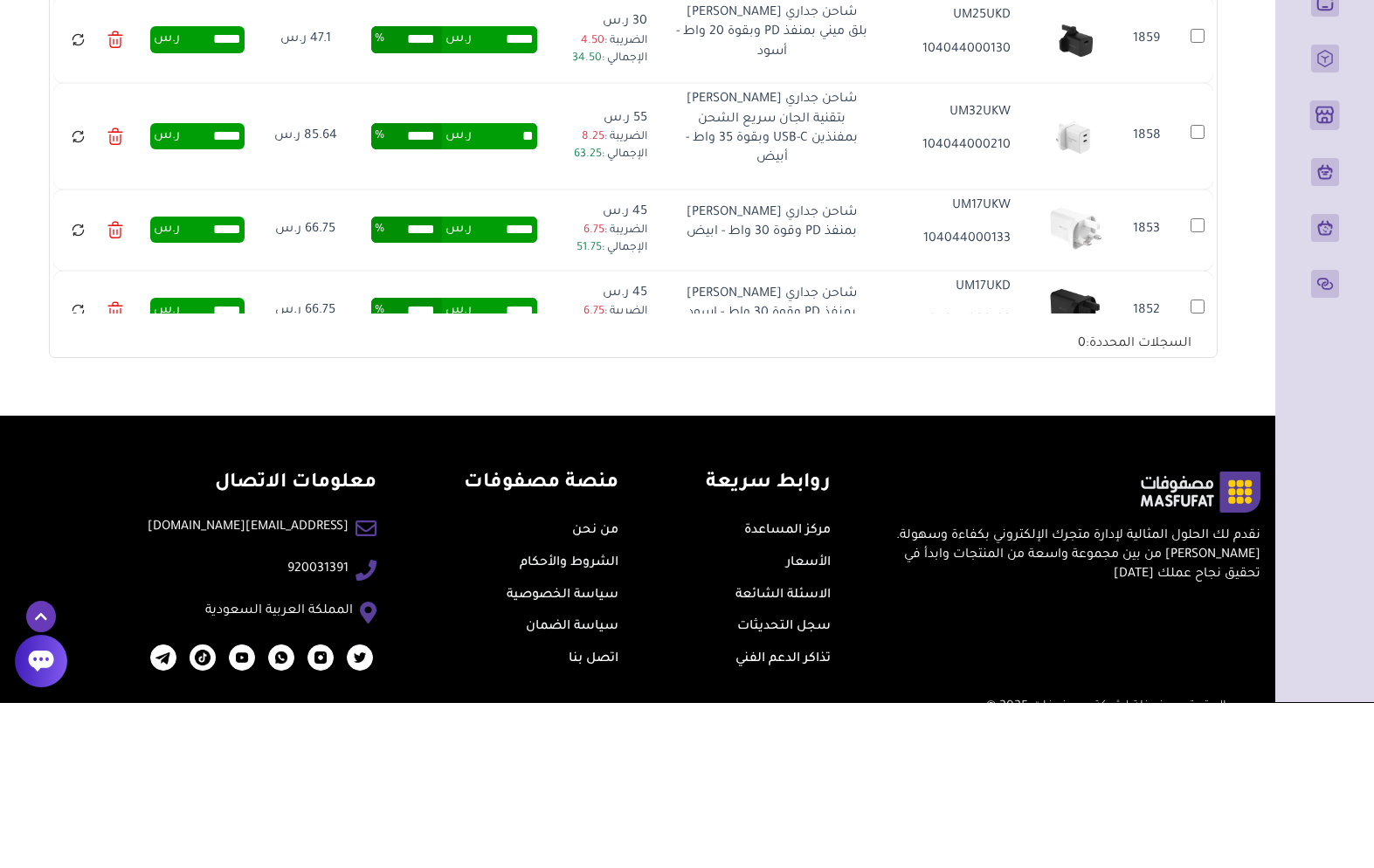 scroll, scrollTop: 2082, scrollLeft: 0, axis: vertical 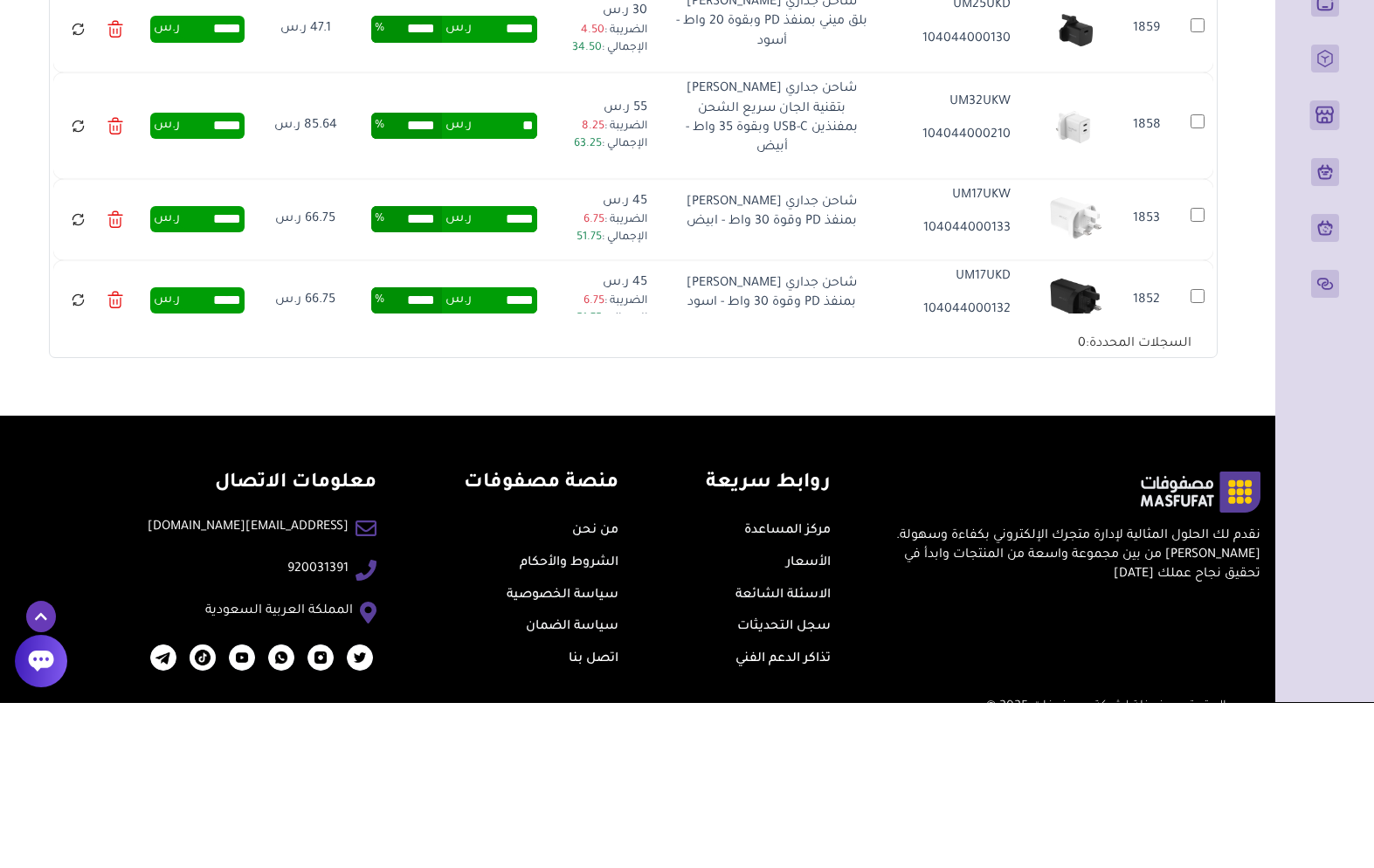 click on "*****" at bounding box center (504, 385) 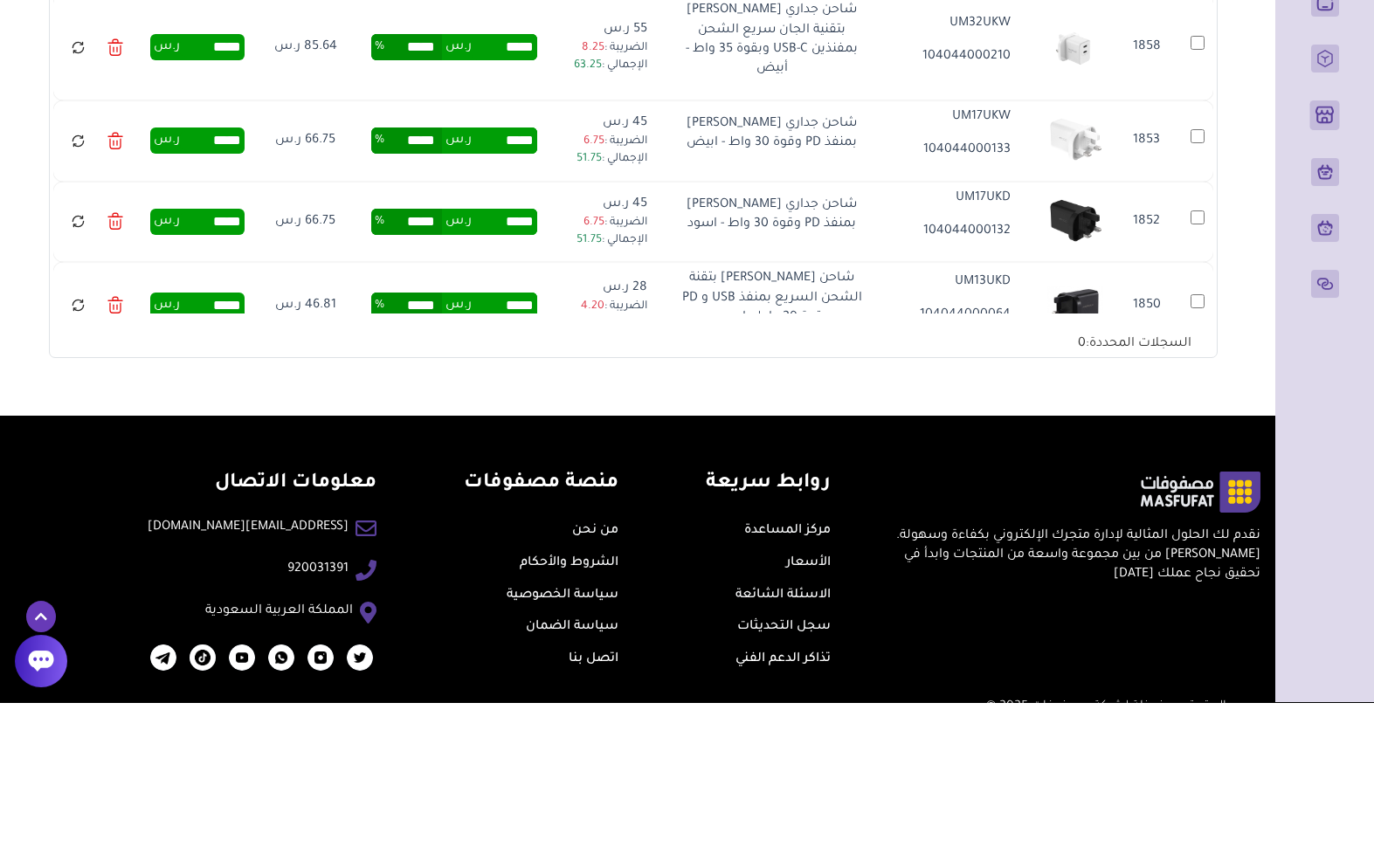 scroll, scrollTop: 2161, scrollLeft: 0, axis: vertical 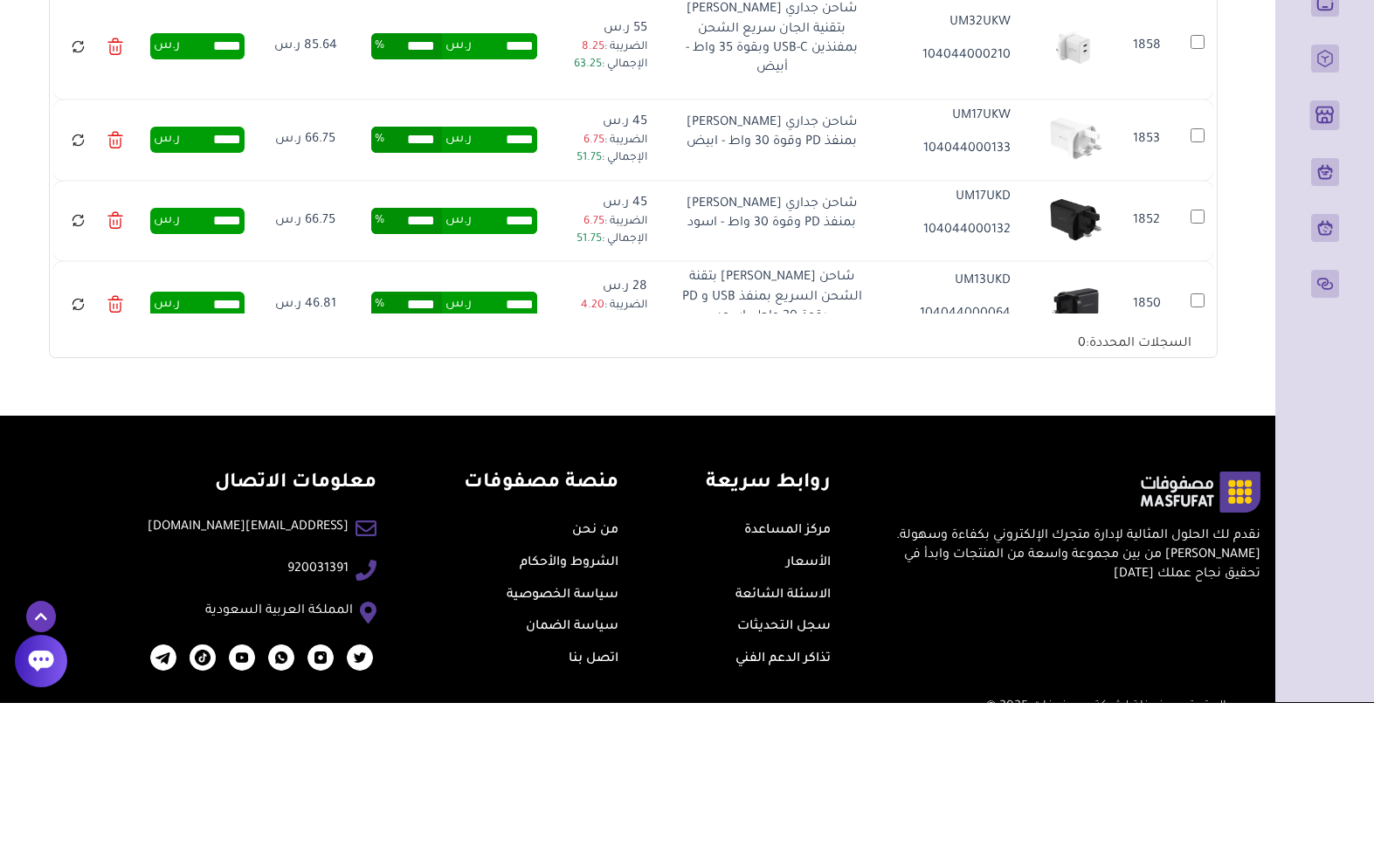 type on "*****" 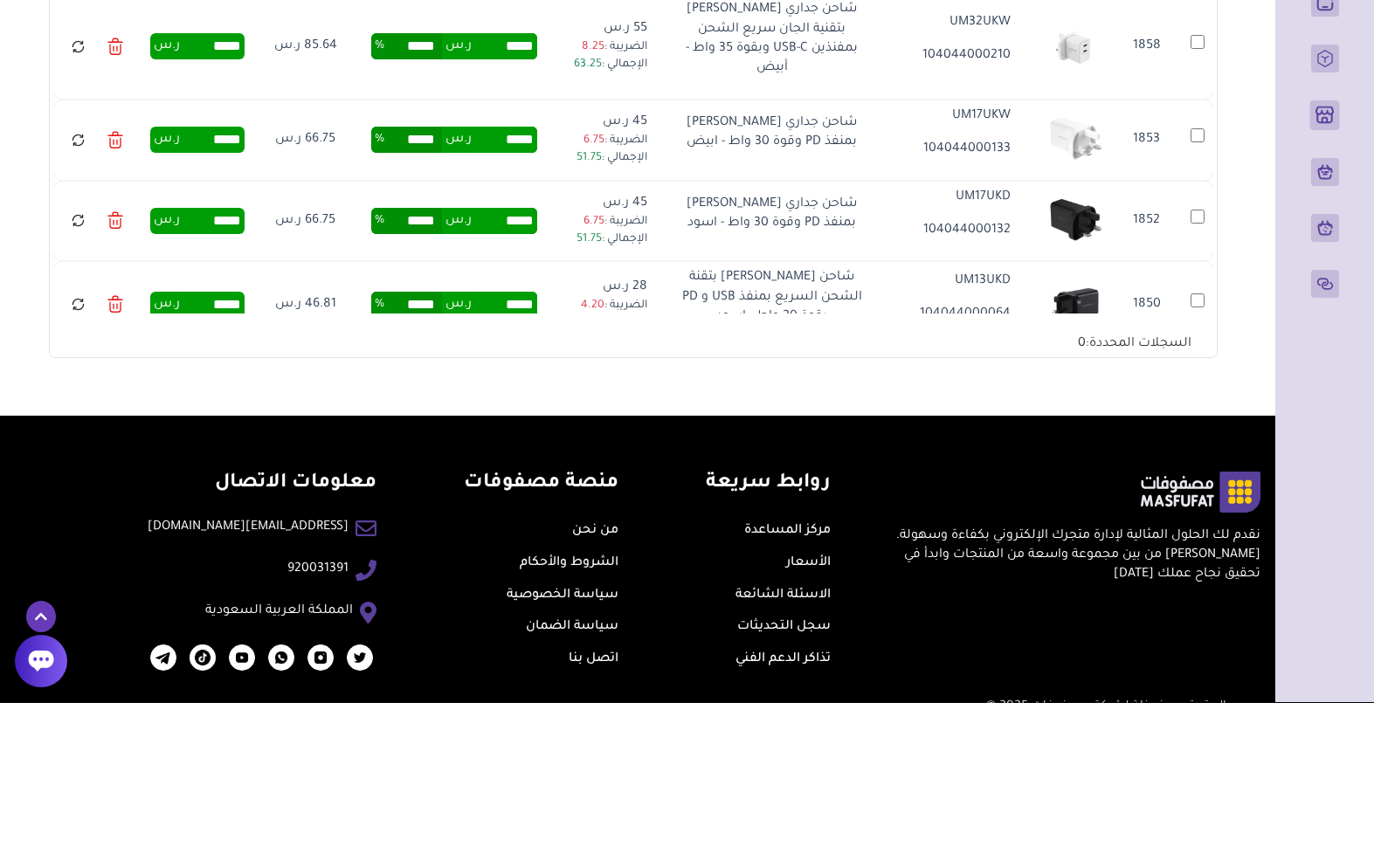 click on "*****" at bounding box center (504, 387) 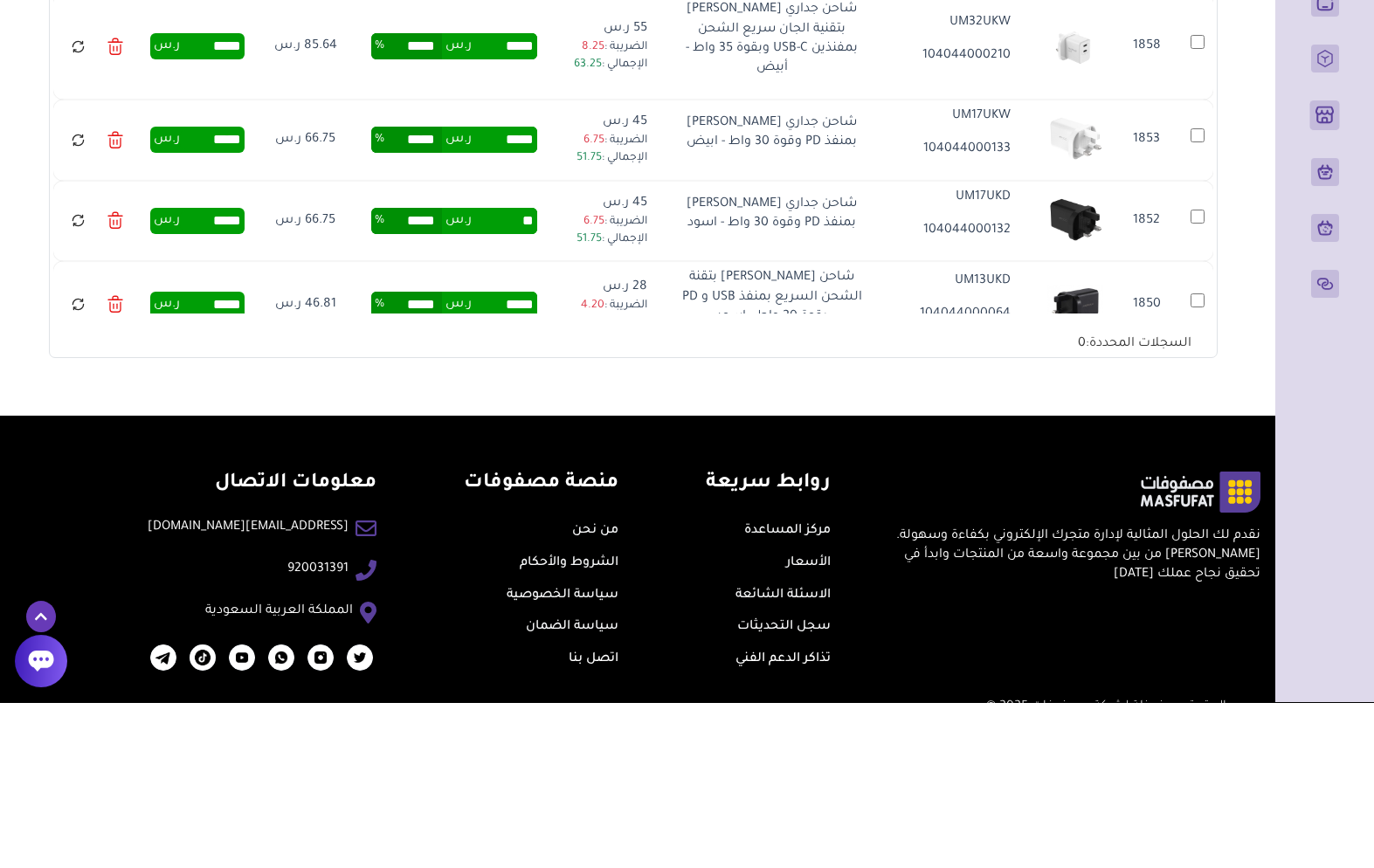 type on "*" 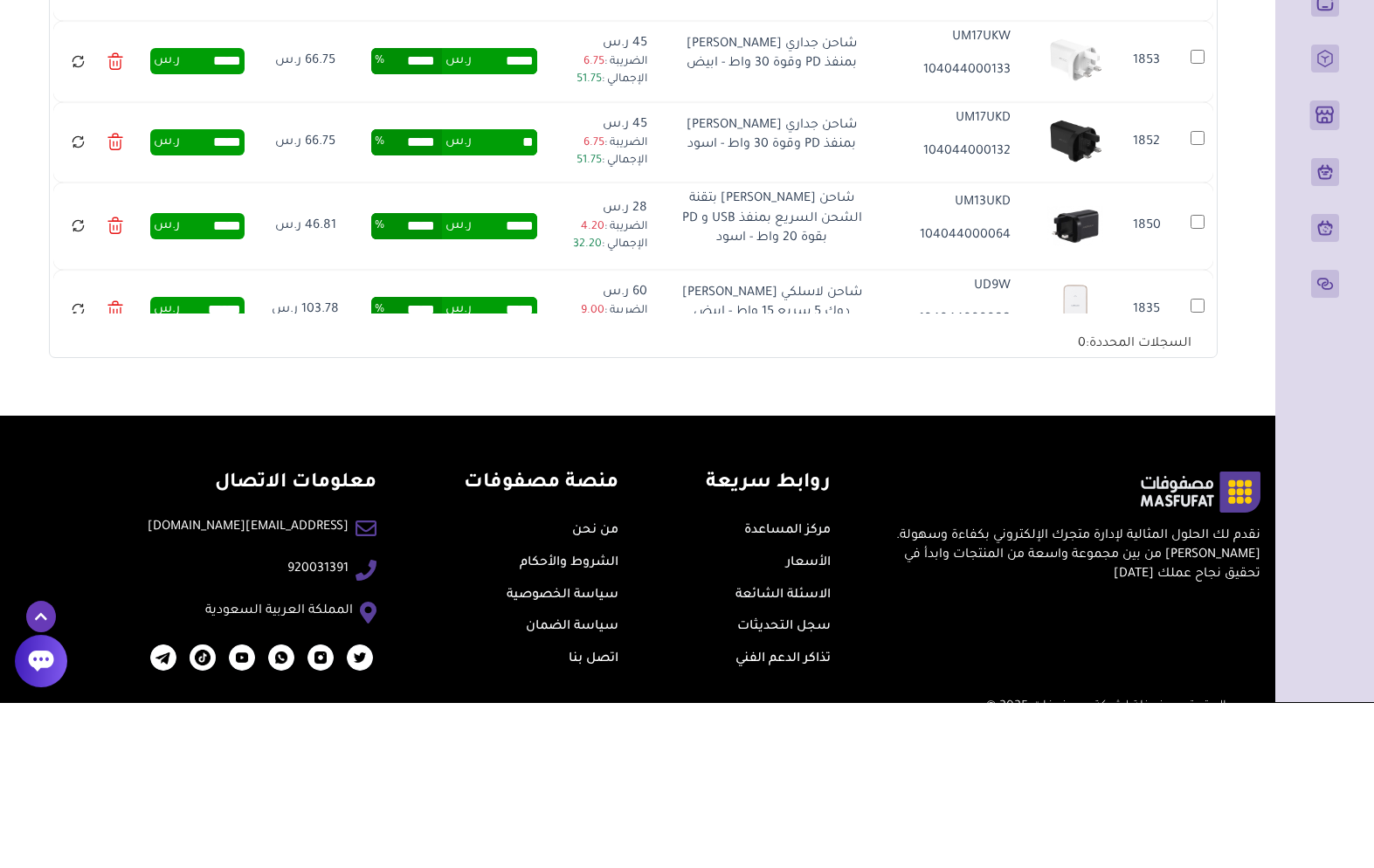 scroll, scrollTop: 2238, scrollLeft: 0, axis: vertical 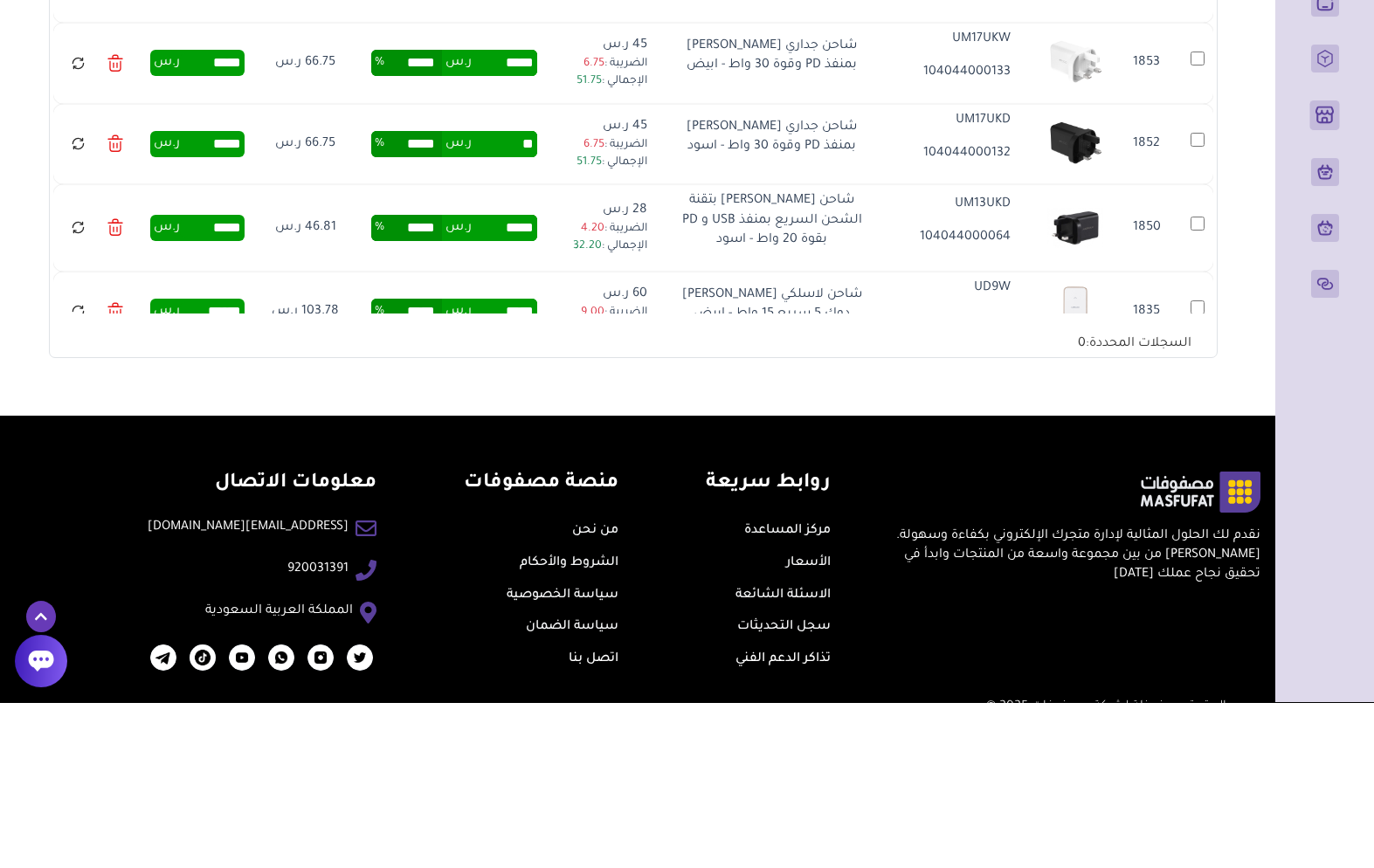 click on "*****" at bounding box center [504, 394] 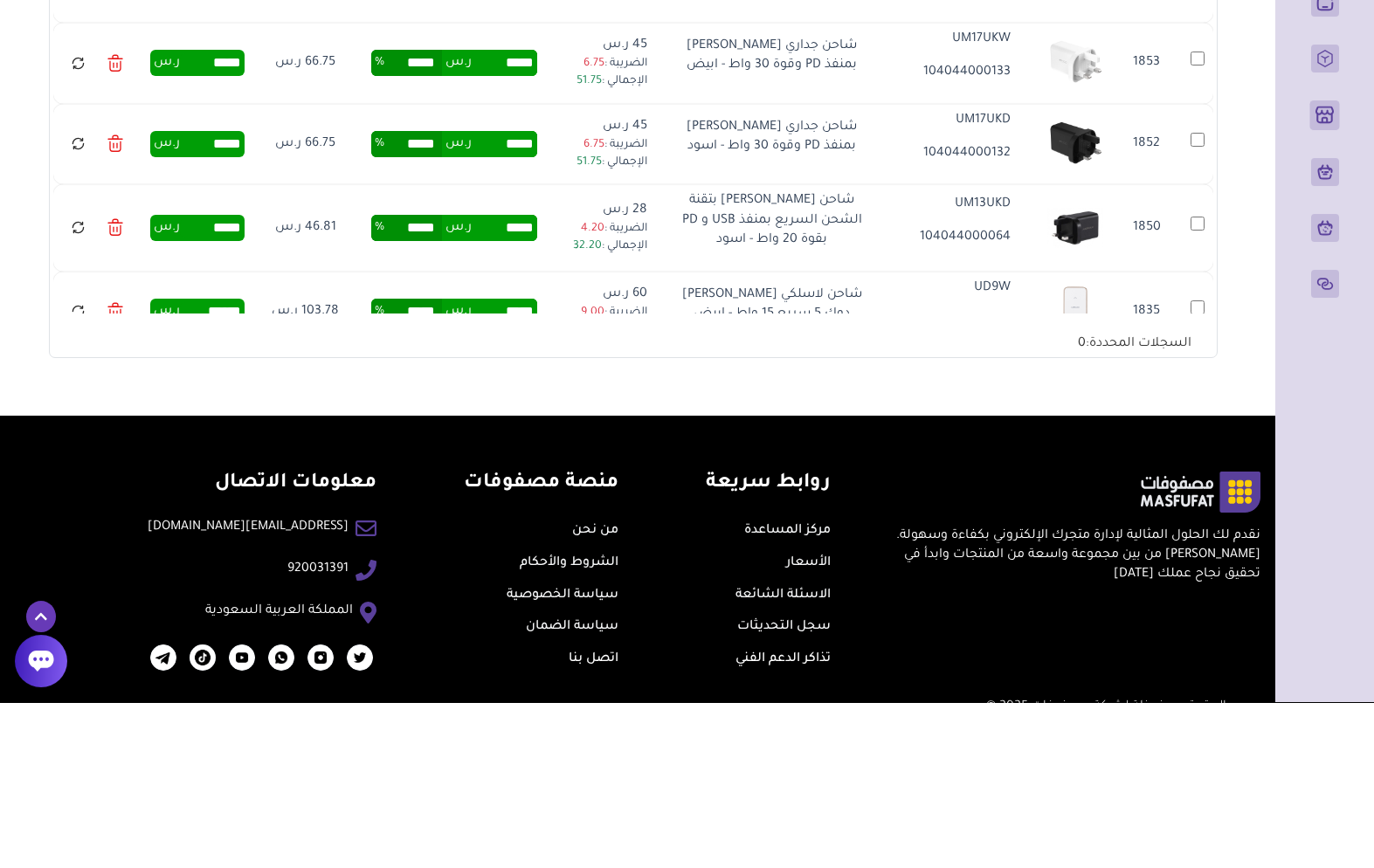 click on "*****" at bounding box center [504, 394] 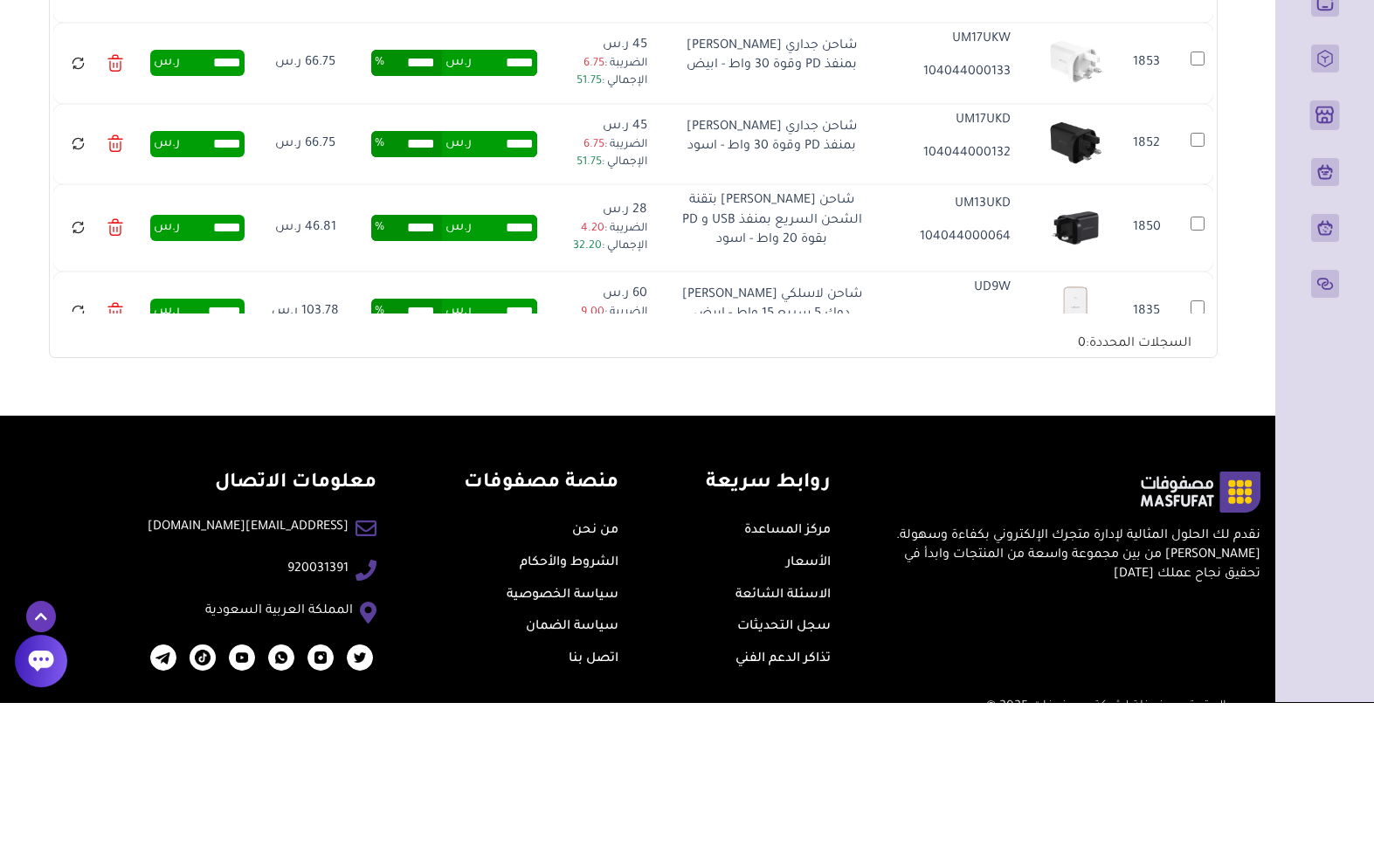click on "*****" at bounding box center (504, 394) 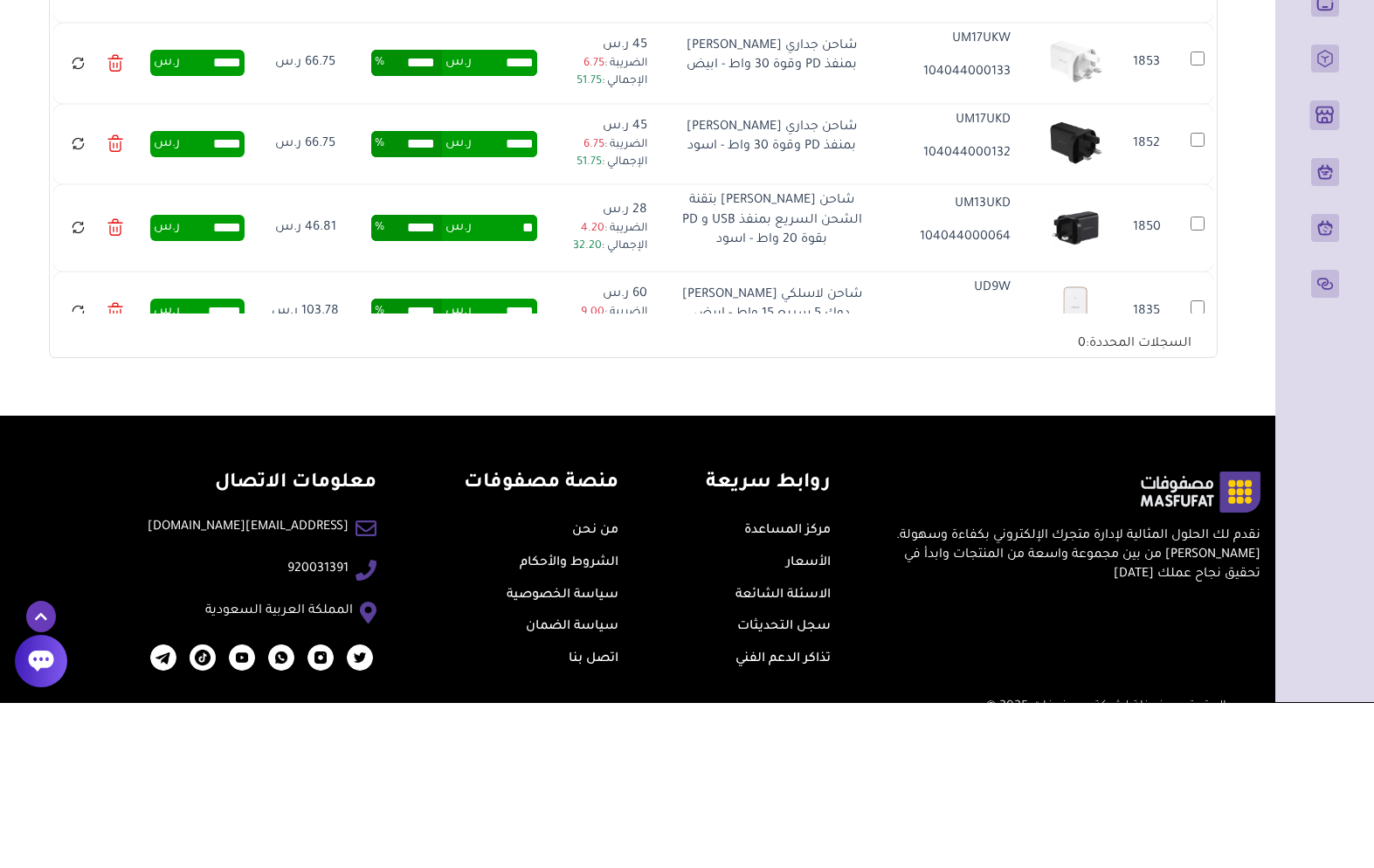 type on "*" 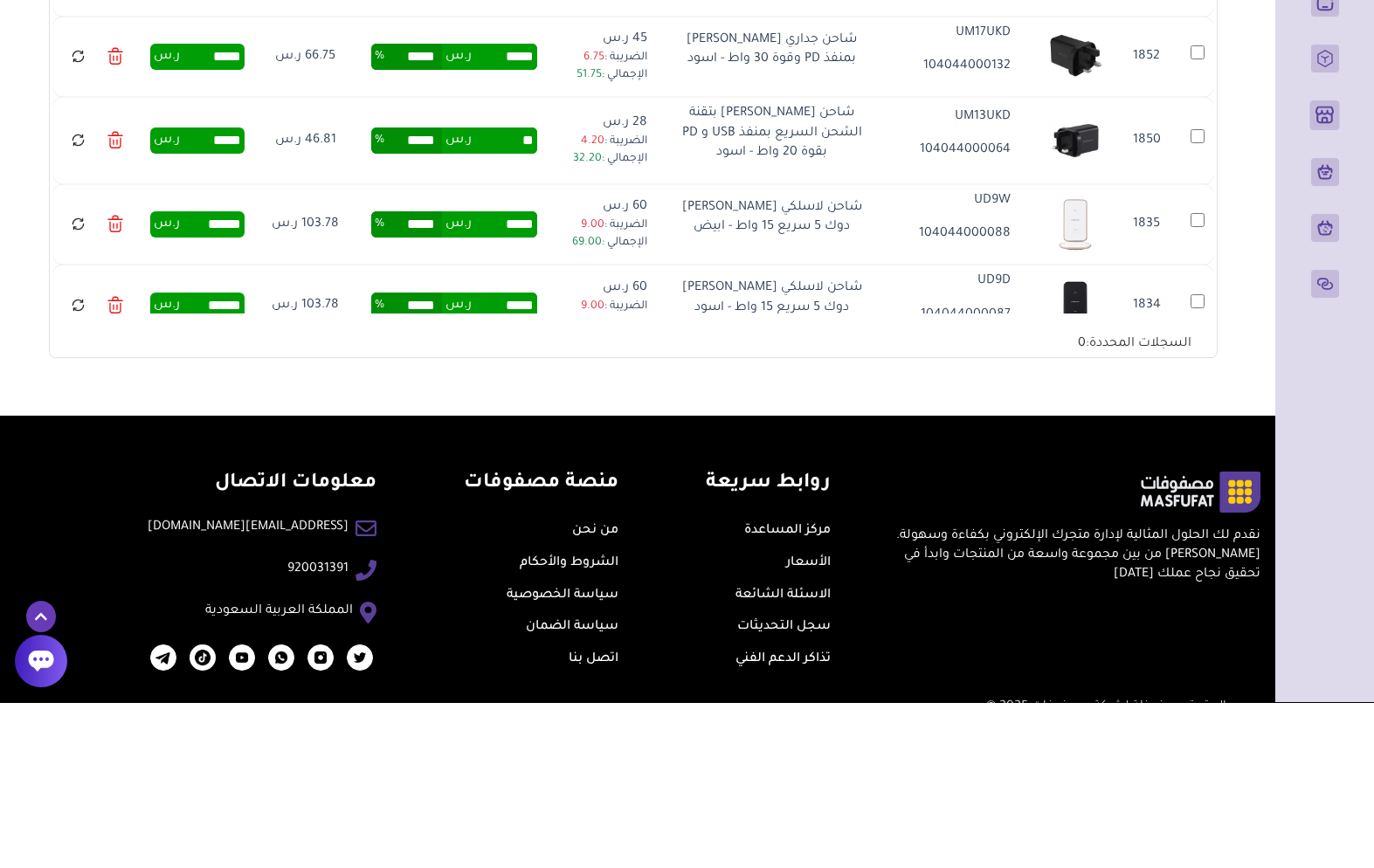 scroll, scrollTop: 2332, scrollLeft: 0, axis: vertical 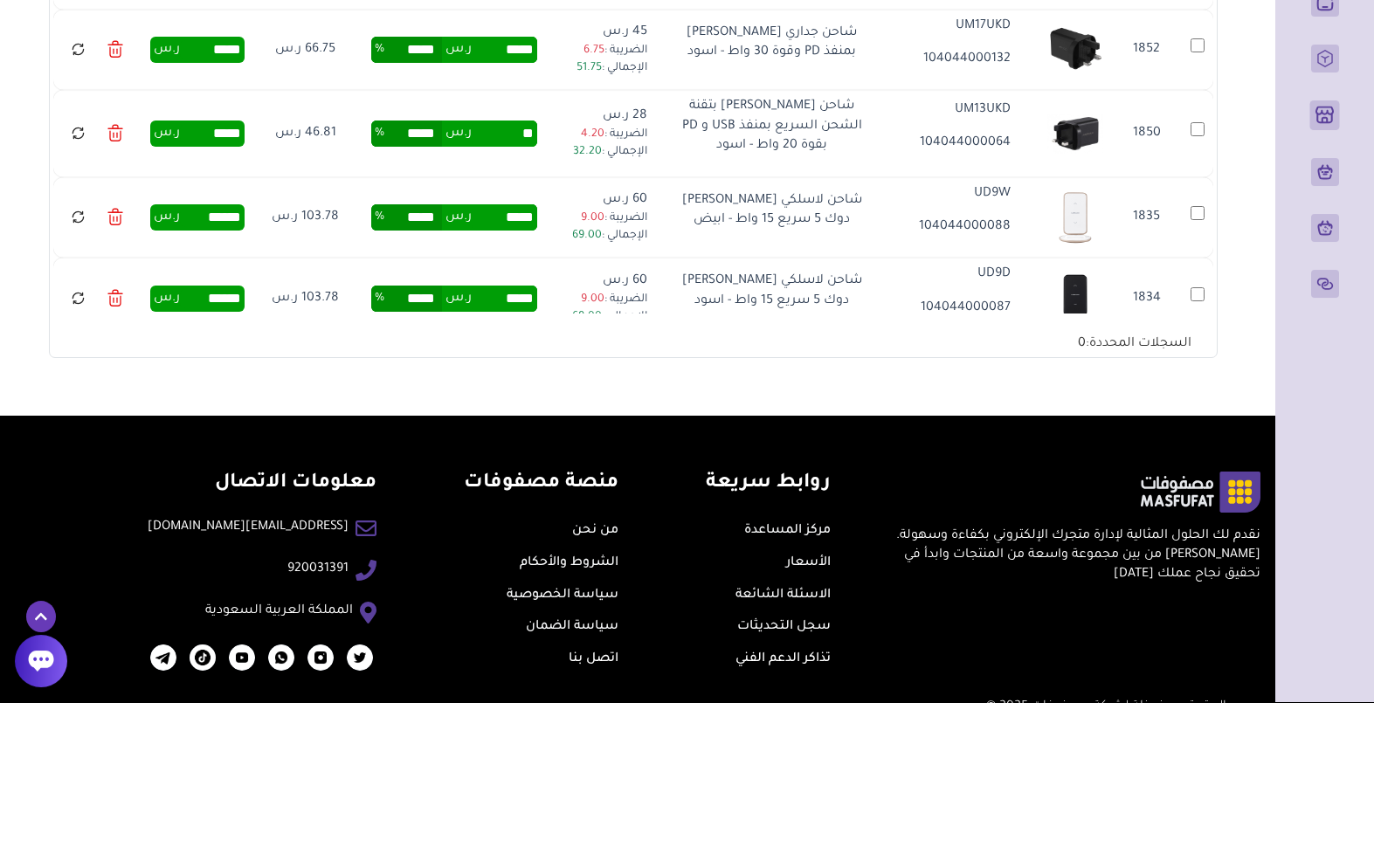 click on "*****" at bounding box center [504, 383] 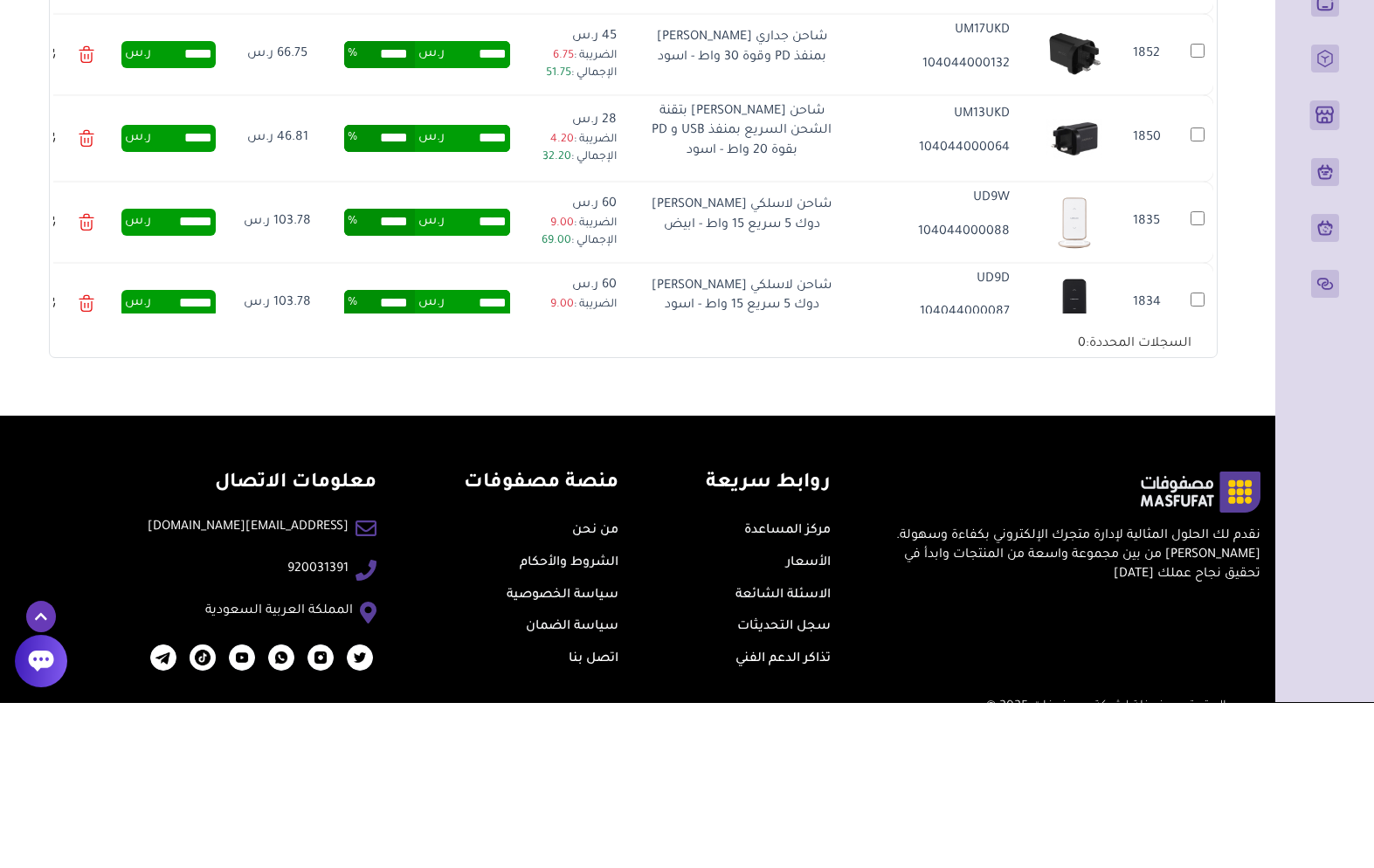 scroll, scrollTop: 442, scrollLeft: 0, axis: vertical 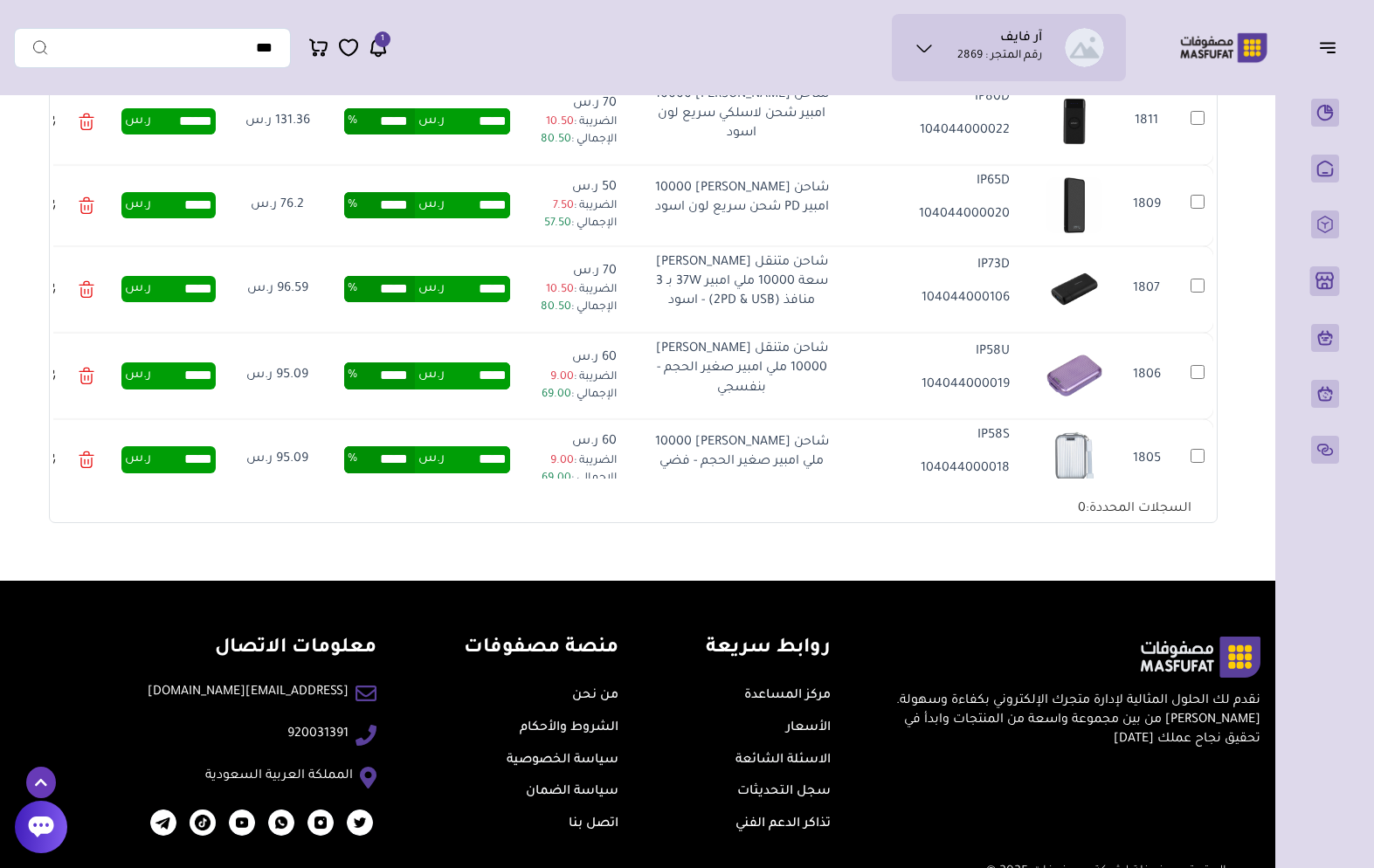 click on "*****" at bounding box center [477, 205] 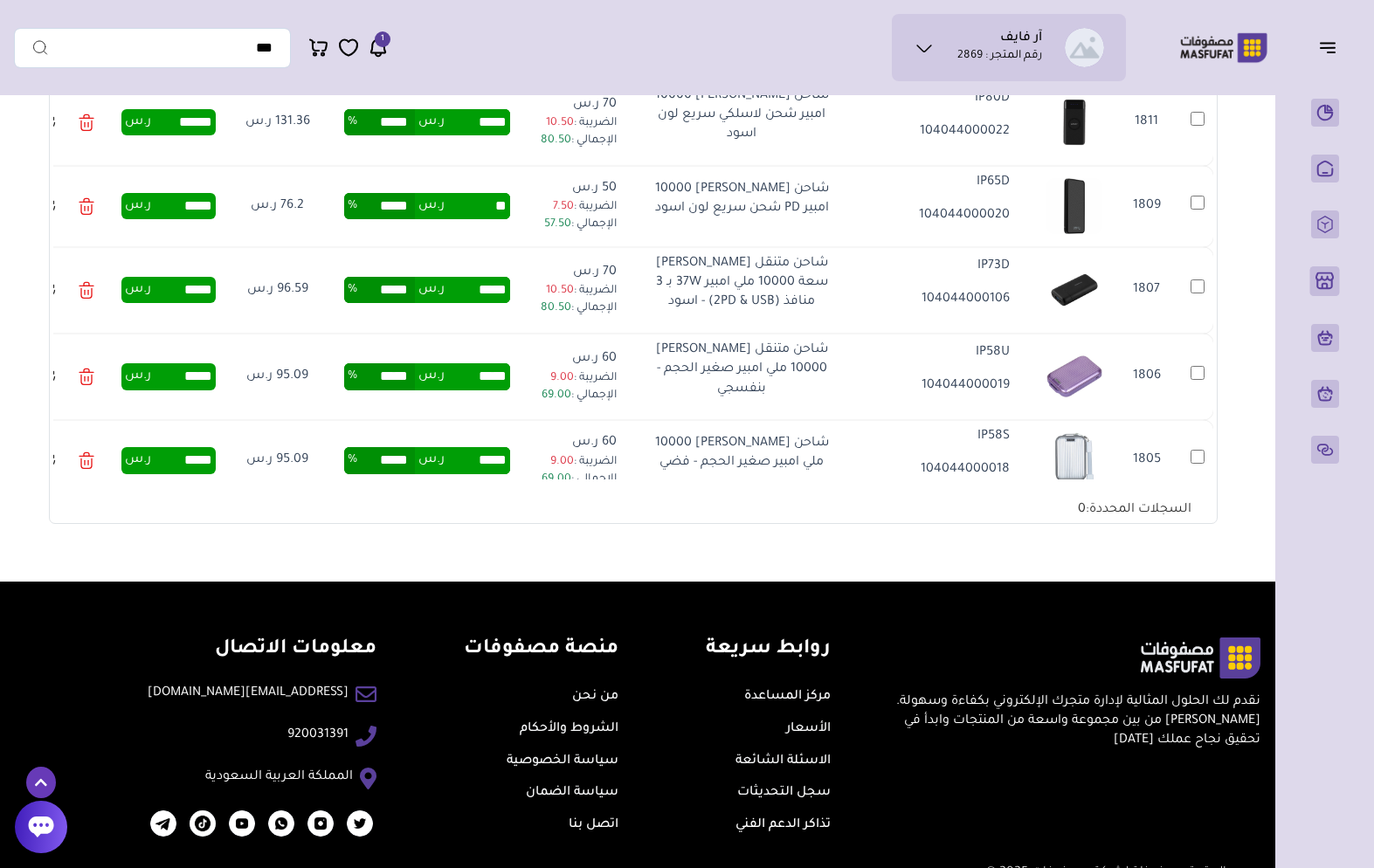 type on "*" 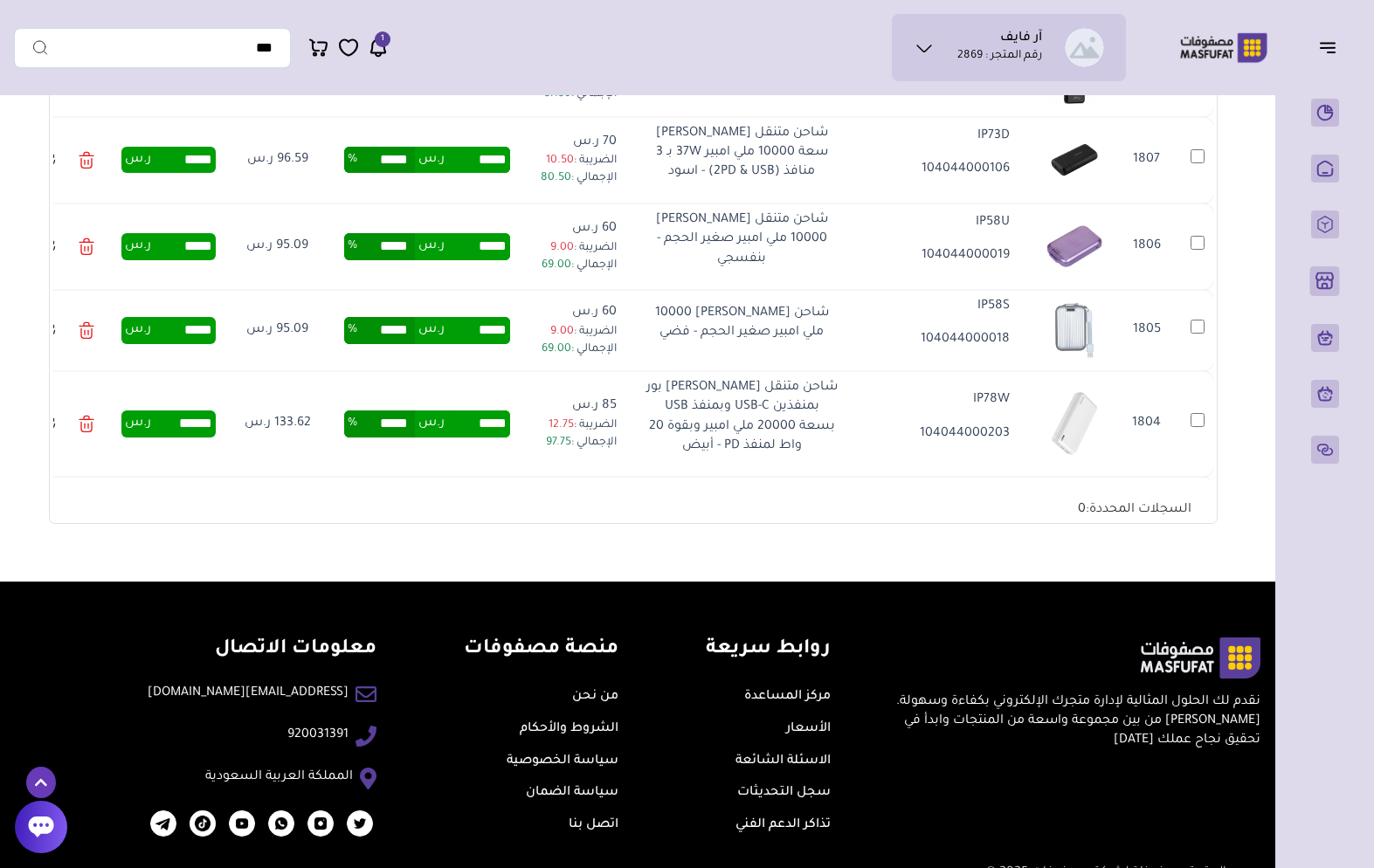 scroll, scrollTop: 3059, scrollLeft: 0, axis: vertical 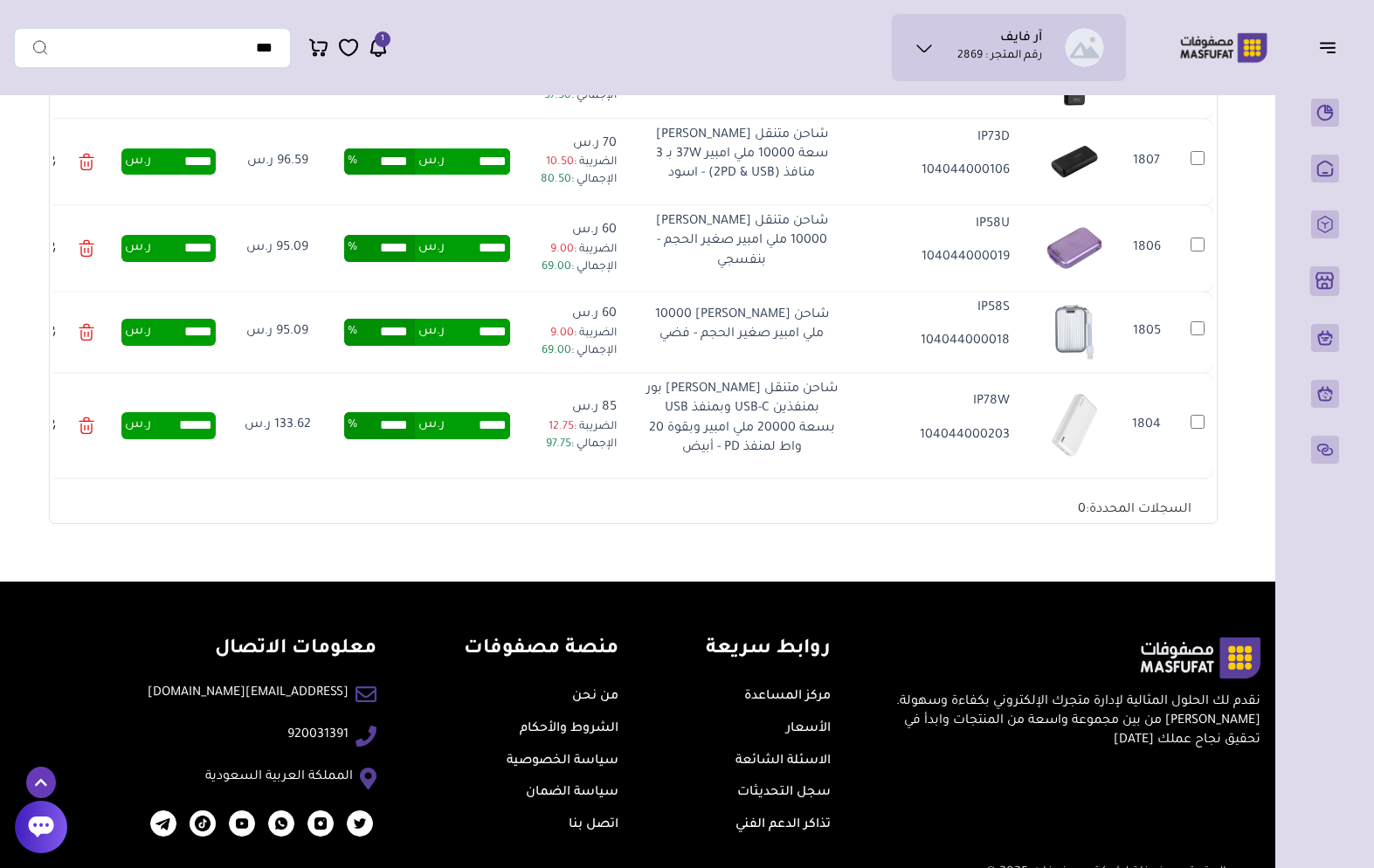 click on "*****
ر.س
*****
%" at bounding box center [426, 162] 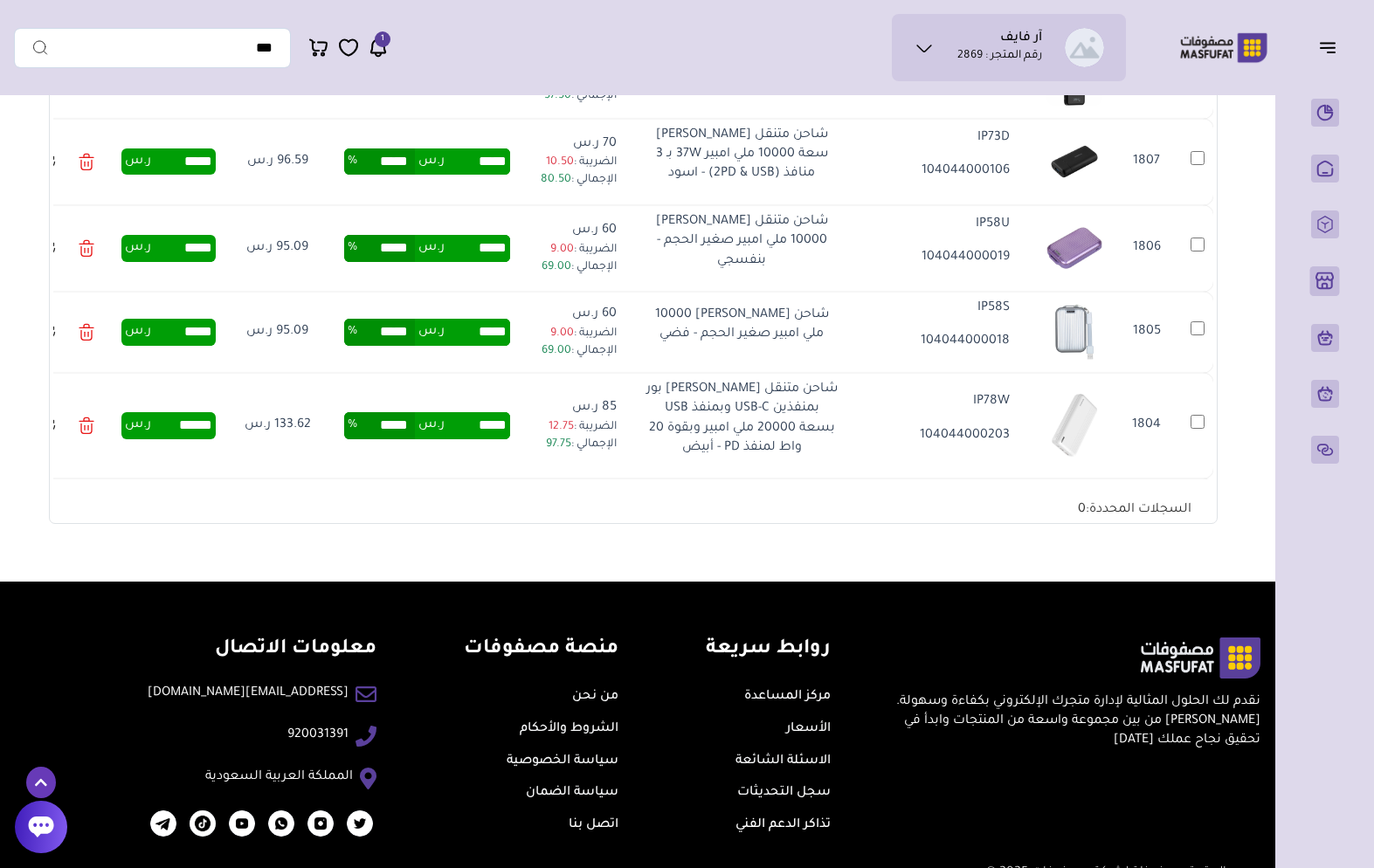 type on "*****" 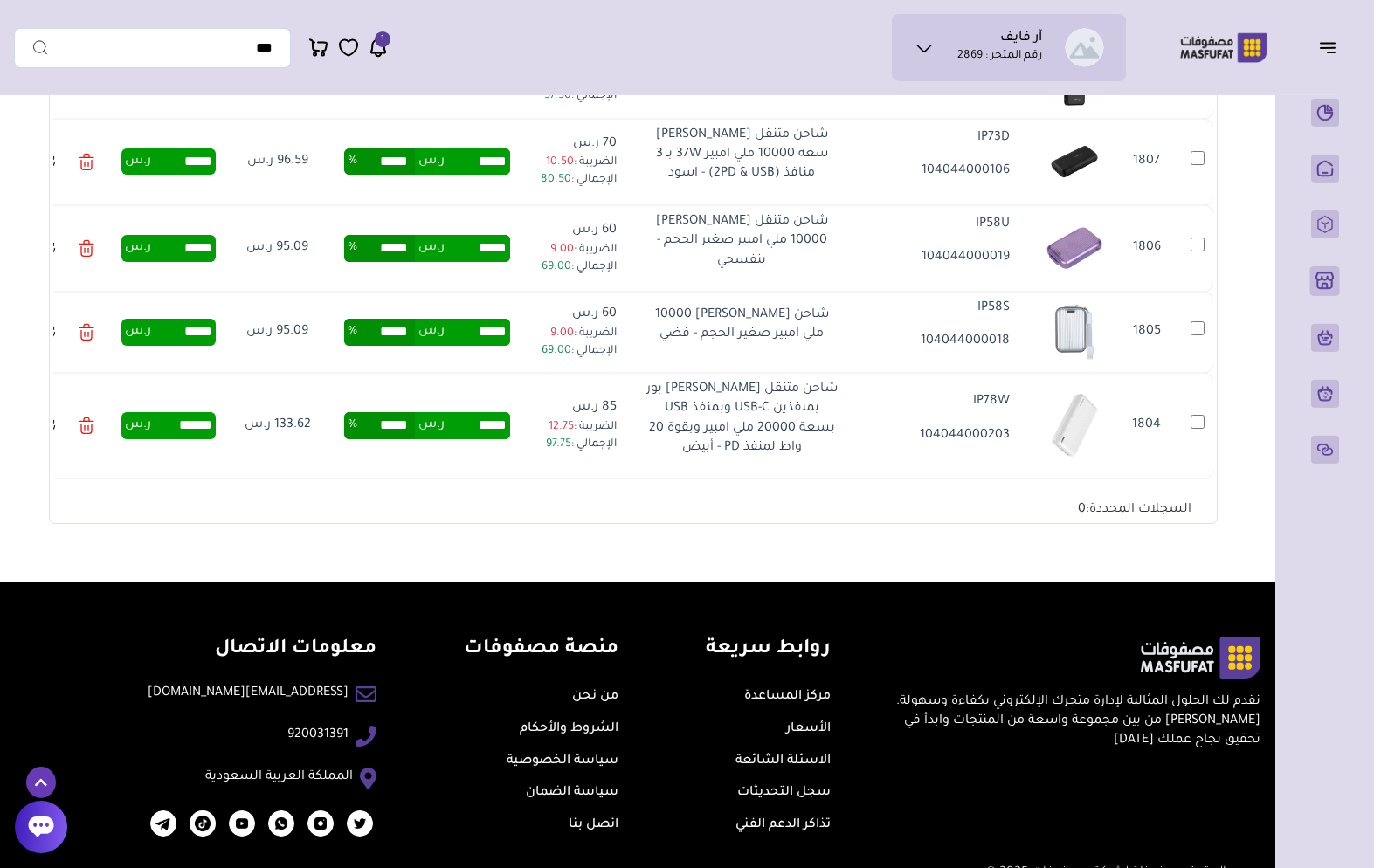 click on "*****" at bounding box center [477, 78] 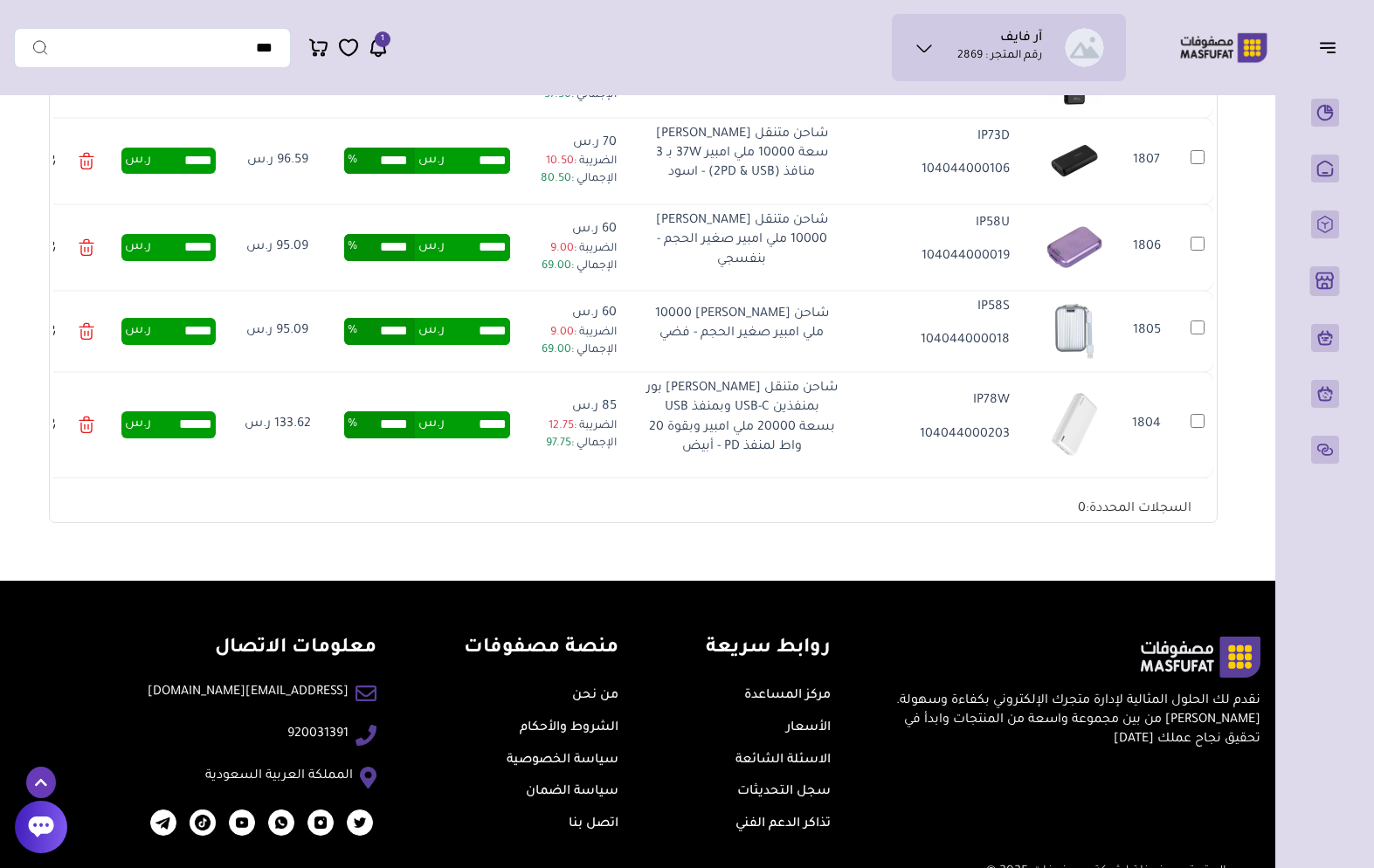 scroll, scrollTop: 441, scrollLeft: 0, axis: vertical 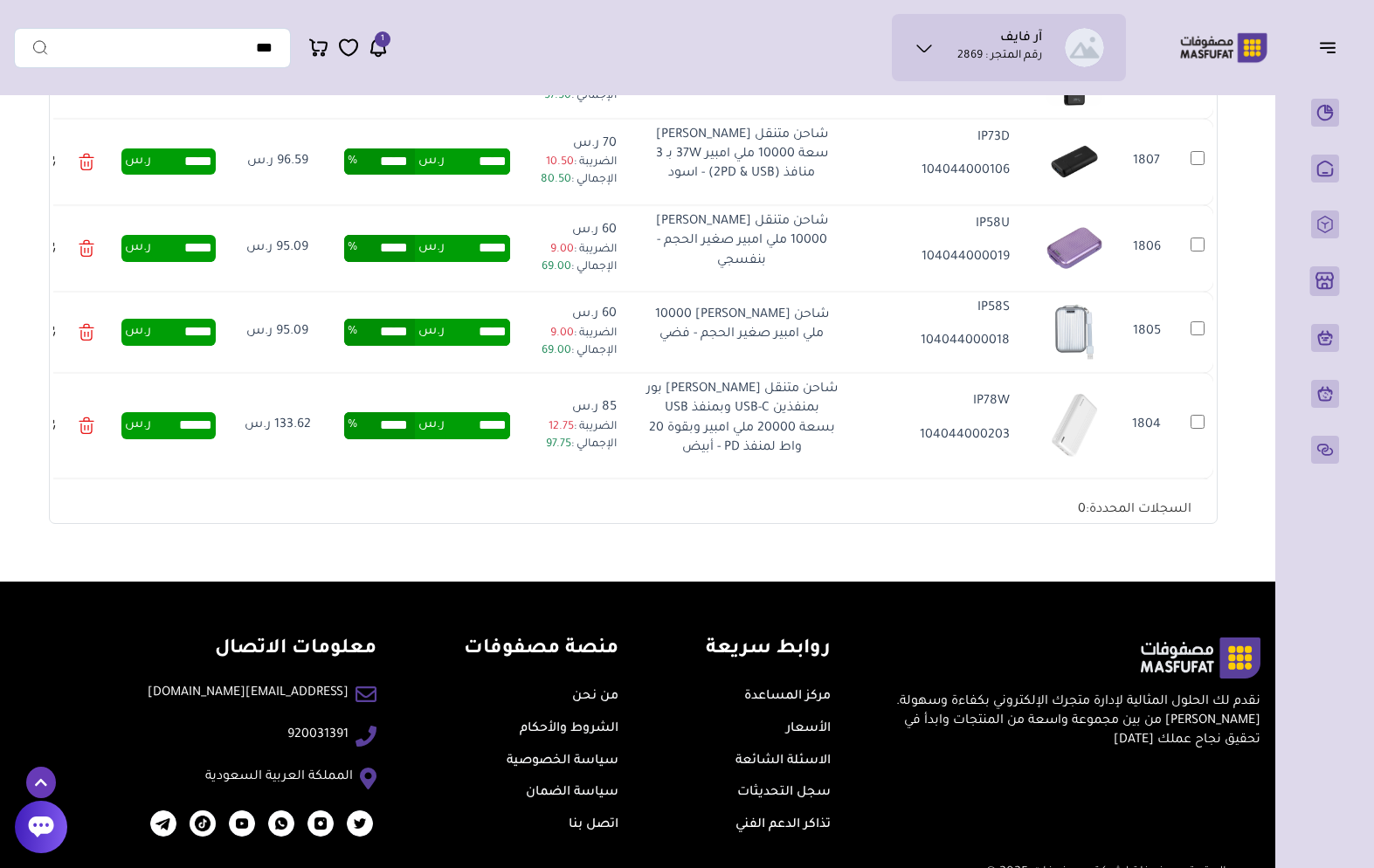 click on "*****" at bounding box center [477, 78] 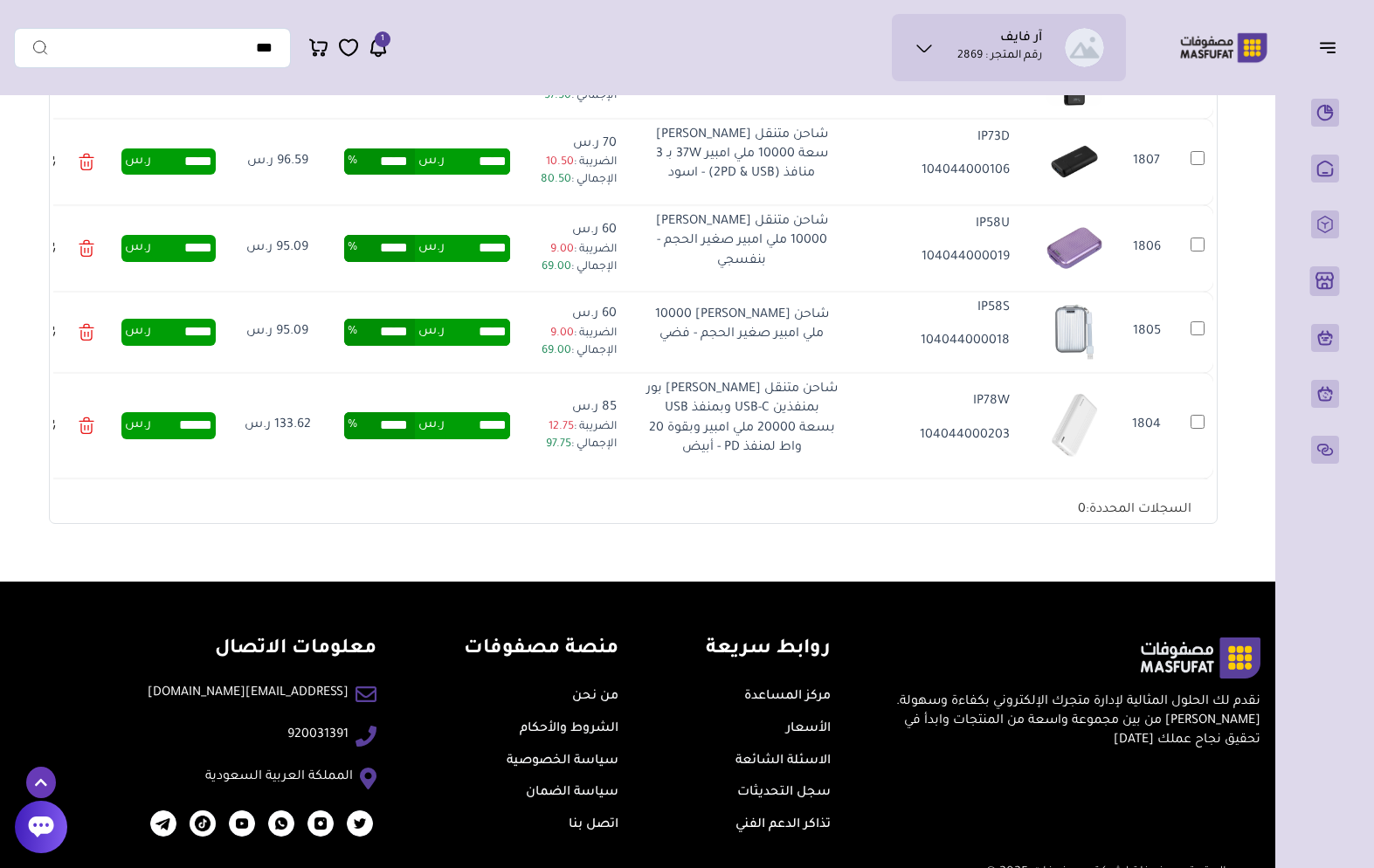 type on "*" 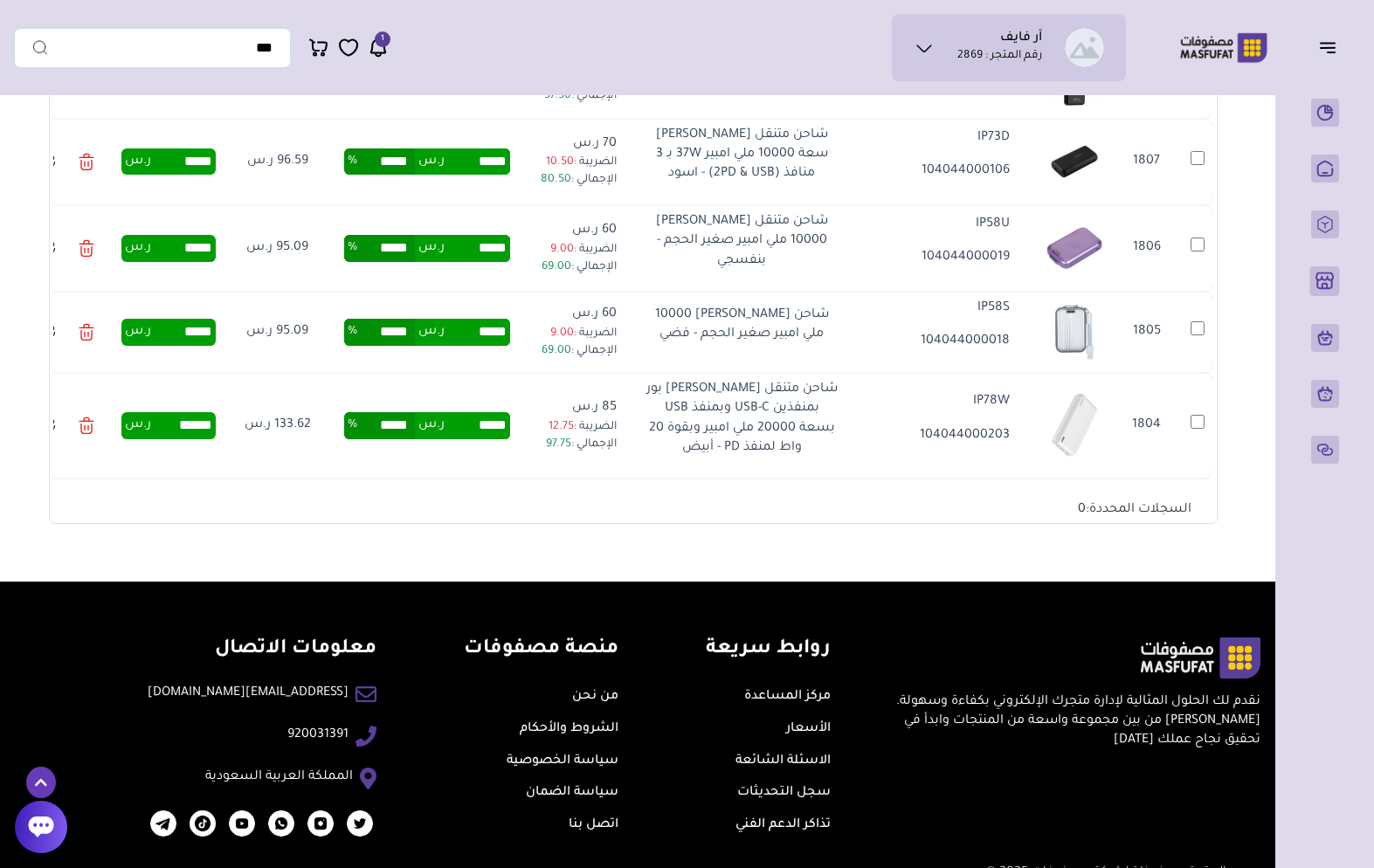 type on "*****" 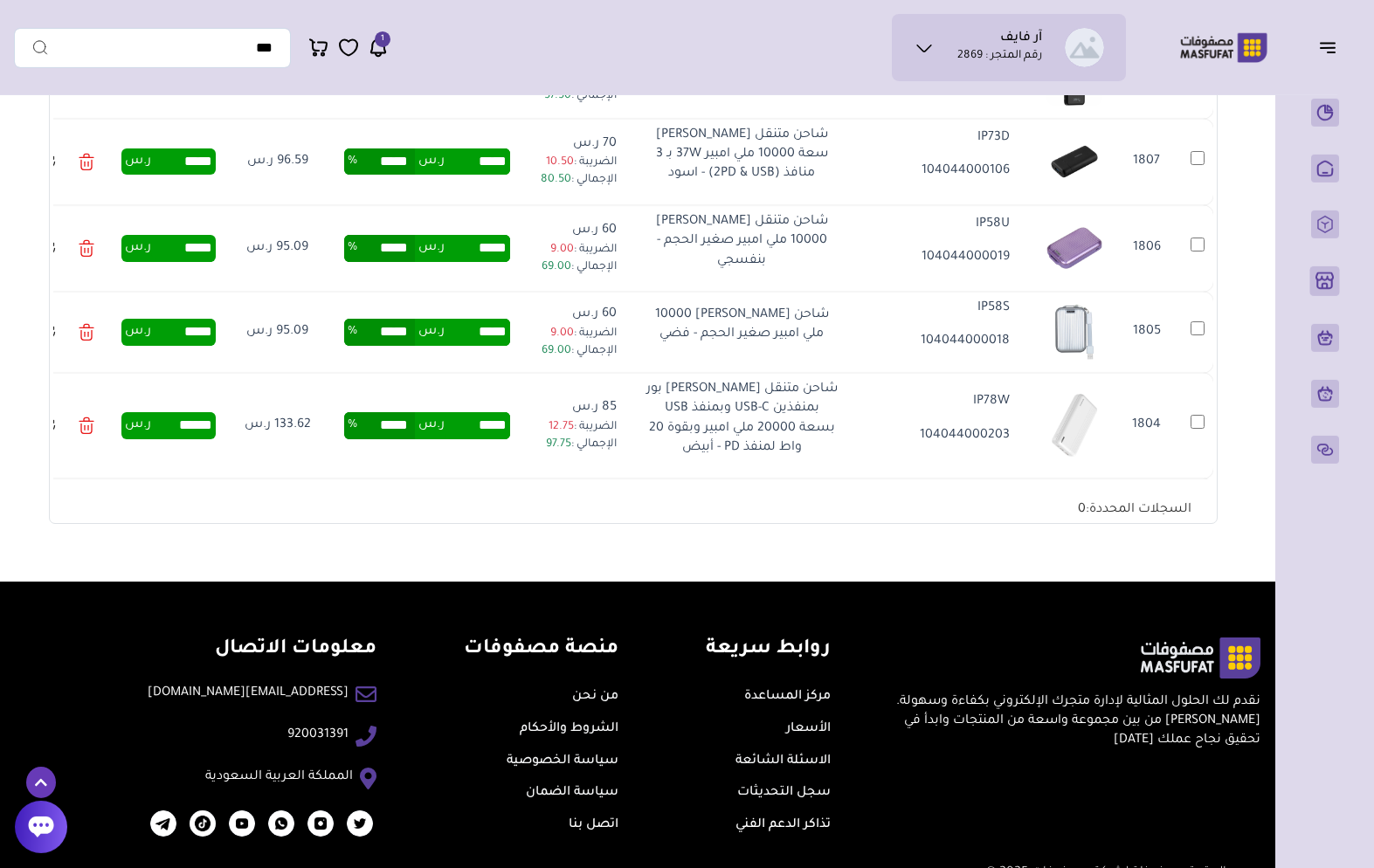click on "*****" at bounding box center [477, 78] 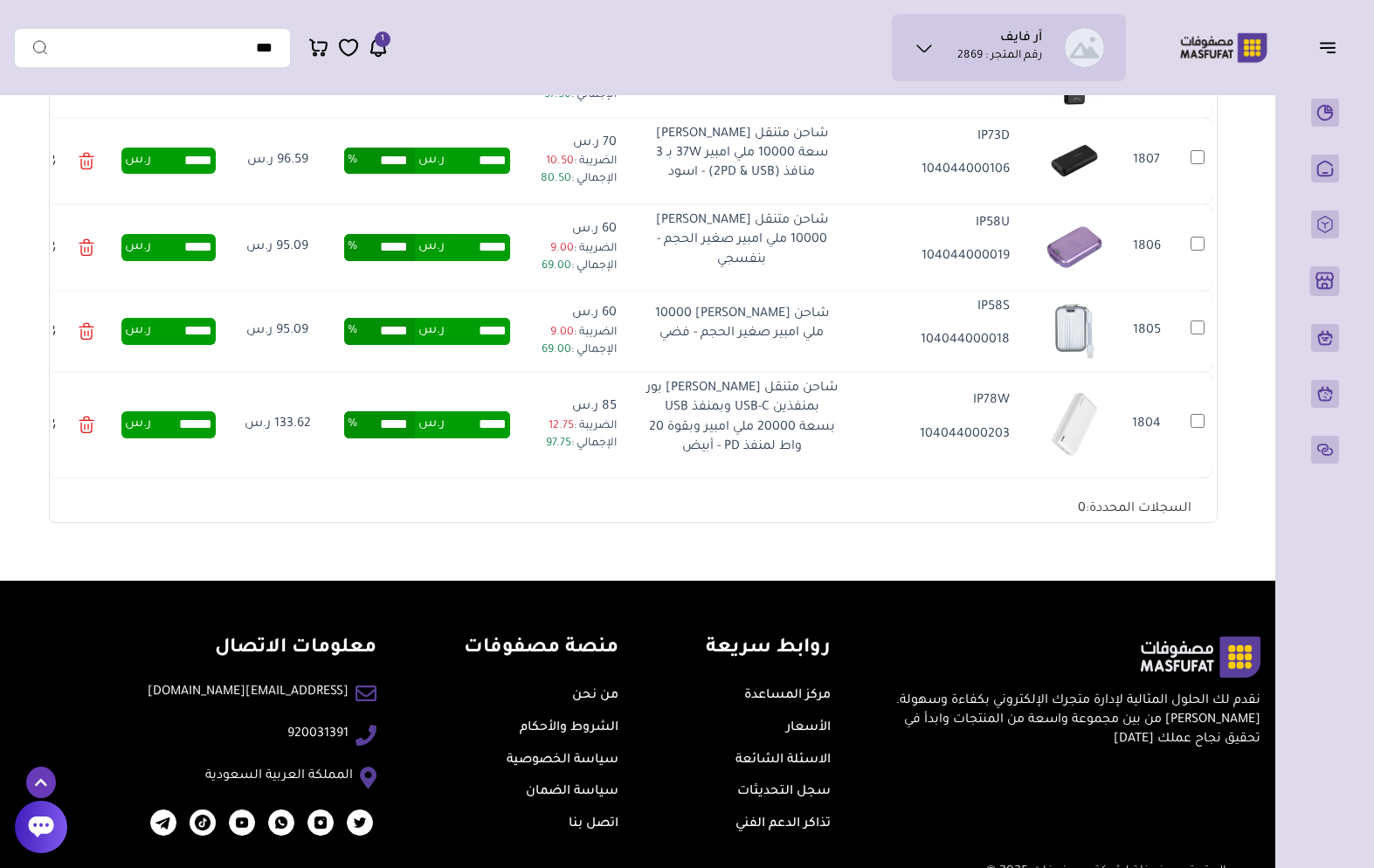 scroll, scrollTop: 441, scrollLeft: 0, axis: vertical 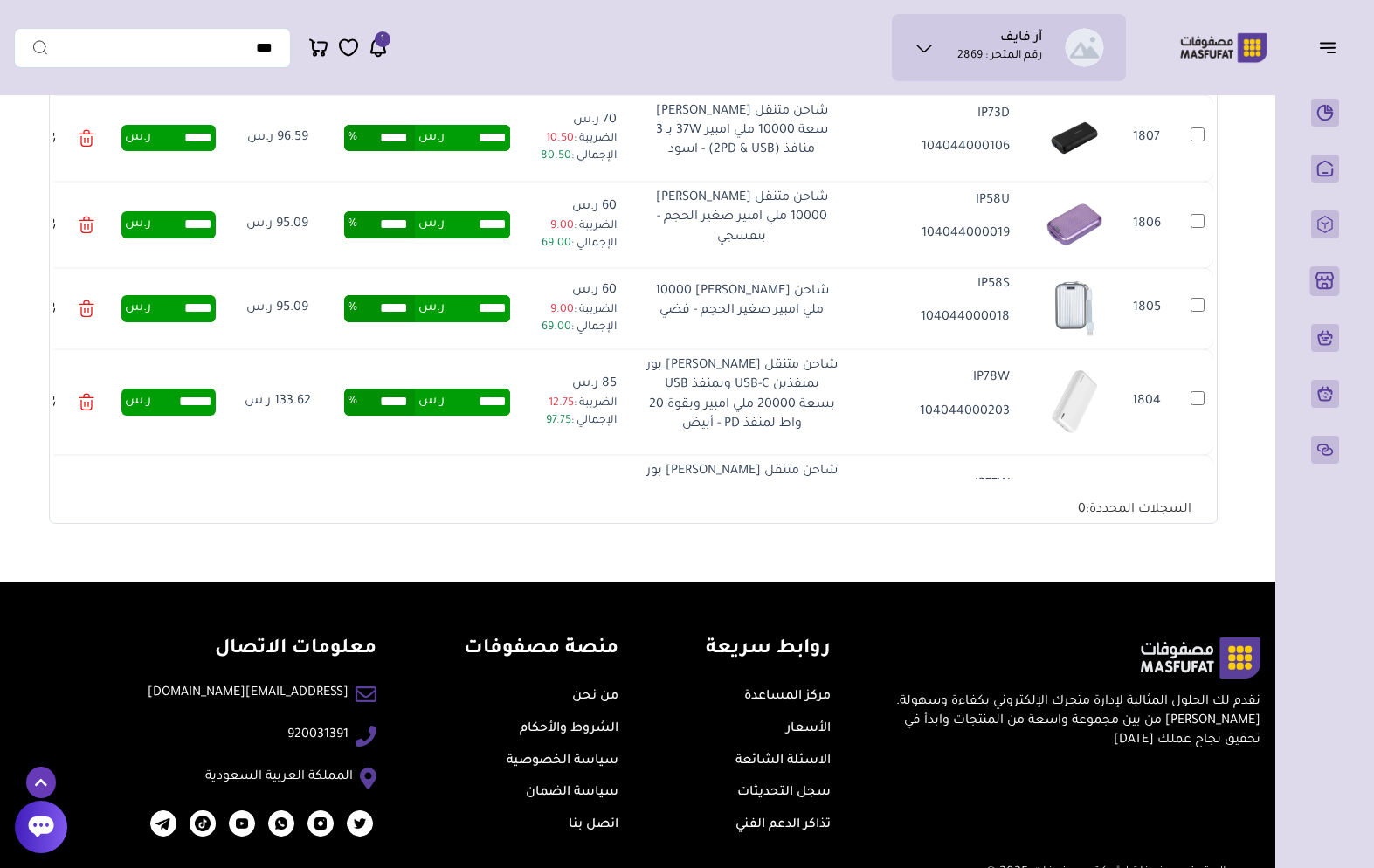 click on "*****" at bounding box center (477, 138) 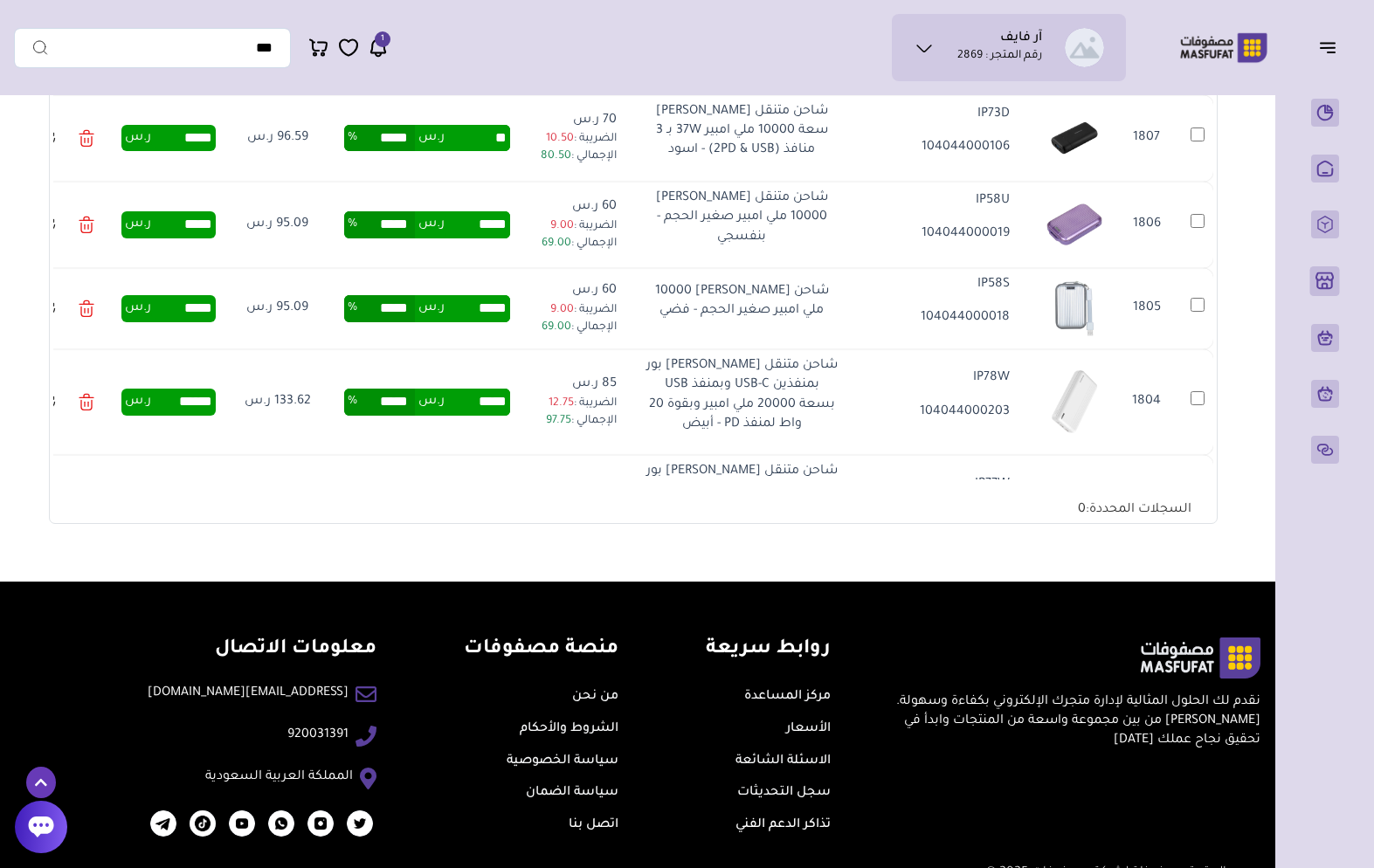 type on "*" 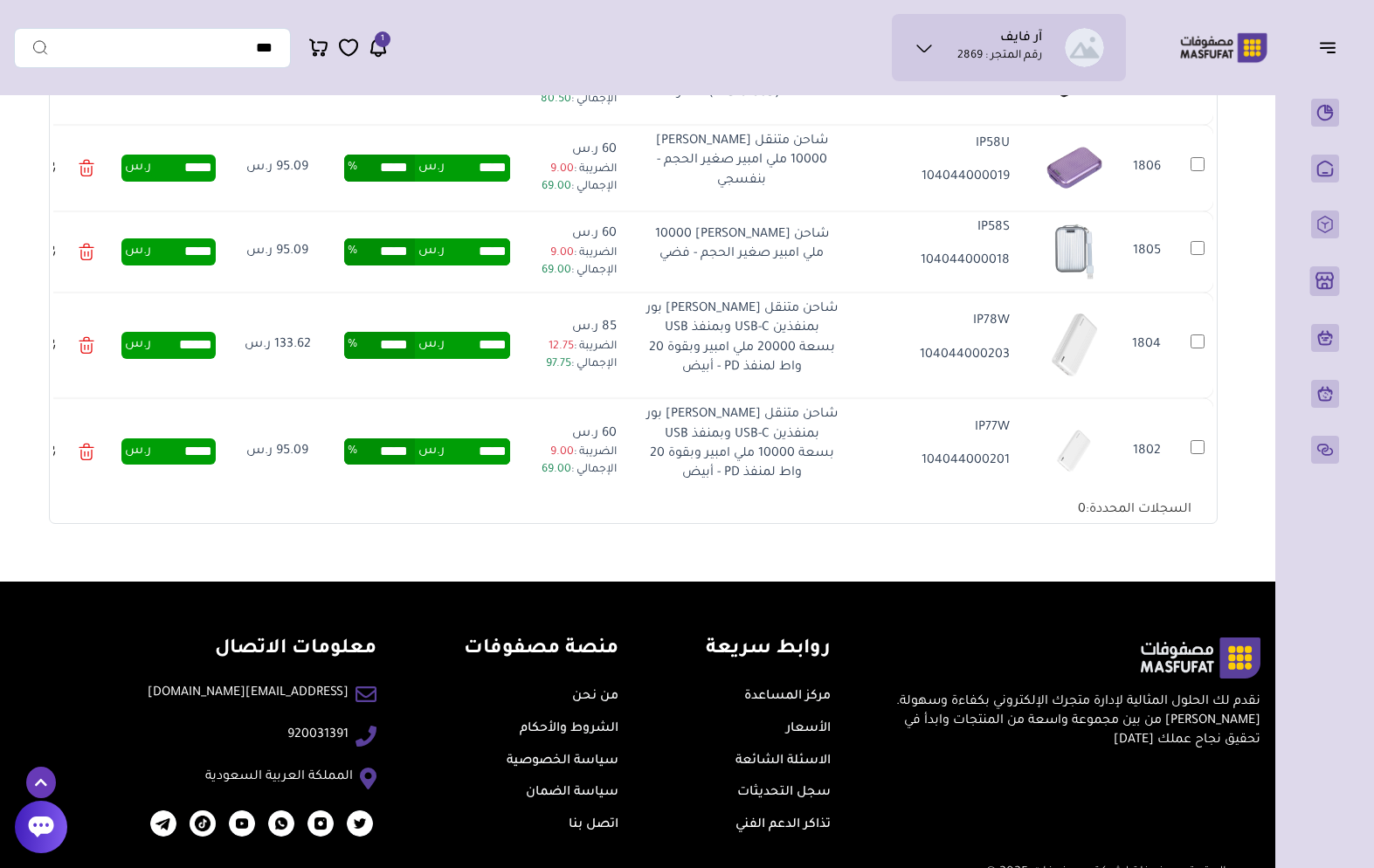 scroll, scrollTop: 3151, scrollLeft: 0, axis: vertical 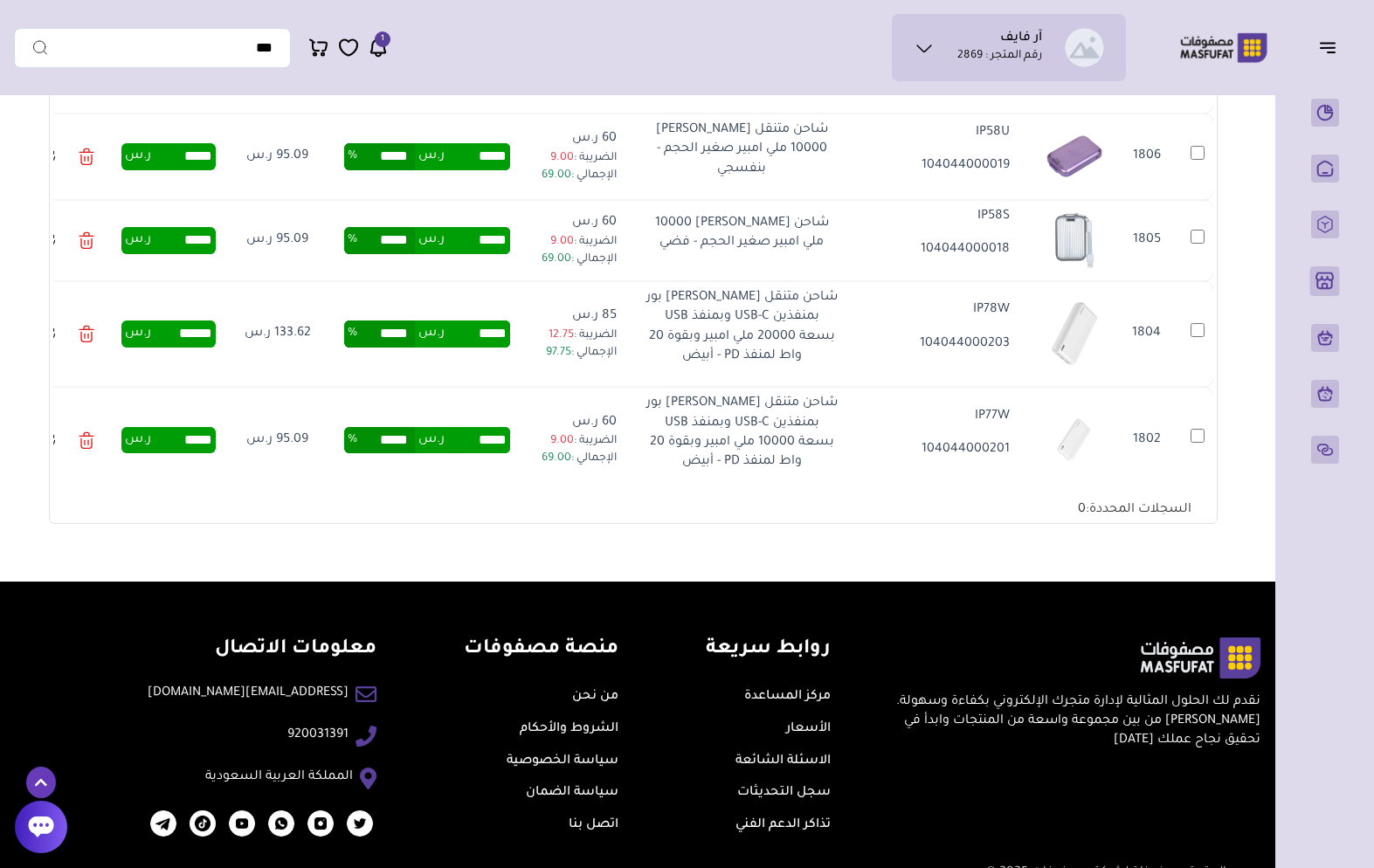 click on "*****" at bounding box center (477, 156) 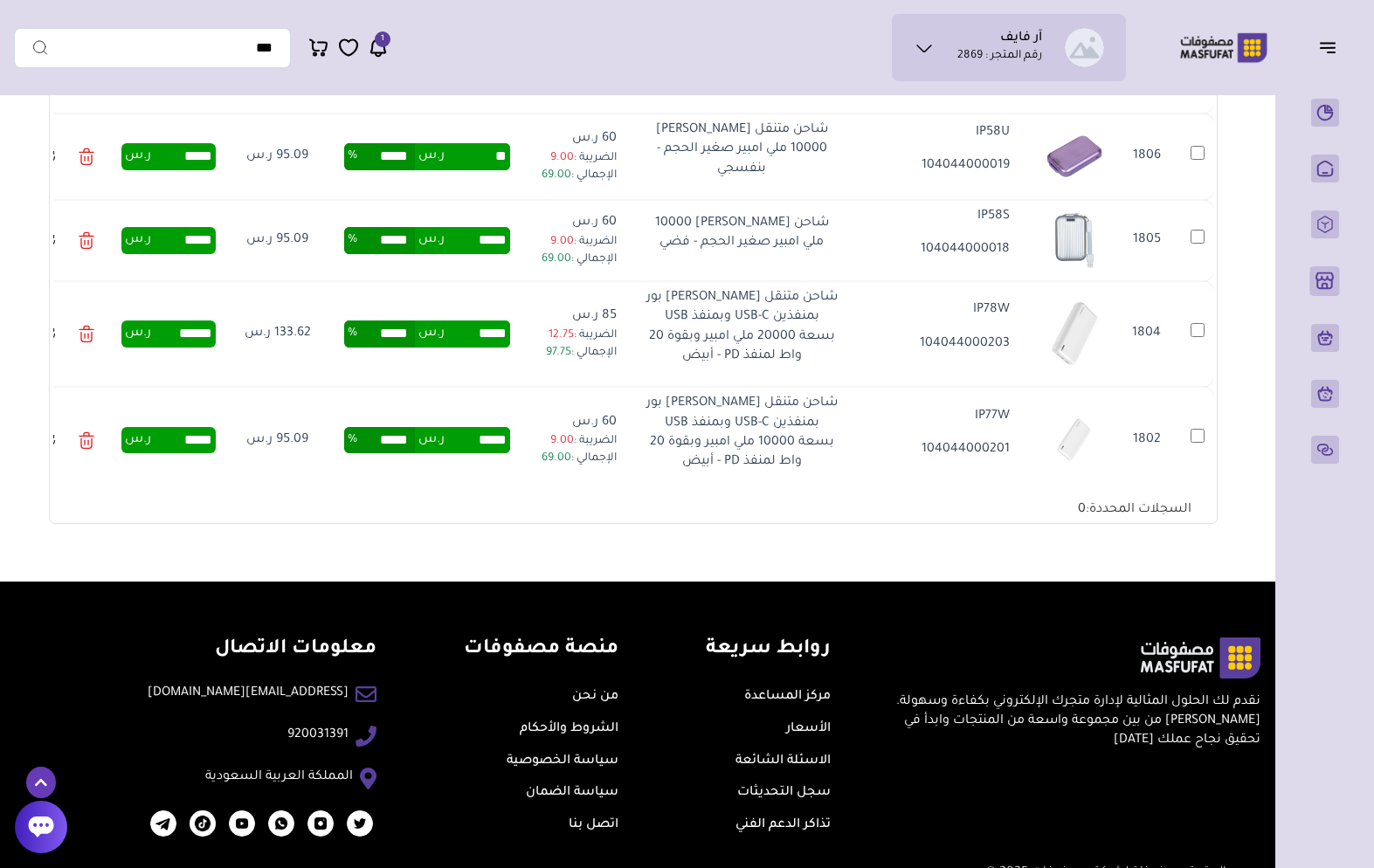 type on "*" 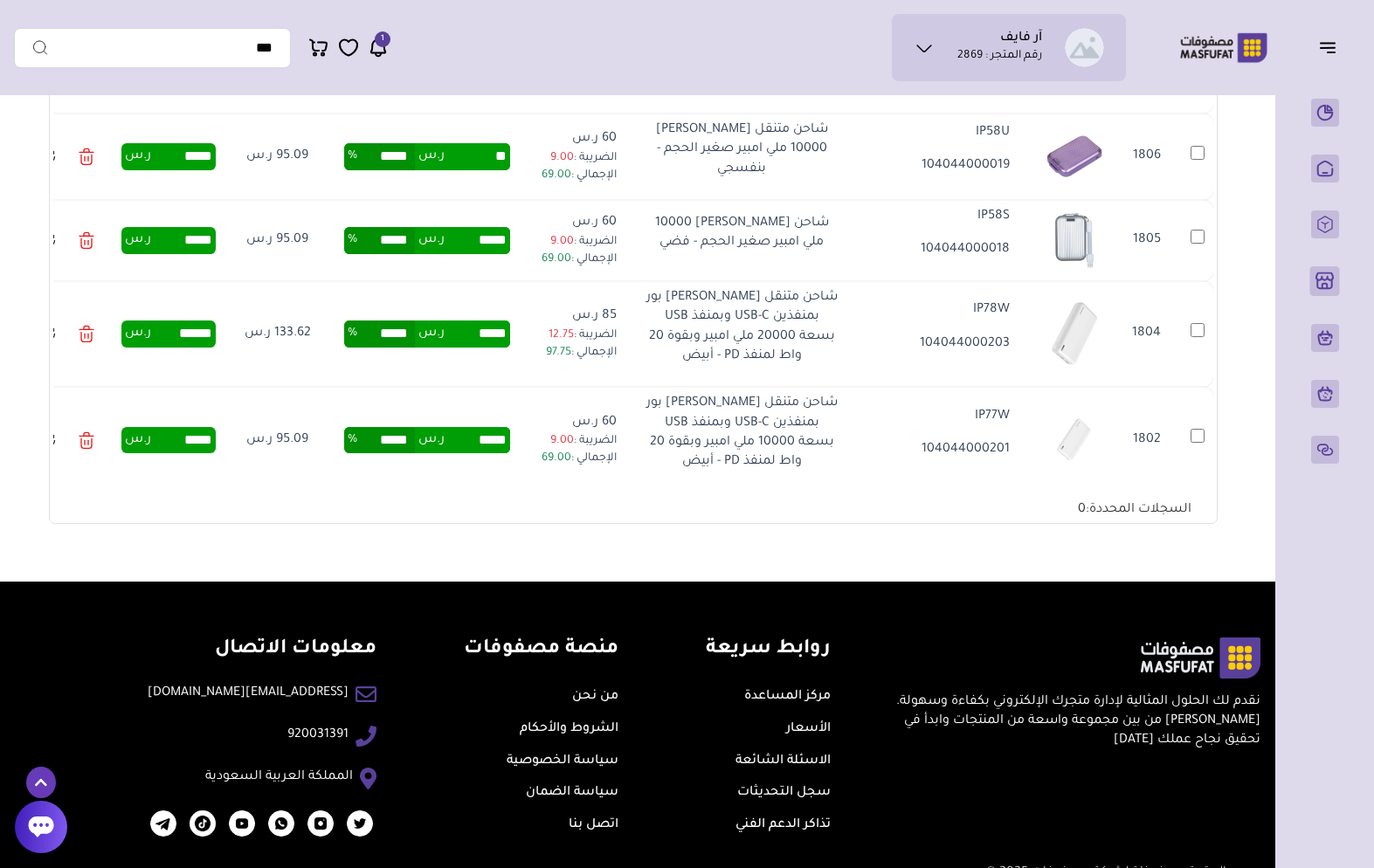 type on "*****" 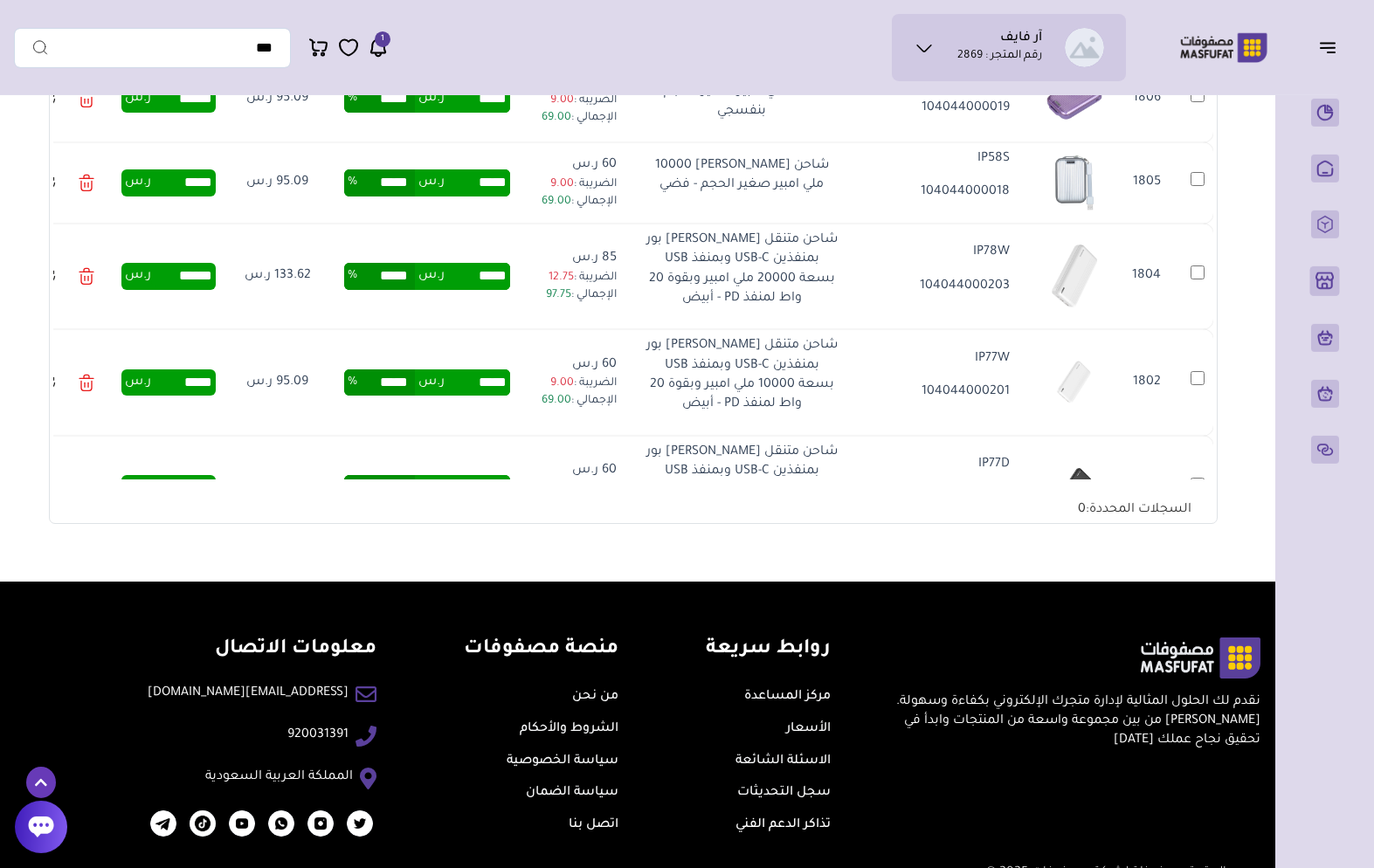 scroll, scrollTop: 3215, scrollLeft: 0, axis: vertical 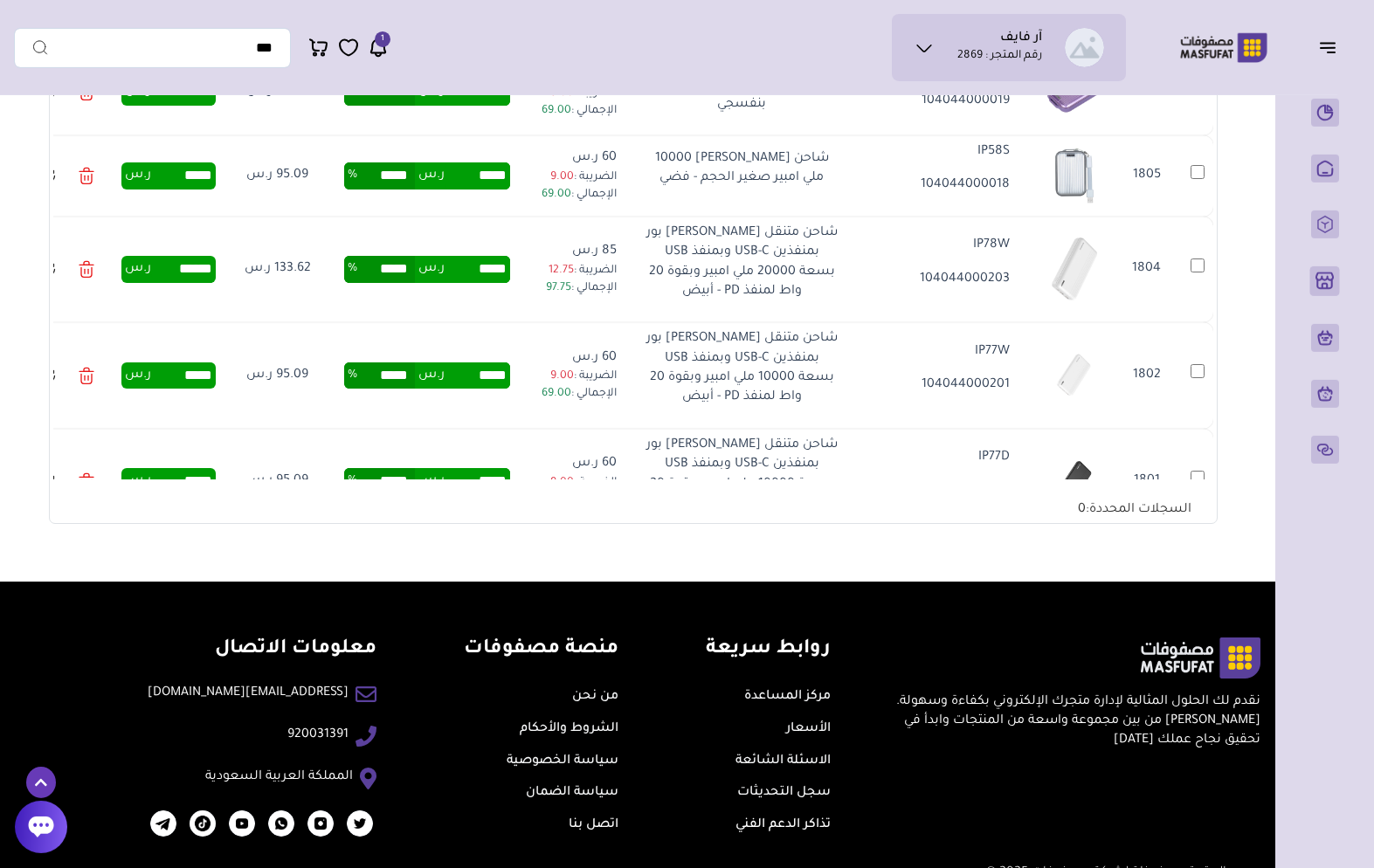 click on "*****" at bounding box center (477, 176) 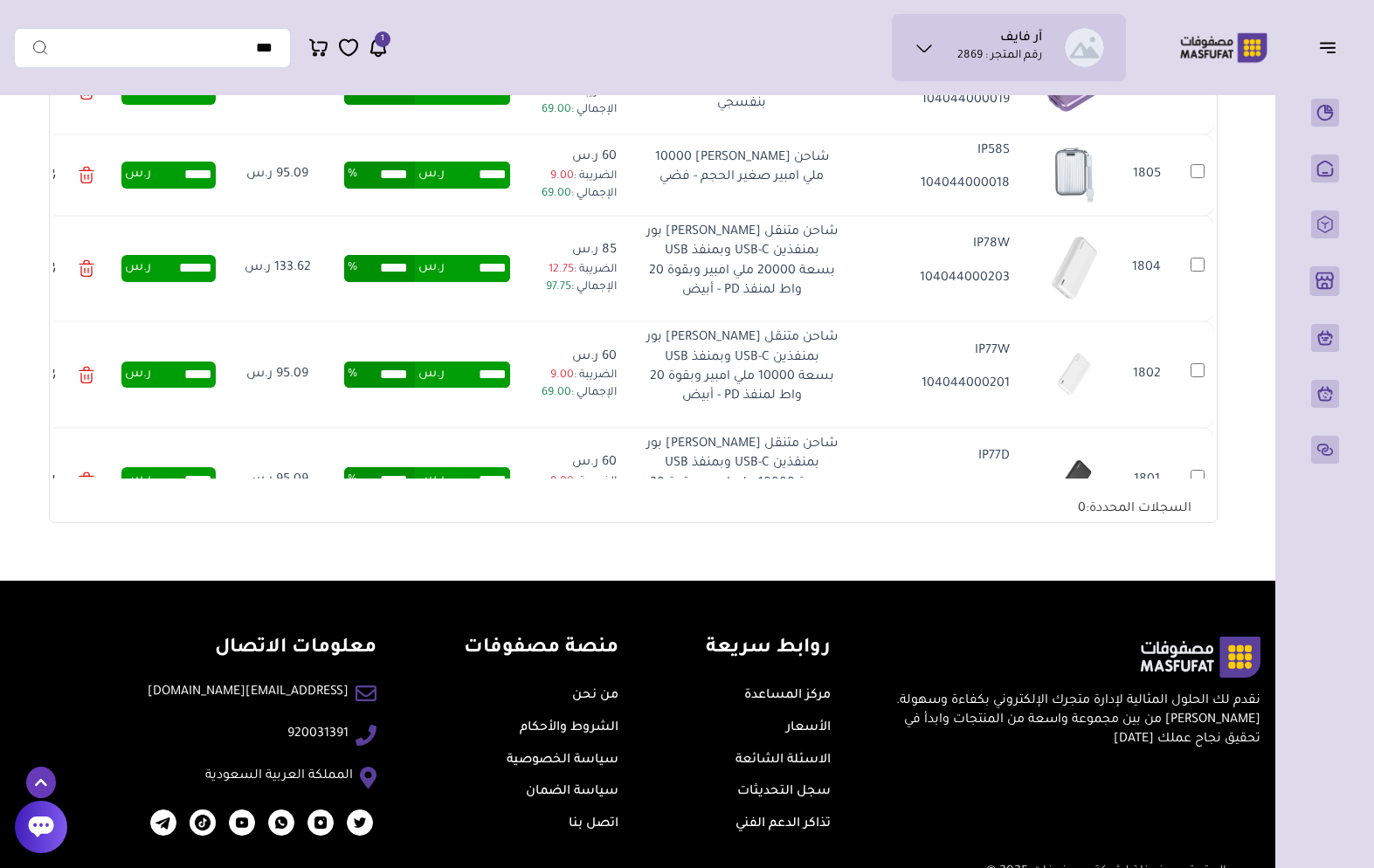 scroll, scrollTop: 441, scrollLeft: 0, axis: vertical 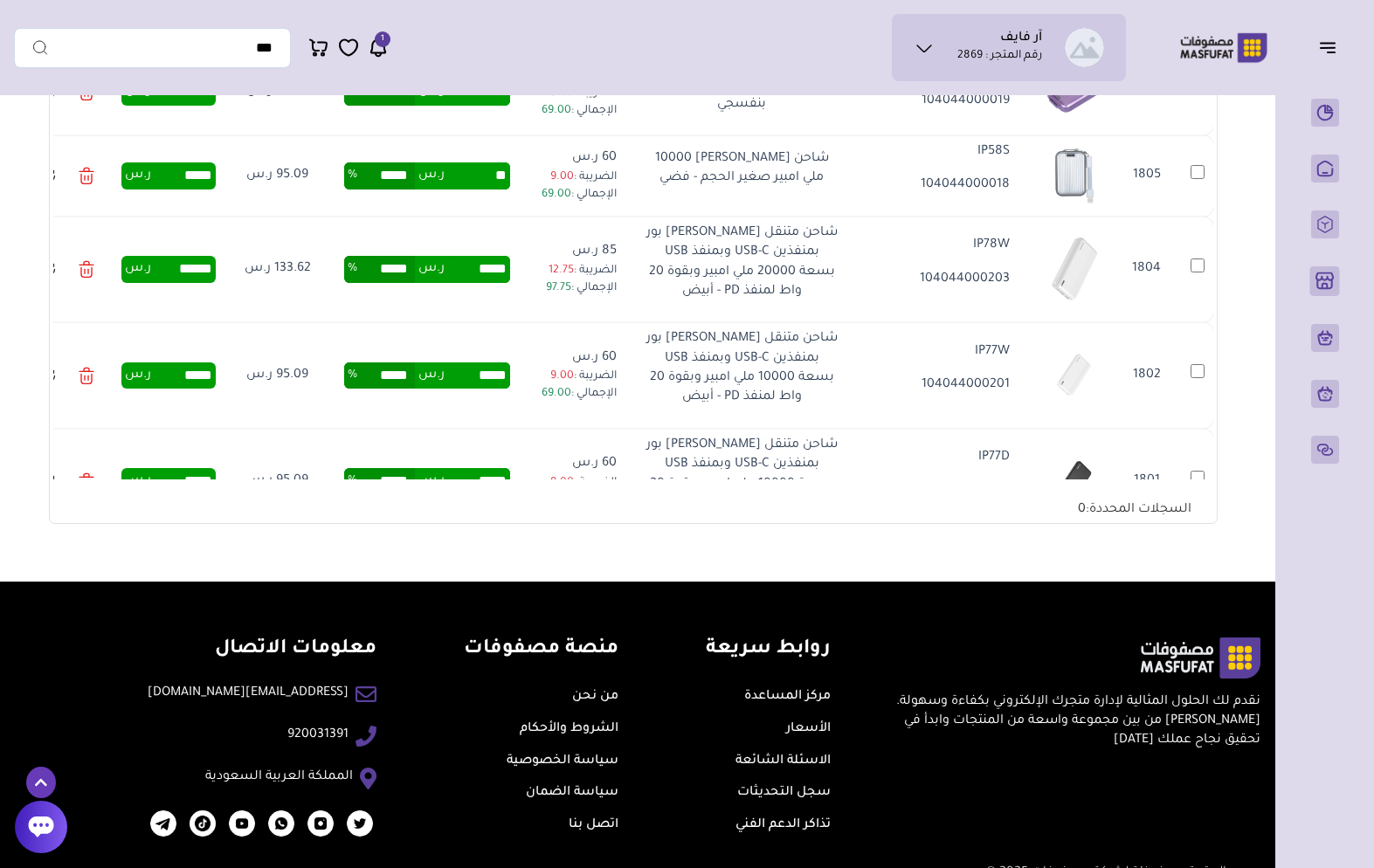 type on "*" 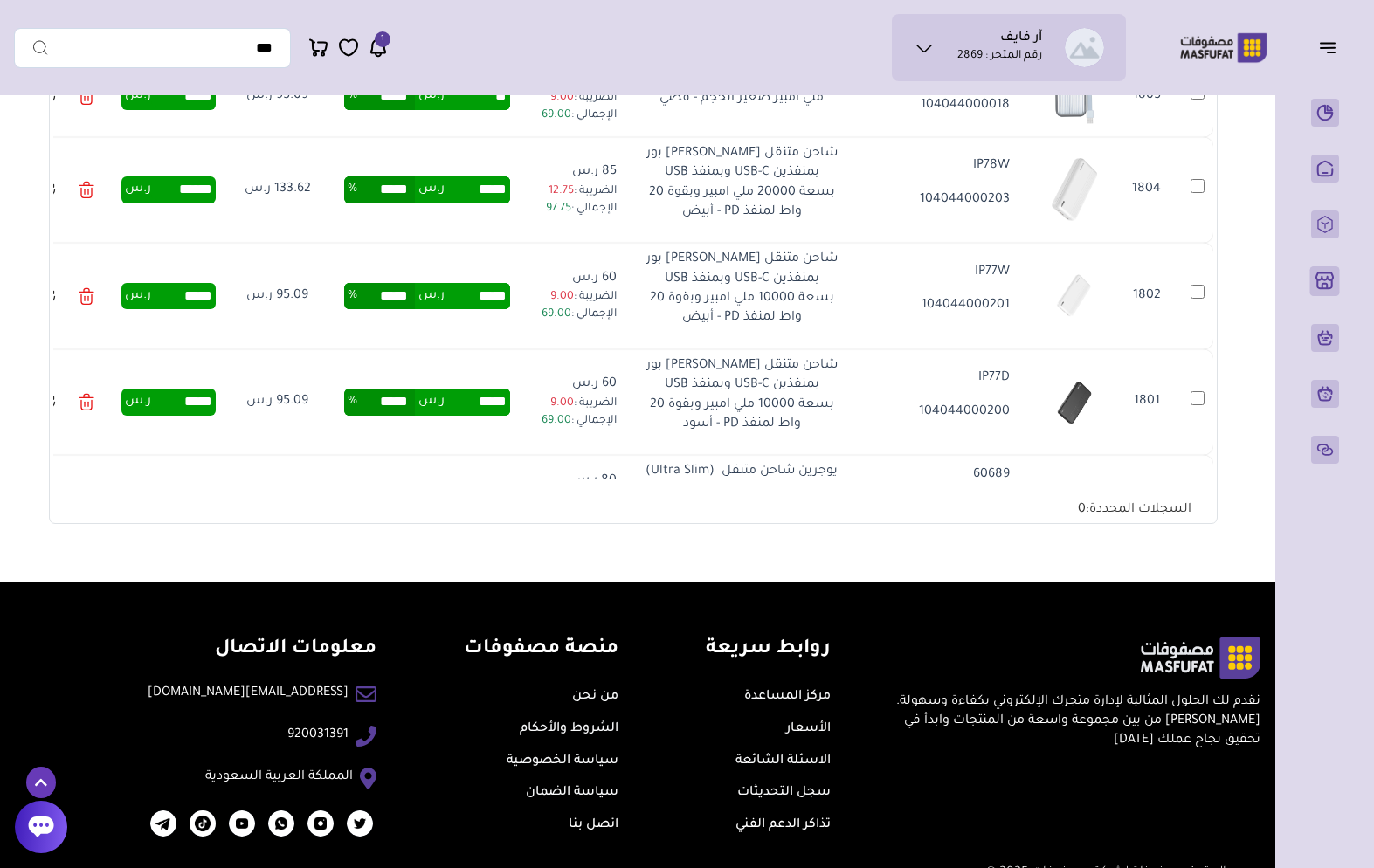 scroll, scrollTop: 3298, scrollLeft: 0, axis: vertical 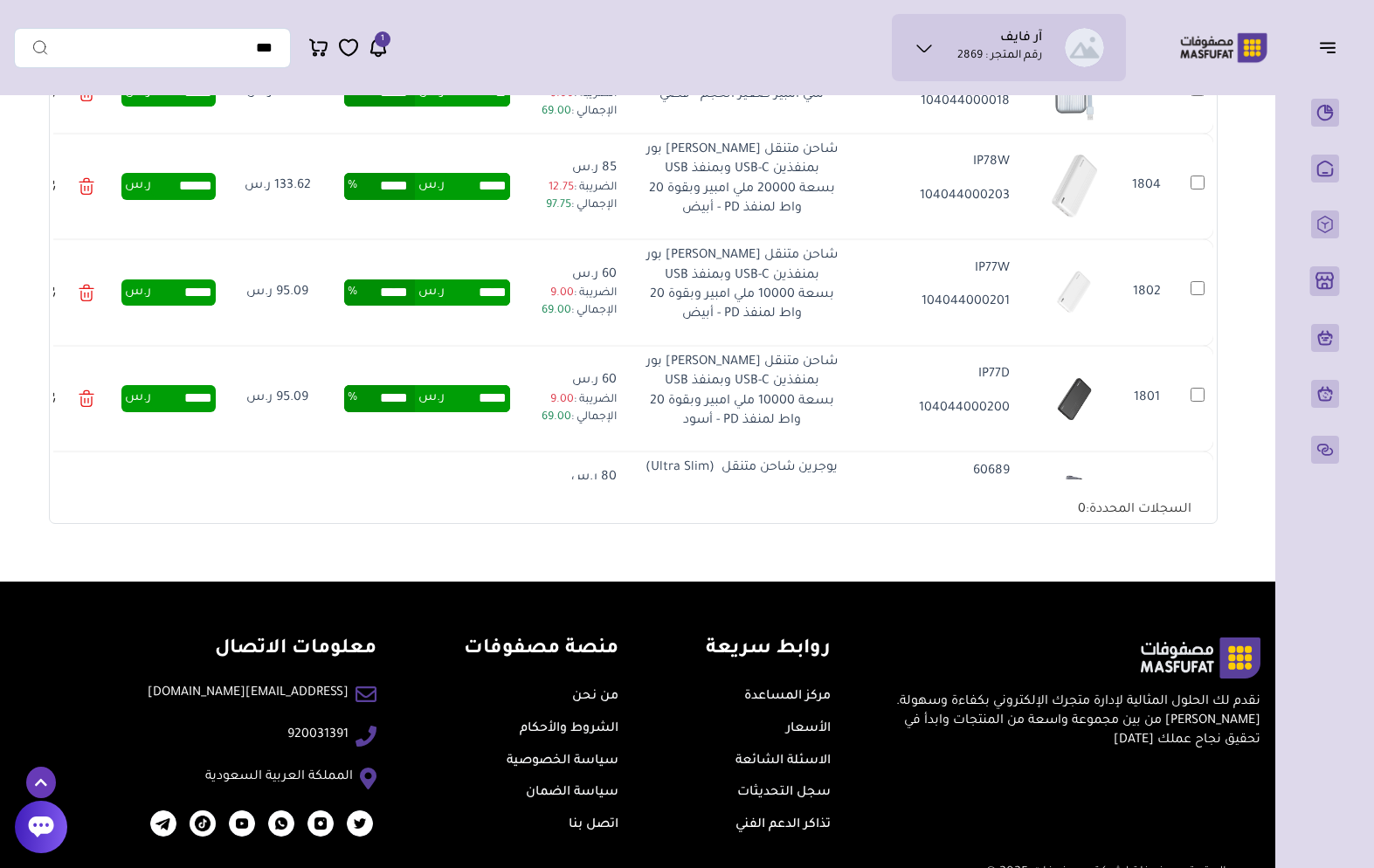 click on "*****" at bounding box center (477, 186) 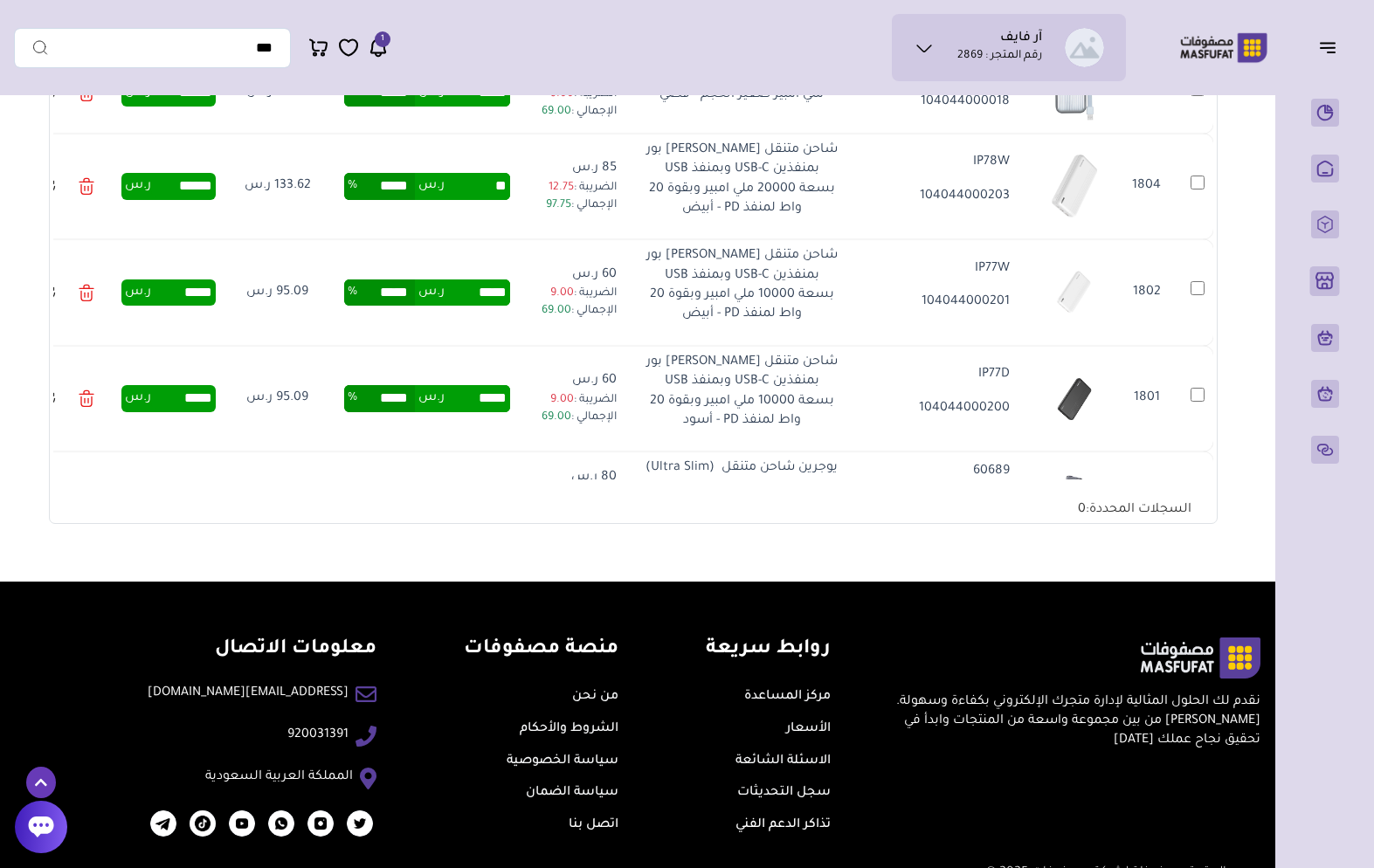 type on "*" 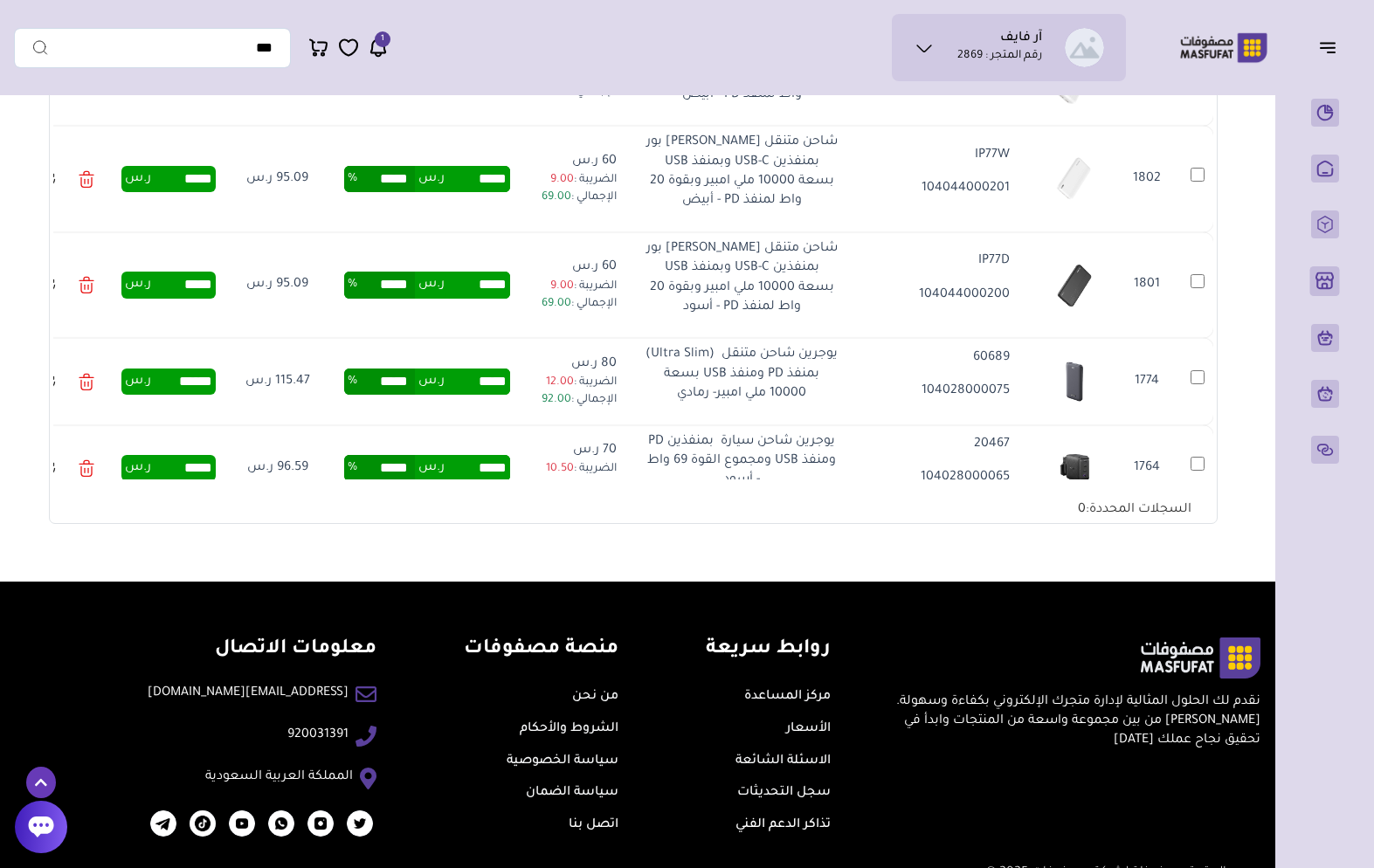 scroll, scrollTop: 3417, scrollLeft: 0, axis: vertical 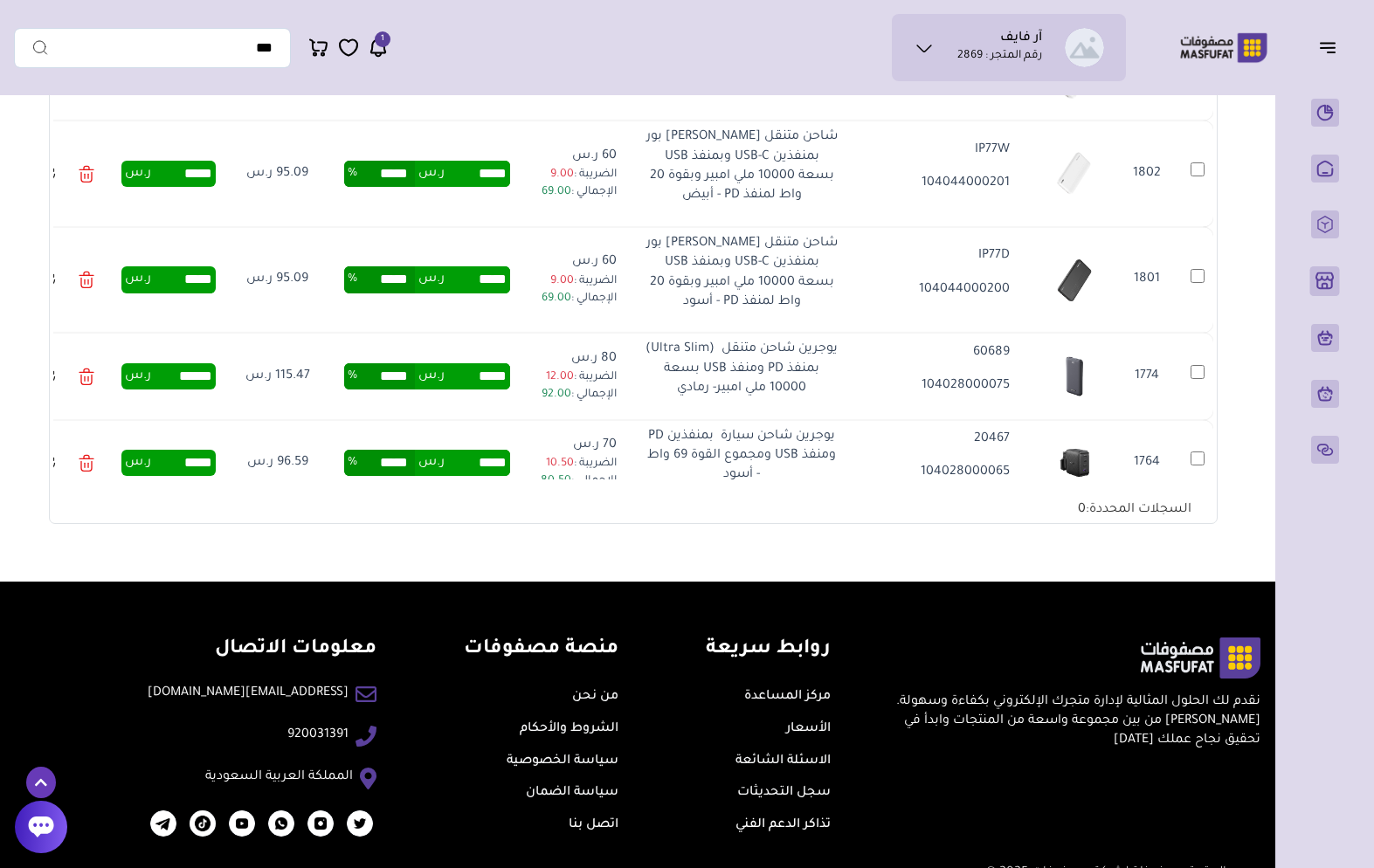 click on "*****" at bounding box center [477, 174] 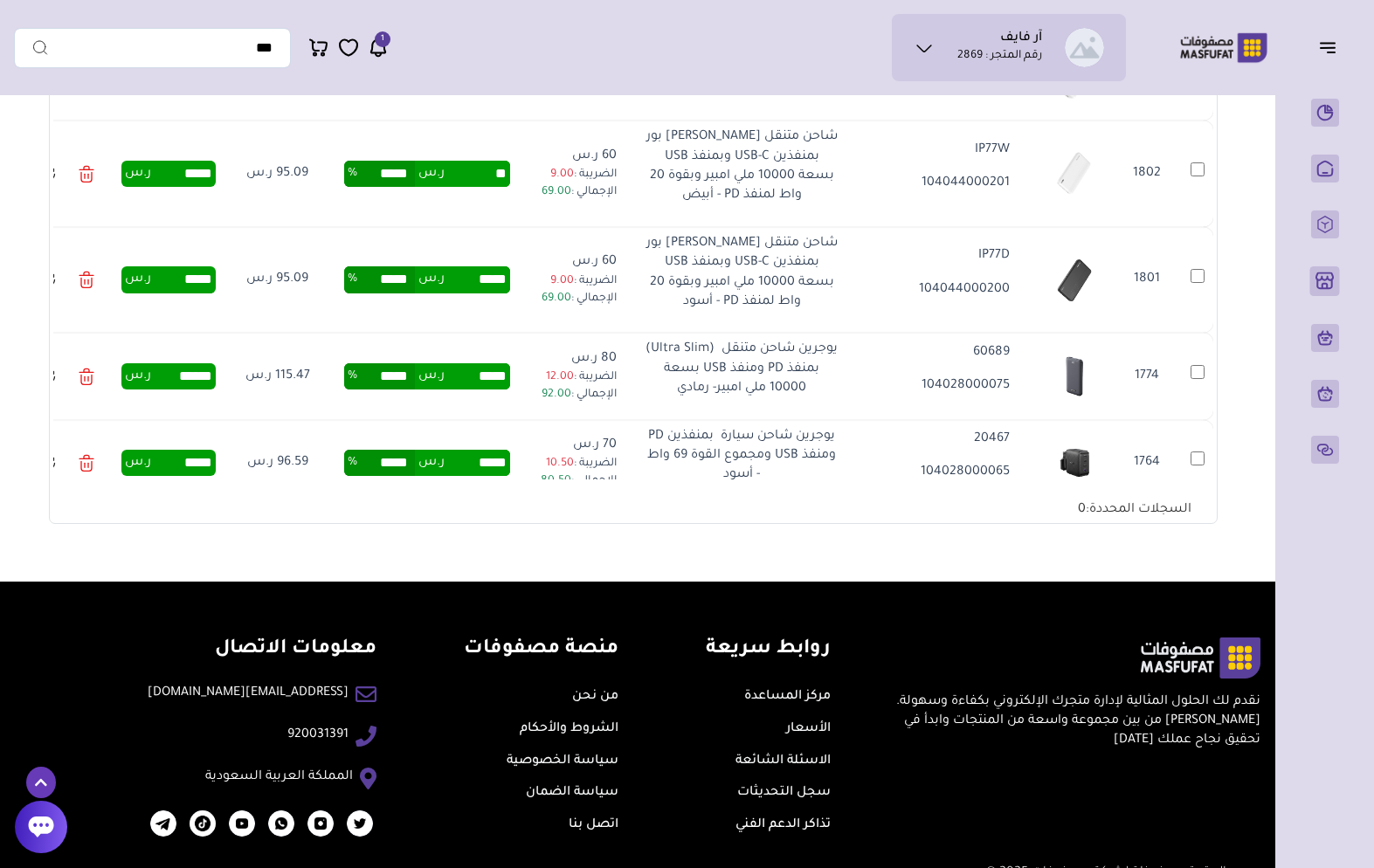 type on "*" 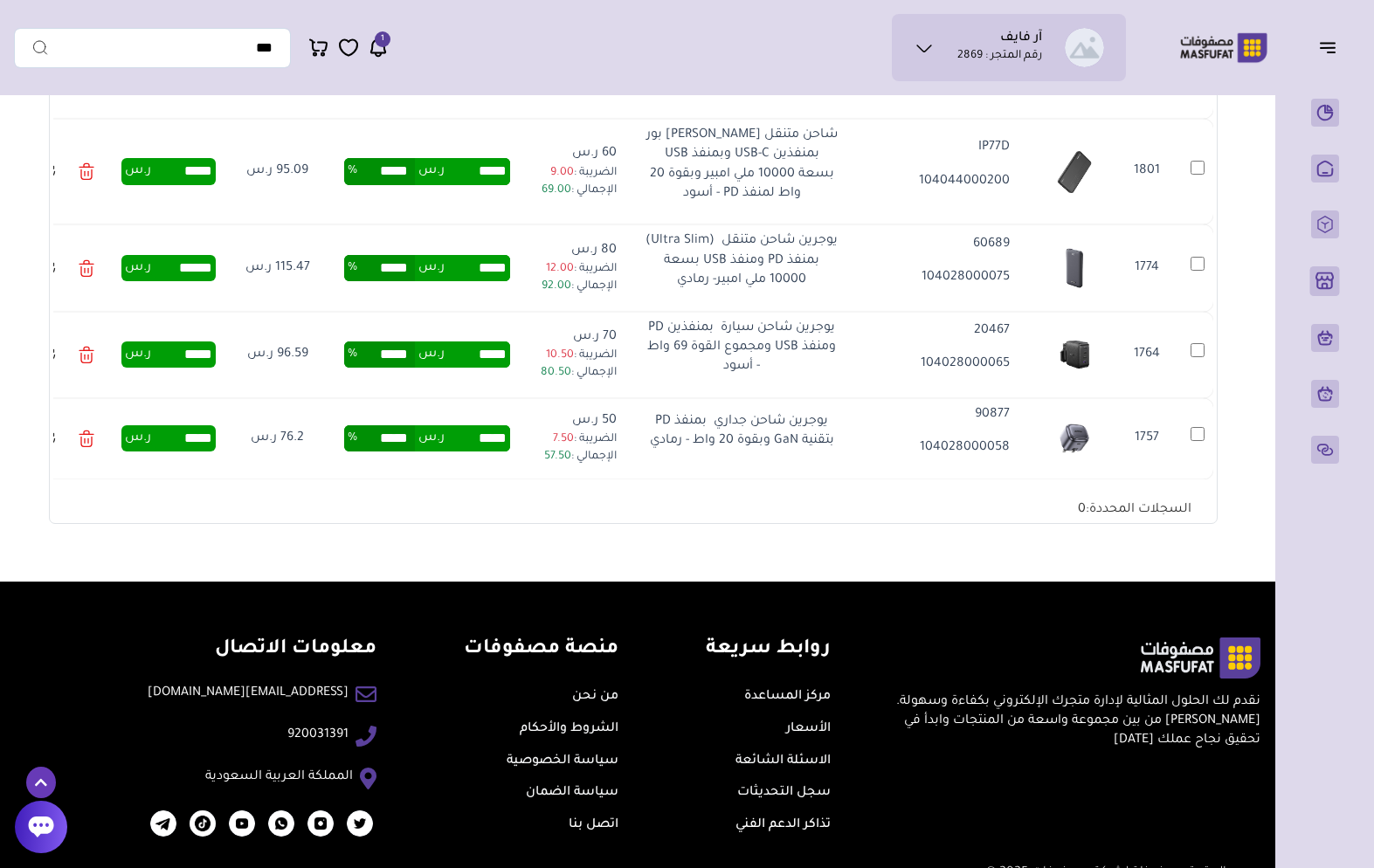 scroll, scrollTop: 3542, scrollLeft: 0, axis: vertical 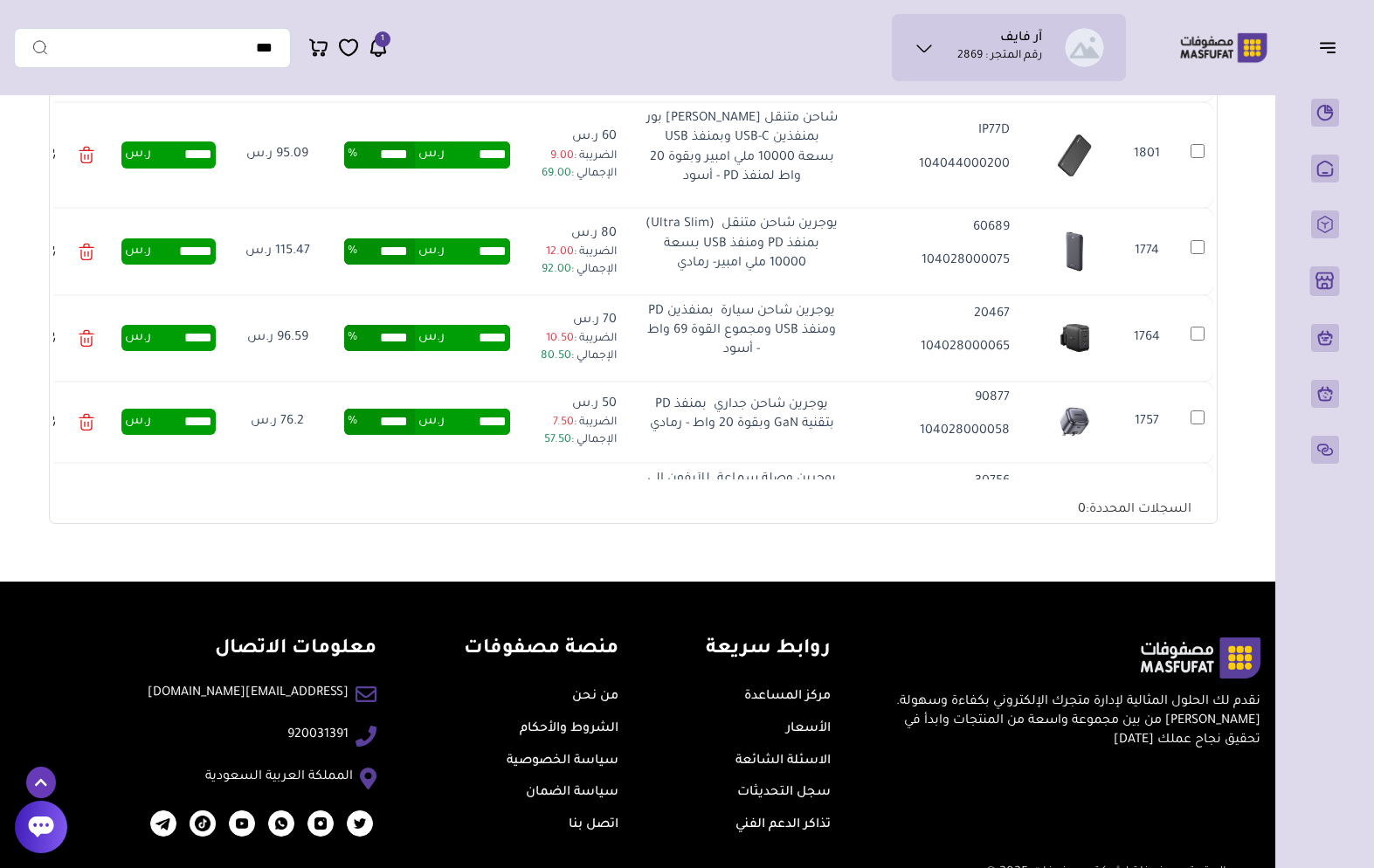 click on "ر.س" at bounding box center [432, 155] 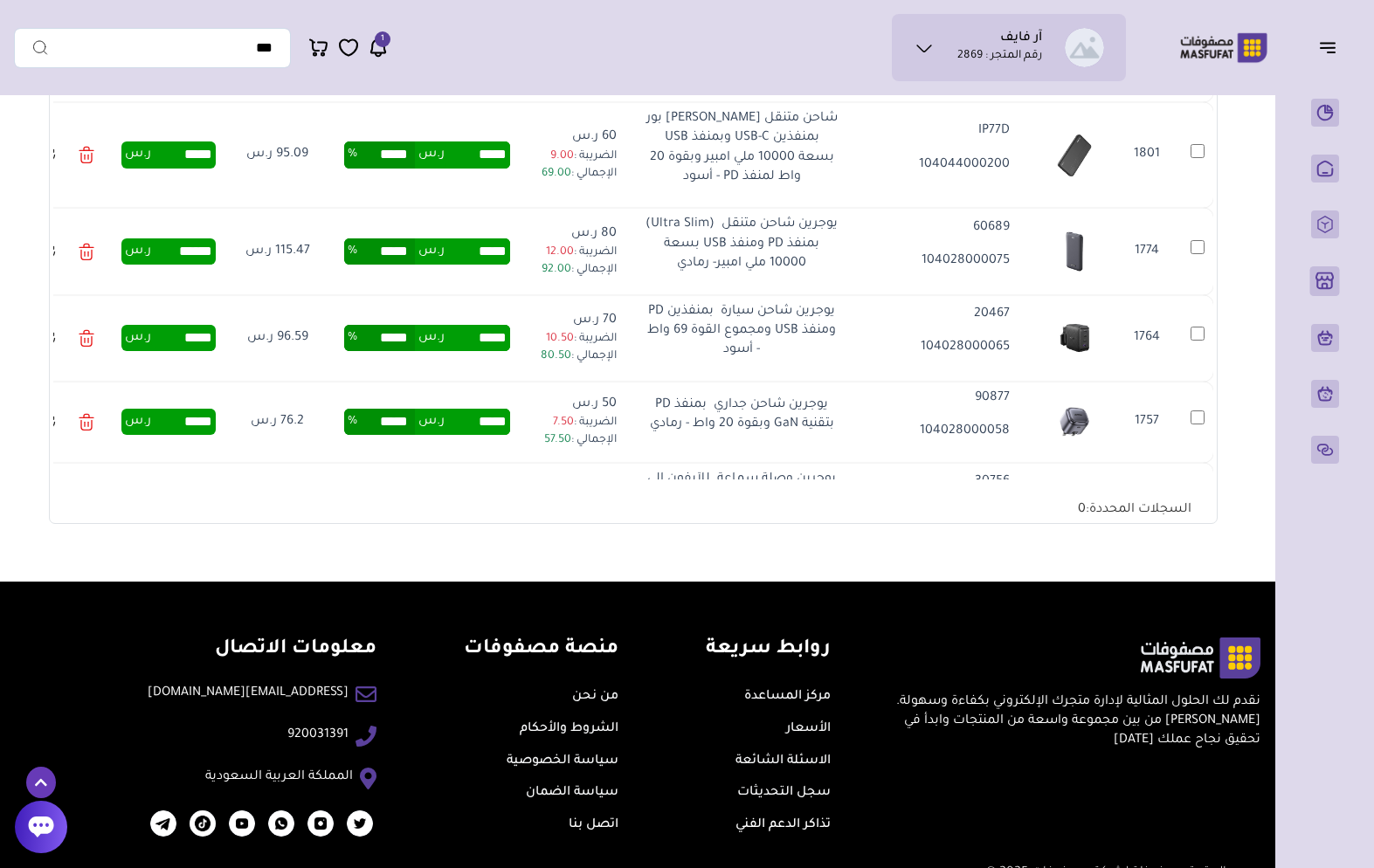 type on "*****" 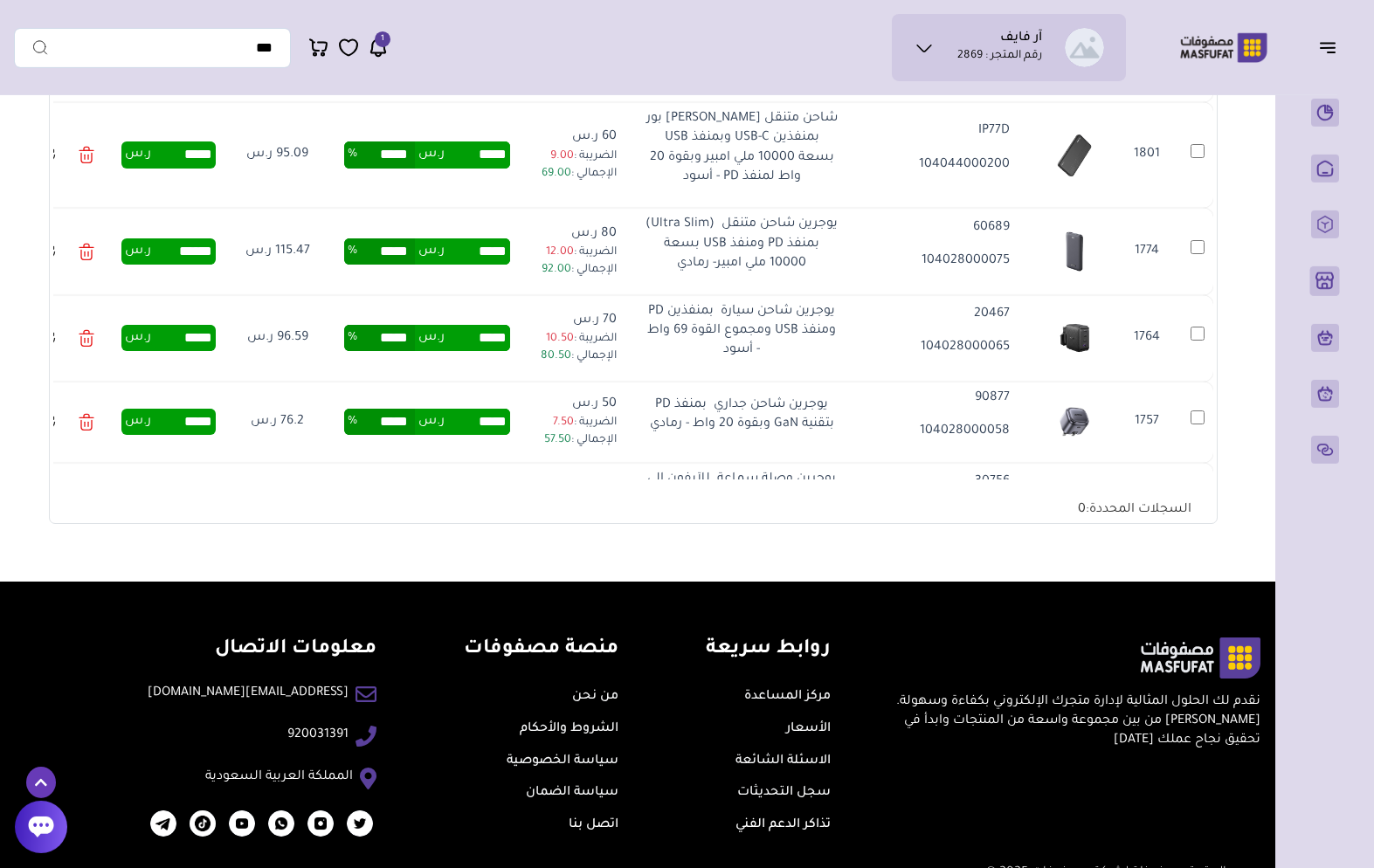 click on "*****" at bounding box center (477, 155) 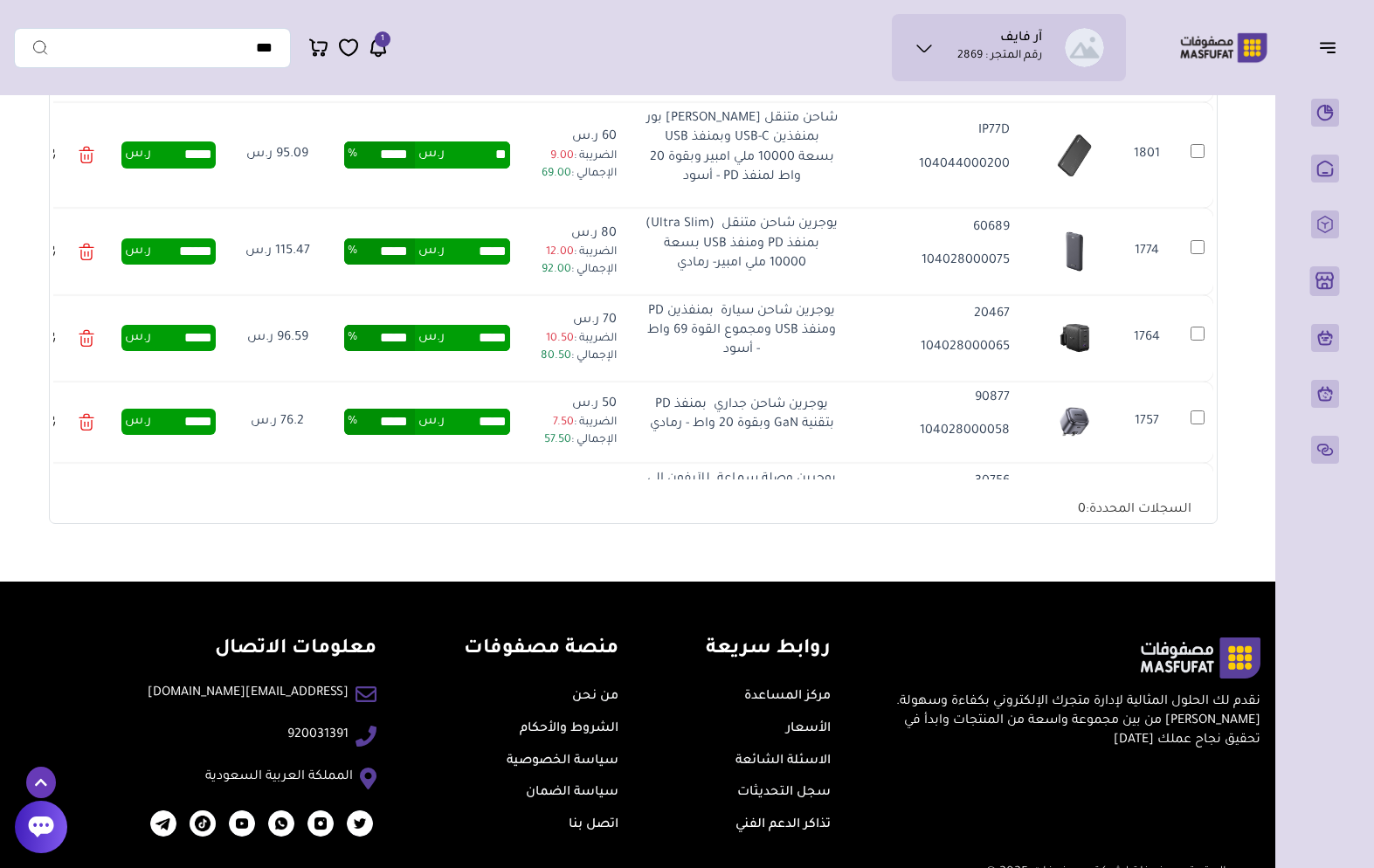 type on "*" 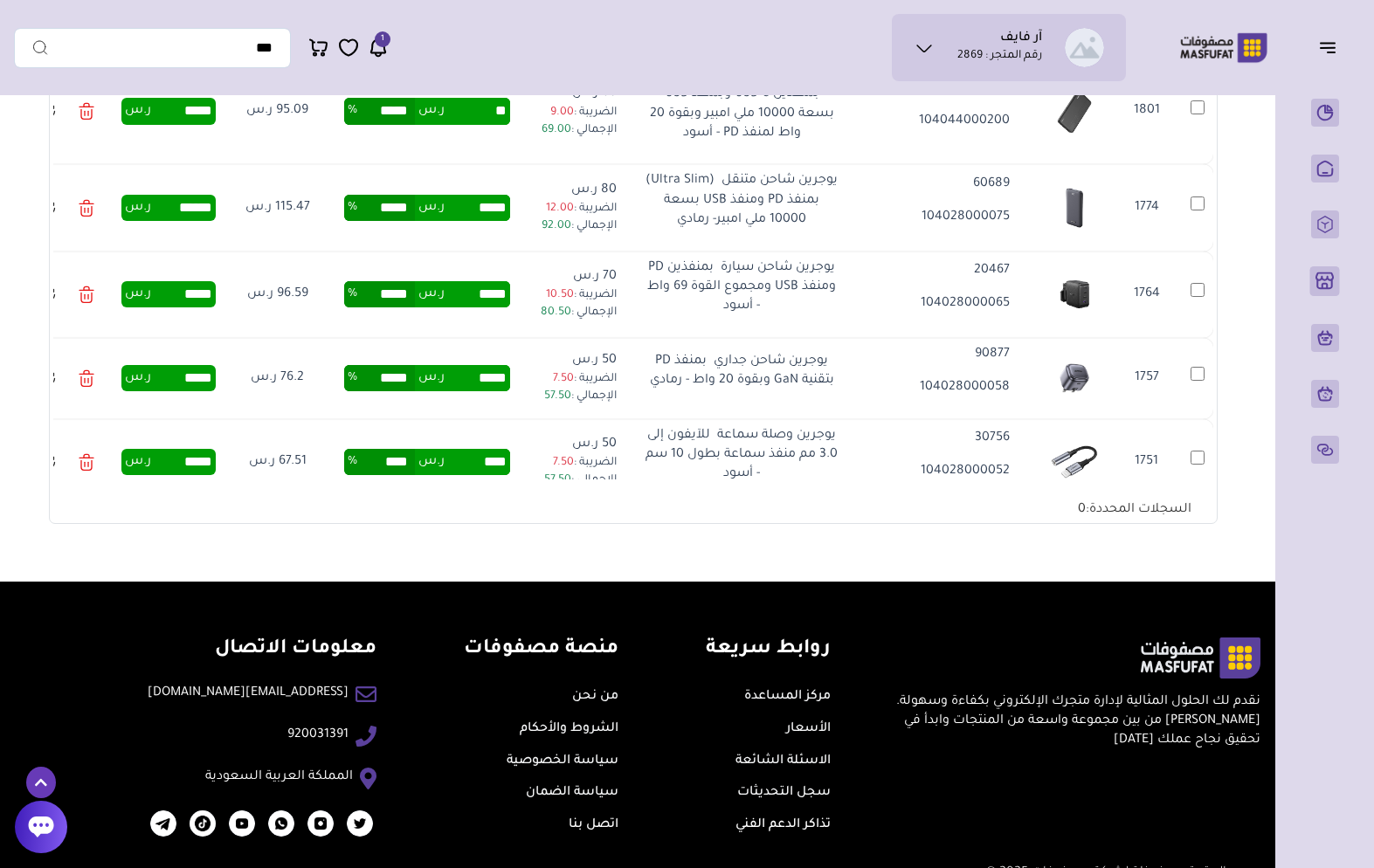 scroll, scrollTop: 3587, scrollLeft: 0, axis: vertical 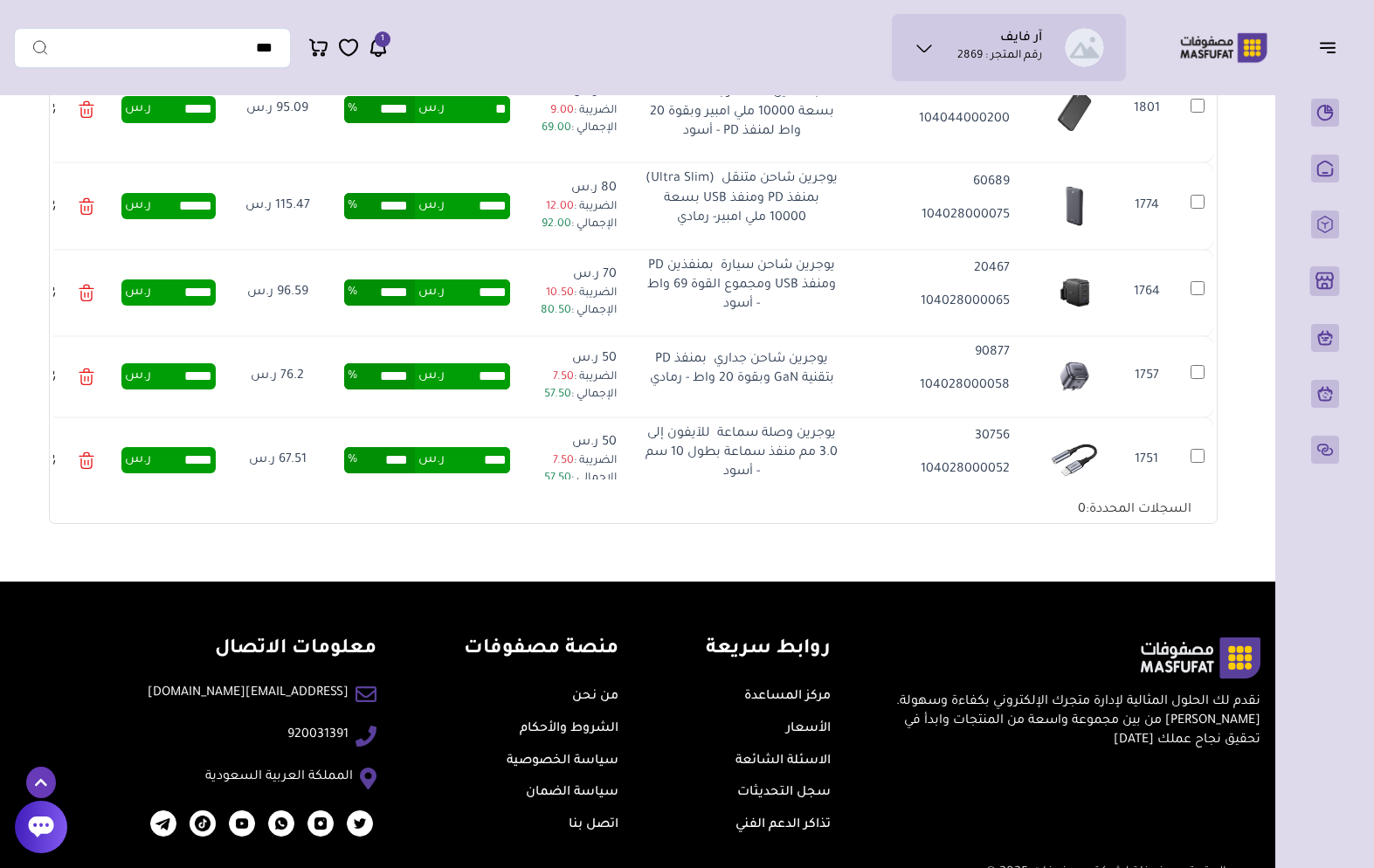 click on "*****" at bounding box center (477, 206) 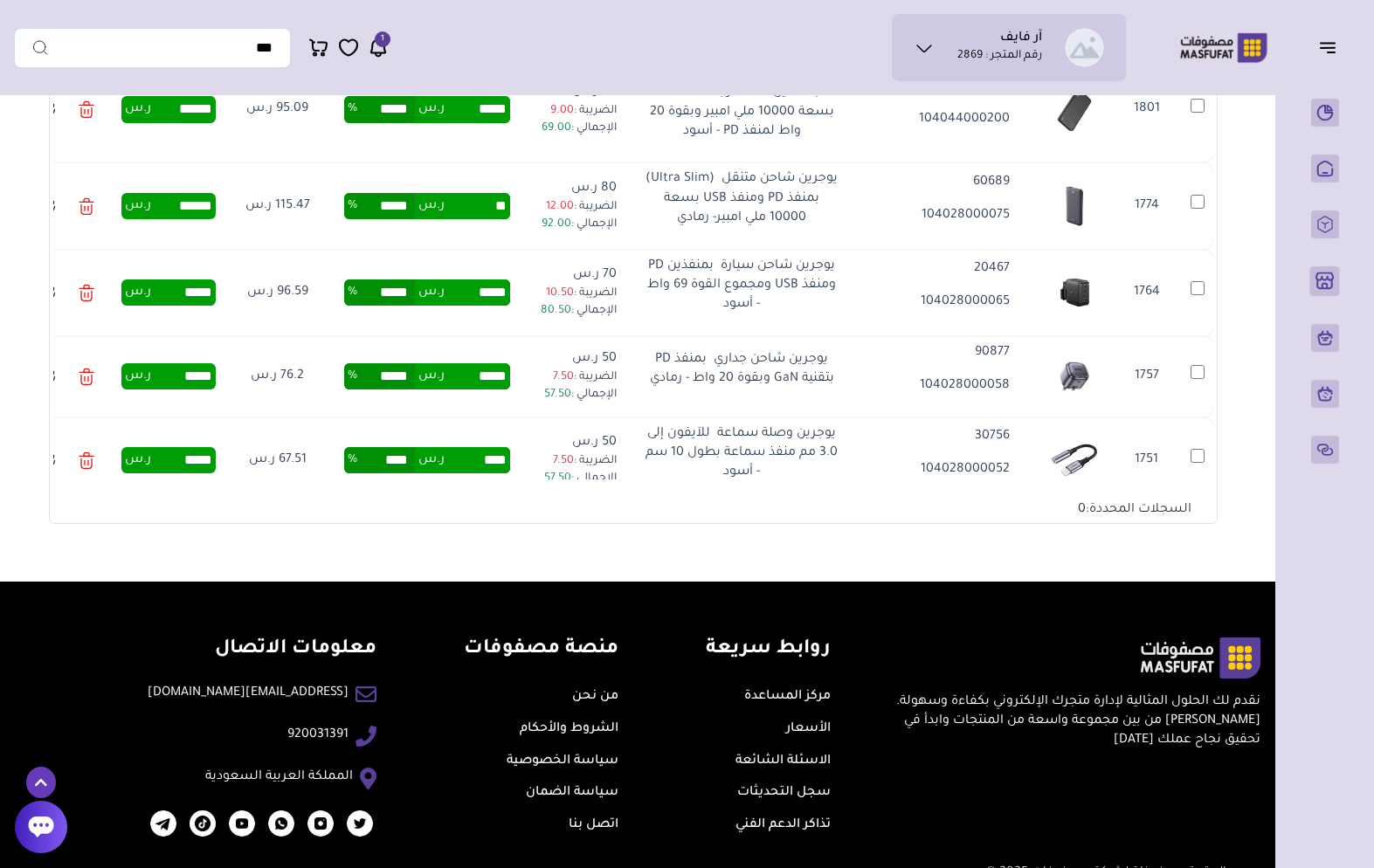 type on "*" 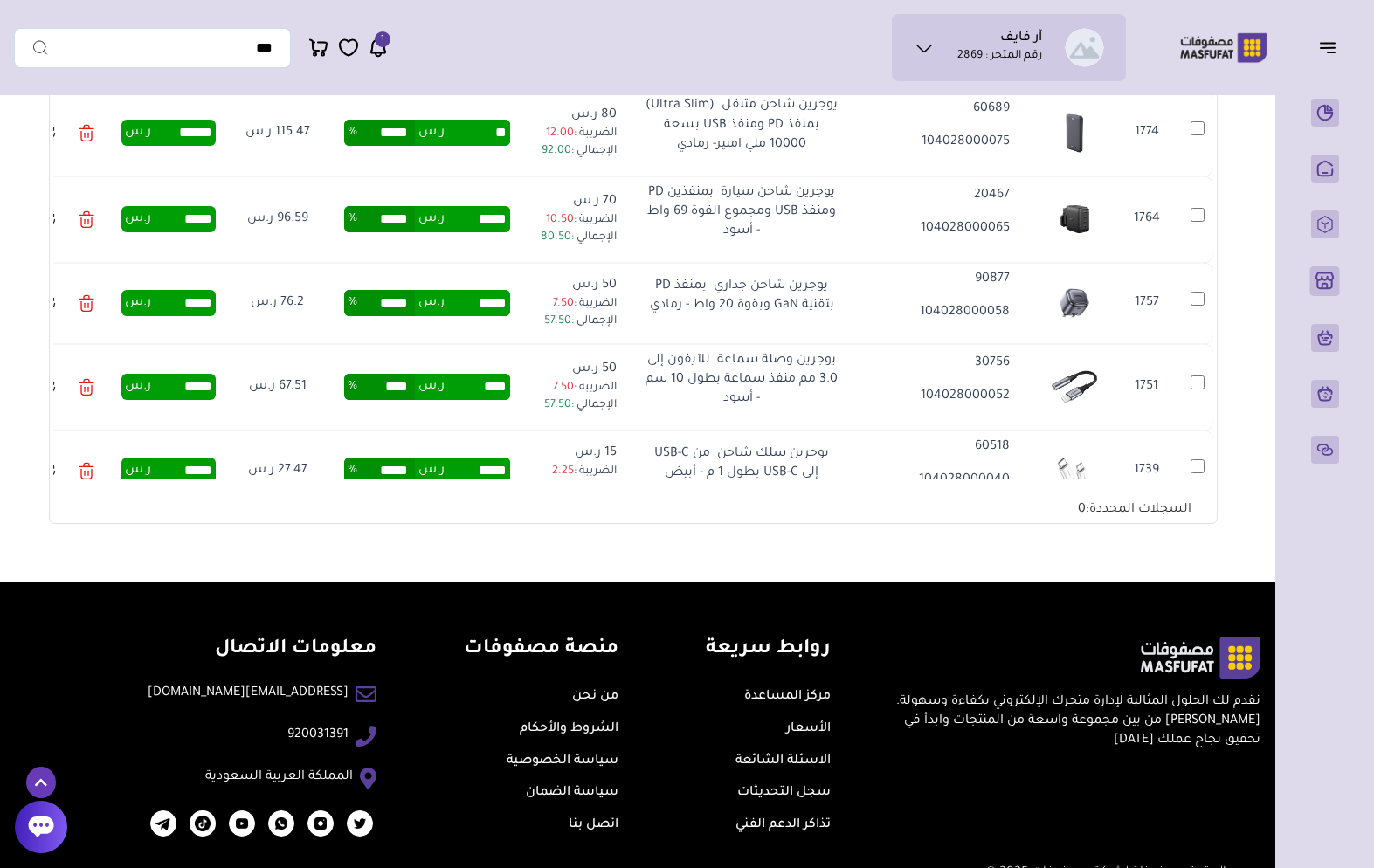 scroll, scrollTop: 3664, scrollLeft: 0, axis: vertical 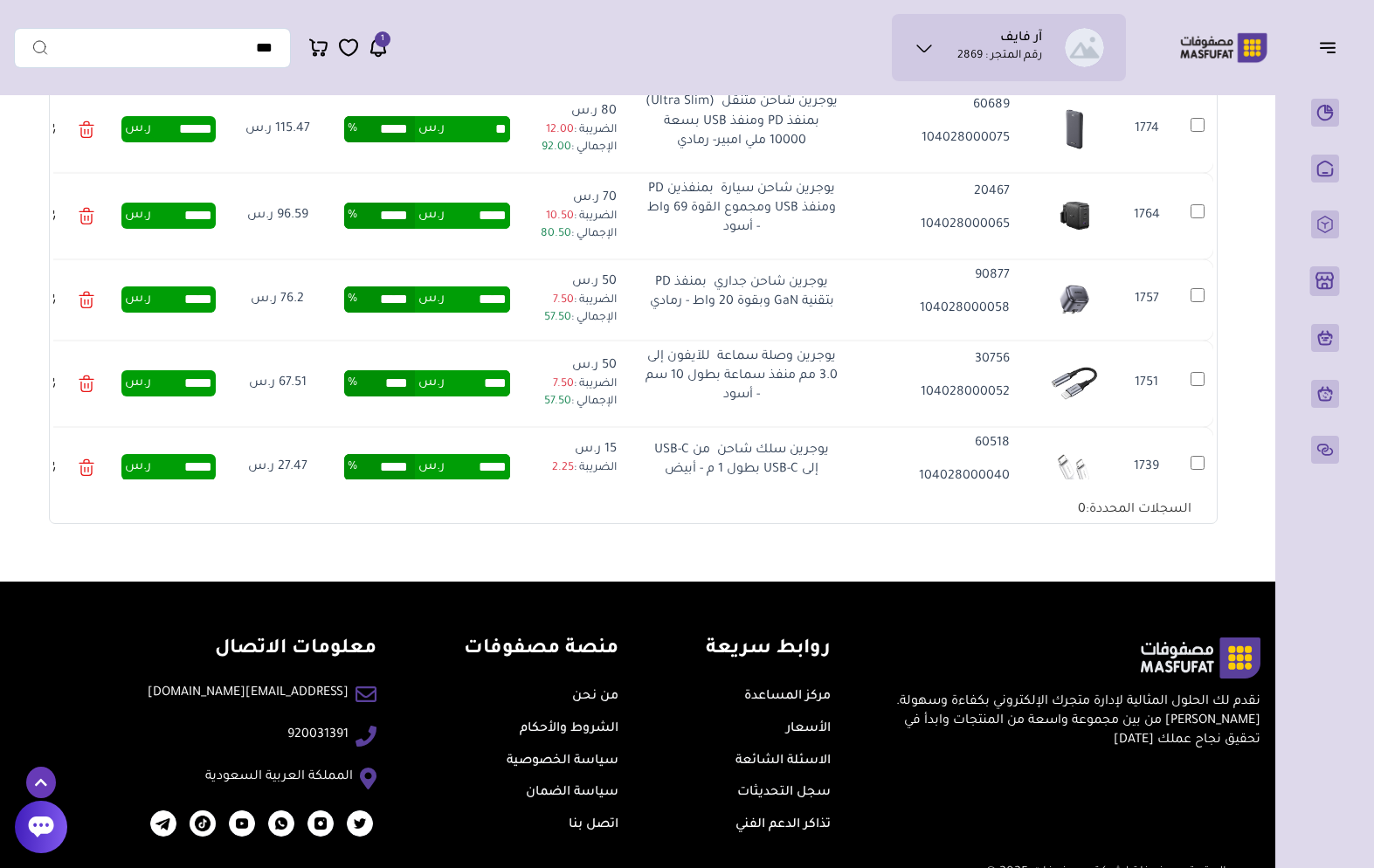 click on "*****" at bounding box center [477, 216] 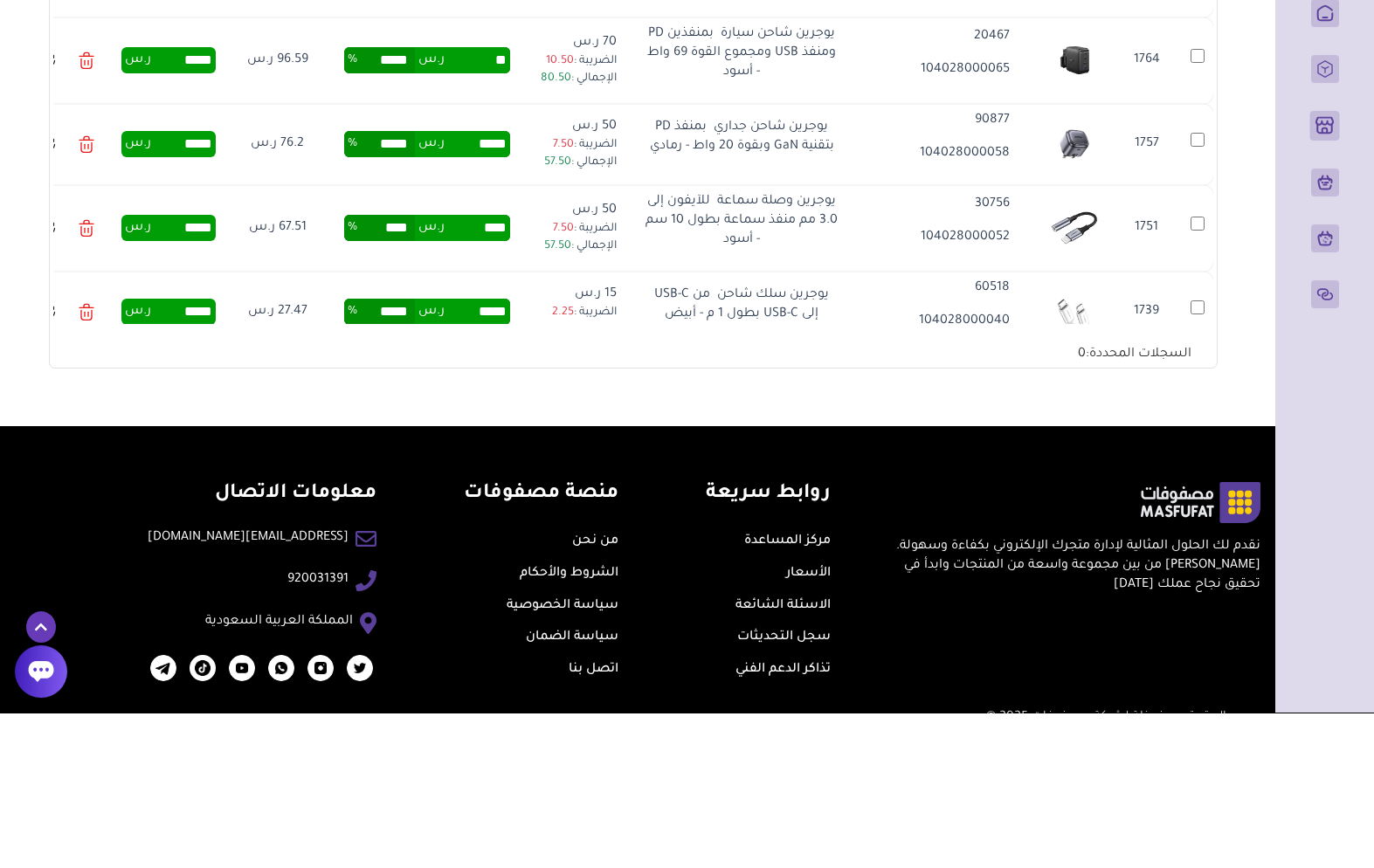 type on "*" 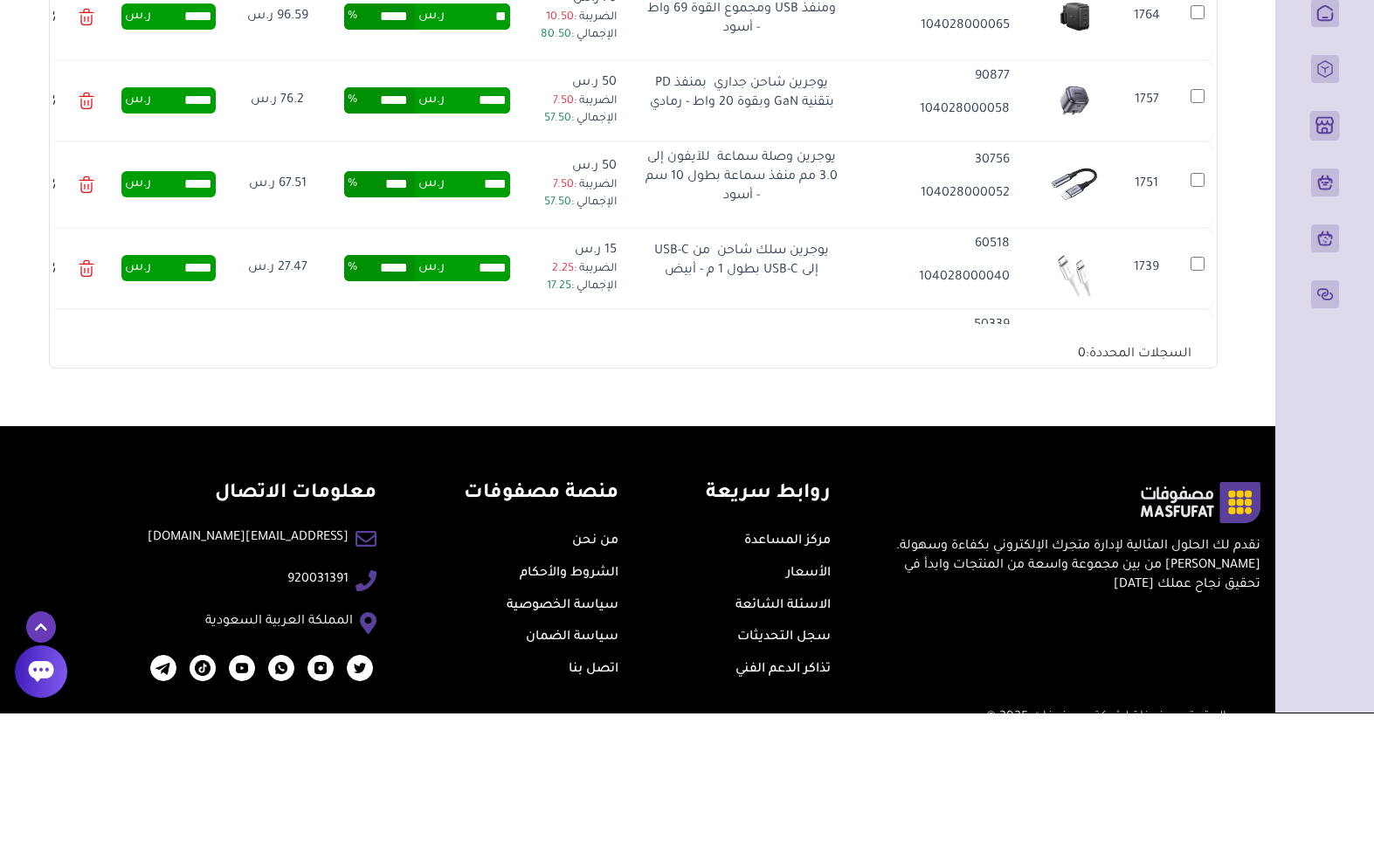 scroll, scrollTop: 3715, scrollLeft: 0, axis: vertical 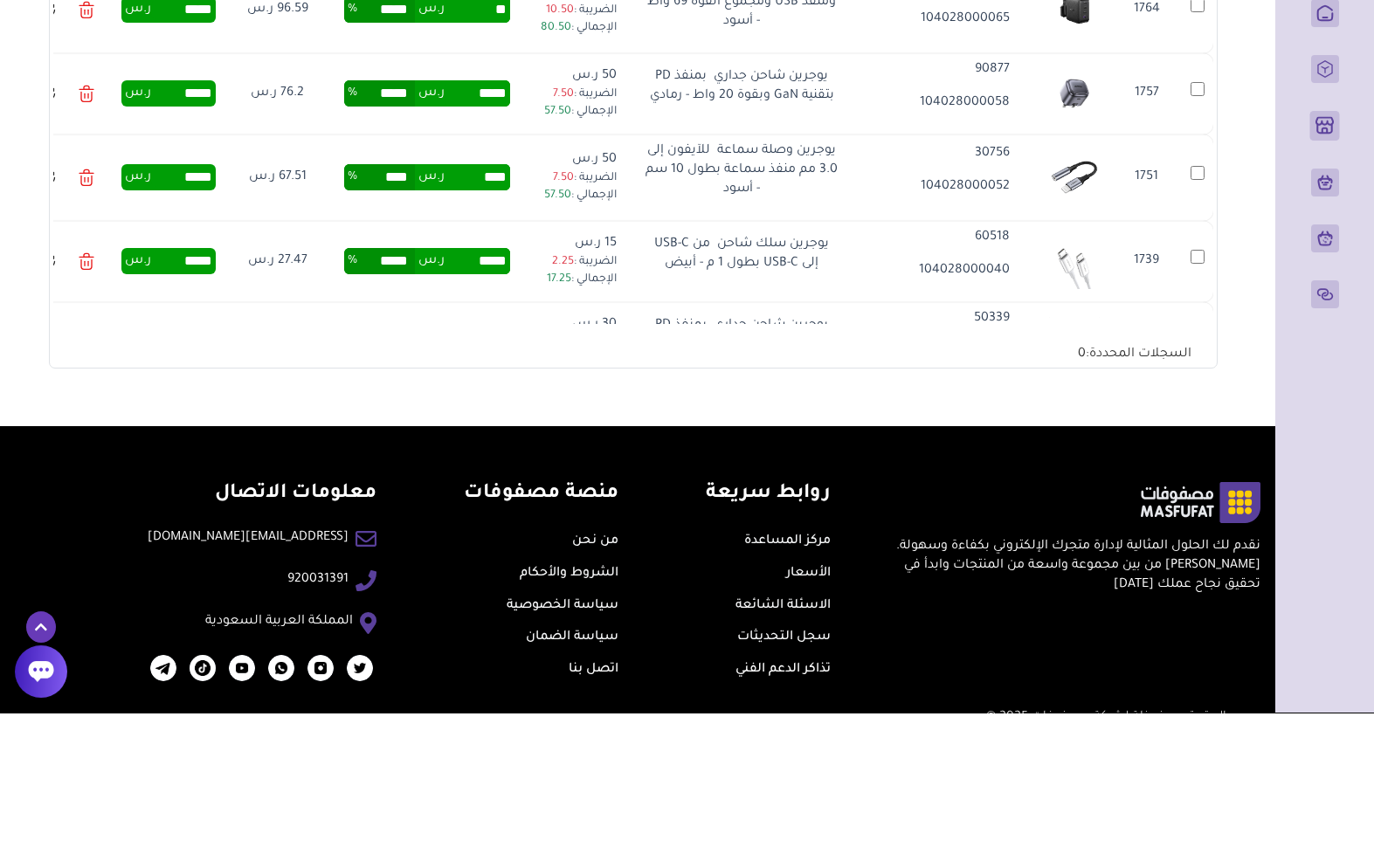 click on "ر.س" at bounding box center [432, 249] 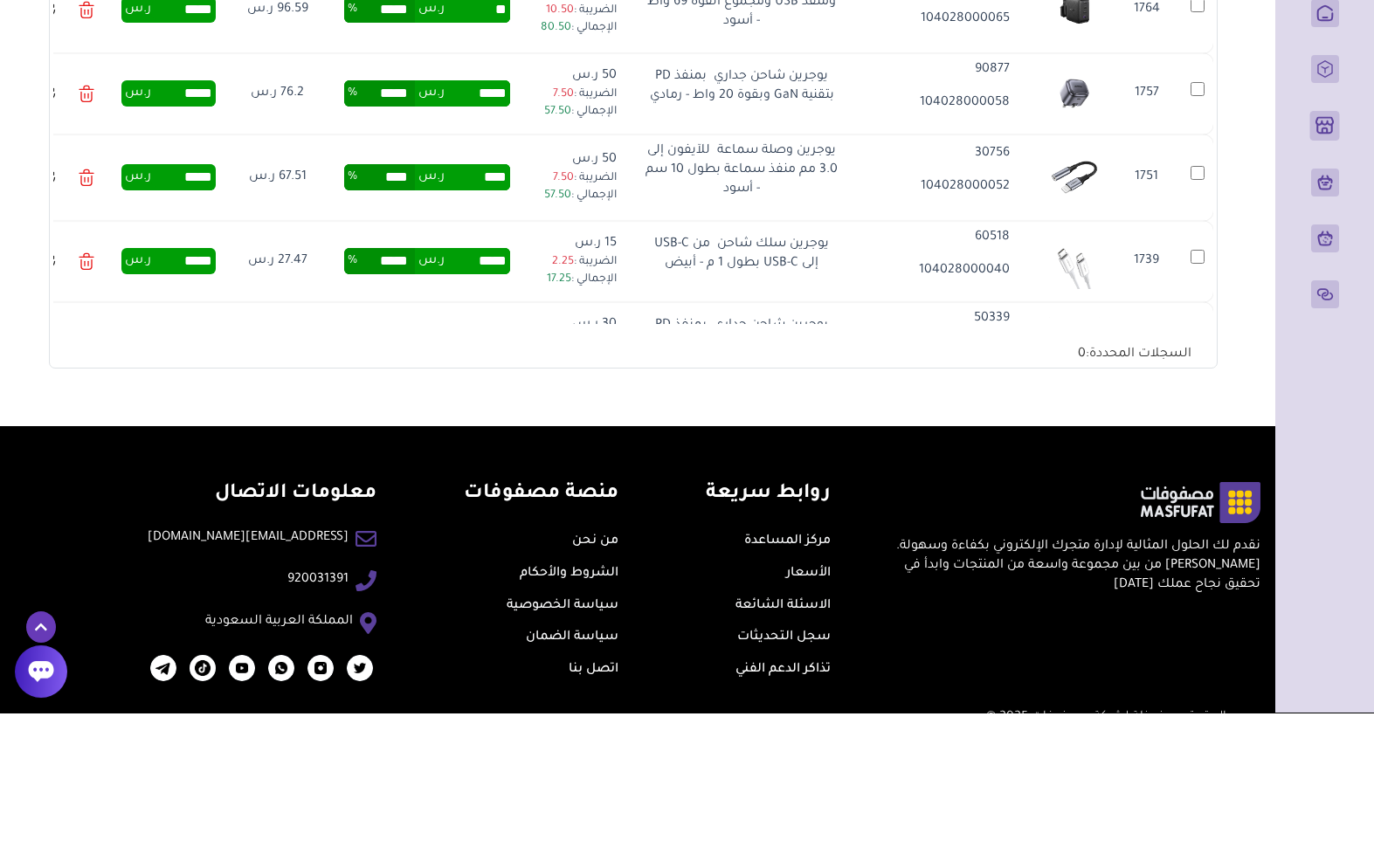 type on "*****" 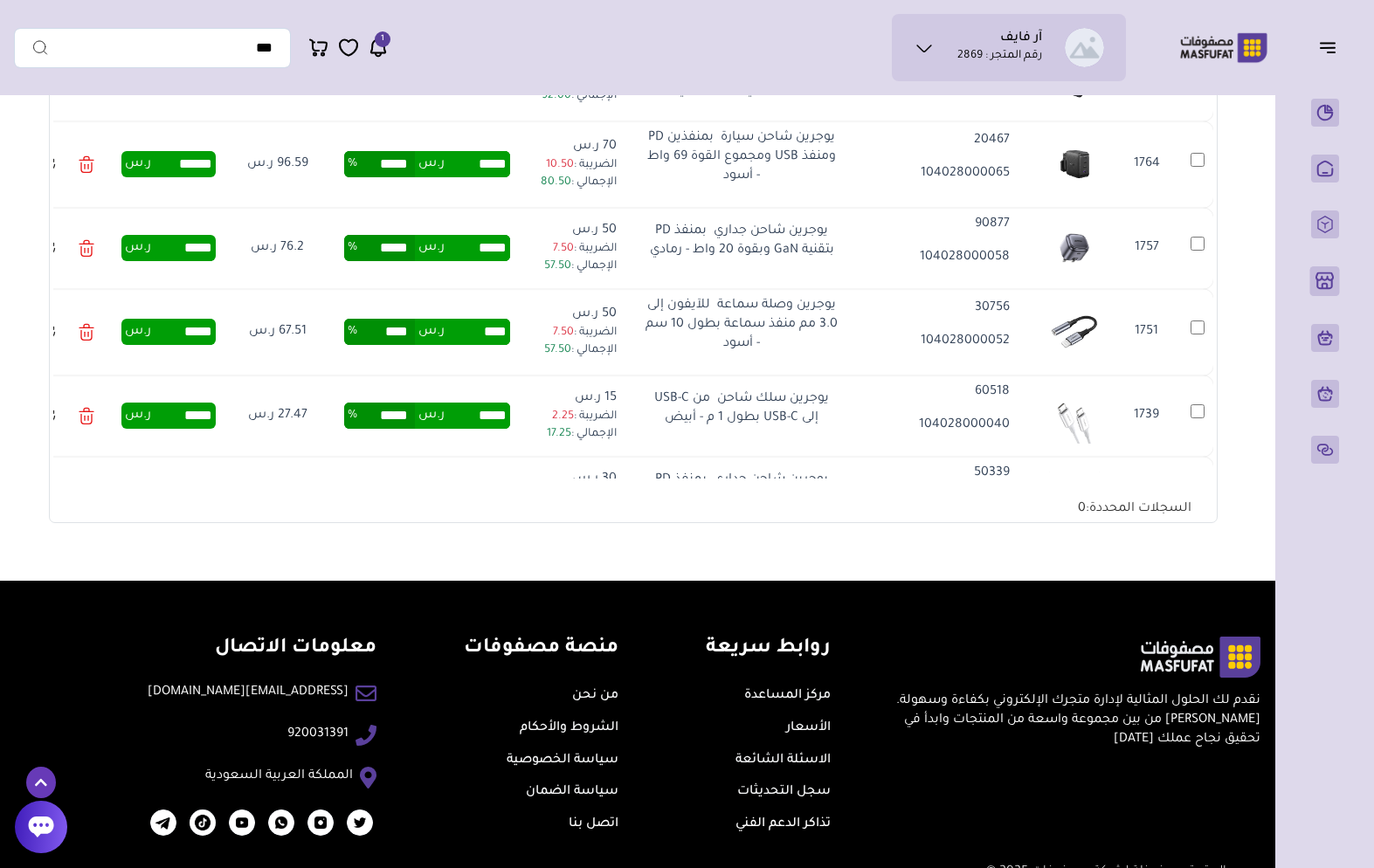 click on "*****" at bounding box center [477, 248] 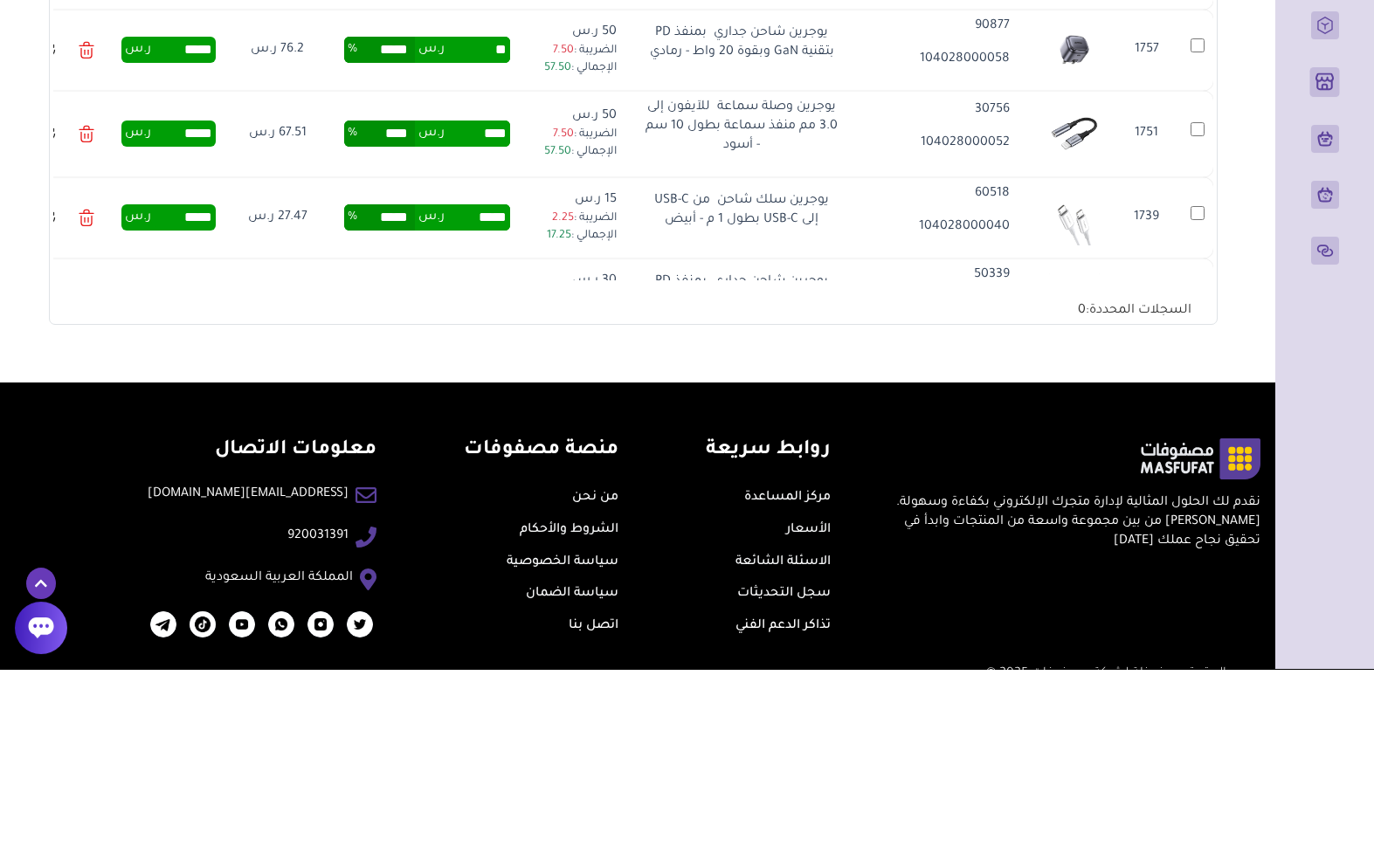 type on "*" 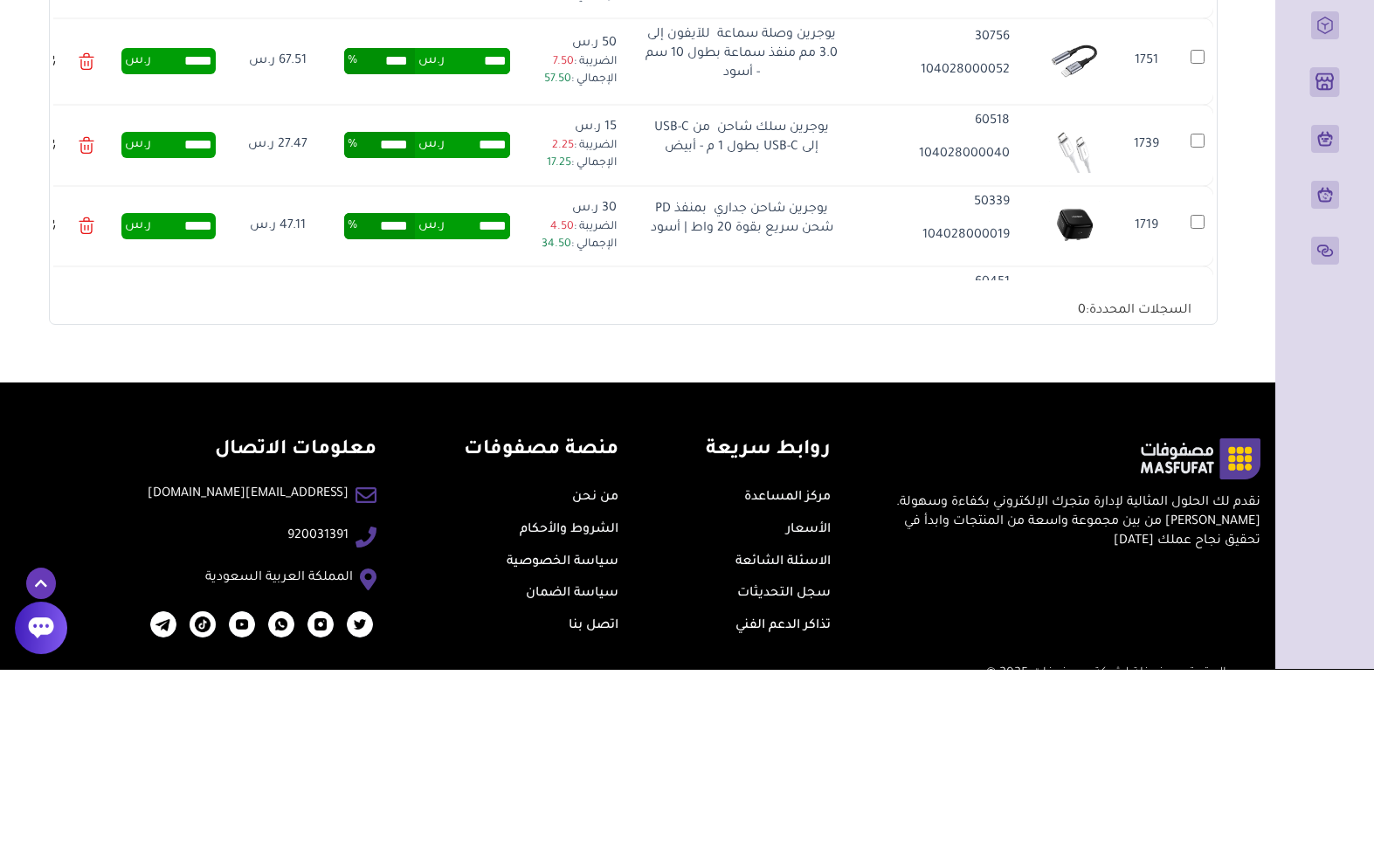 scroll, scrollTop: 3785, scrollLeft: 0, axis: vertical 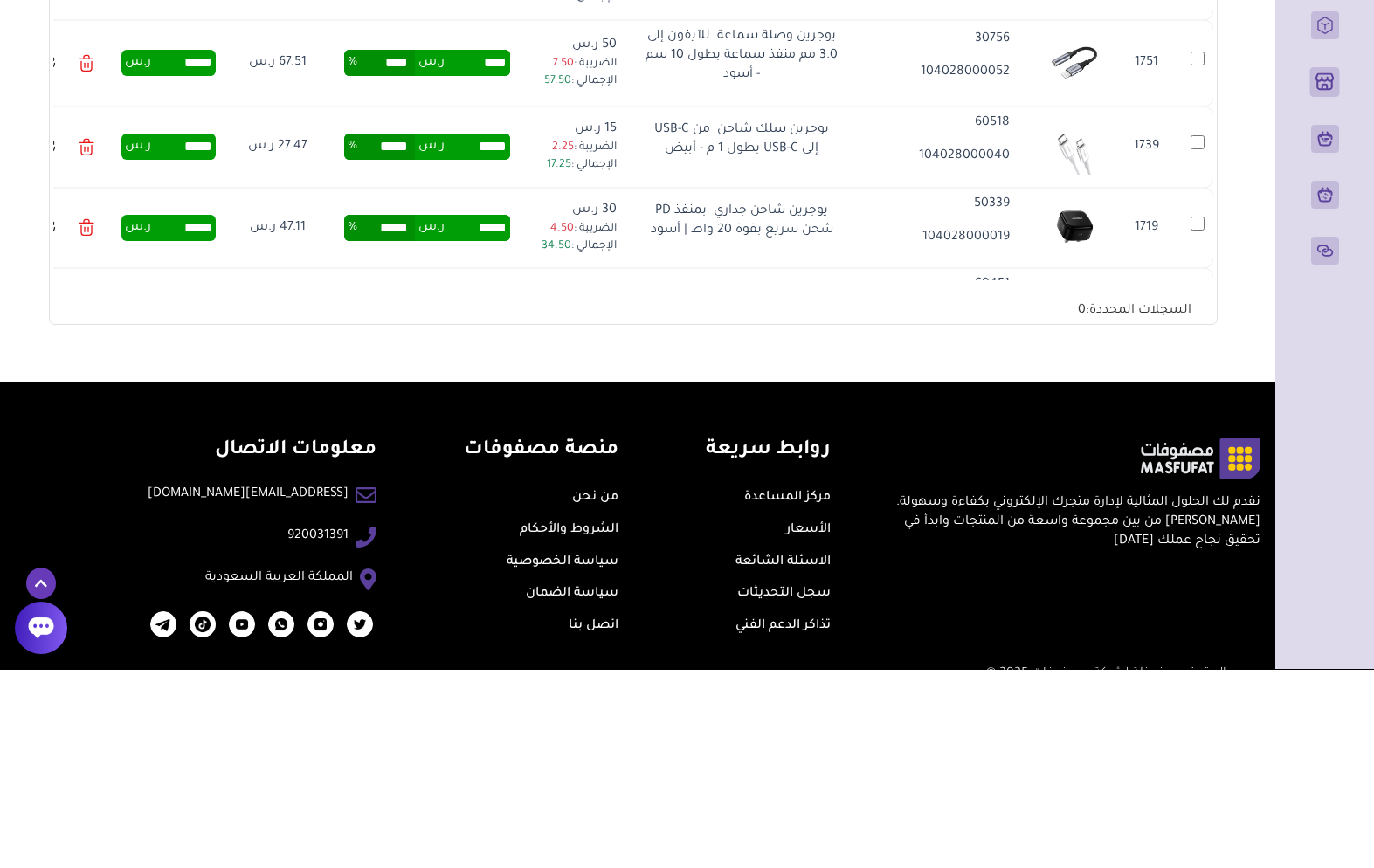click on "****" at bounding box center (477, 262) 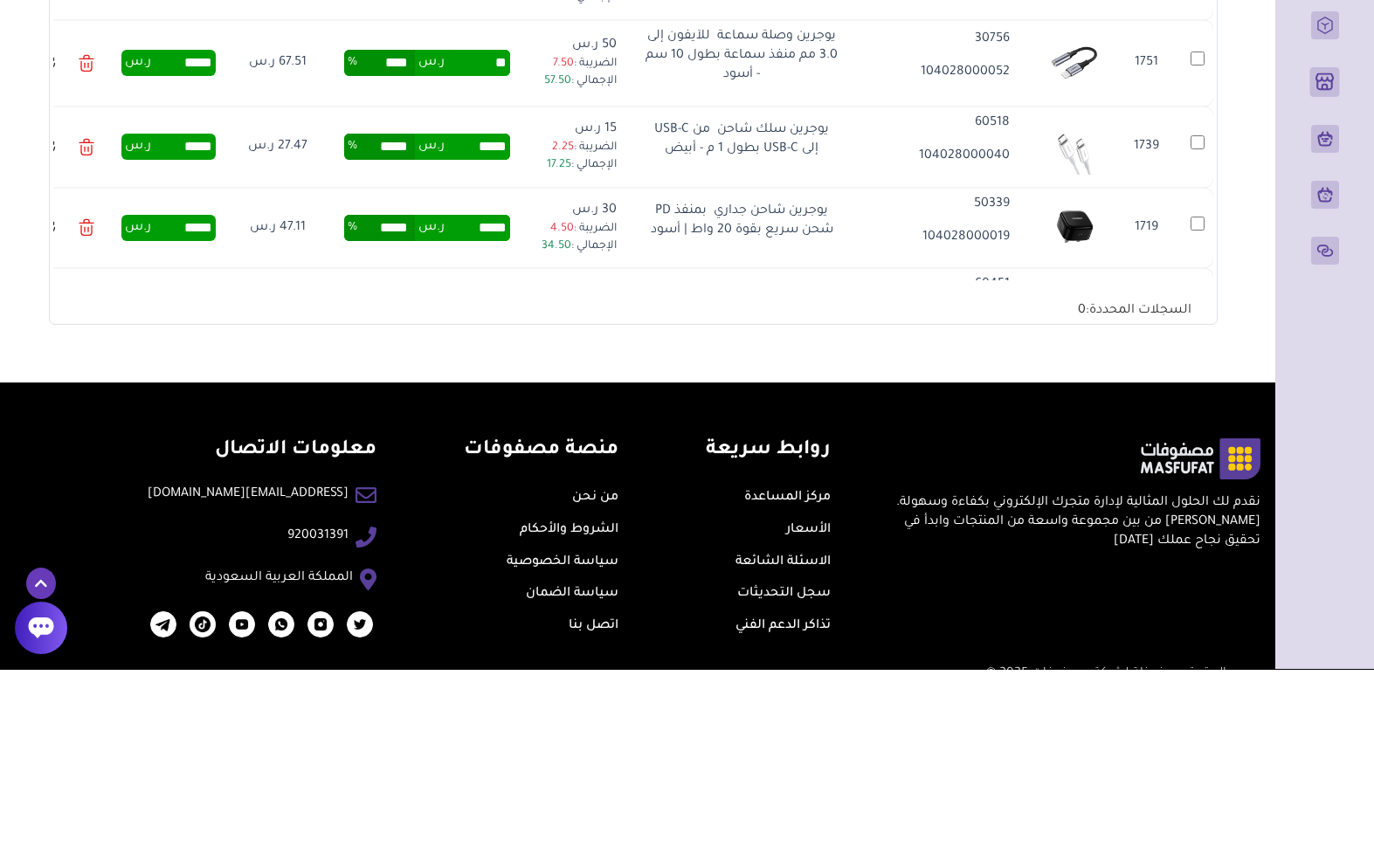 type on "*" 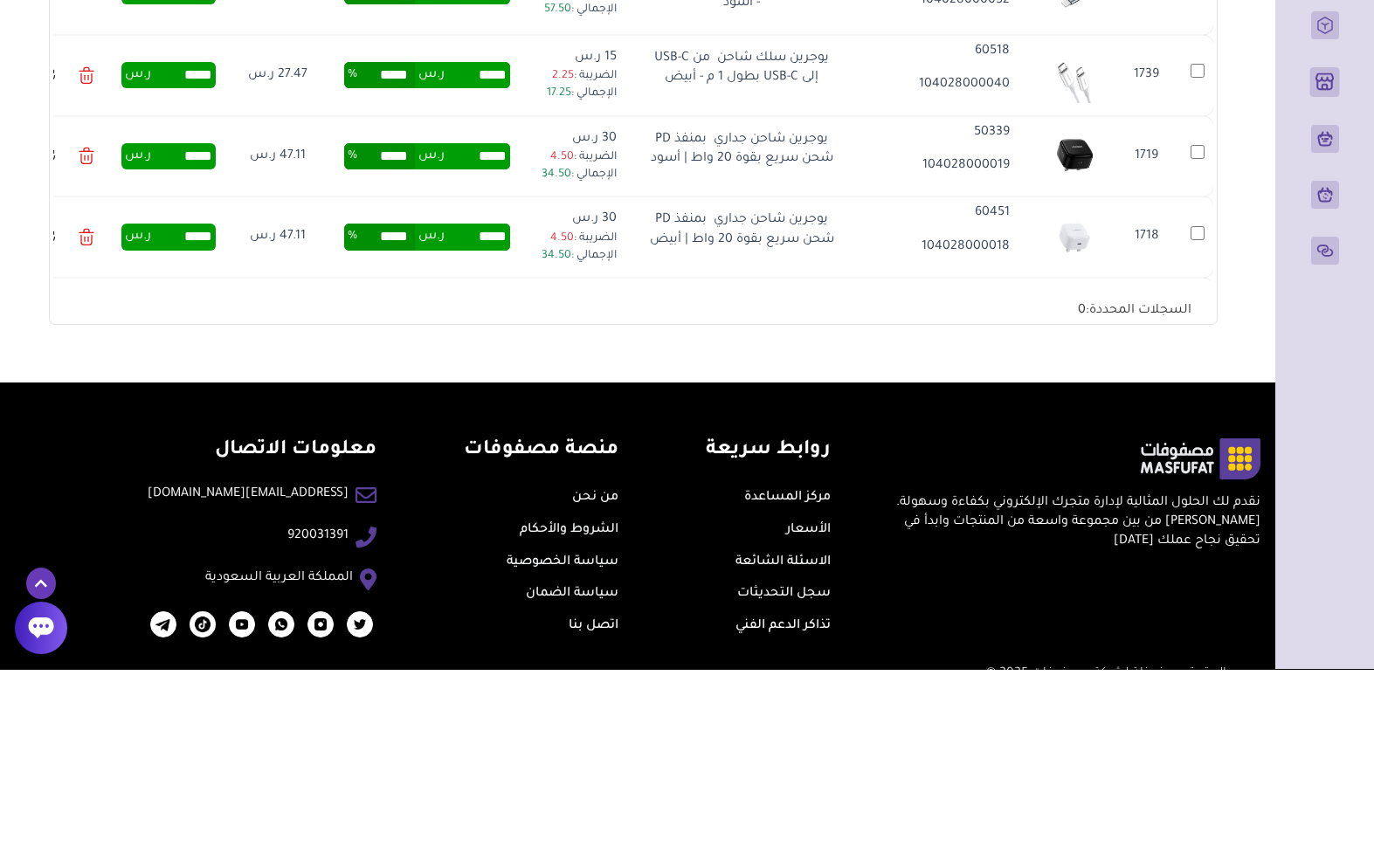 scroll, scrollTop: 3869, scrollLeft: 0, axis: vertical 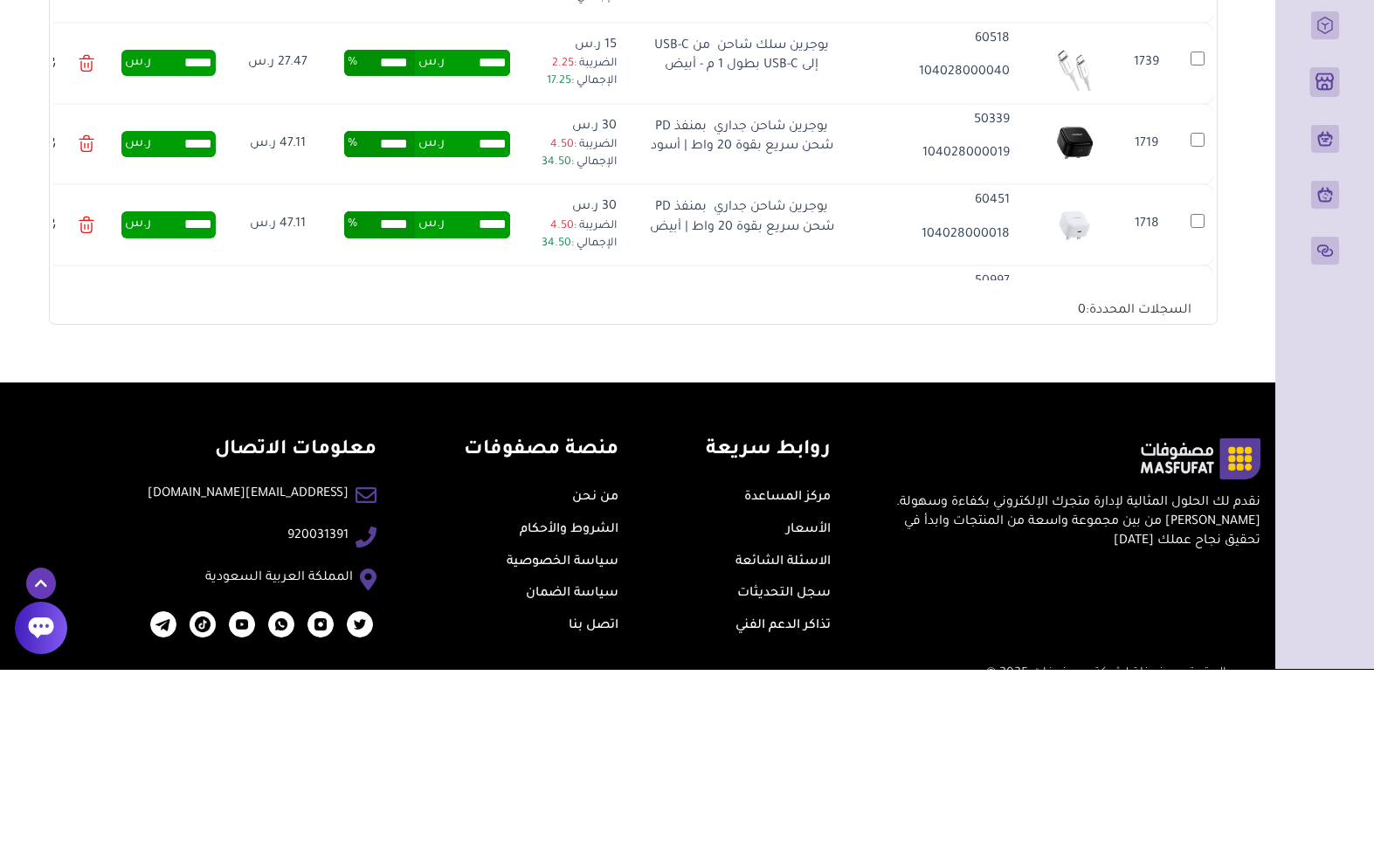 click on "*****" at bounding box center (477, 262) 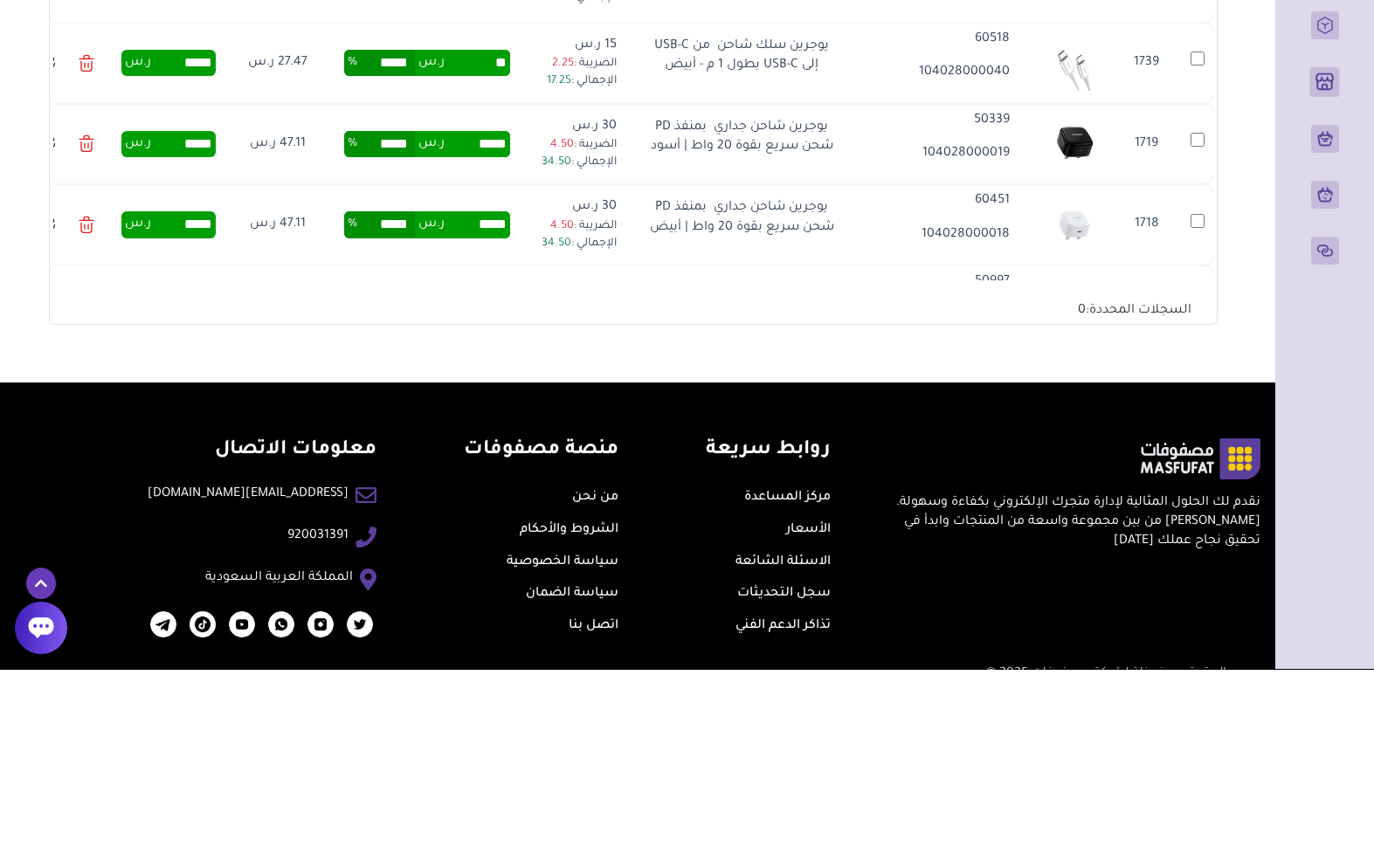 type on "*" 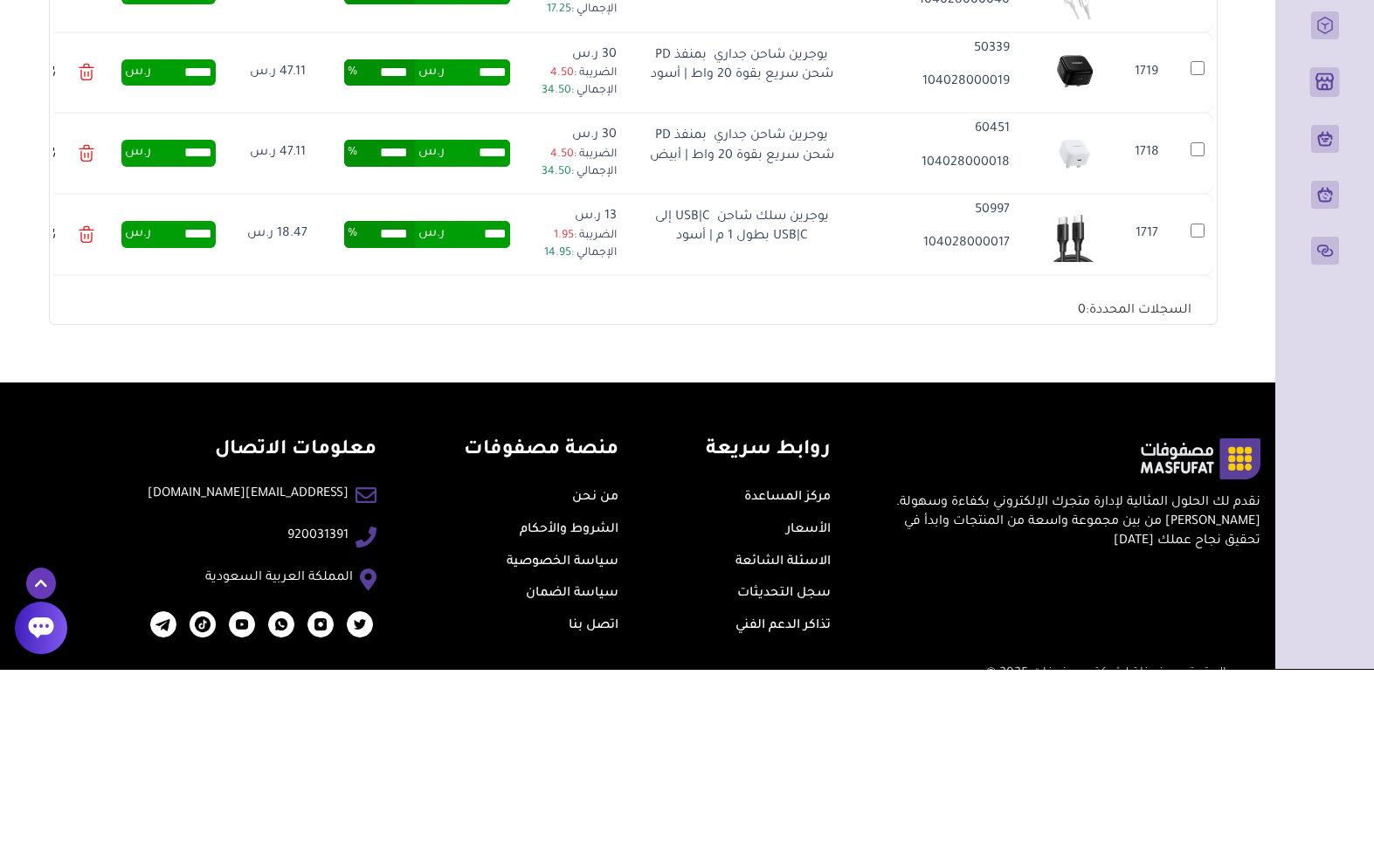 scroll, scrollTop: 3943, scrollLeft: 0, axis: vertical 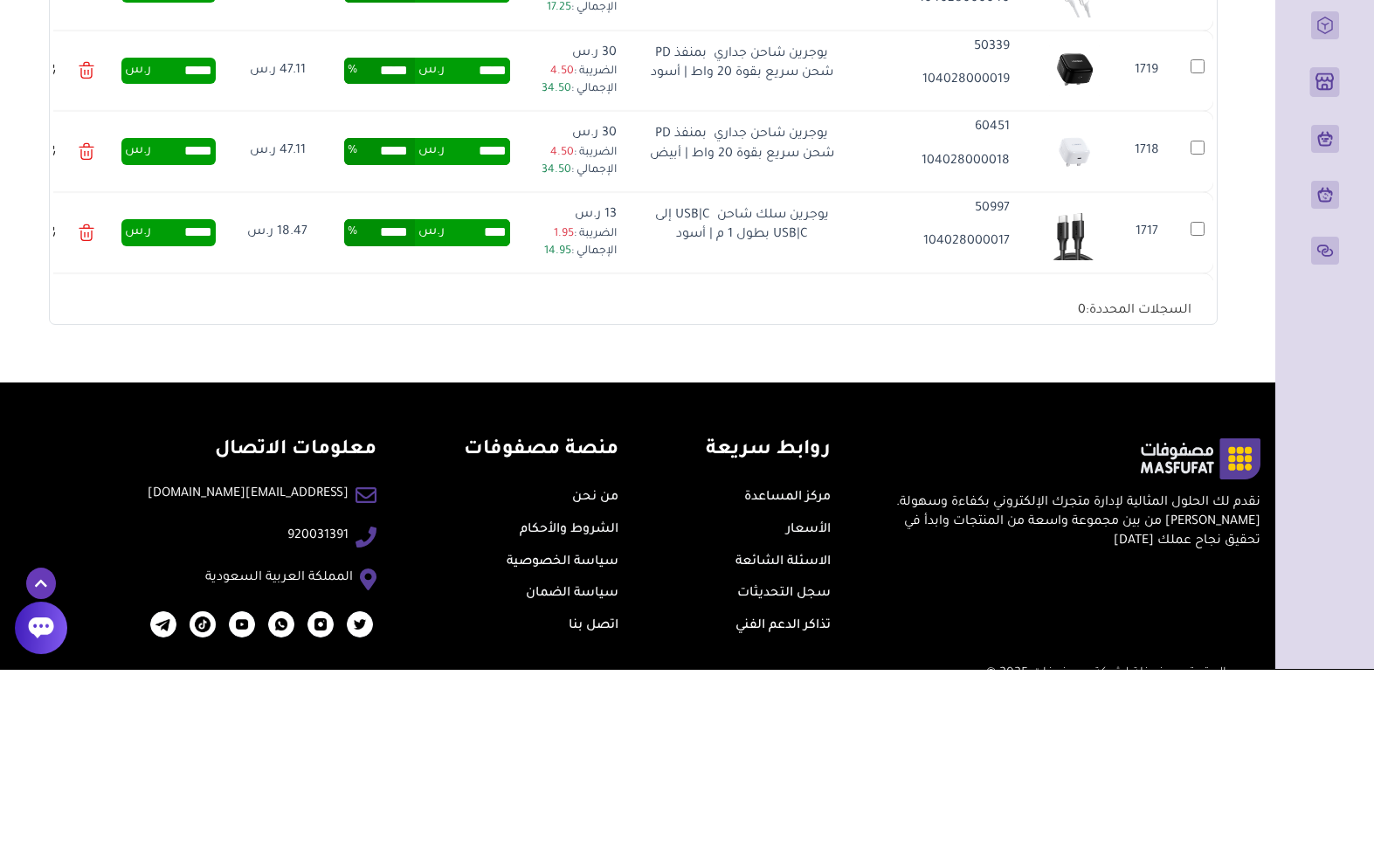 type on "*" 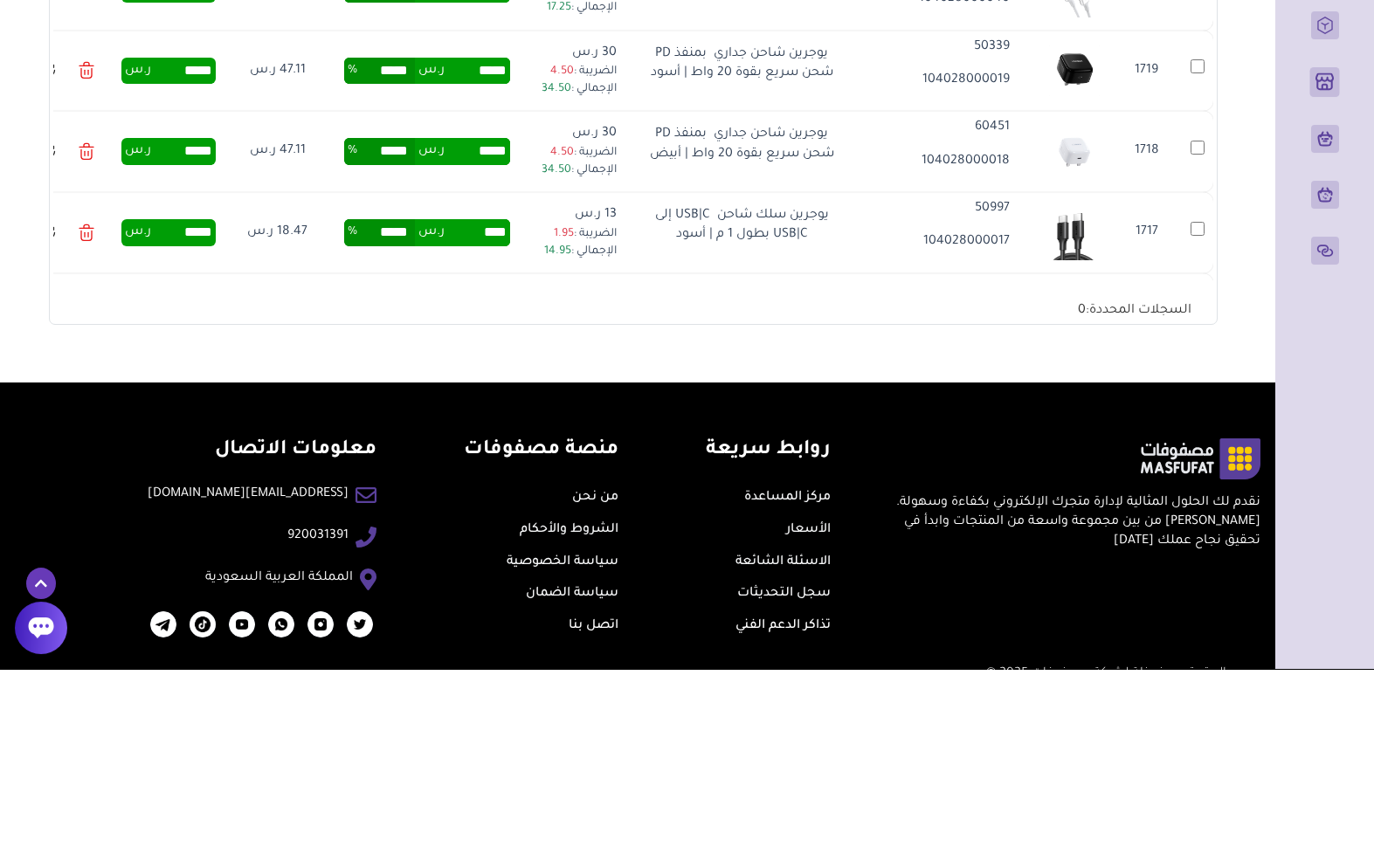 click on "*****" at bounding box center (477, 270) 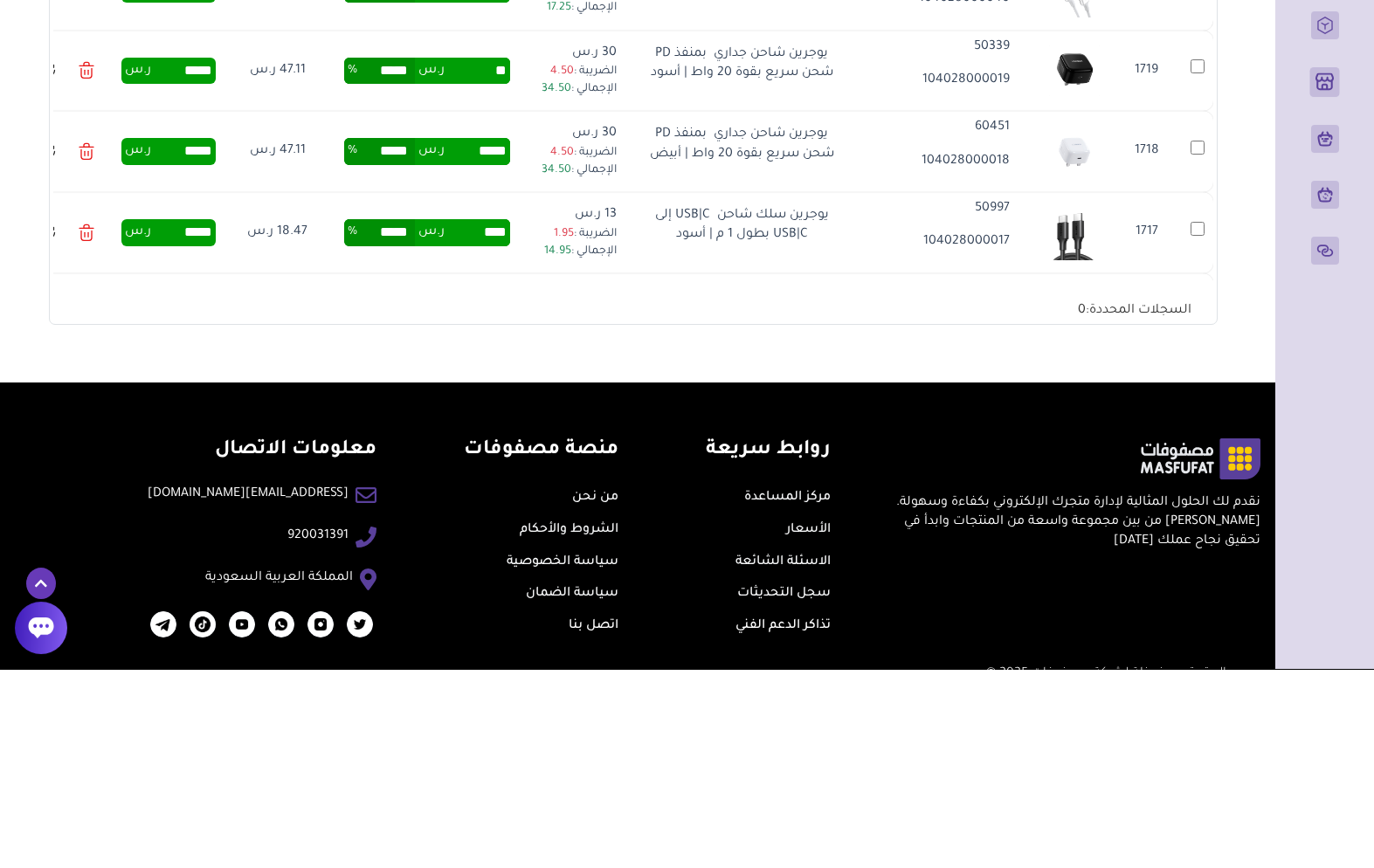 type on "*" 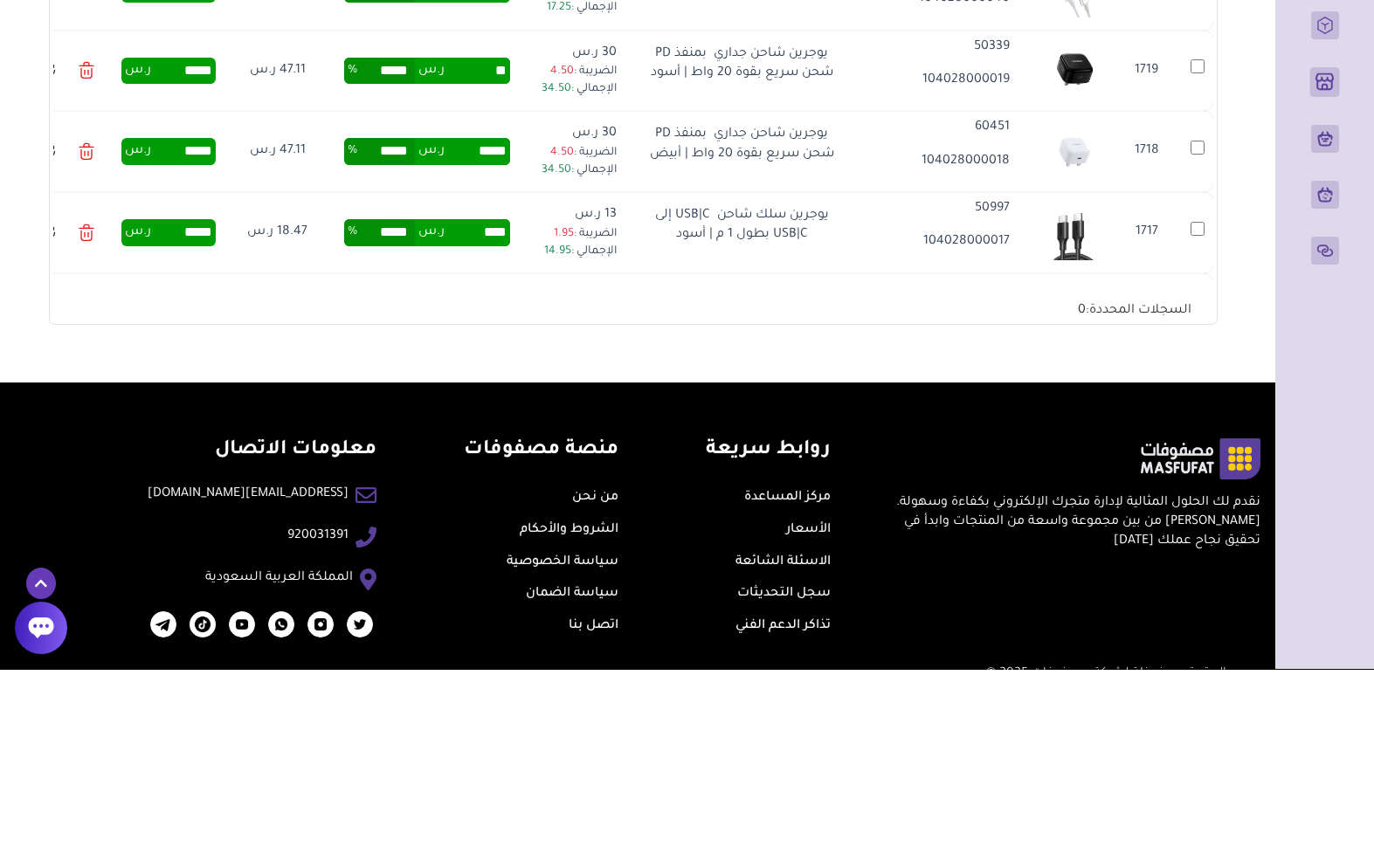 click on "**
ر.س
*****
%" at bounding box center [426, 270] 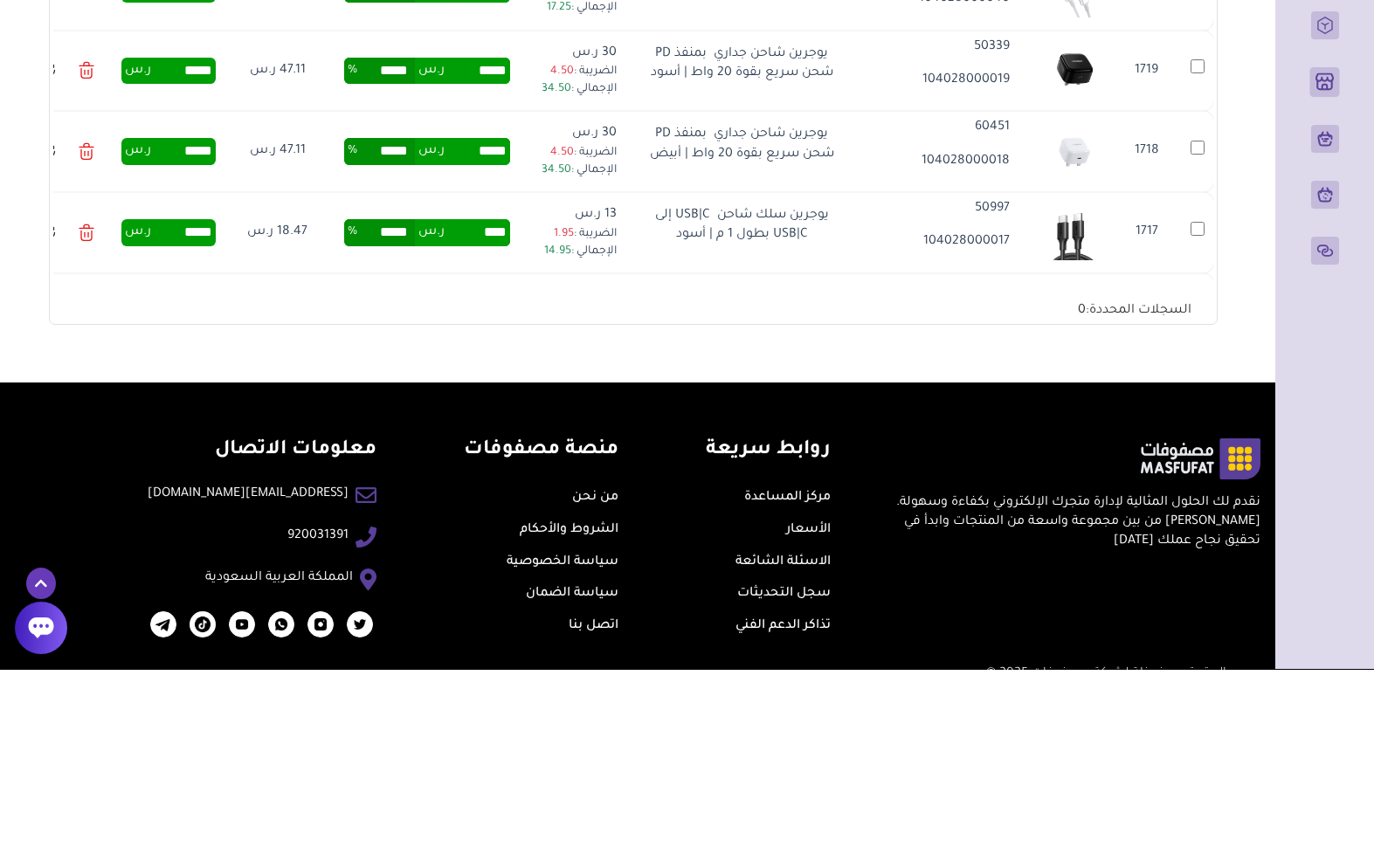 scroll, scrollTop: 442, scrollLeft: 0, axis: vertical 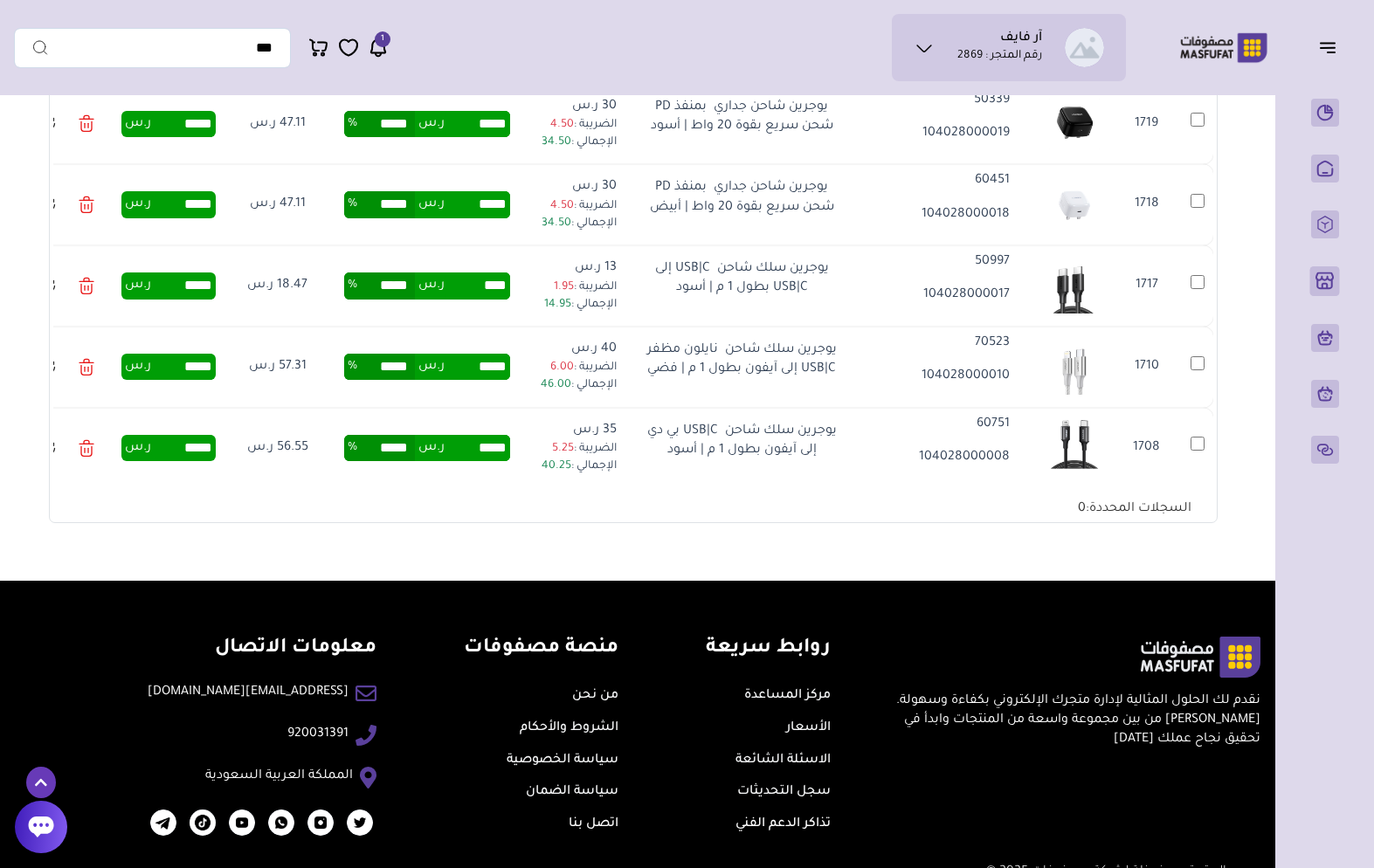 click on "*****" at bounding box center [477, 204] 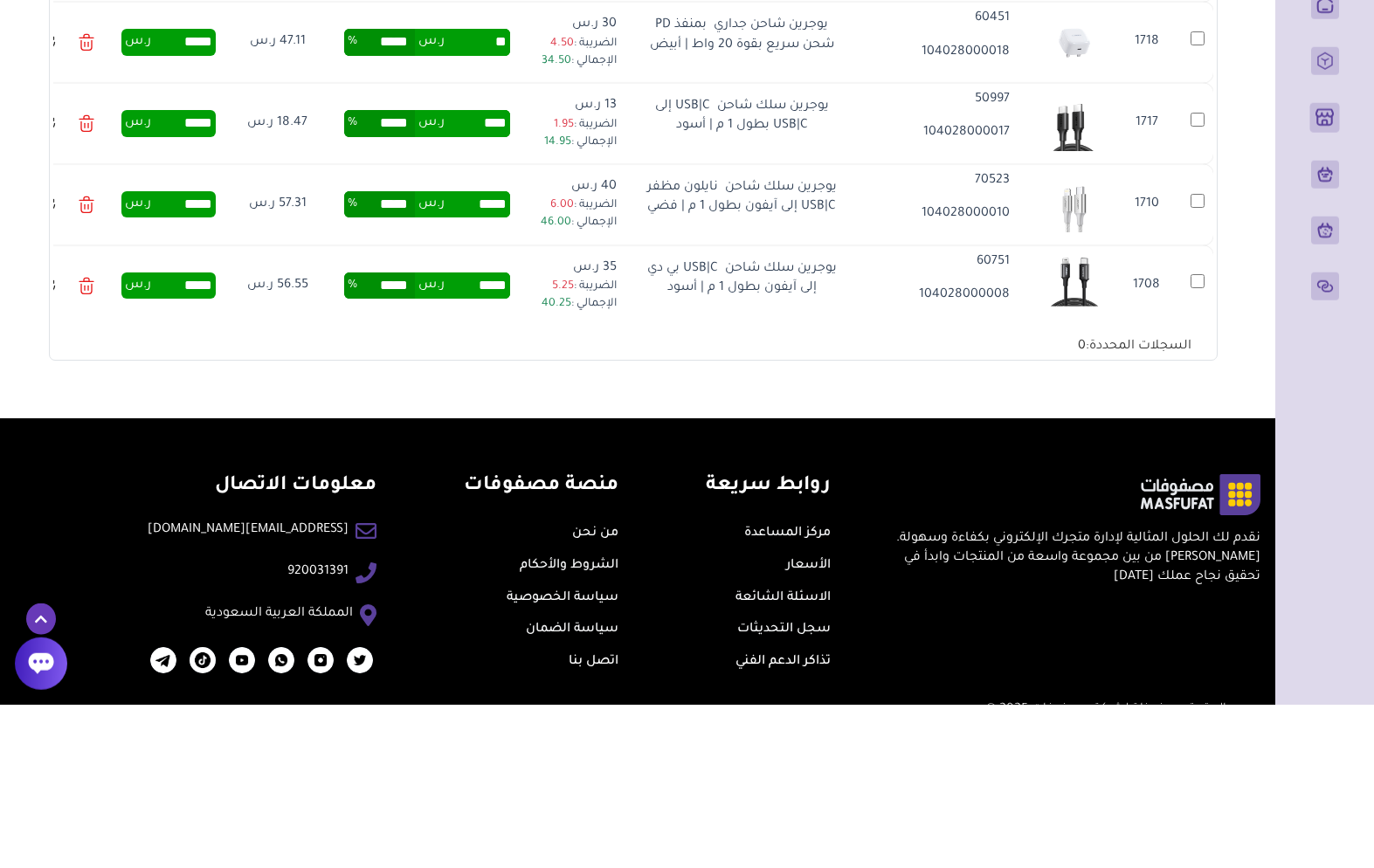 type on "*" 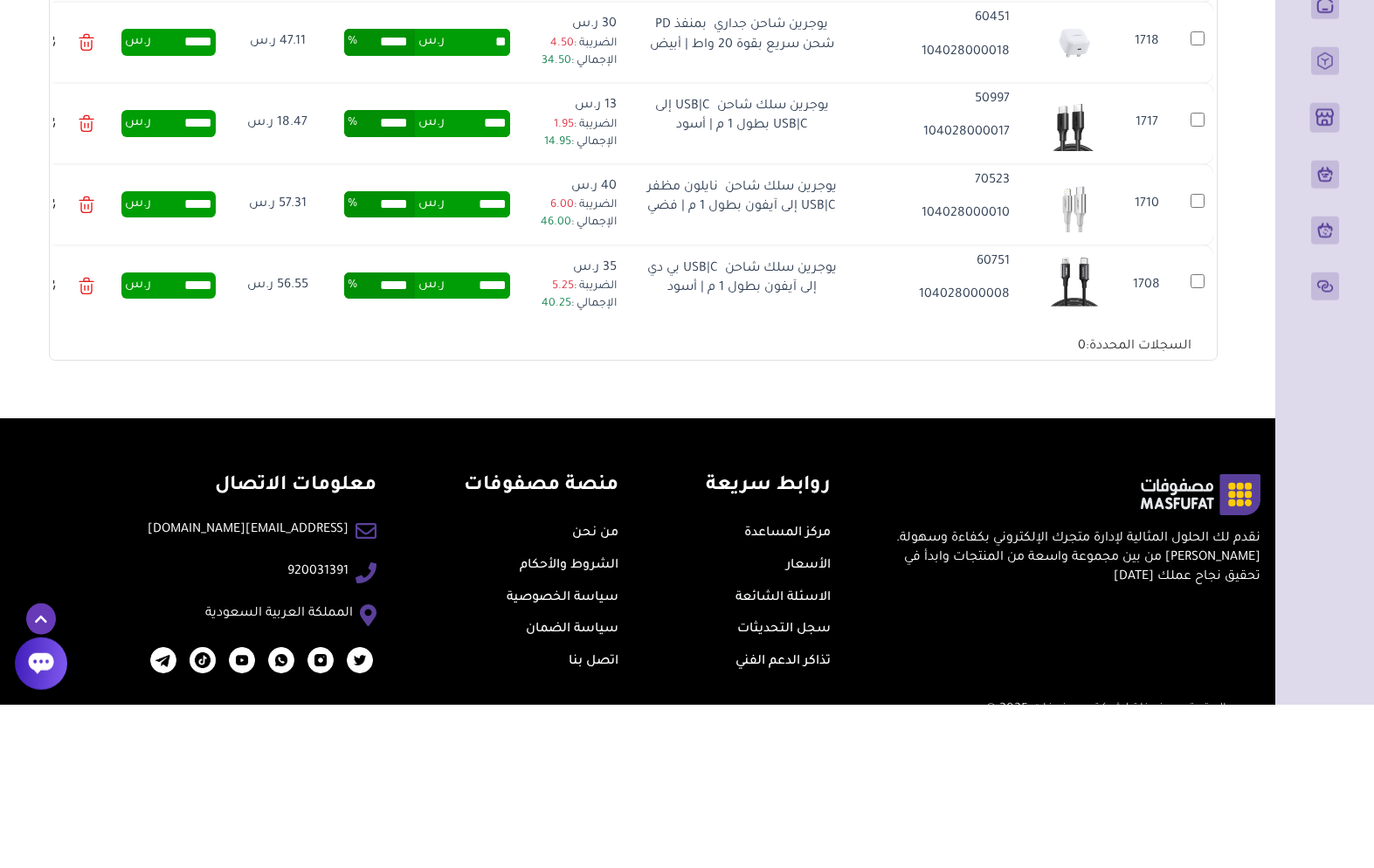 click on "****" at bounding box center [477, 286] 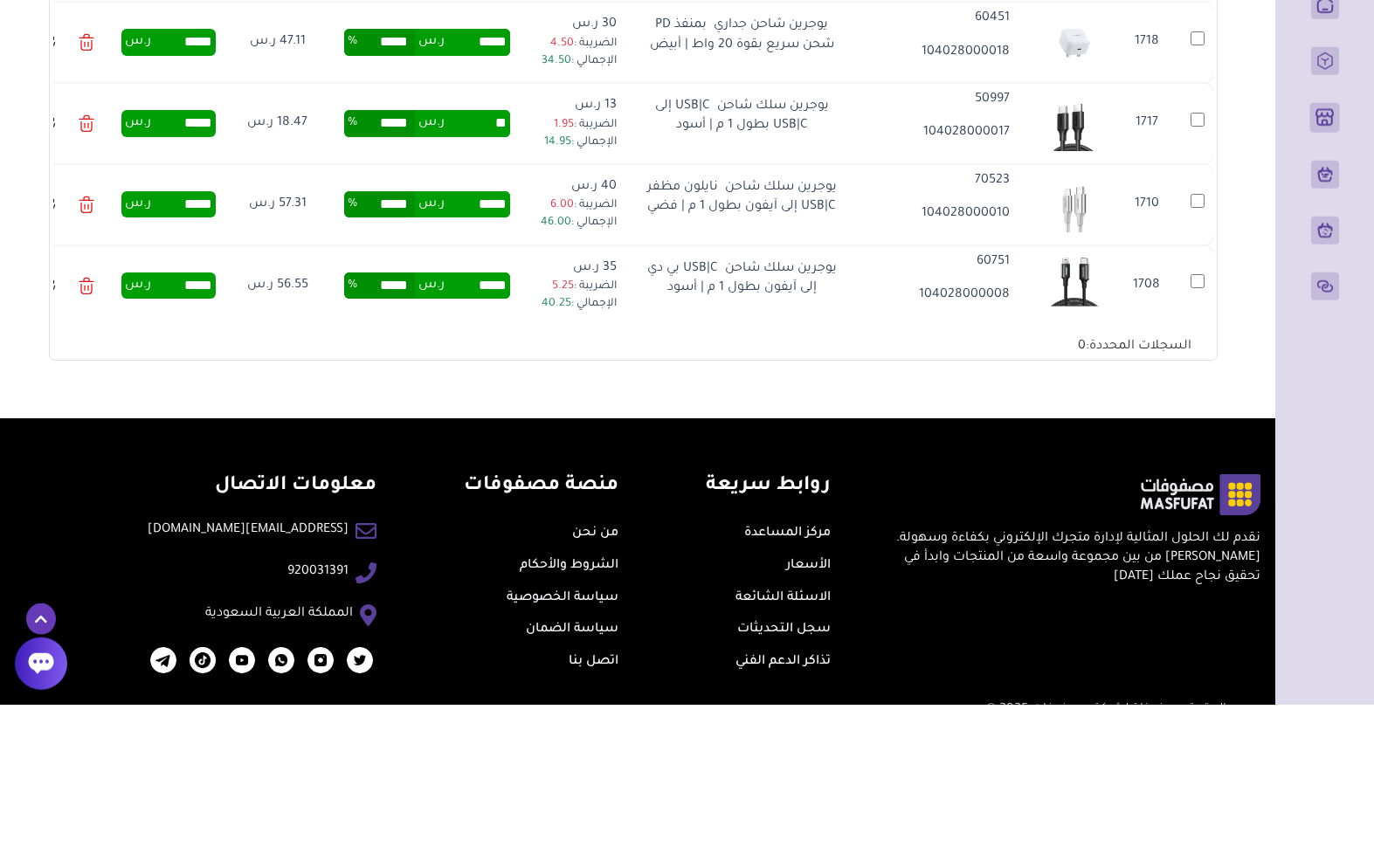 type on "*" 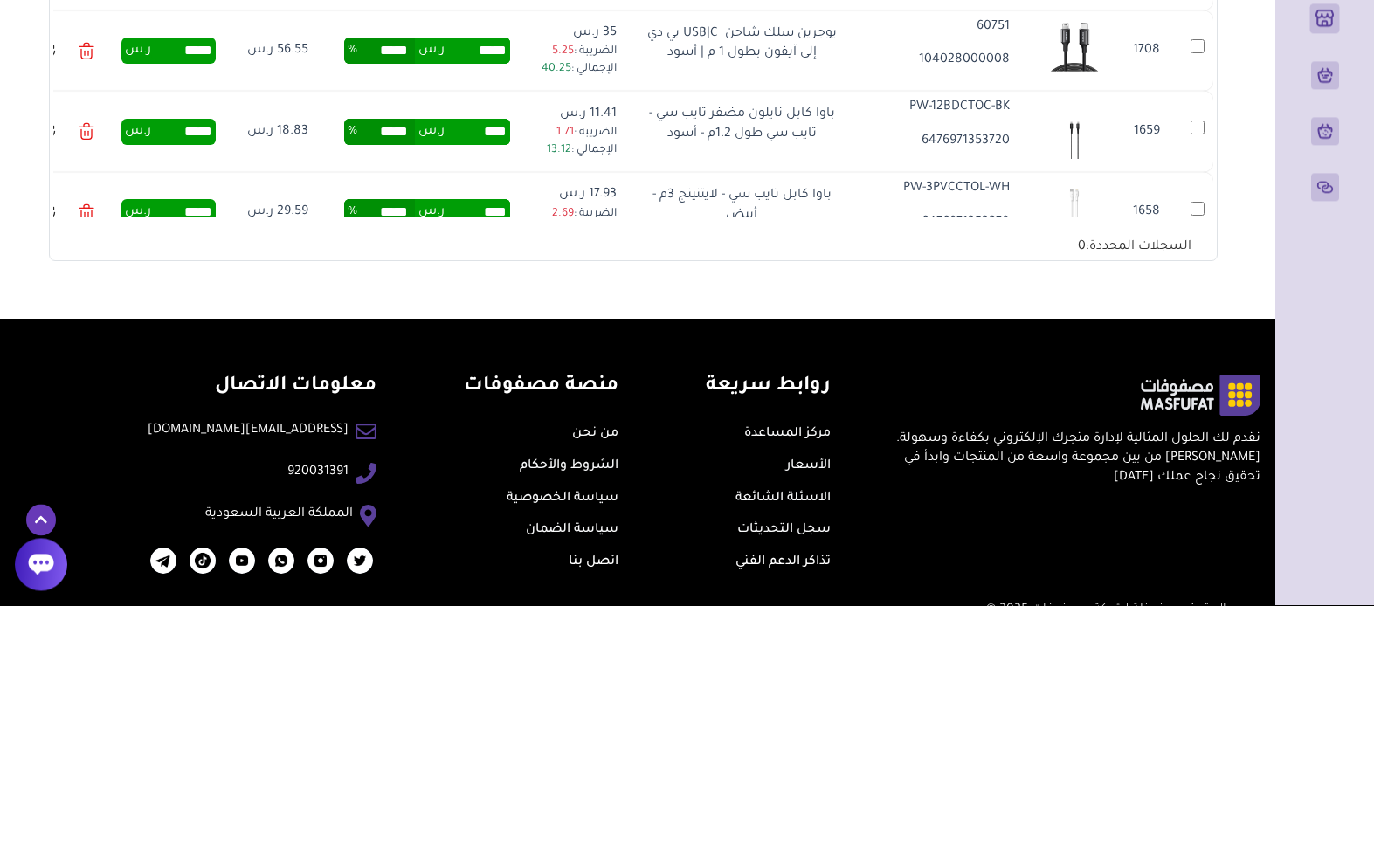 scroll, scrollTop: 4224, scrollLeft: 0, axis: vertical 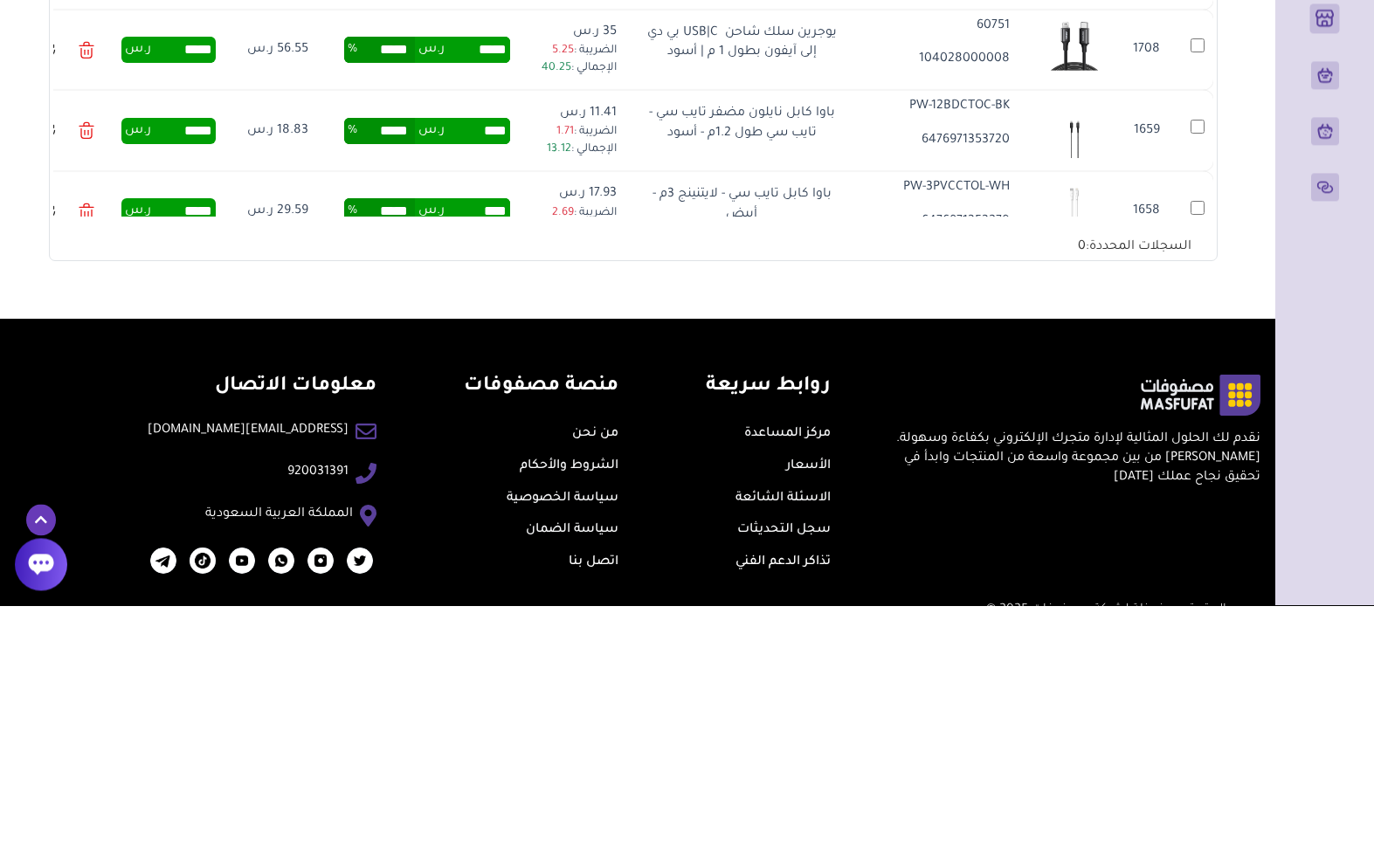 click on "*****" at bounding box center (477, 231) 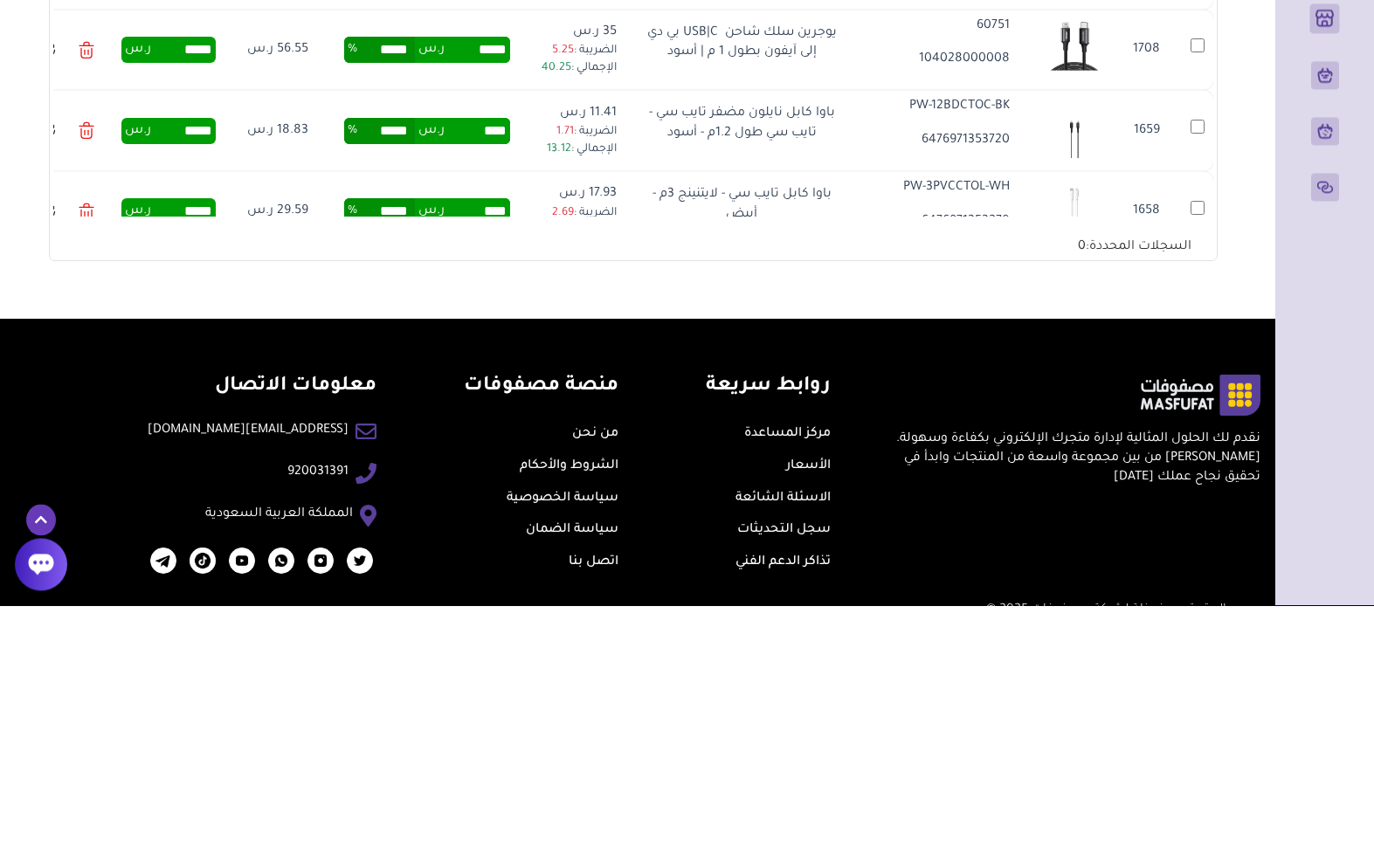 type on "*" 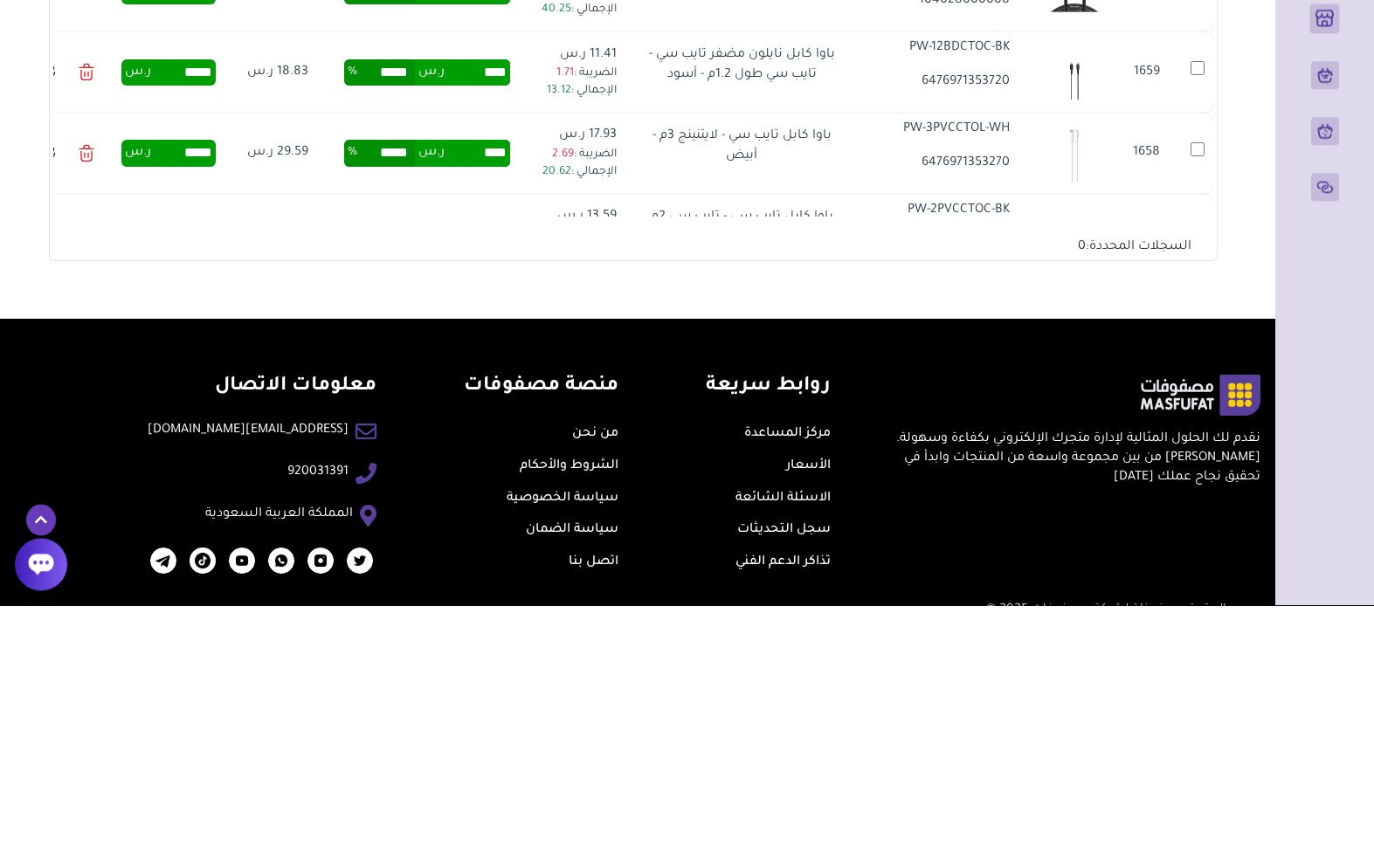scroll, scrollTop: 4302, scrollLeft: 0, axis: vertical 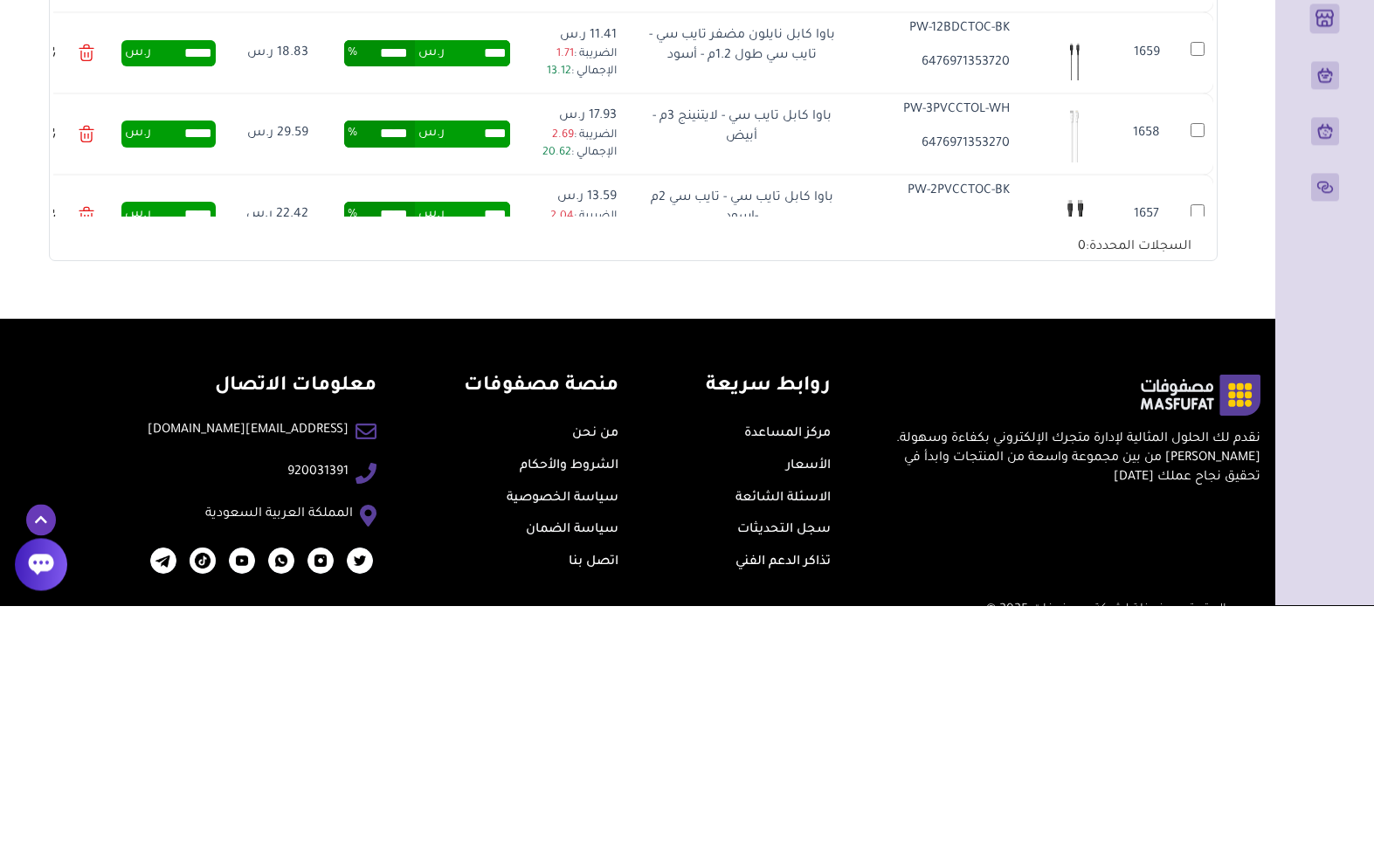 click on "*****" at bounding box center (477, 235) 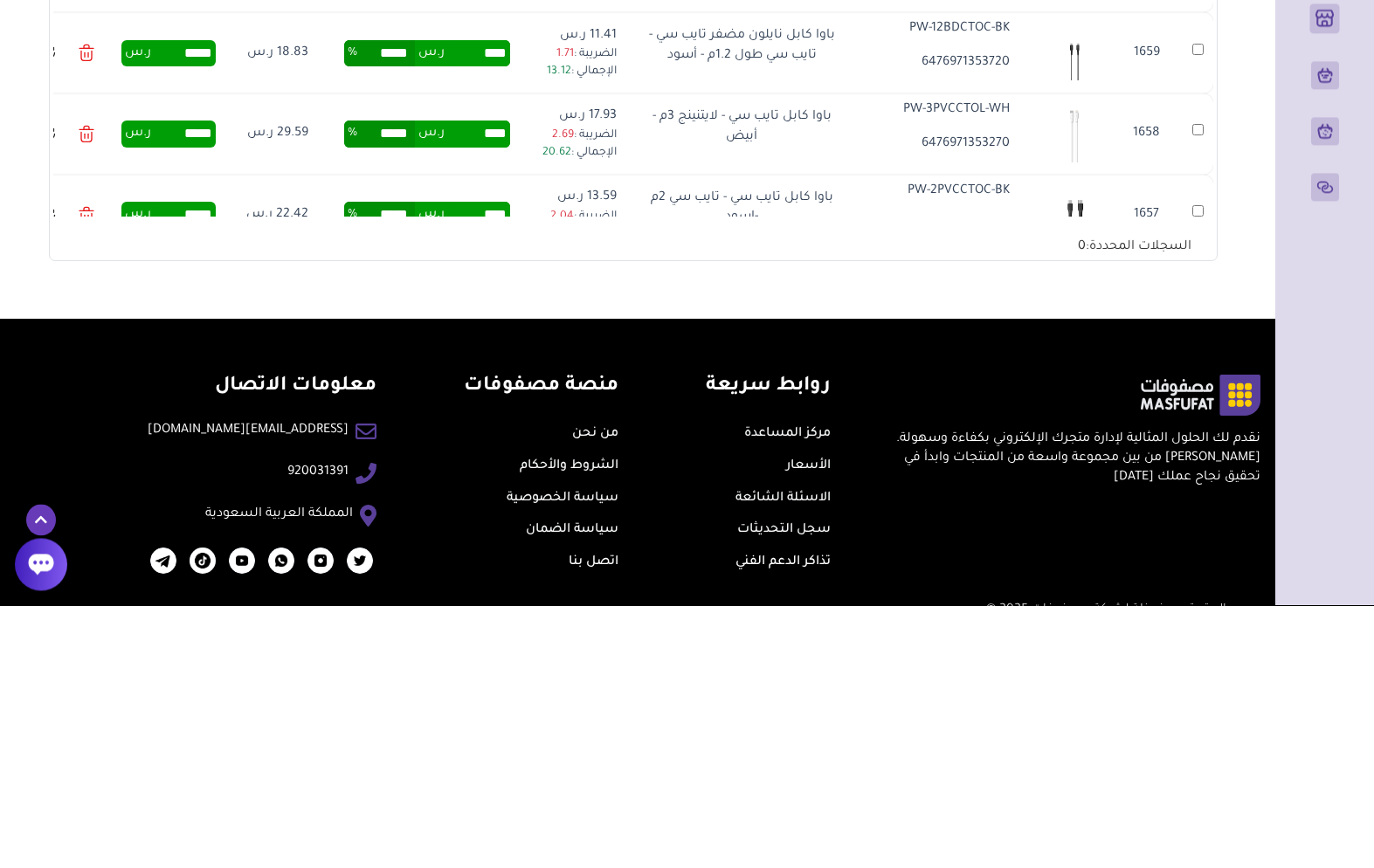 scroll, scrollTop: 442, scrollLeft: 0, axis: vertical 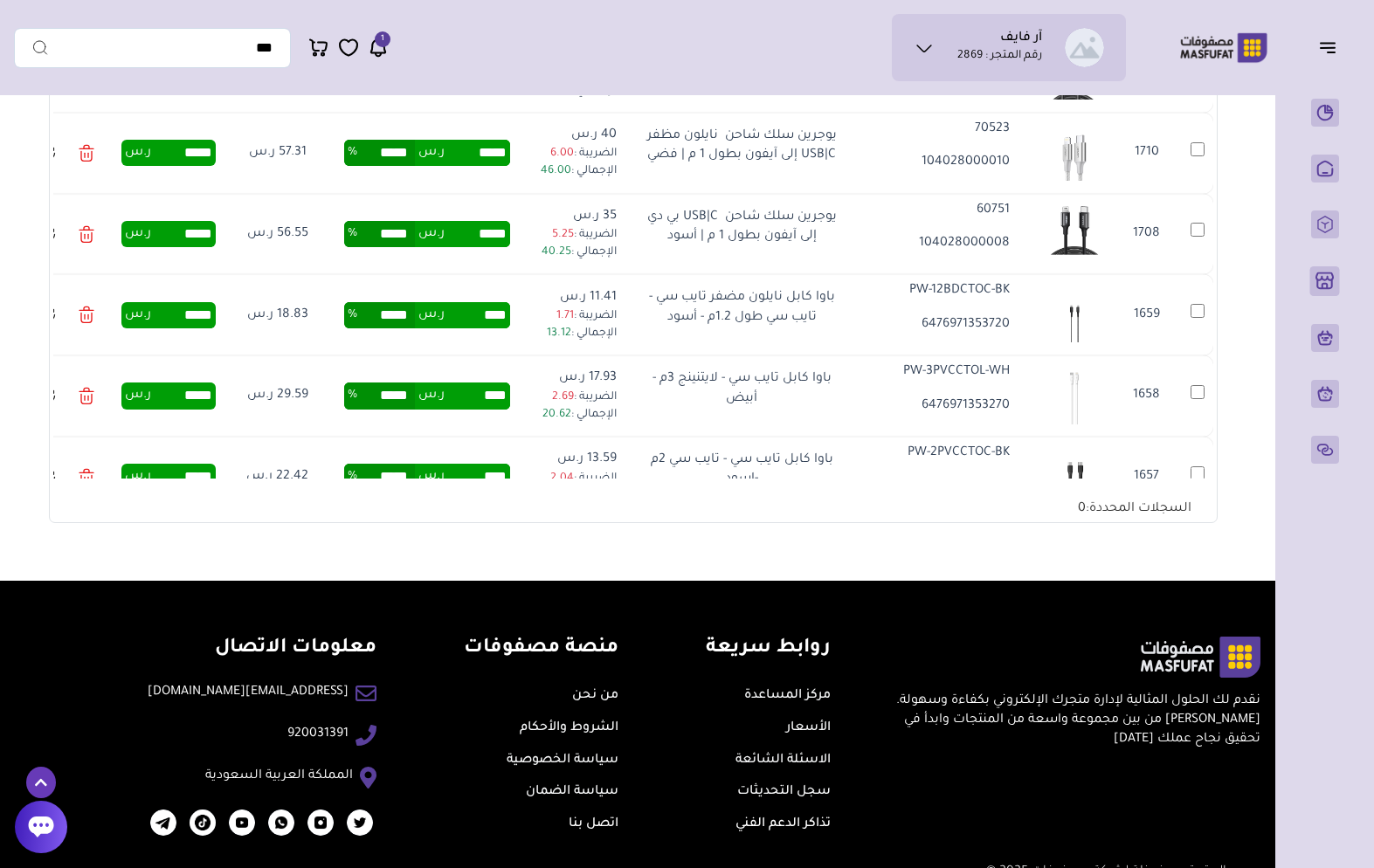 click on "*****
ر.س
*****
%" at bounding box center [426, 234] 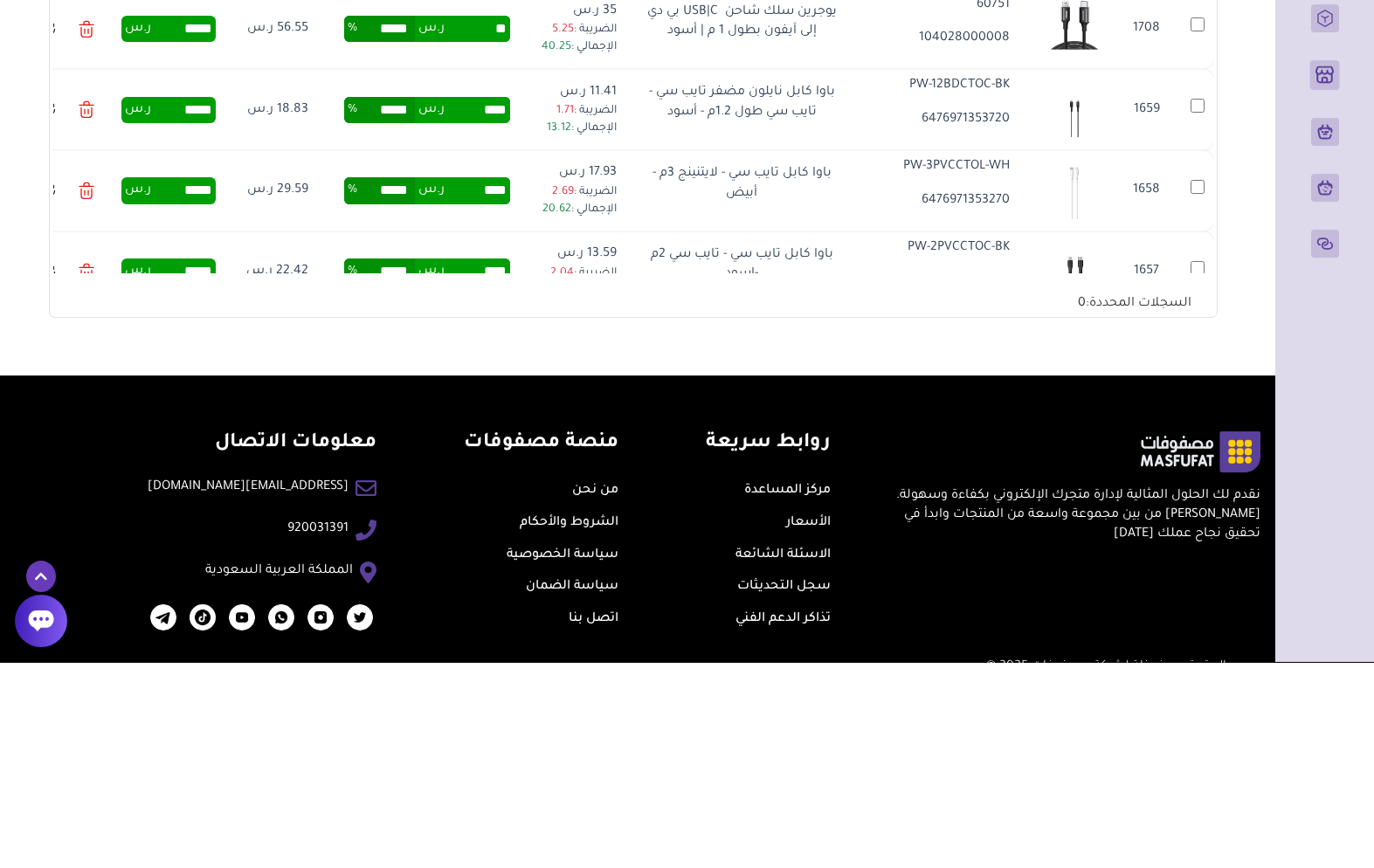 type on "*" 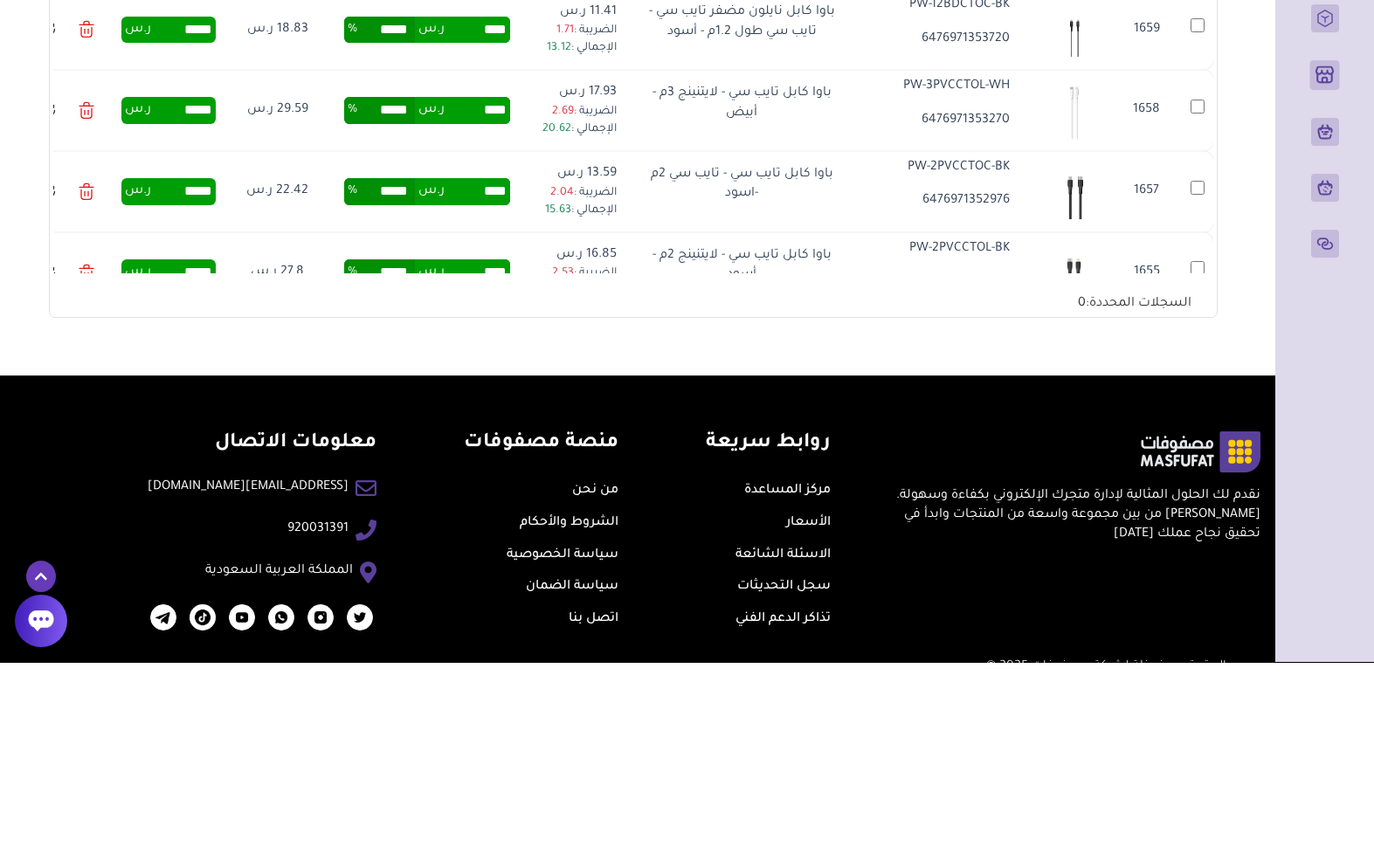 scroll, scrollTop: 4392, scrollLeft: 0, axis: vertical 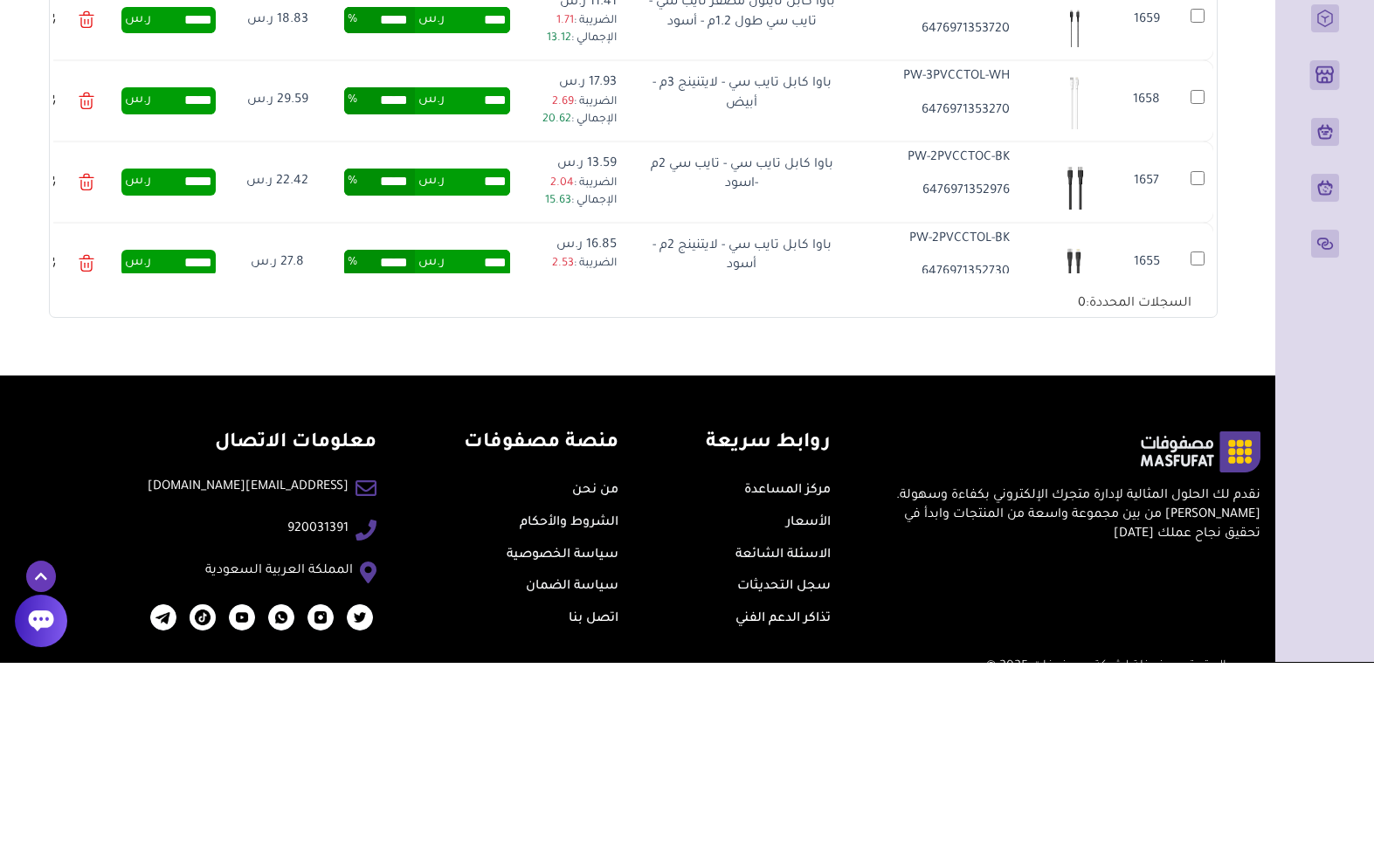 click on "****" at bounding box center [477, 226] 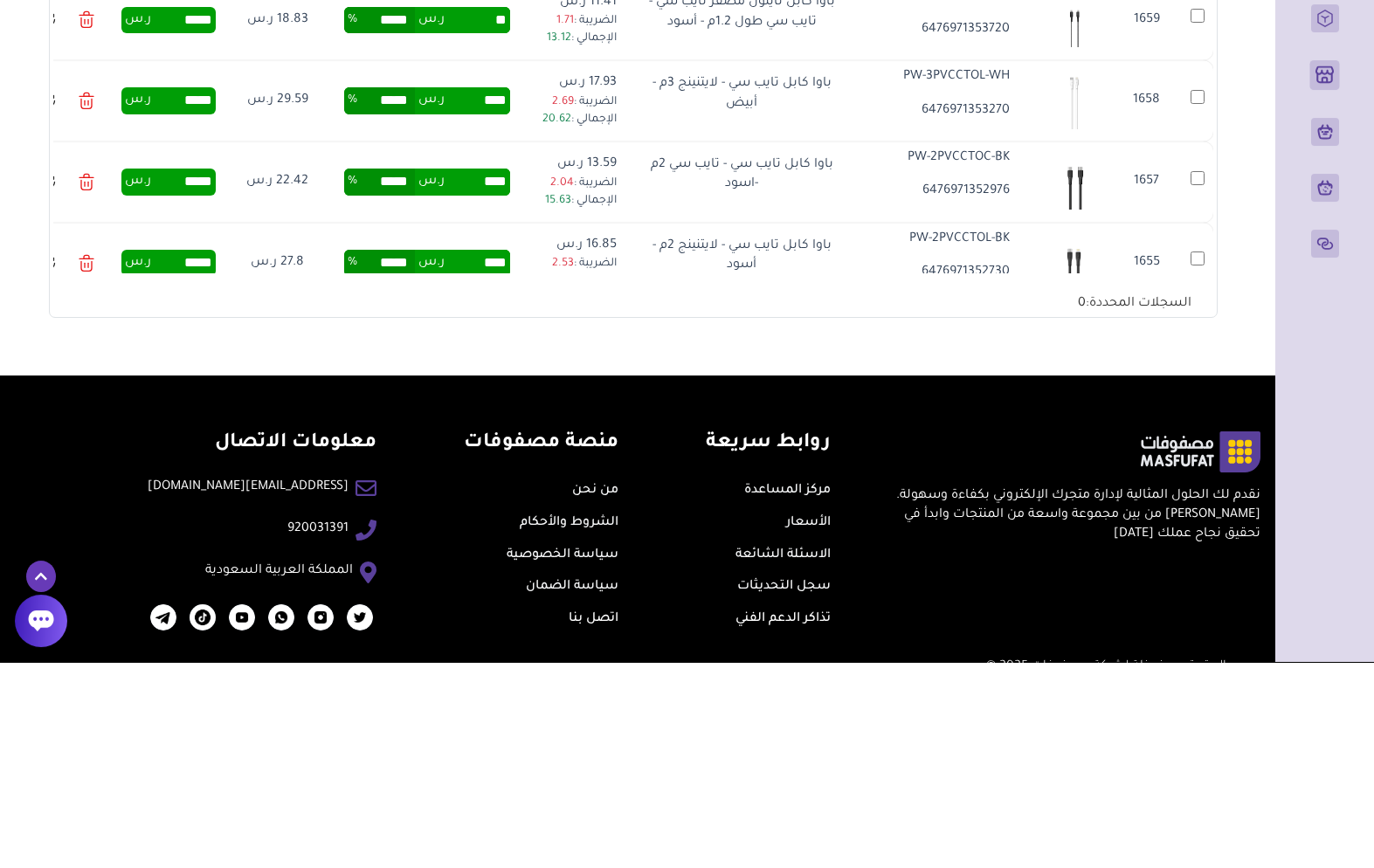 type on "*" 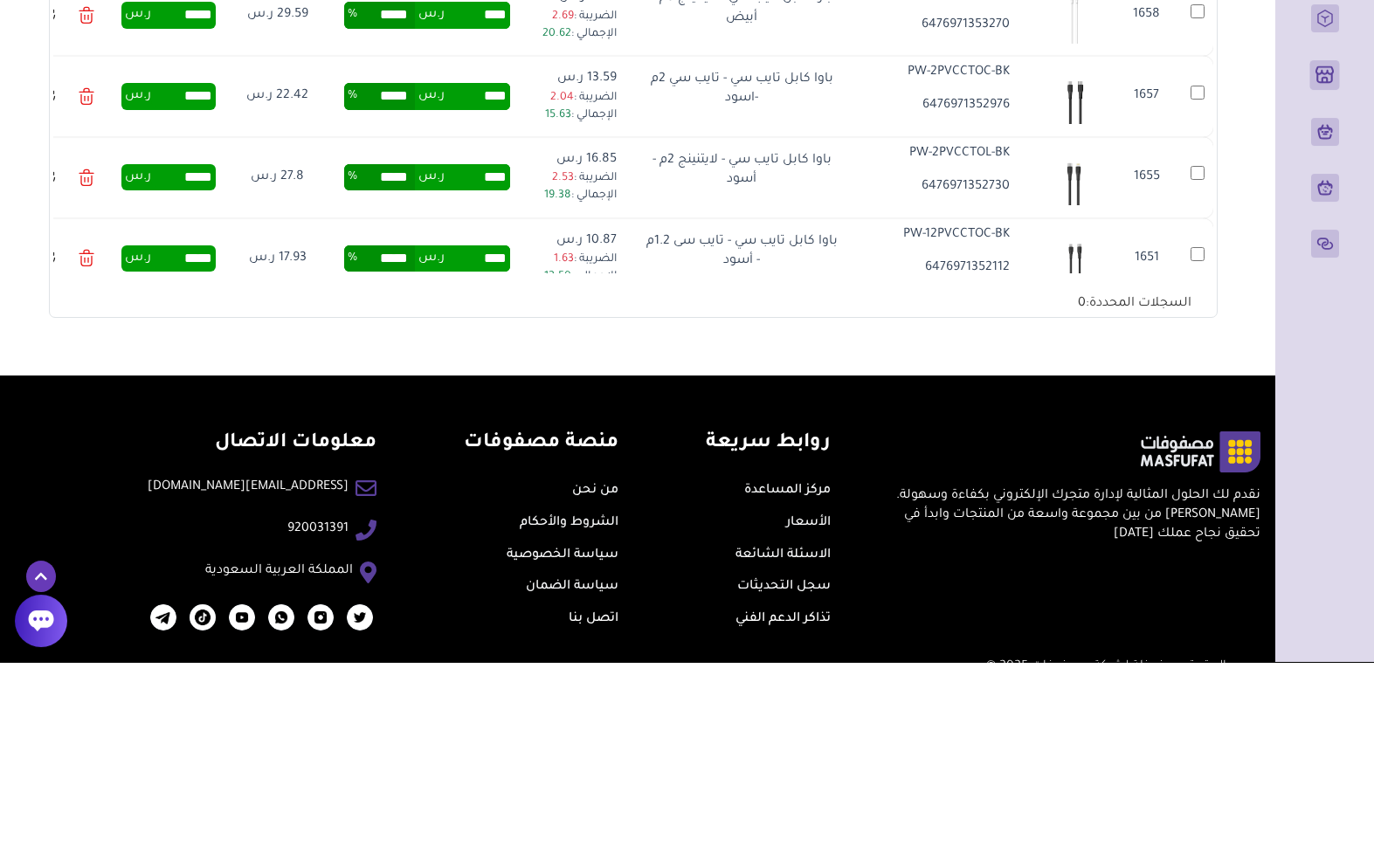scroll, scrollTop: 4478, scrollLeft: 0, axis: vertical 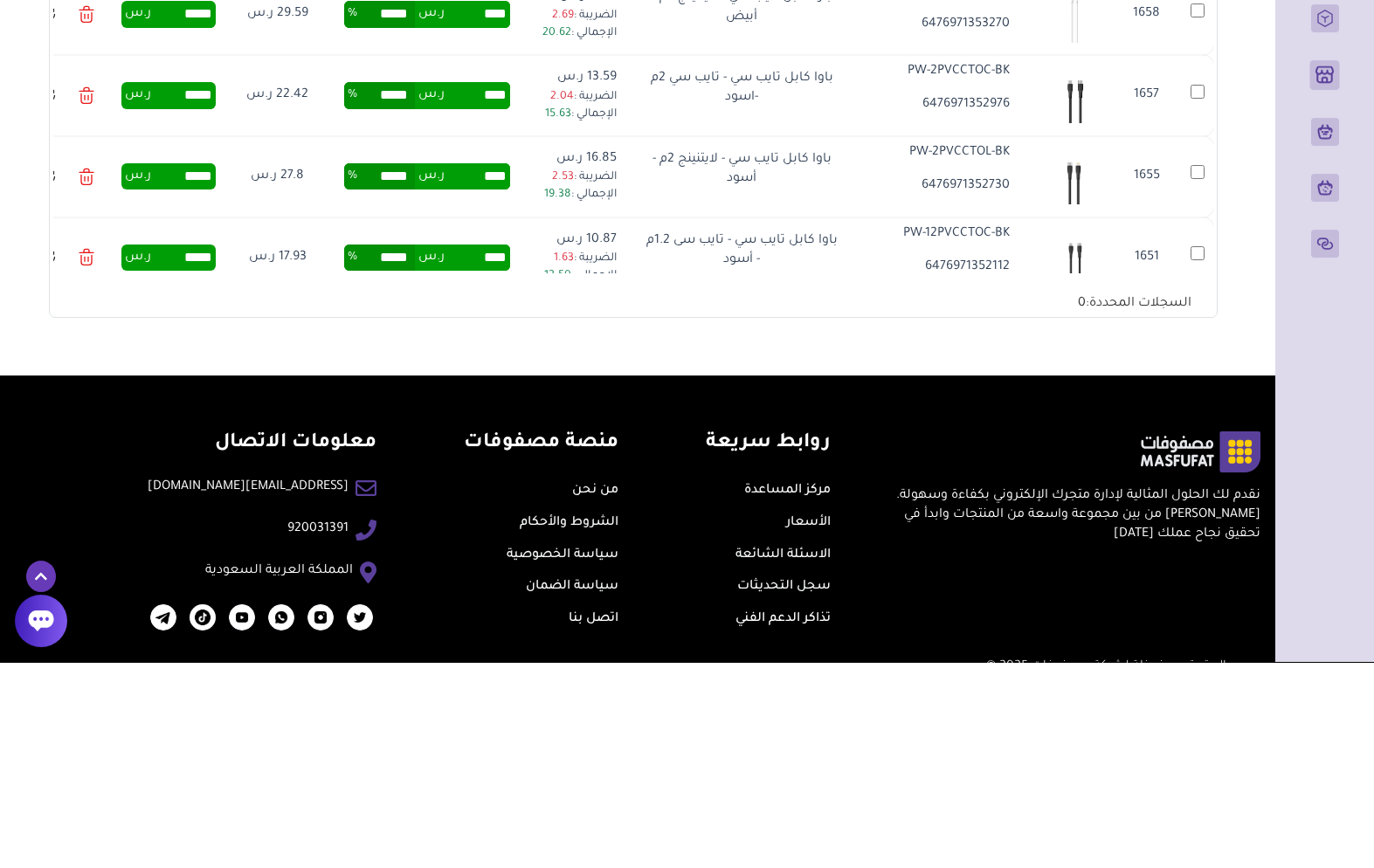 click on "****" at bounding box center (477, 220) 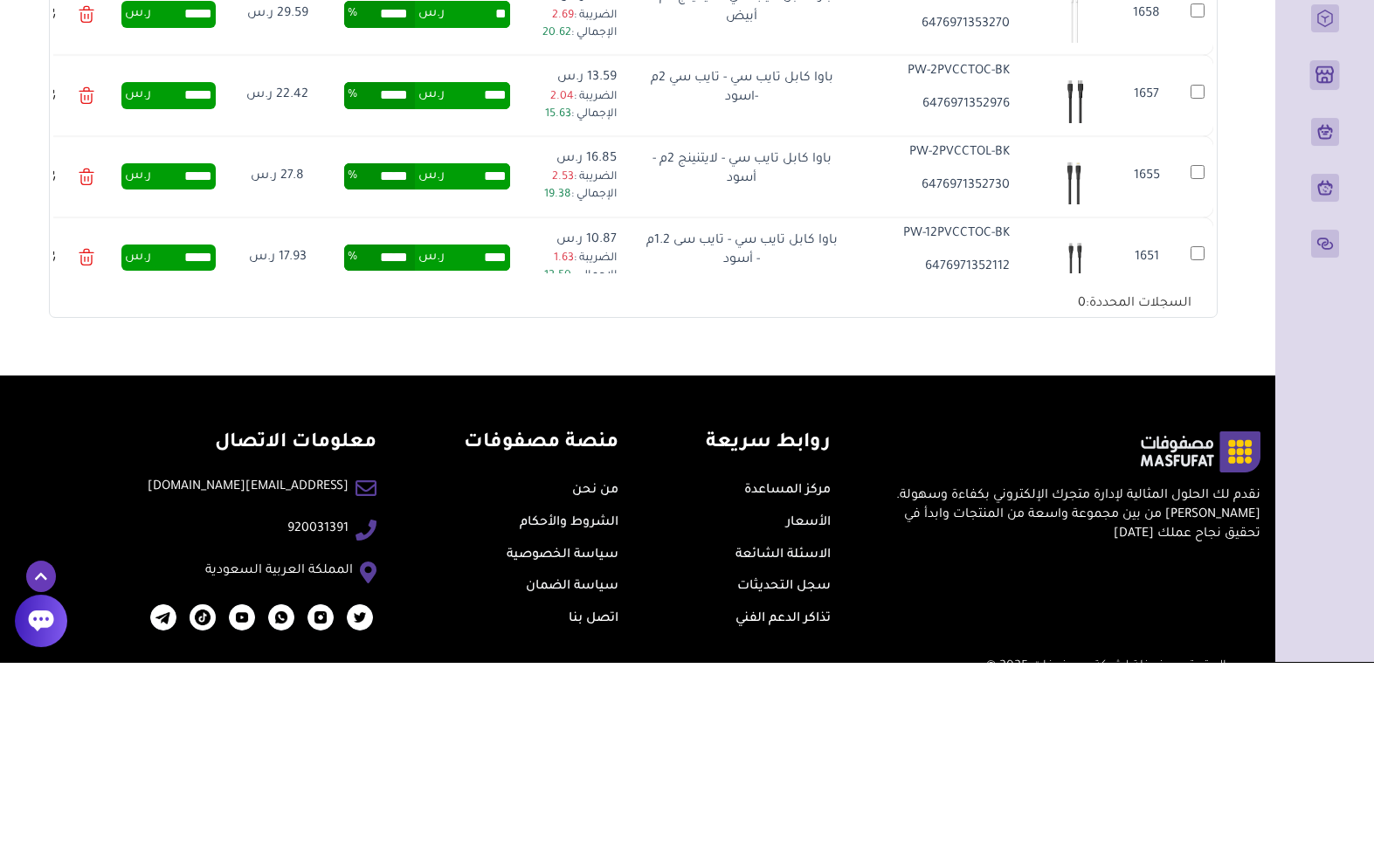 type on "*" 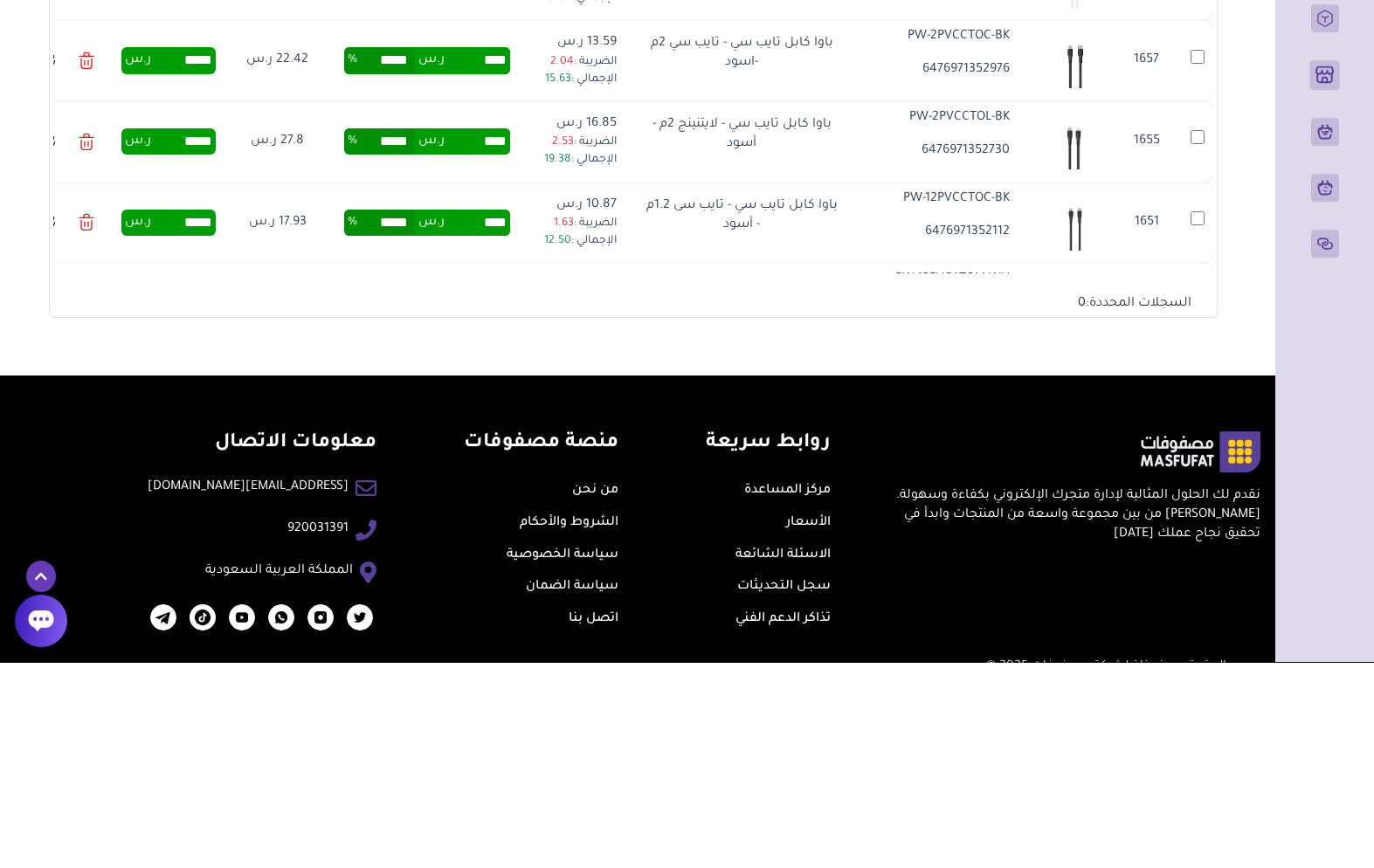 scroll, scrollTop: 4518, scrollLeft: 0, axis: vertical 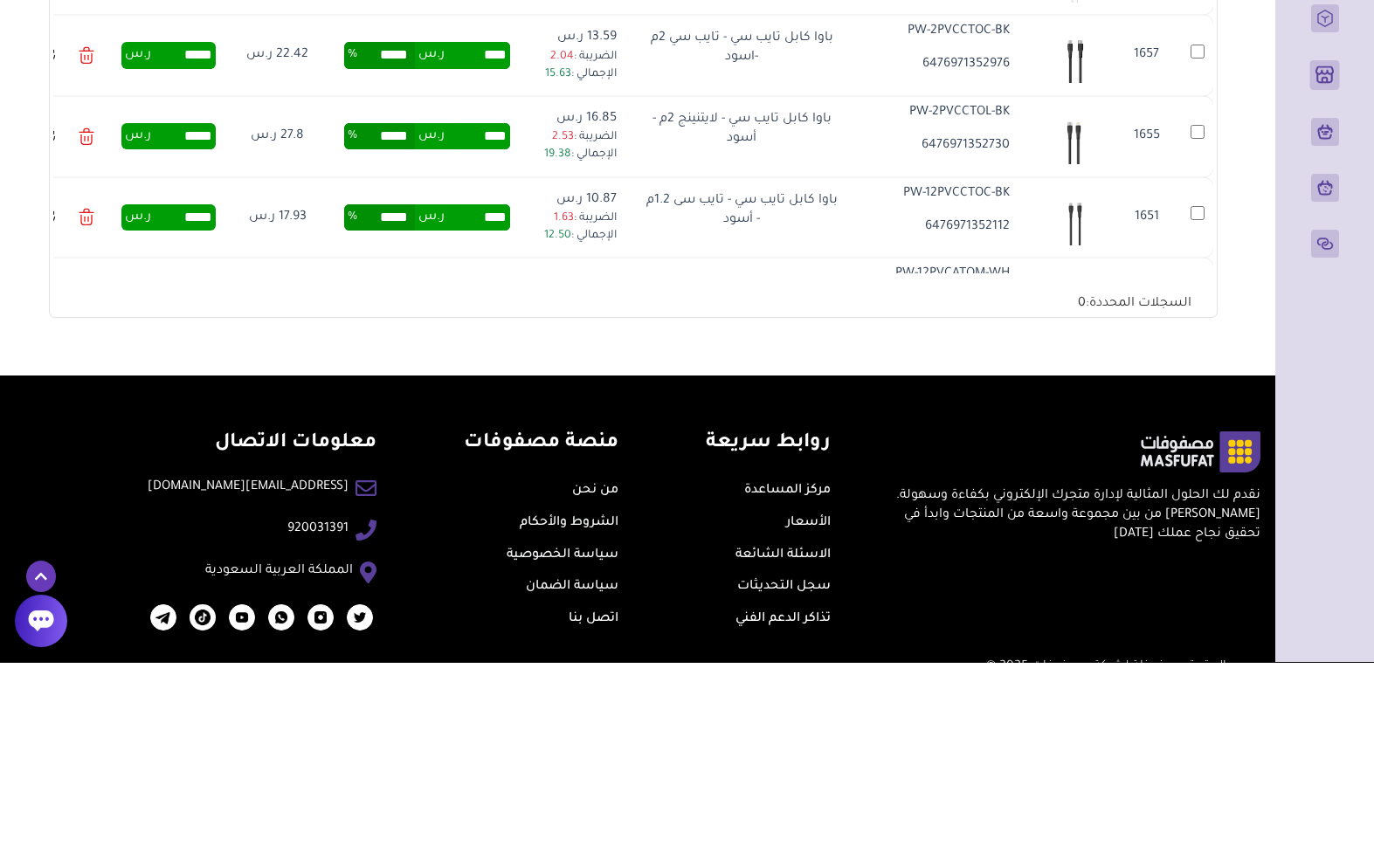 click on "****" at bounding box center [477, 261] 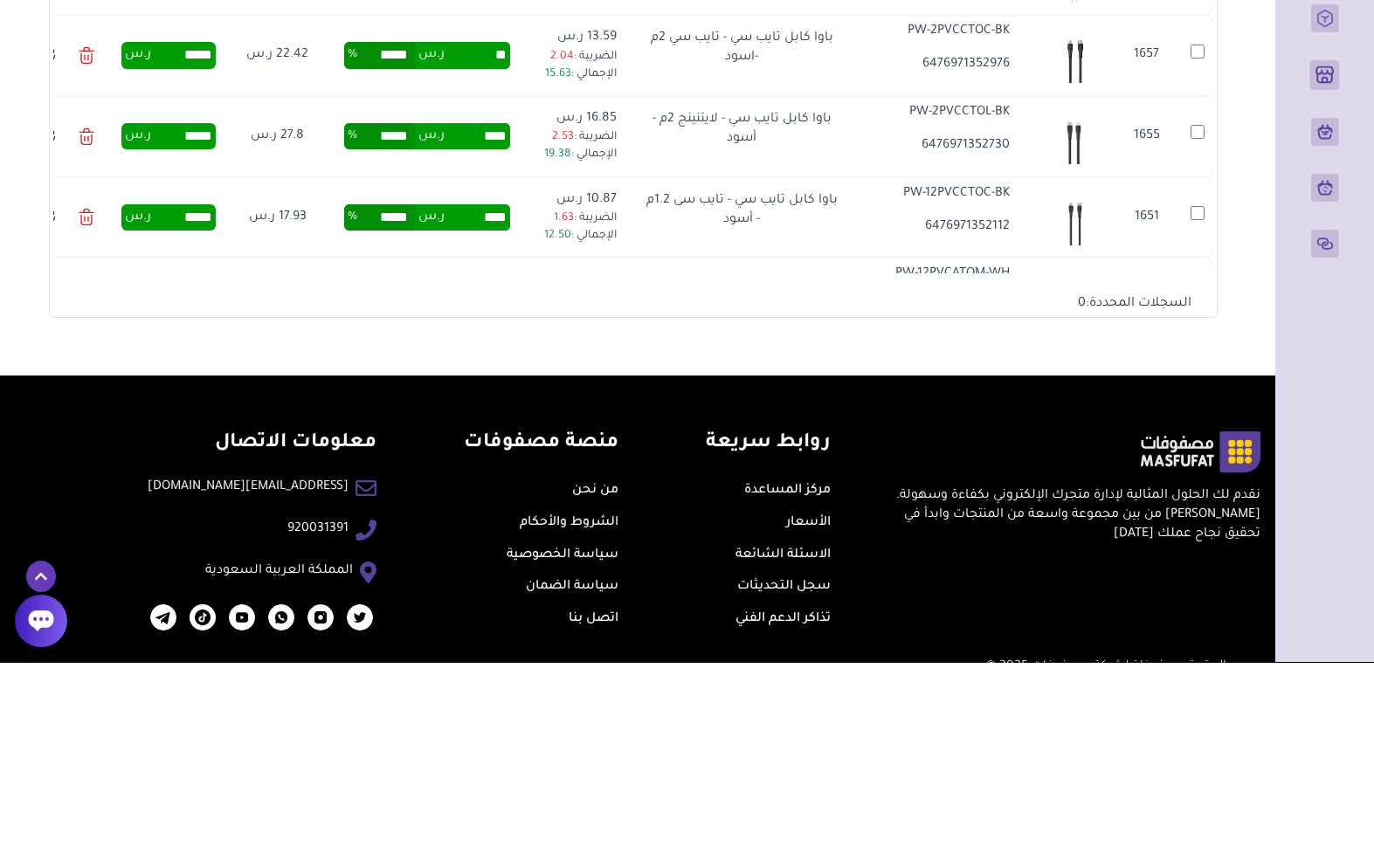 type on "*" 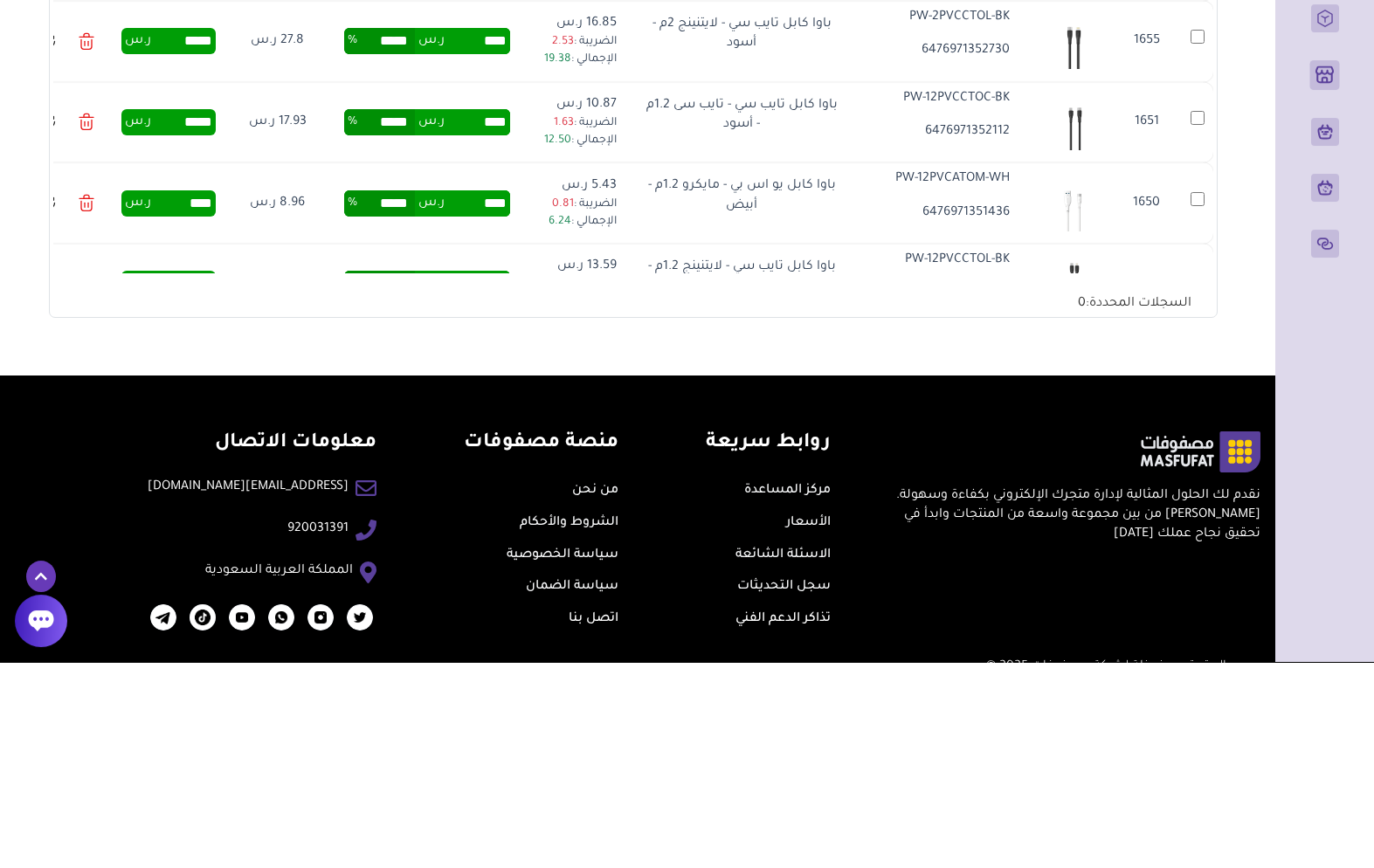 scroll, scrollTop: 4616, scrollLeft: 0, axis: vertical 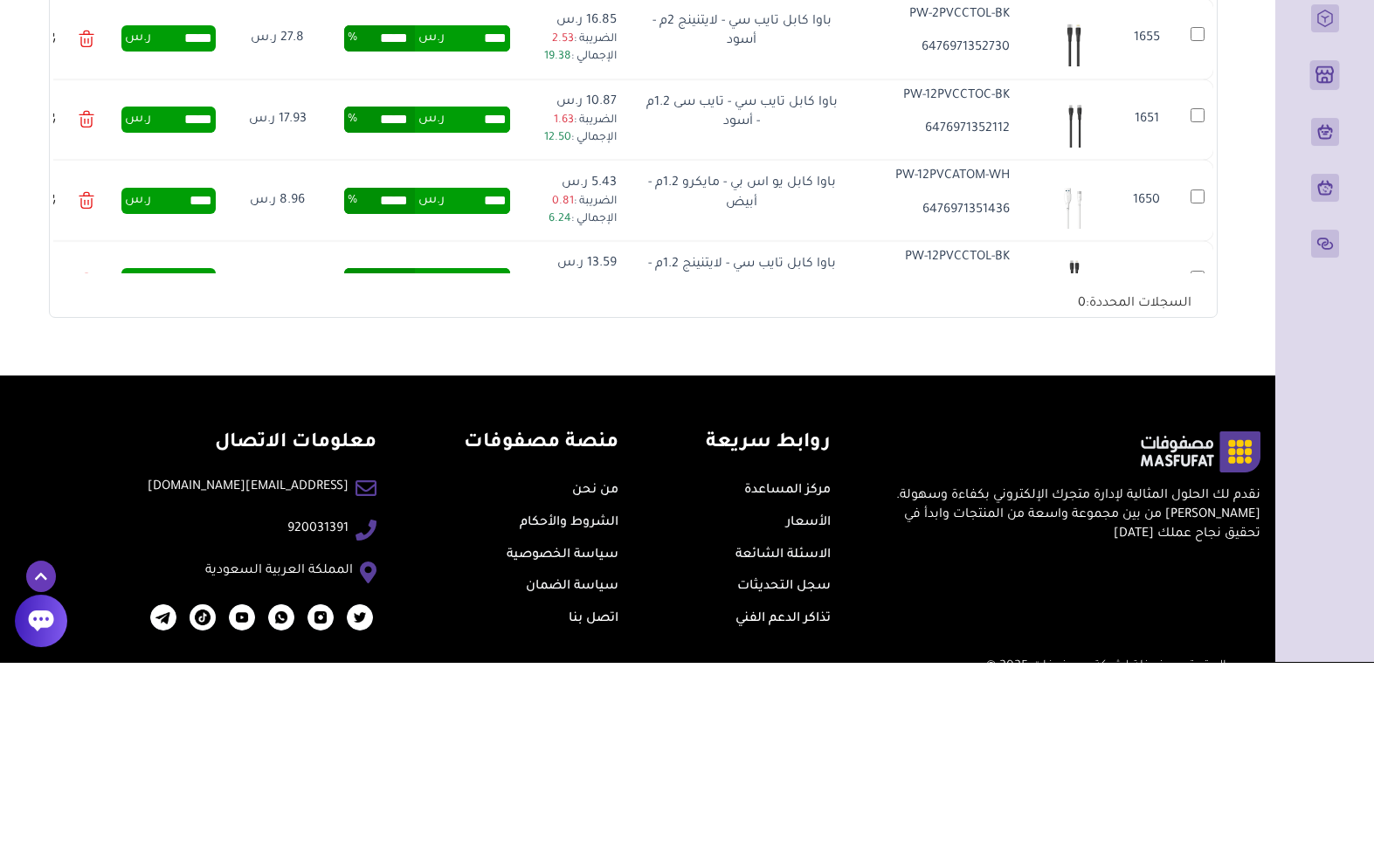 click on "****" at bounding box center [477, 245] 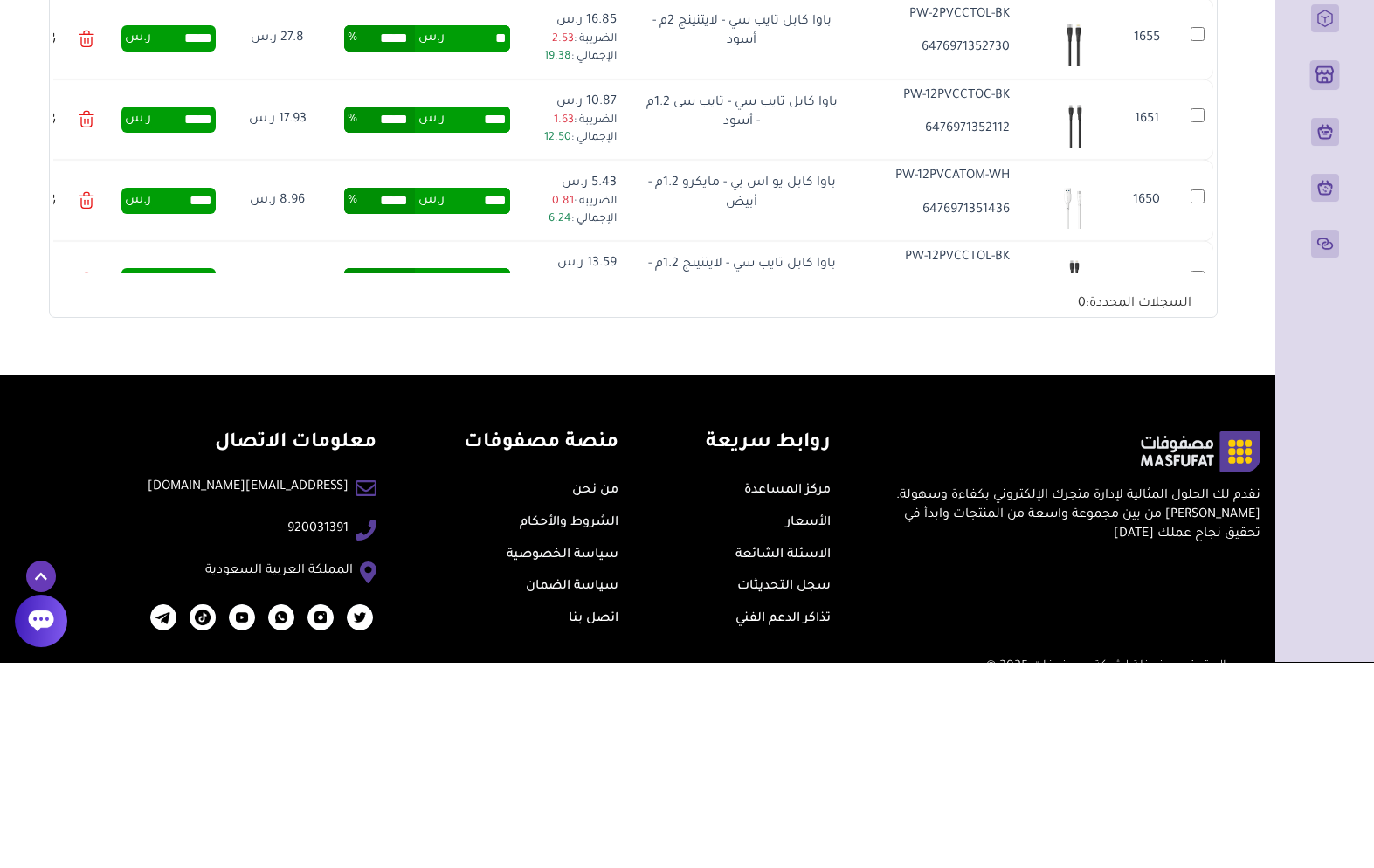 type on "*" 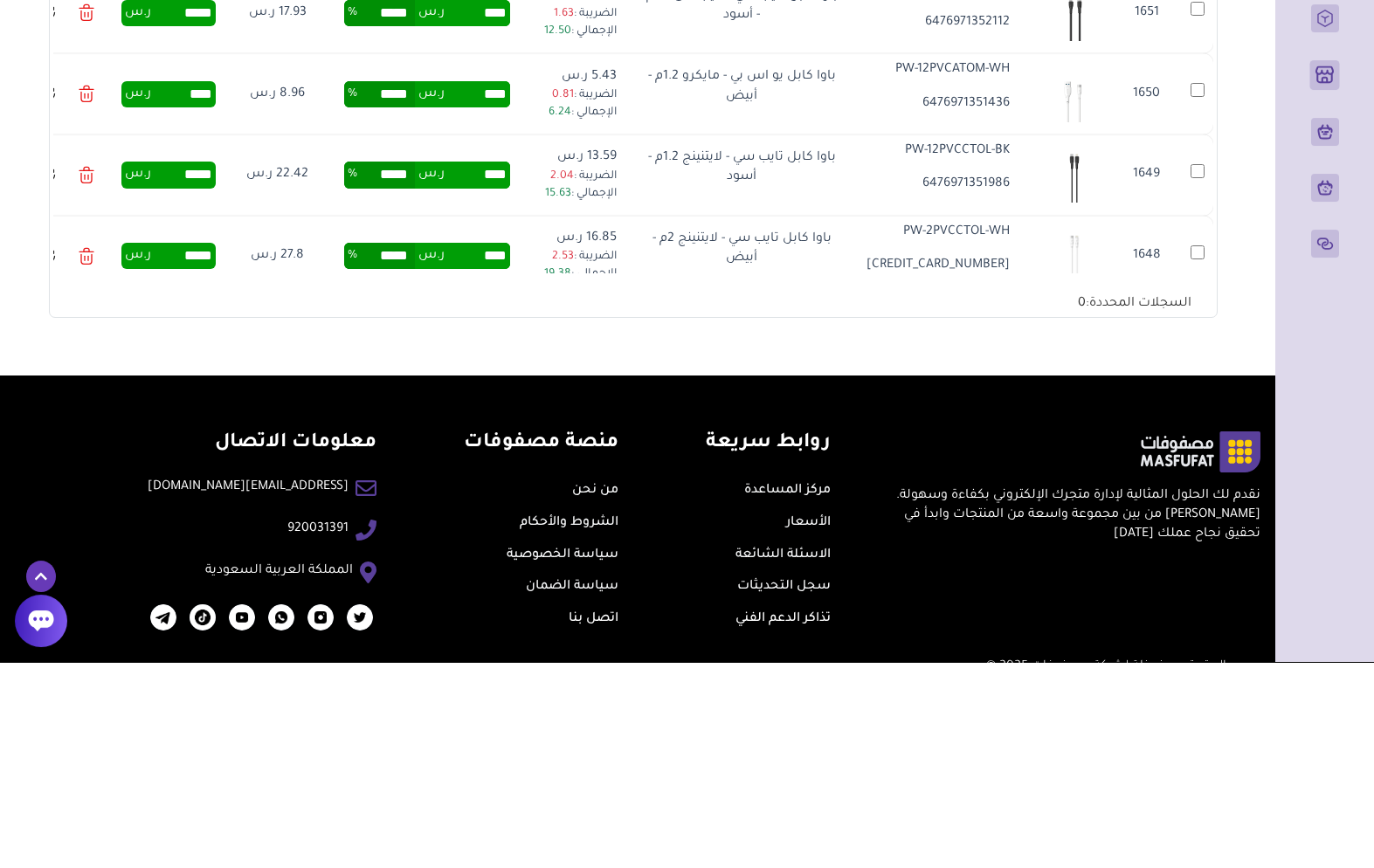 scroll, scrollTop: 4726, scrollLeft: 0, axis: vertical 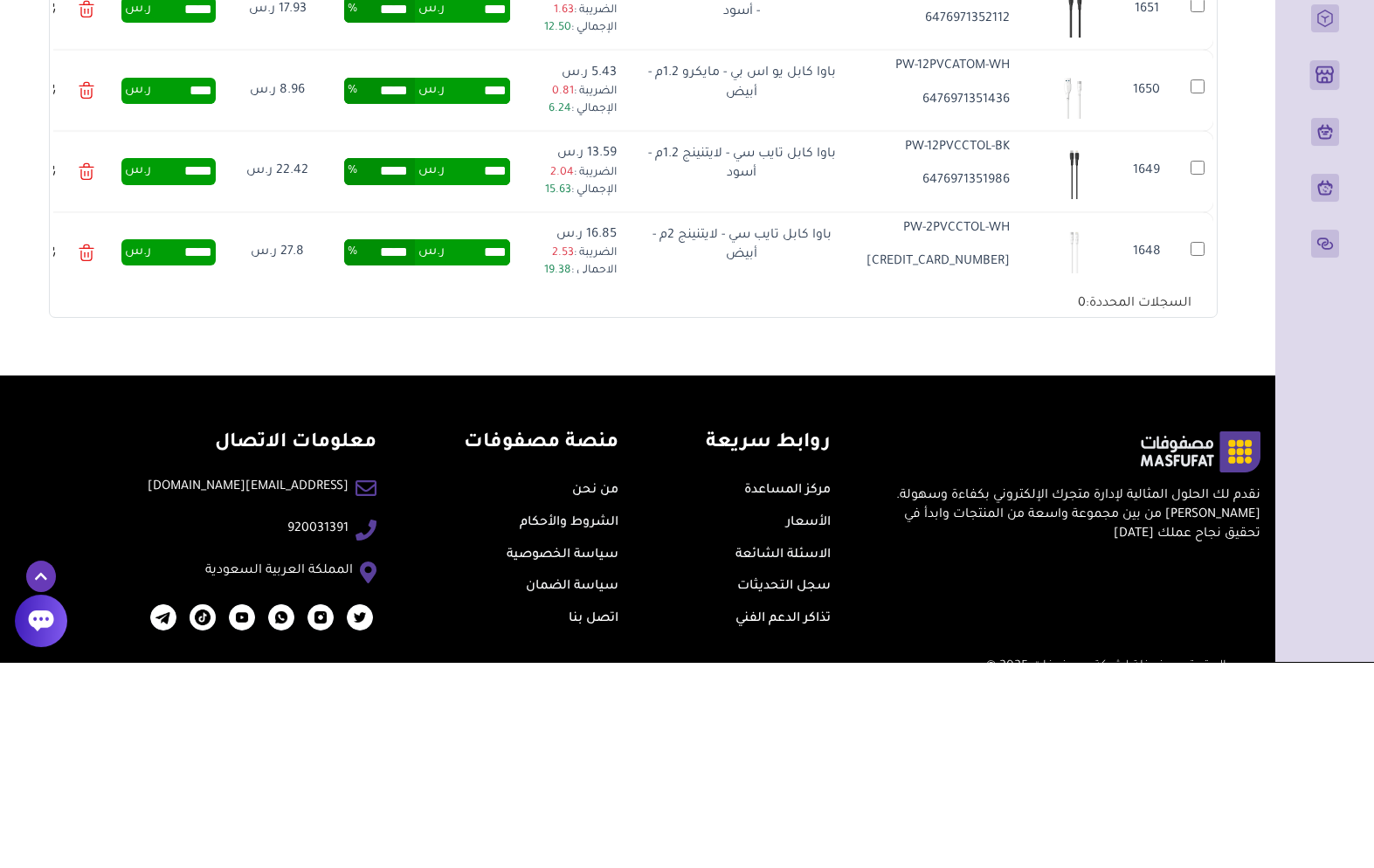 click on "****" at bounding box center [477, 216] 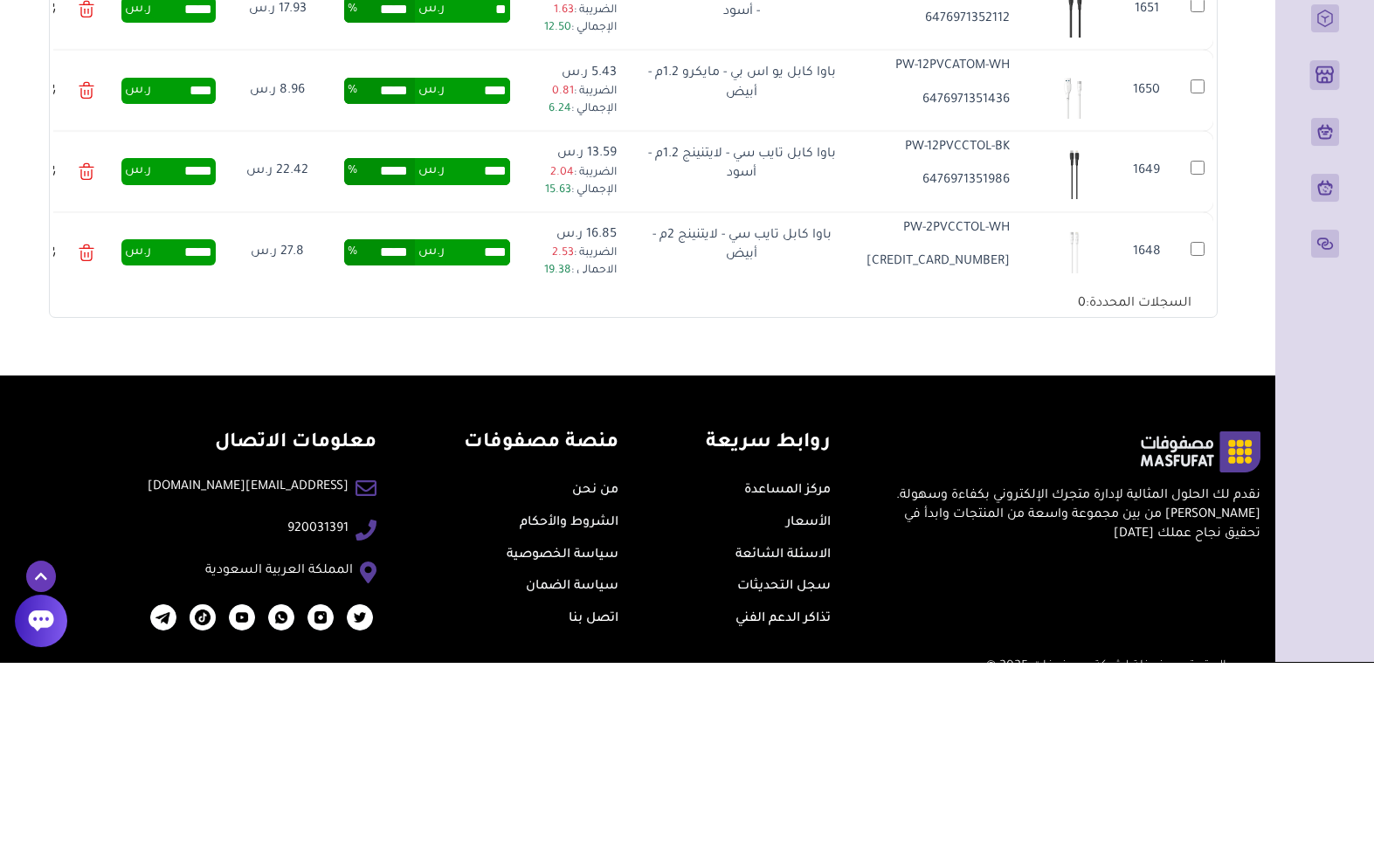 type on "*" 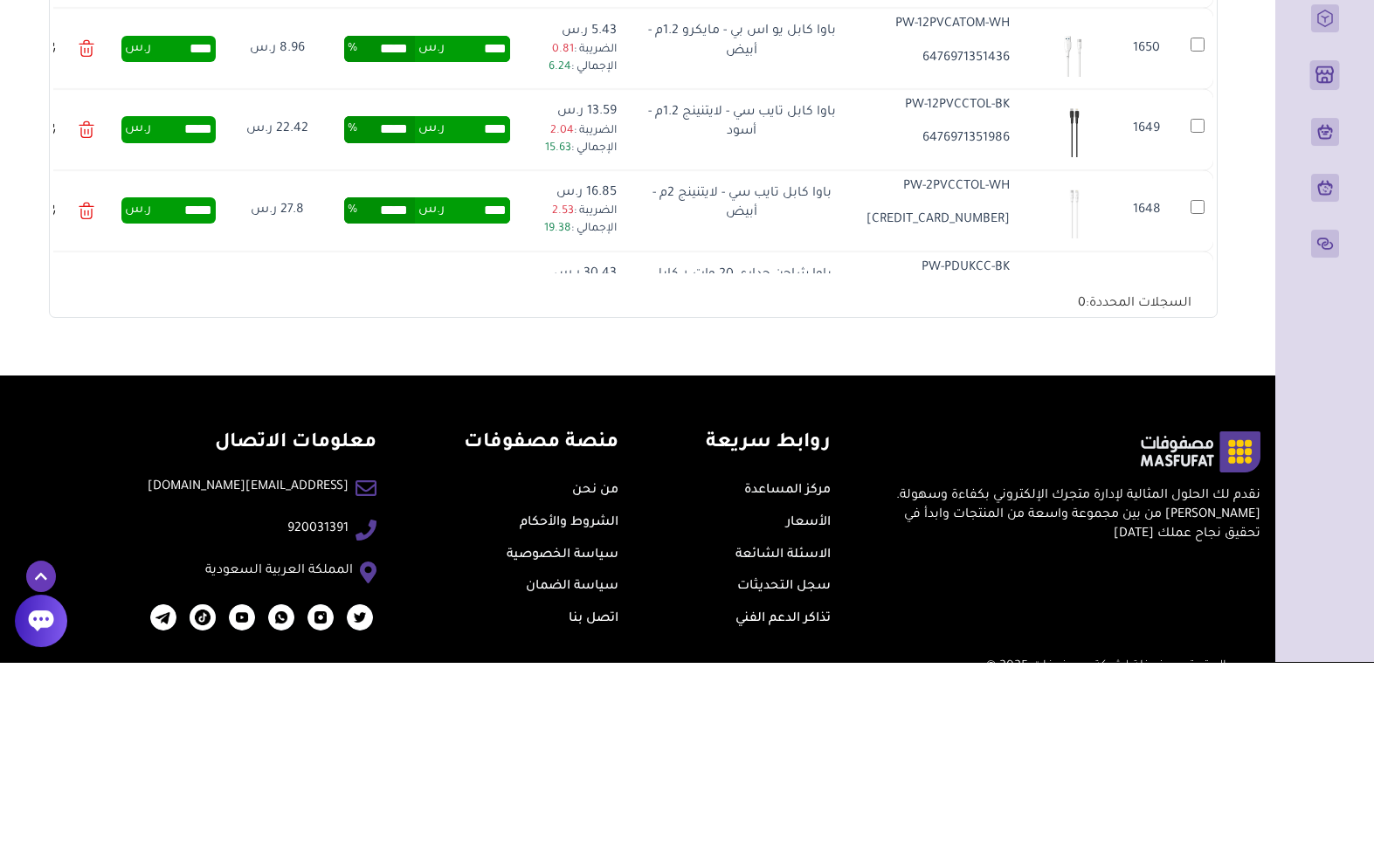 scroll, scrollTop: 4780, scrollLeft: 0, axis: vertical 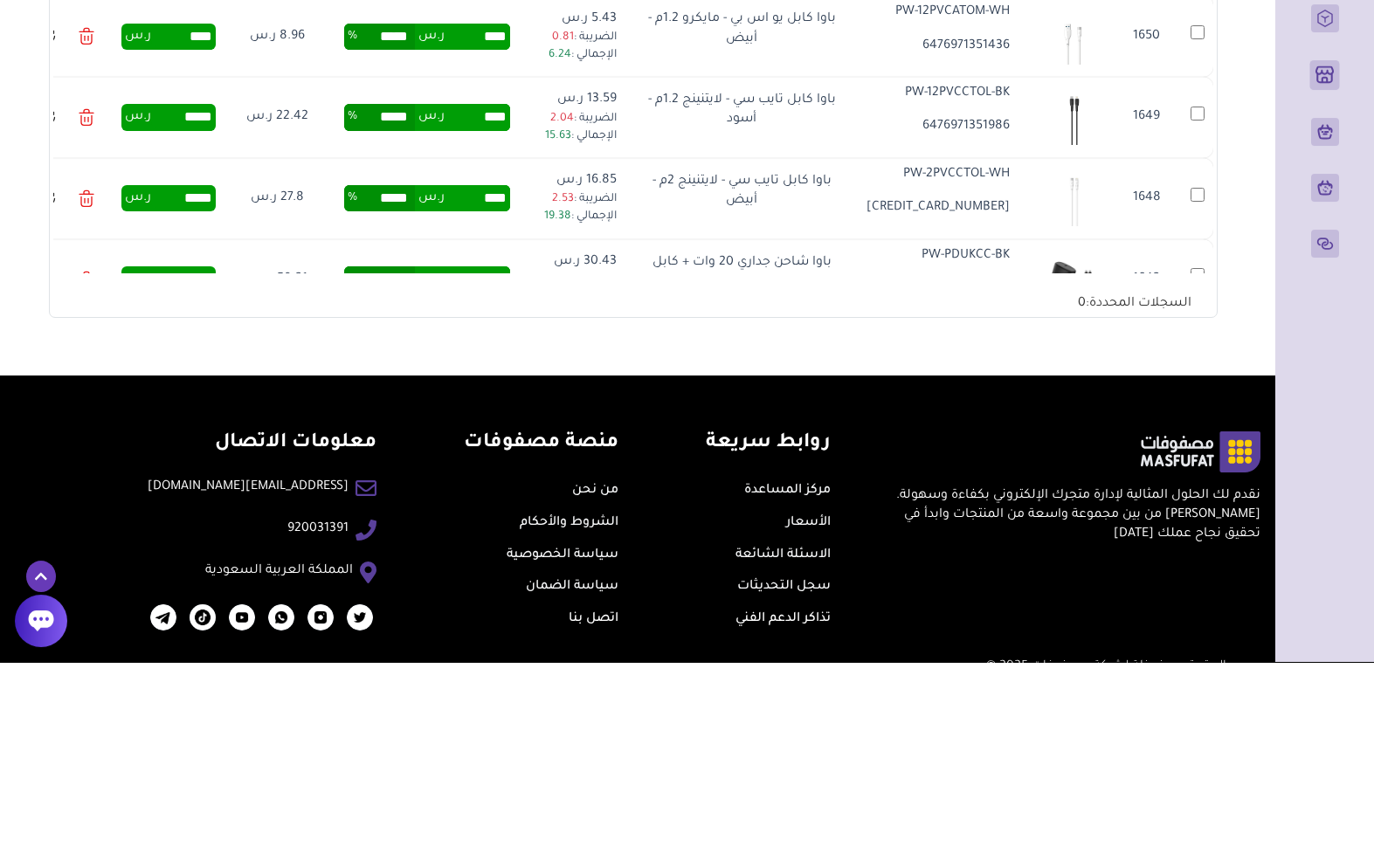click on "****" at bounding box center (477, 243) 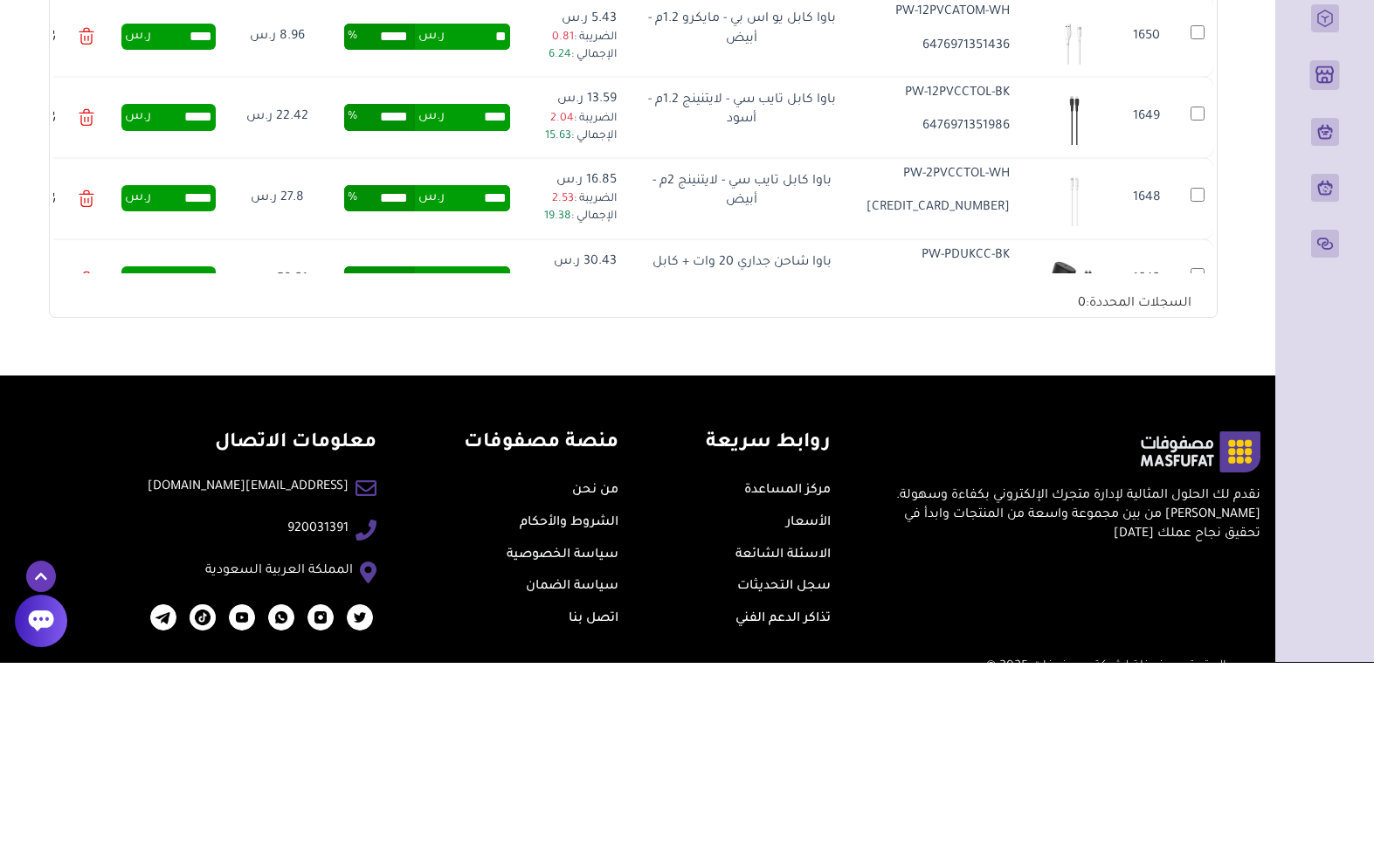 type on "*" 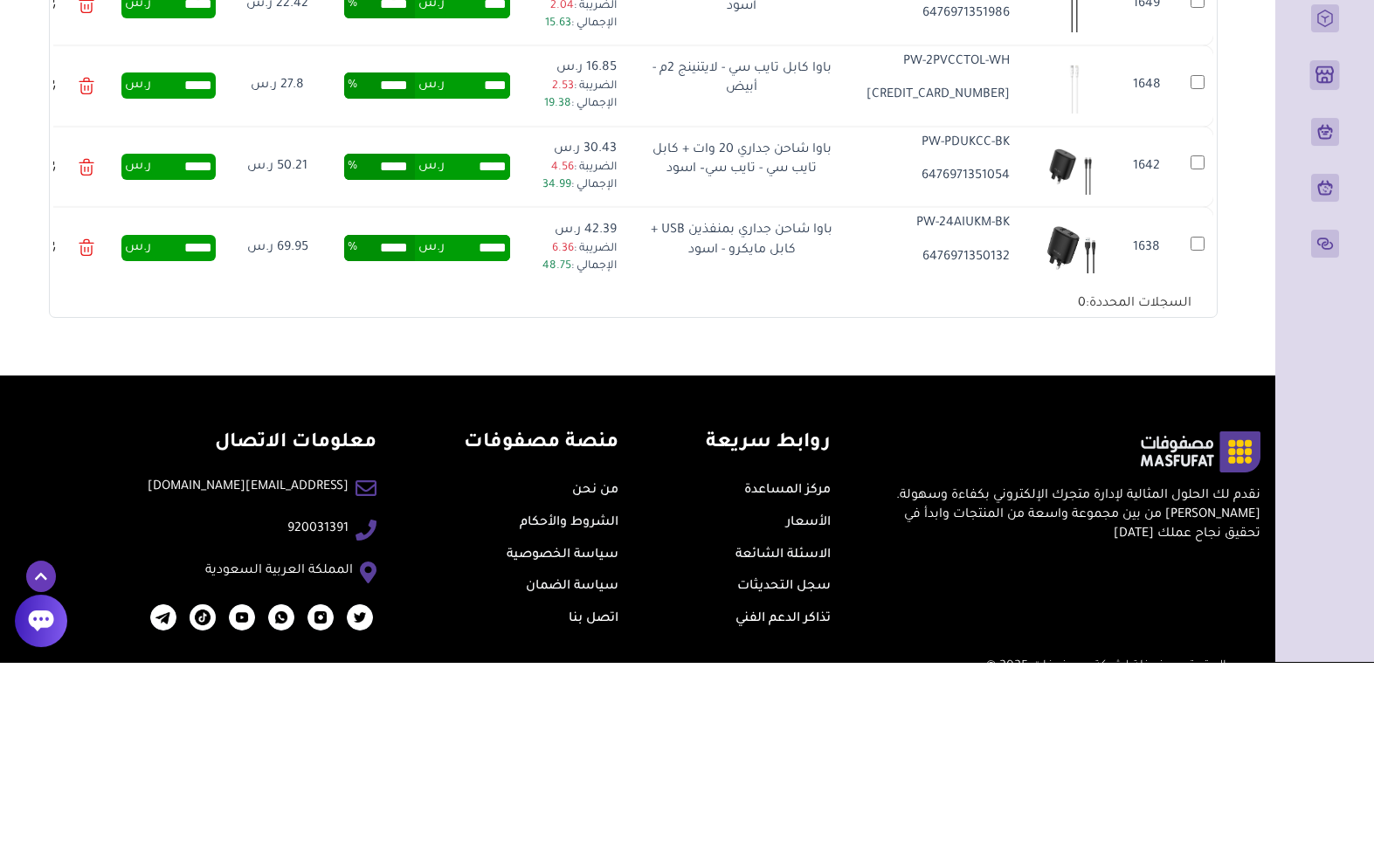 scroll, scrollTop: 4892, scrollLeft: 0, axis: vertical 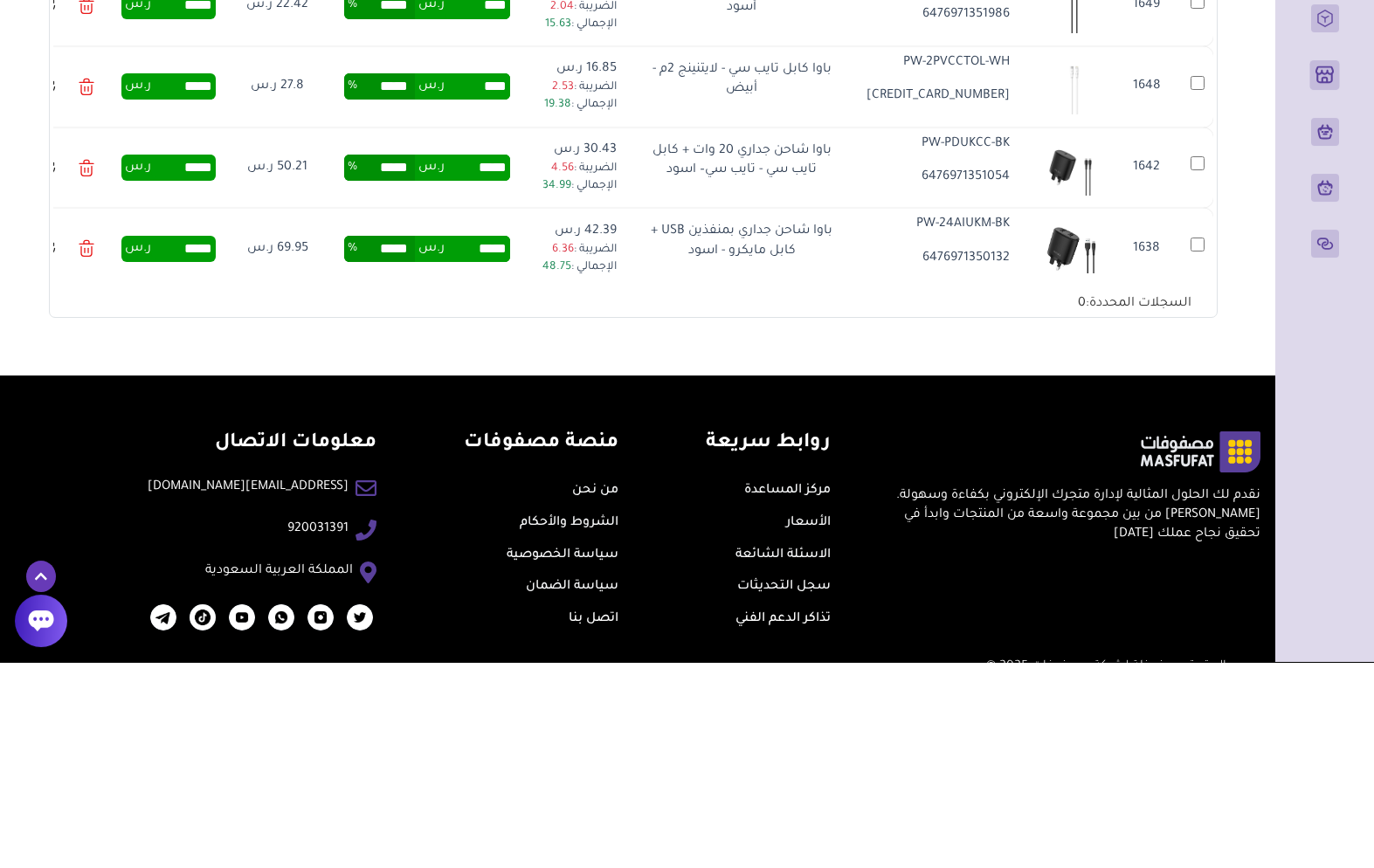 click on "****" at bounding box center [477, 211] 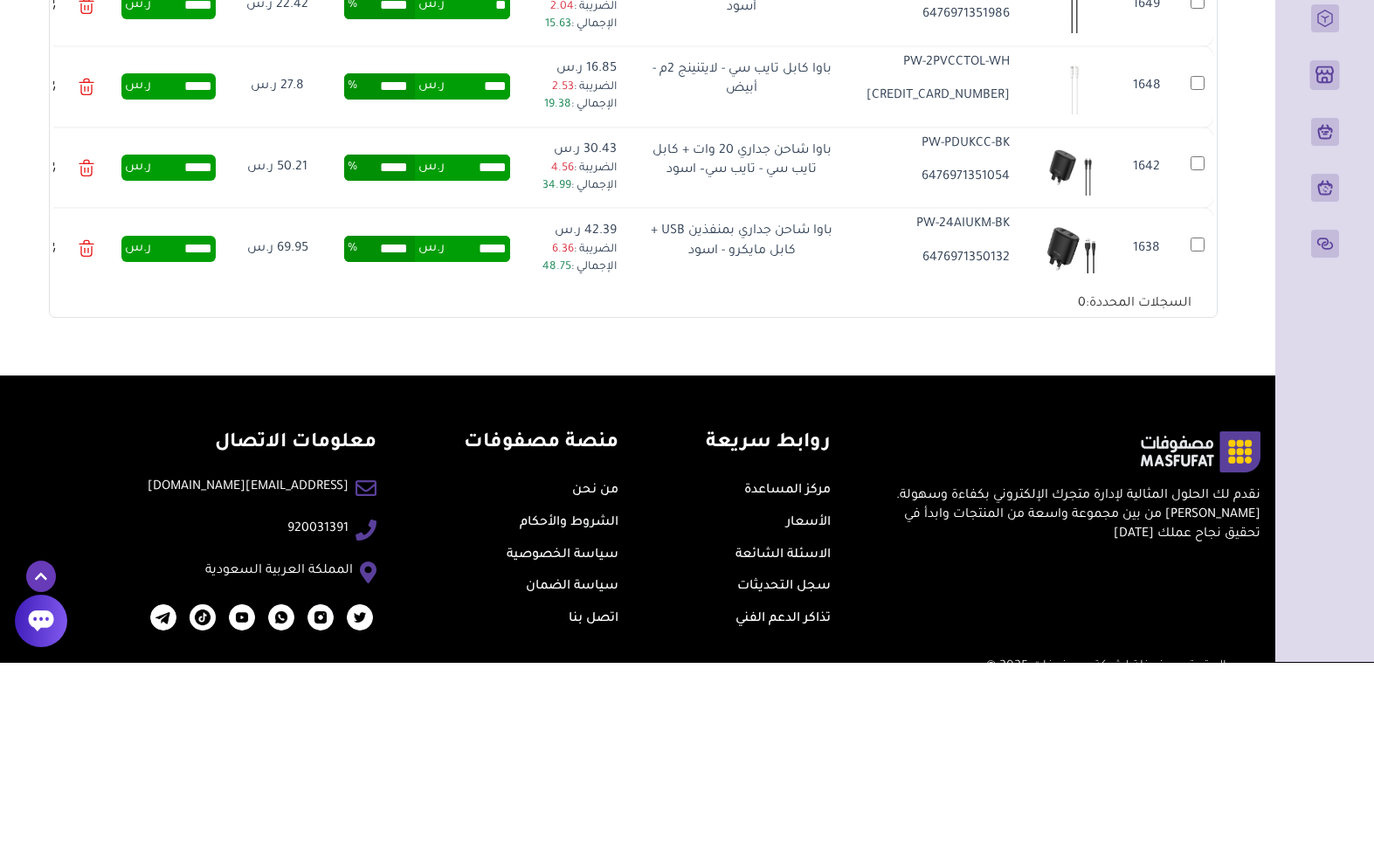 type on "*" 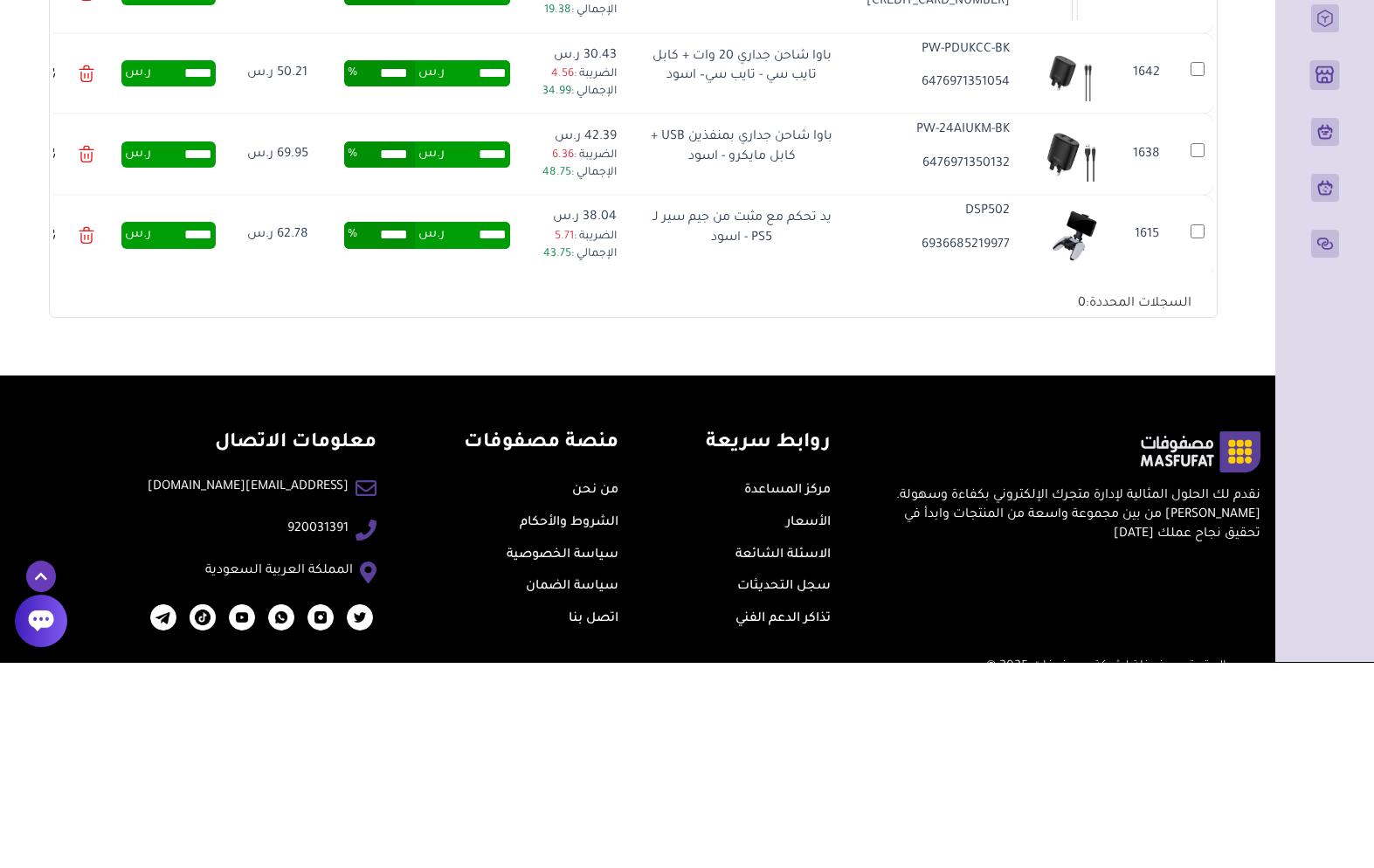 scroll, scrollTop: 4991, scrollLeft: 0, axis: vertical 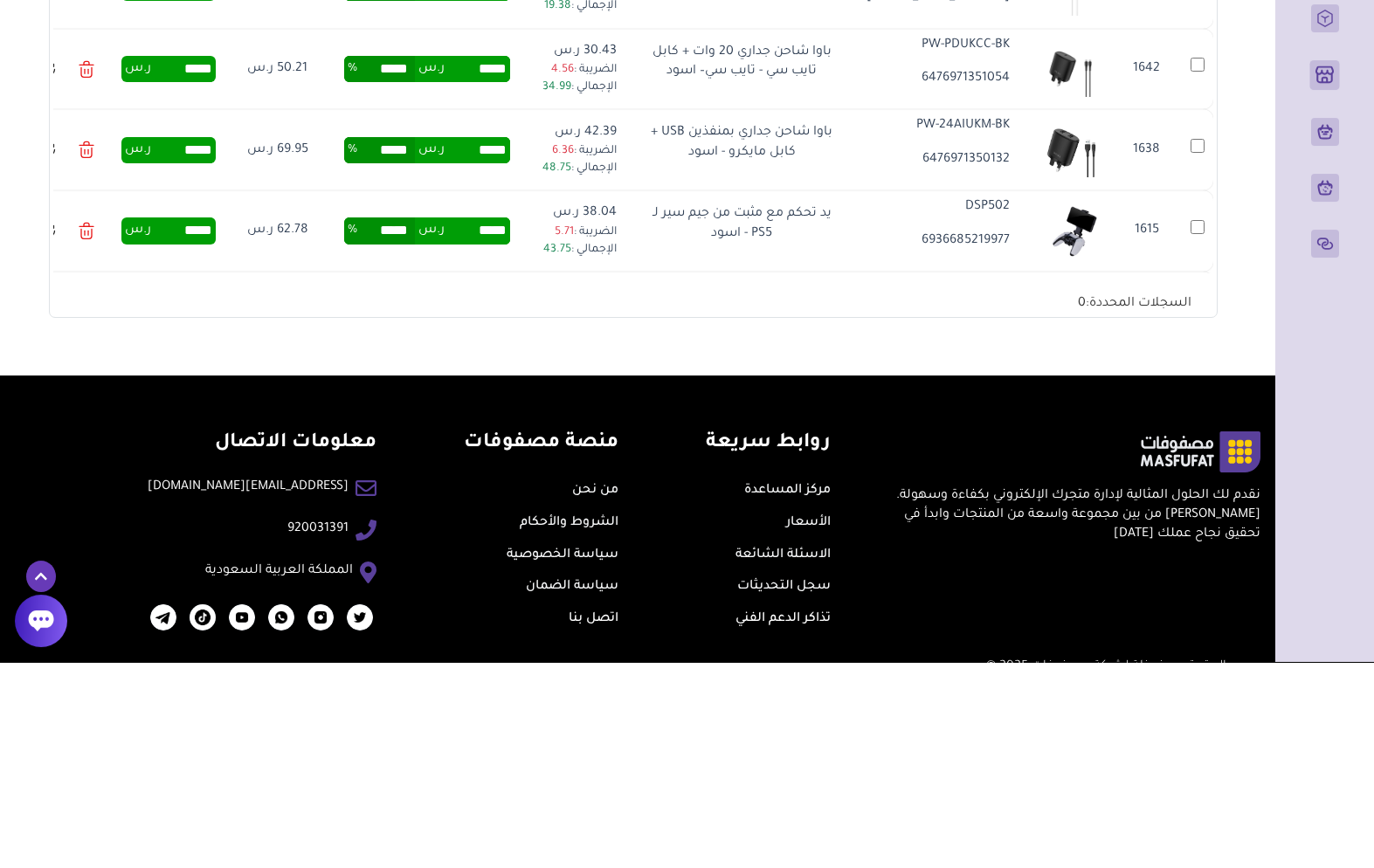 click on "****" at bounding box center [477, 194] 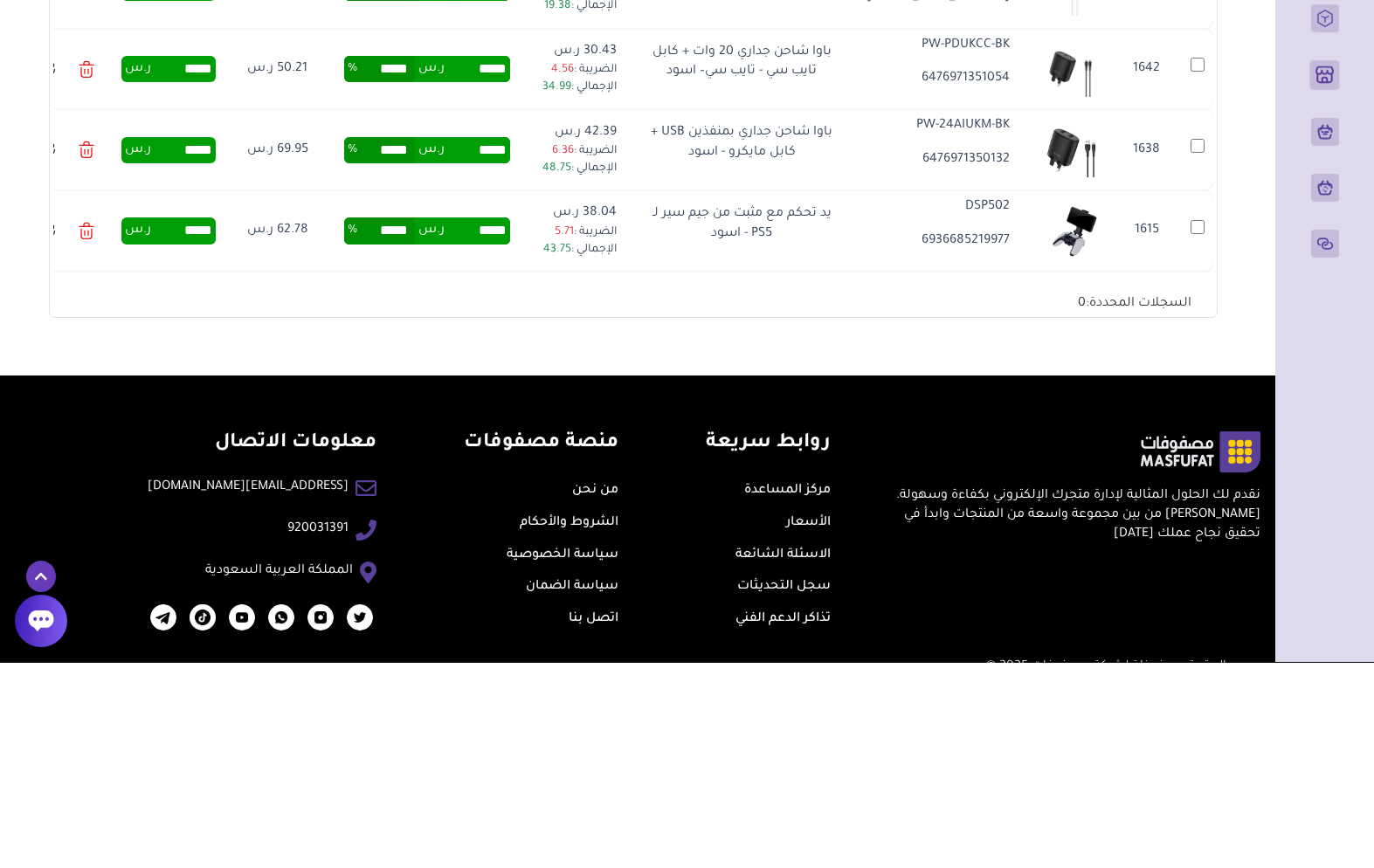type on "*" 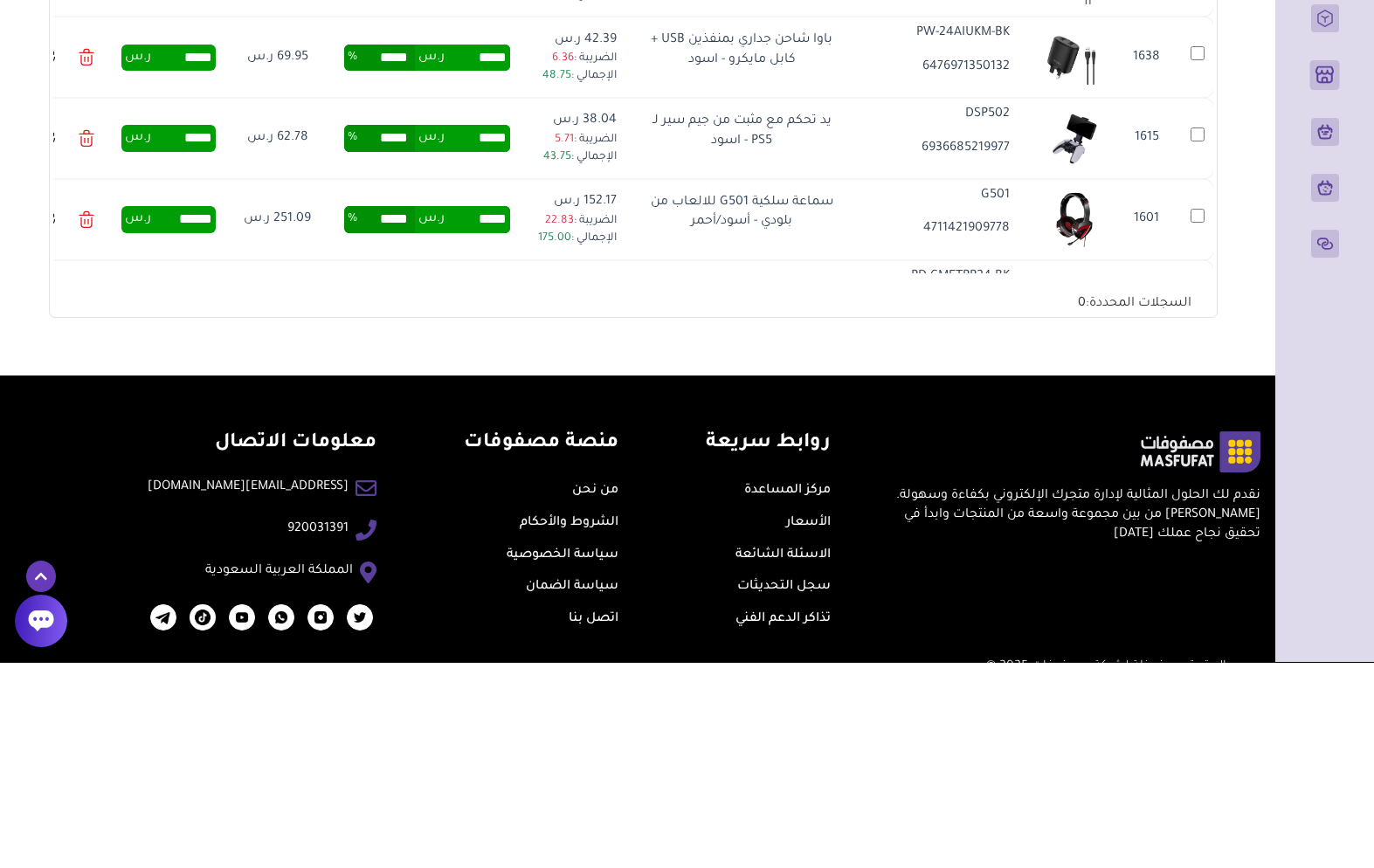 scroll, scrollTop: 5087, scrollLeft: 0, axis: vertical 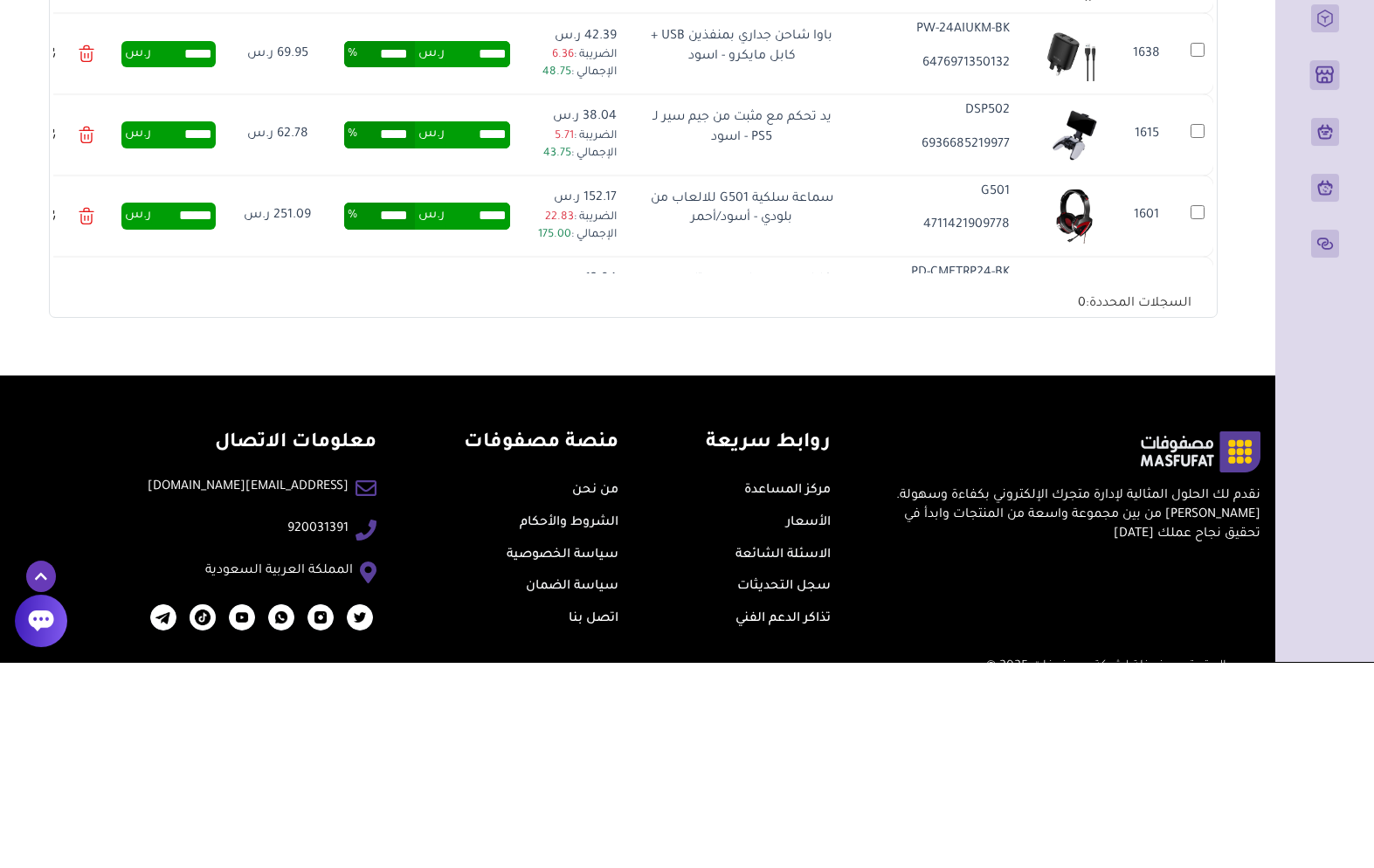 click on "*****" at bounding box center [477, 179] 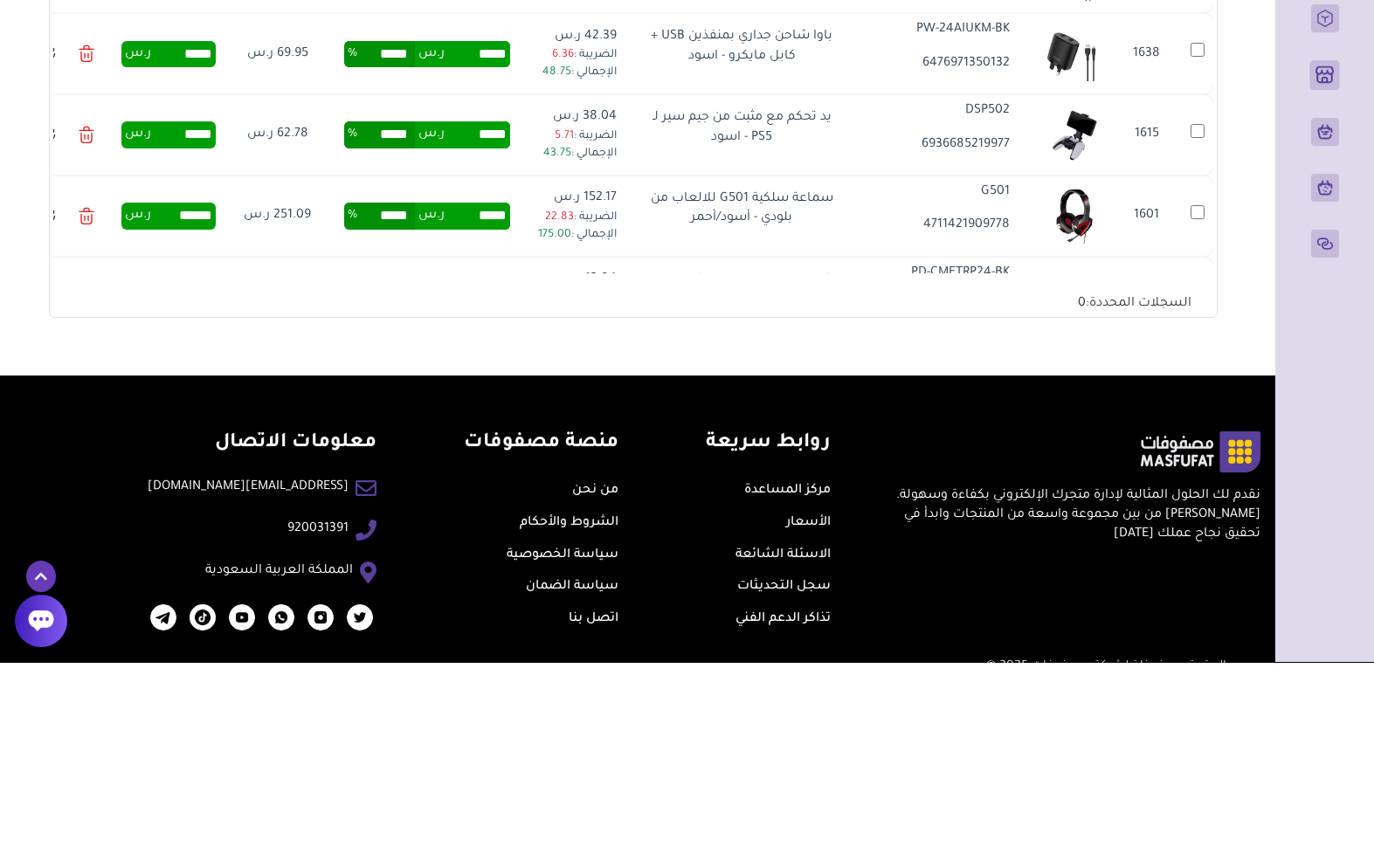 type on "*" 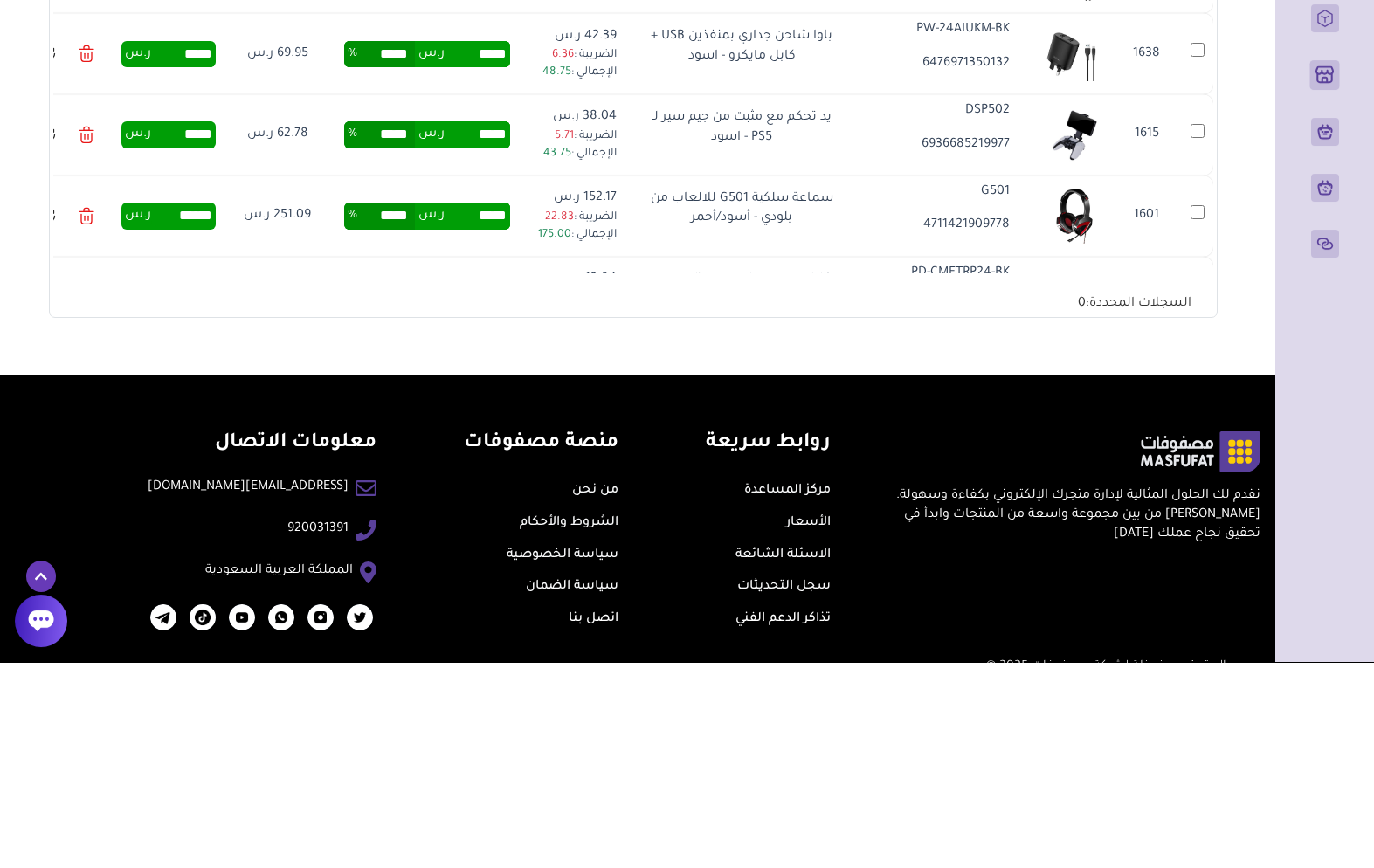 type on "*****" 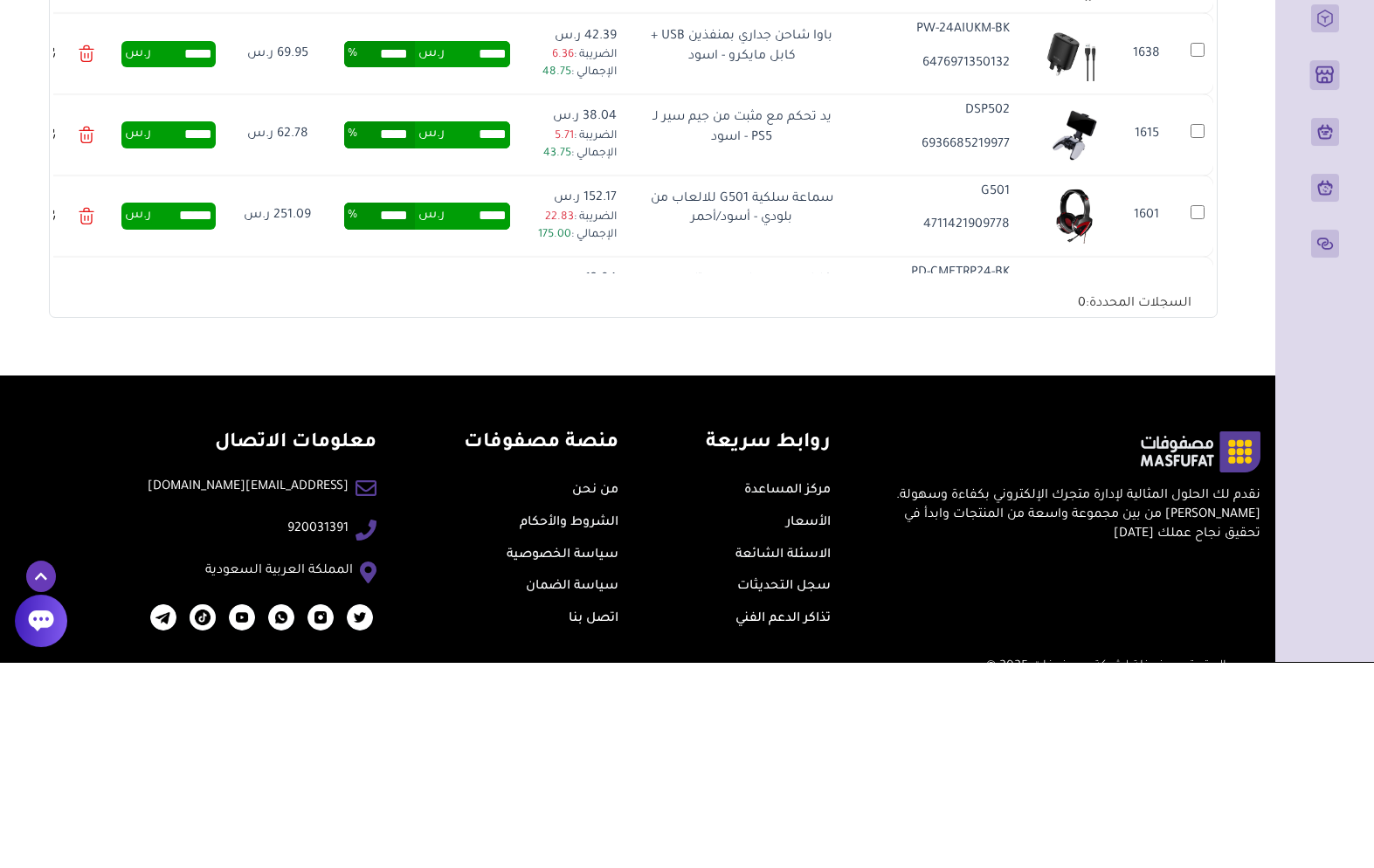 scroll, scrollTop: 442, scrollLeft: 0, axis: vertical 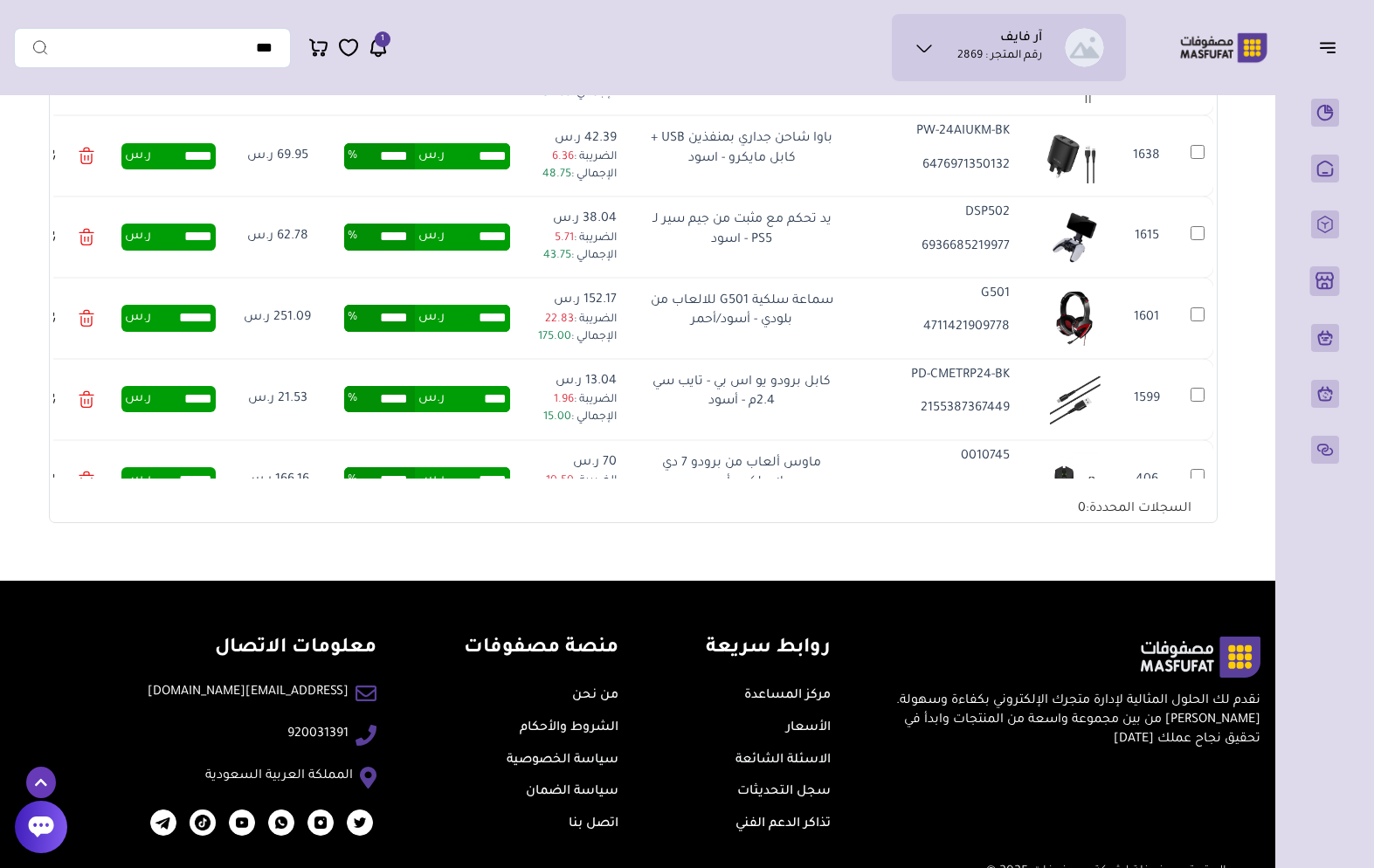 click on "*****" at bounding box center [477, 156] 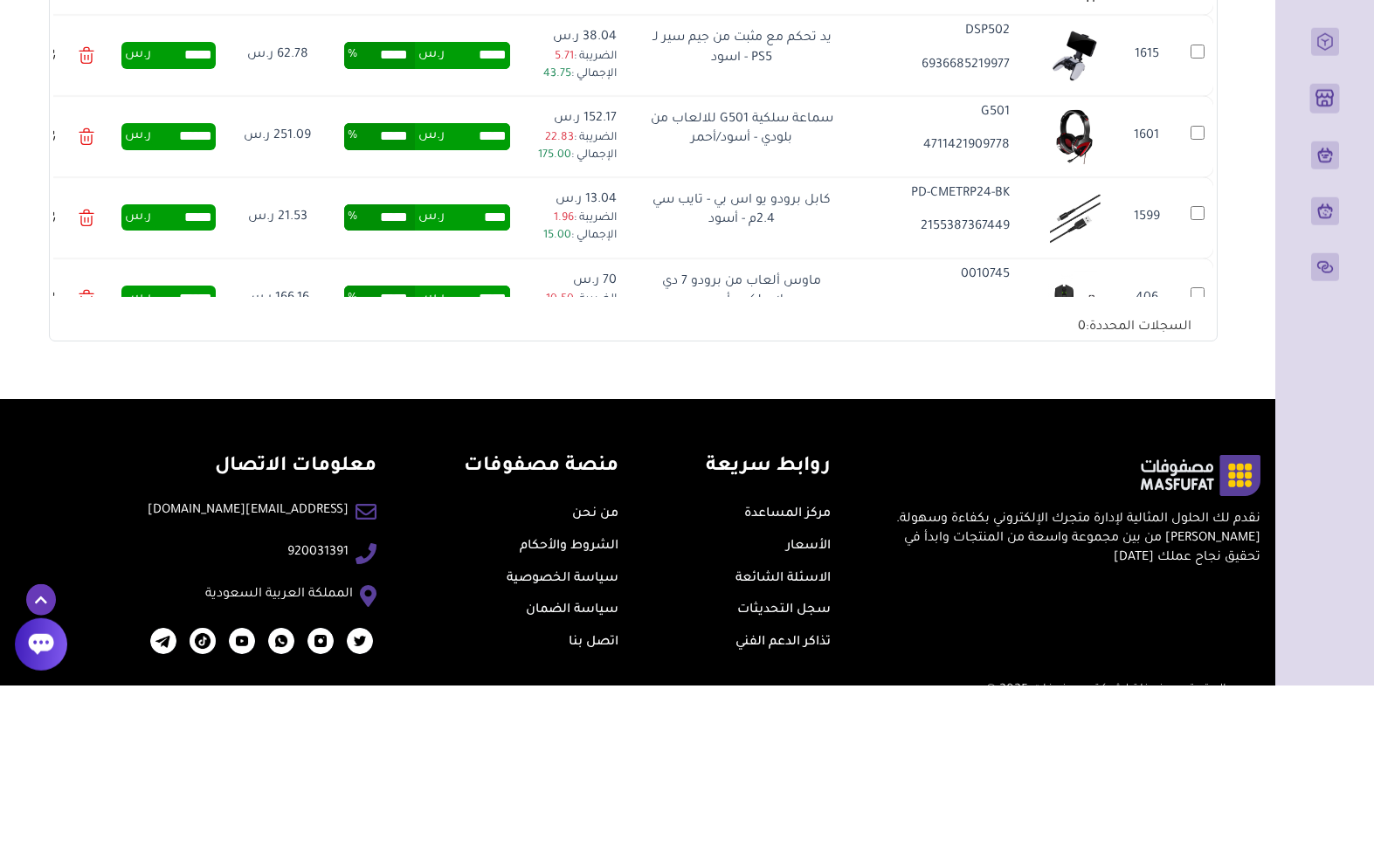 click on "*****" at bounding box center [477, 157] 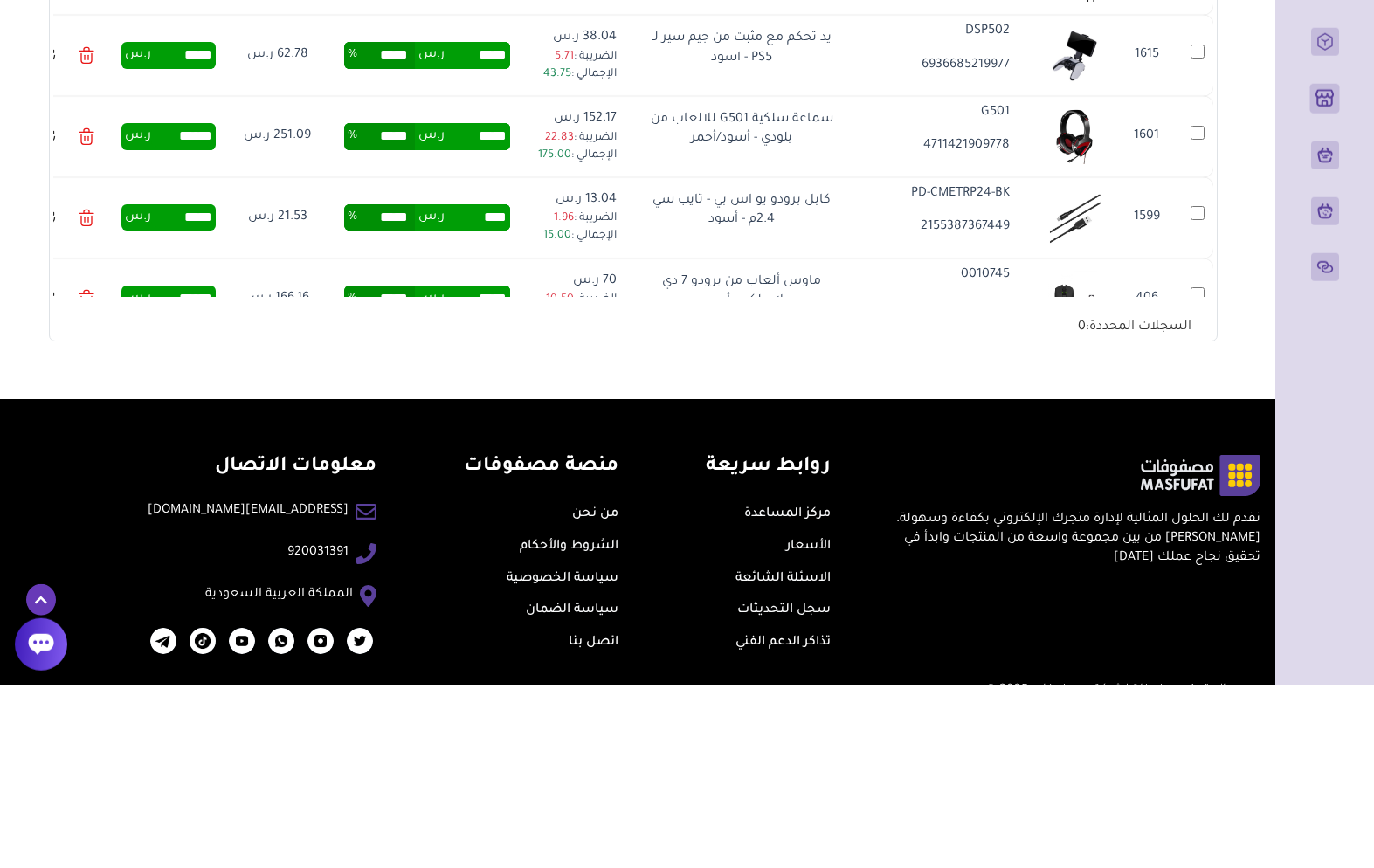 click on "*****" at bounding box center (477, 157) 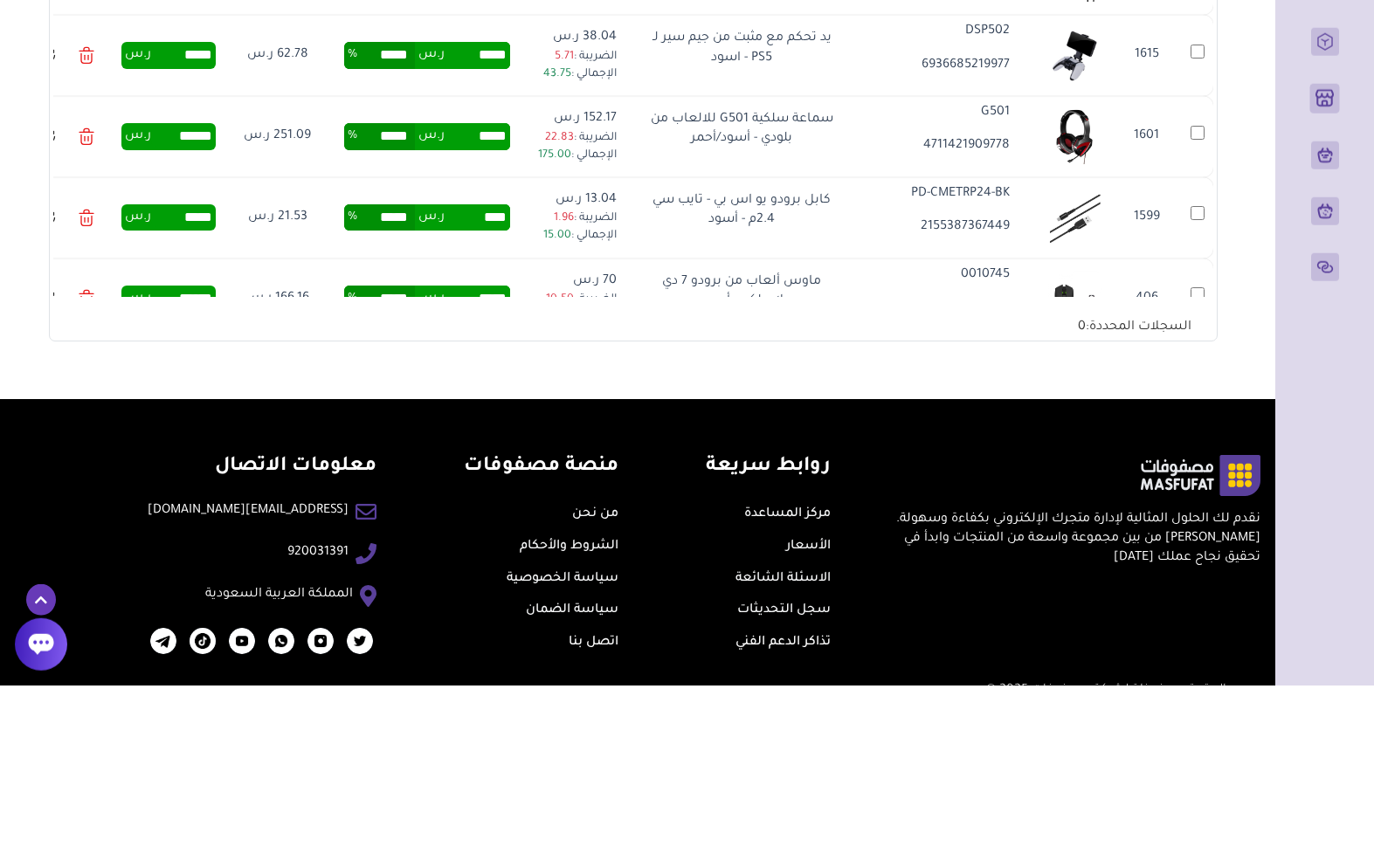 type on "*" 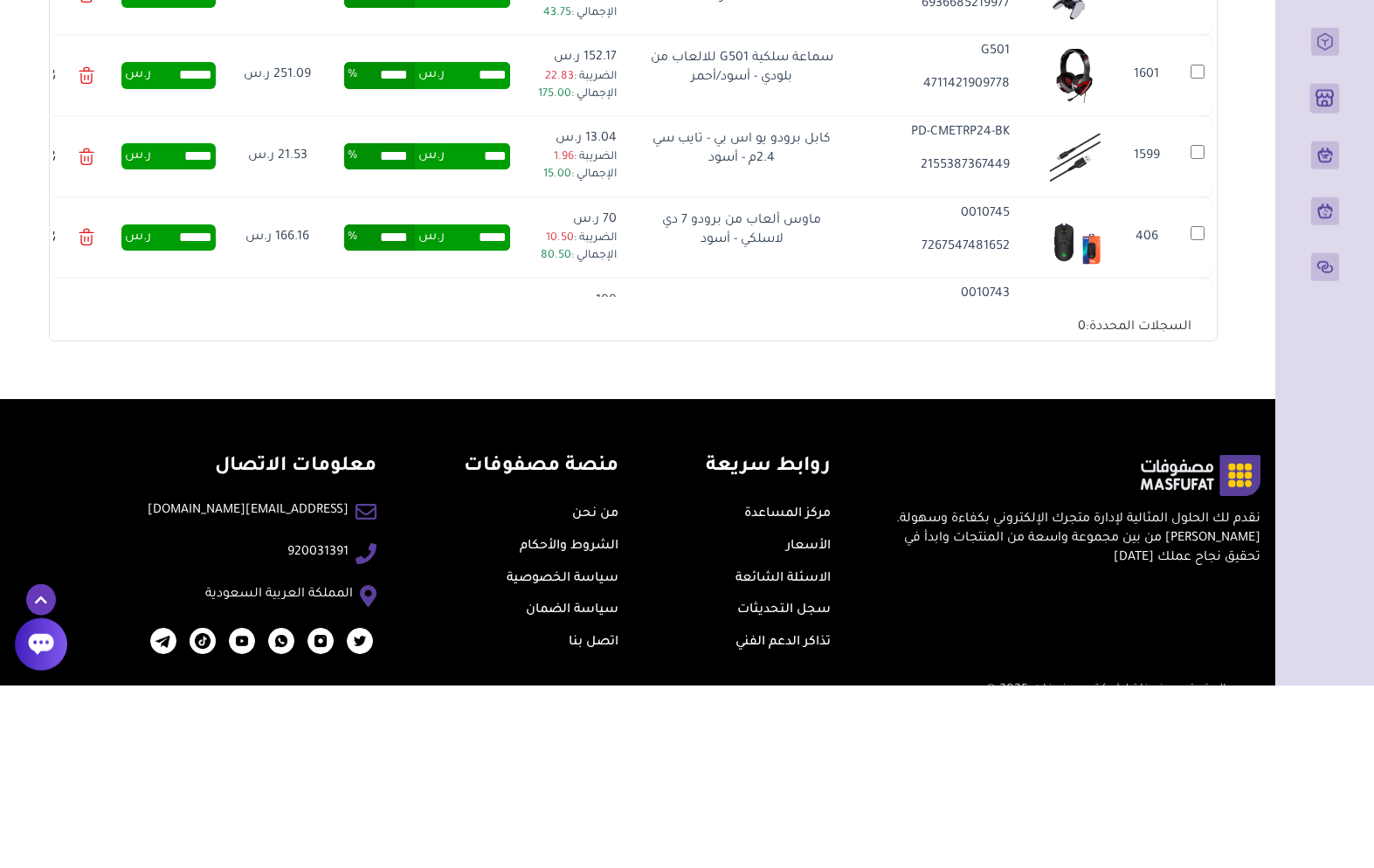scroll, scrollTop: 5256, scrollLeft: 0, axis: vertical 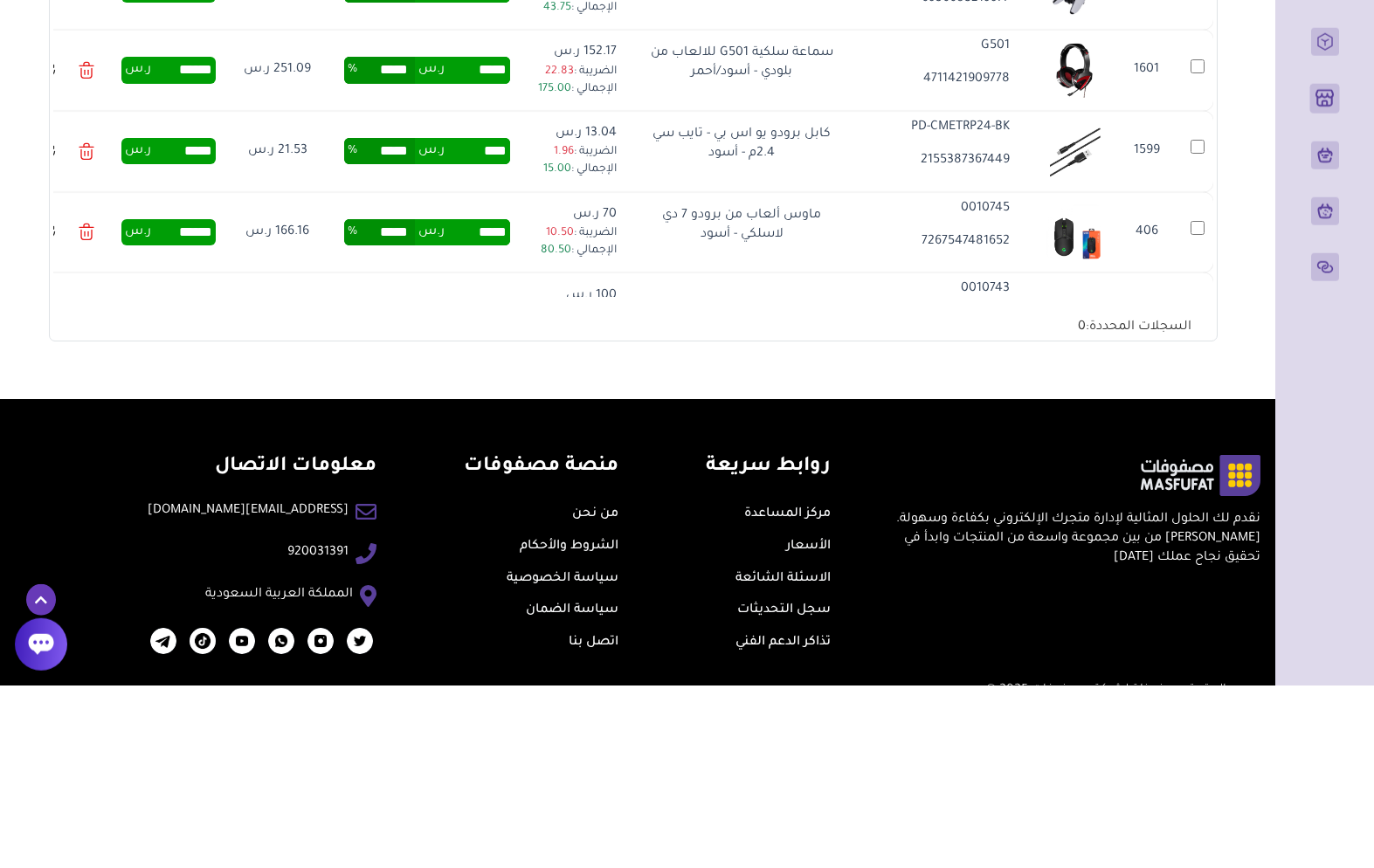 click on "ر.س" at bounding box center (432, 171) 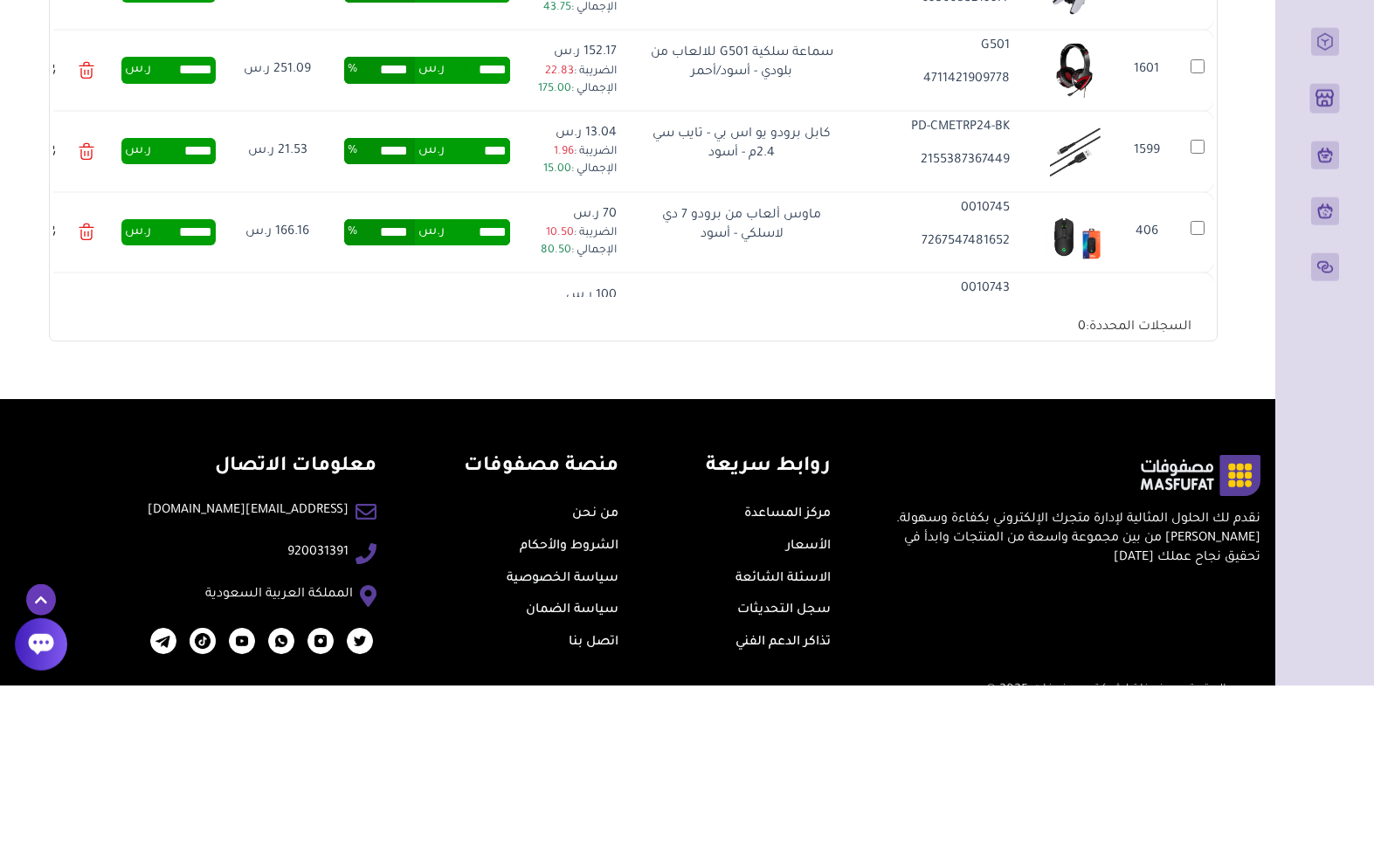 type on "*****" 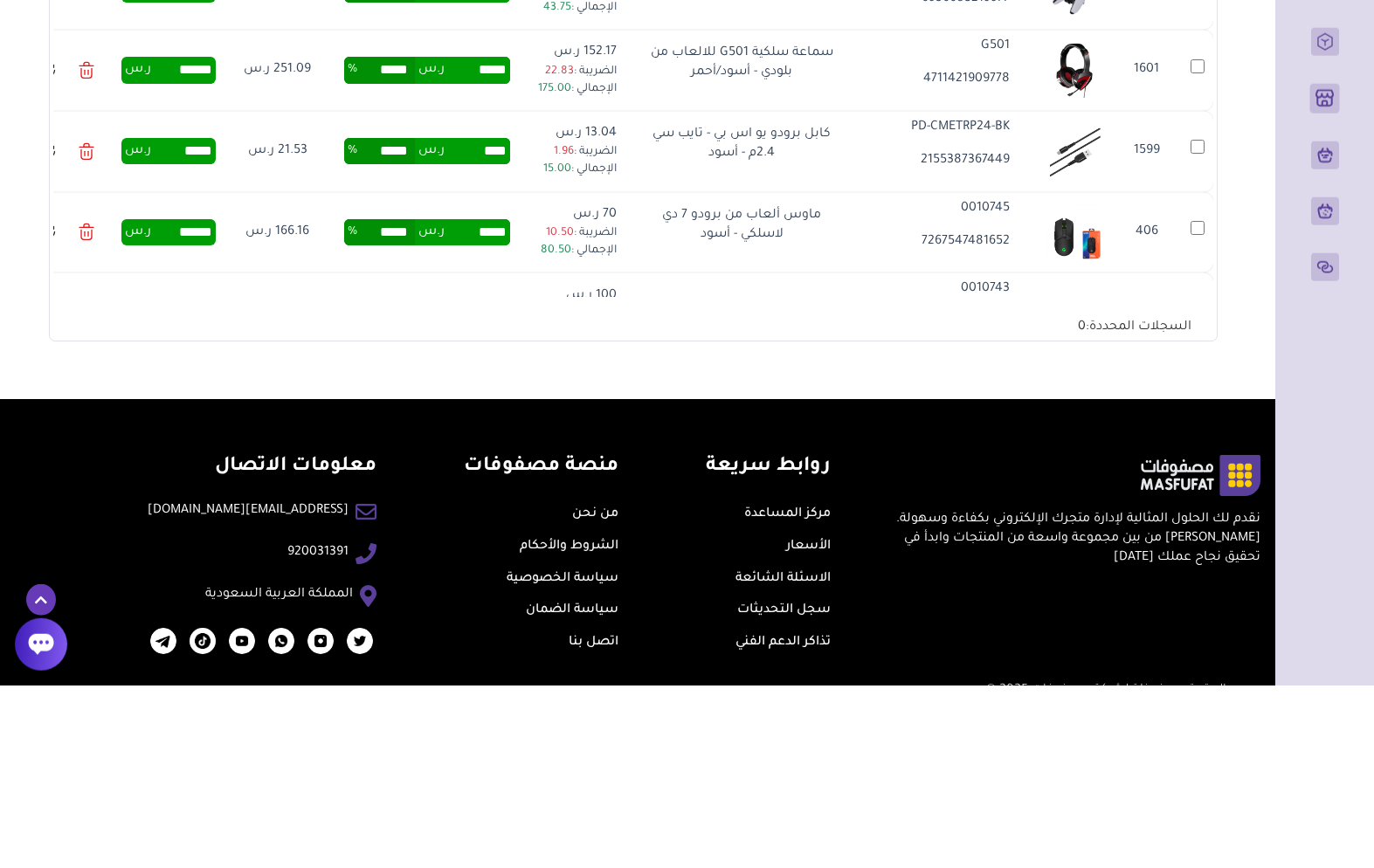 scroll, scrollTop: 442, scrollLeft: 0, axis: vertical 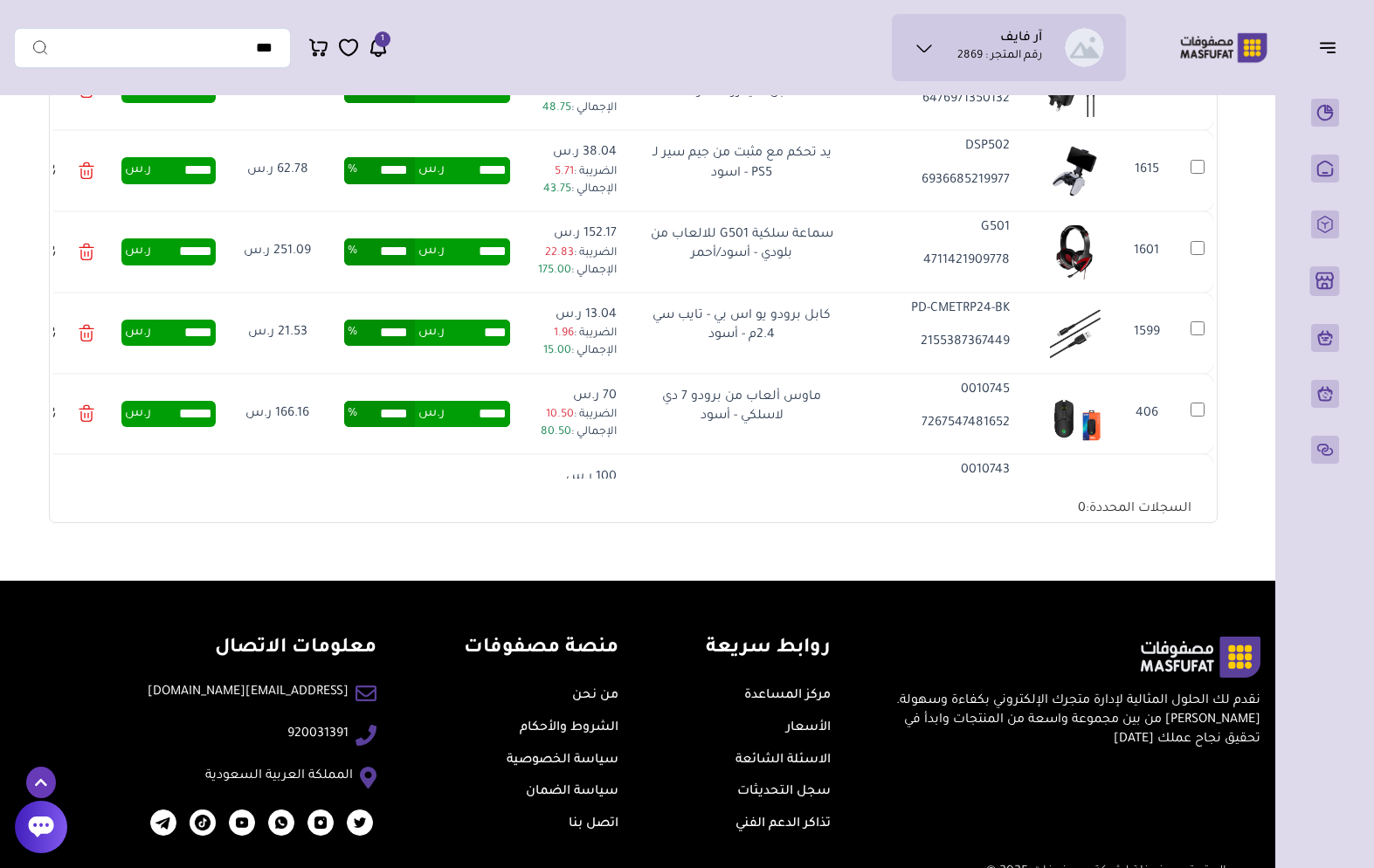 click on "*****" at bounding box center (477, 170) 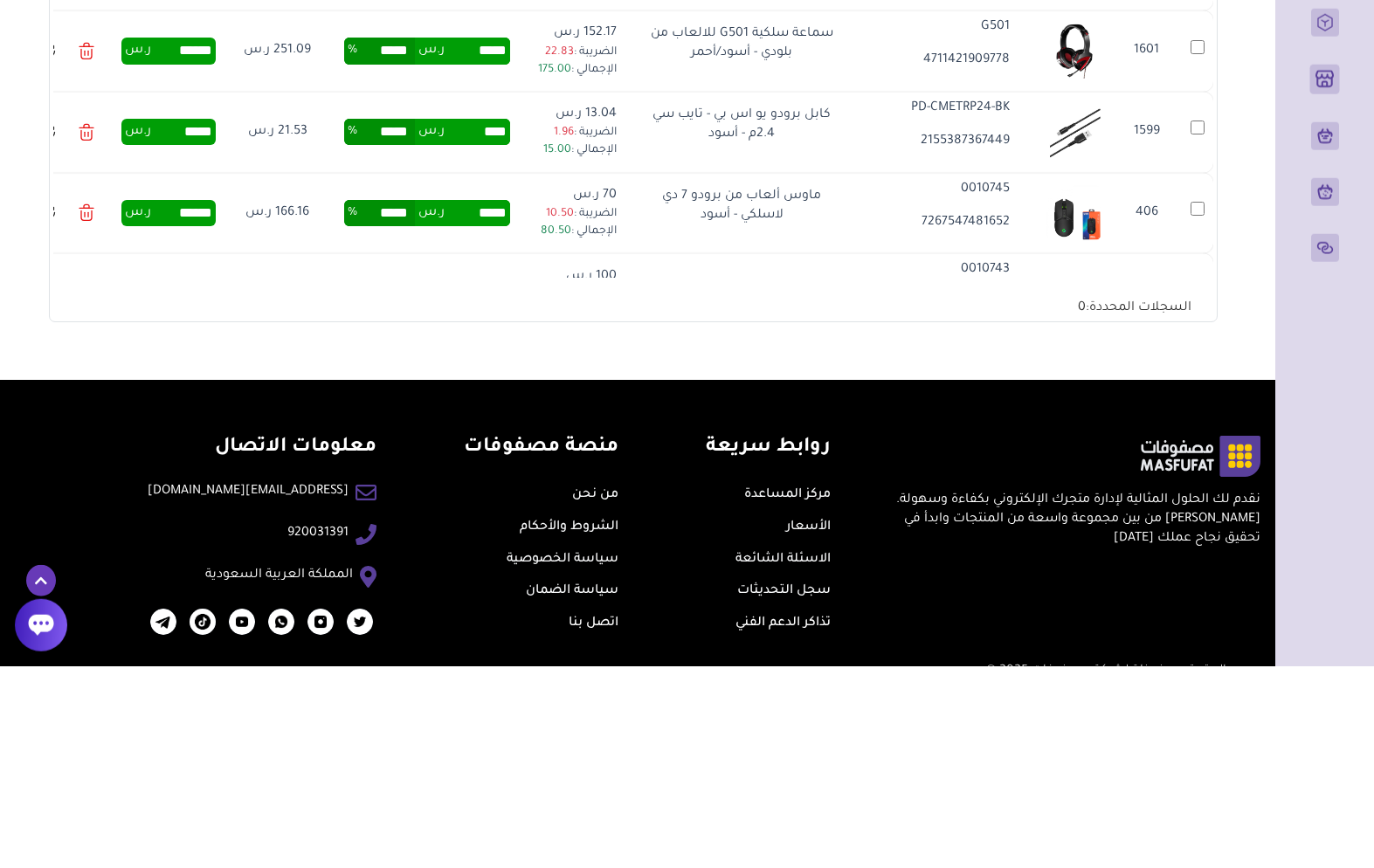 click on "*****" at bounding box center (477, 171) 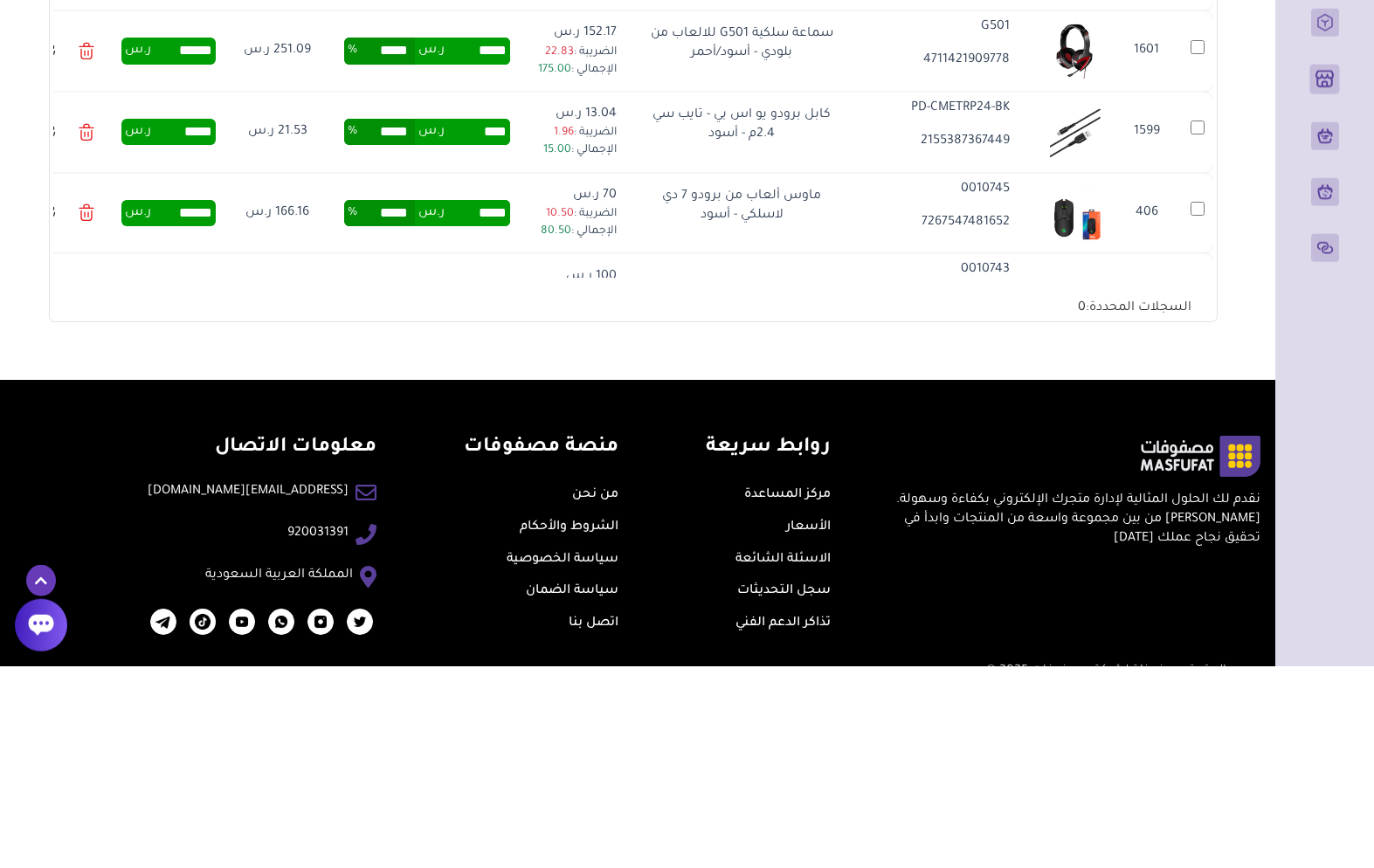 click on "*****" at bounding box center [477, 171] 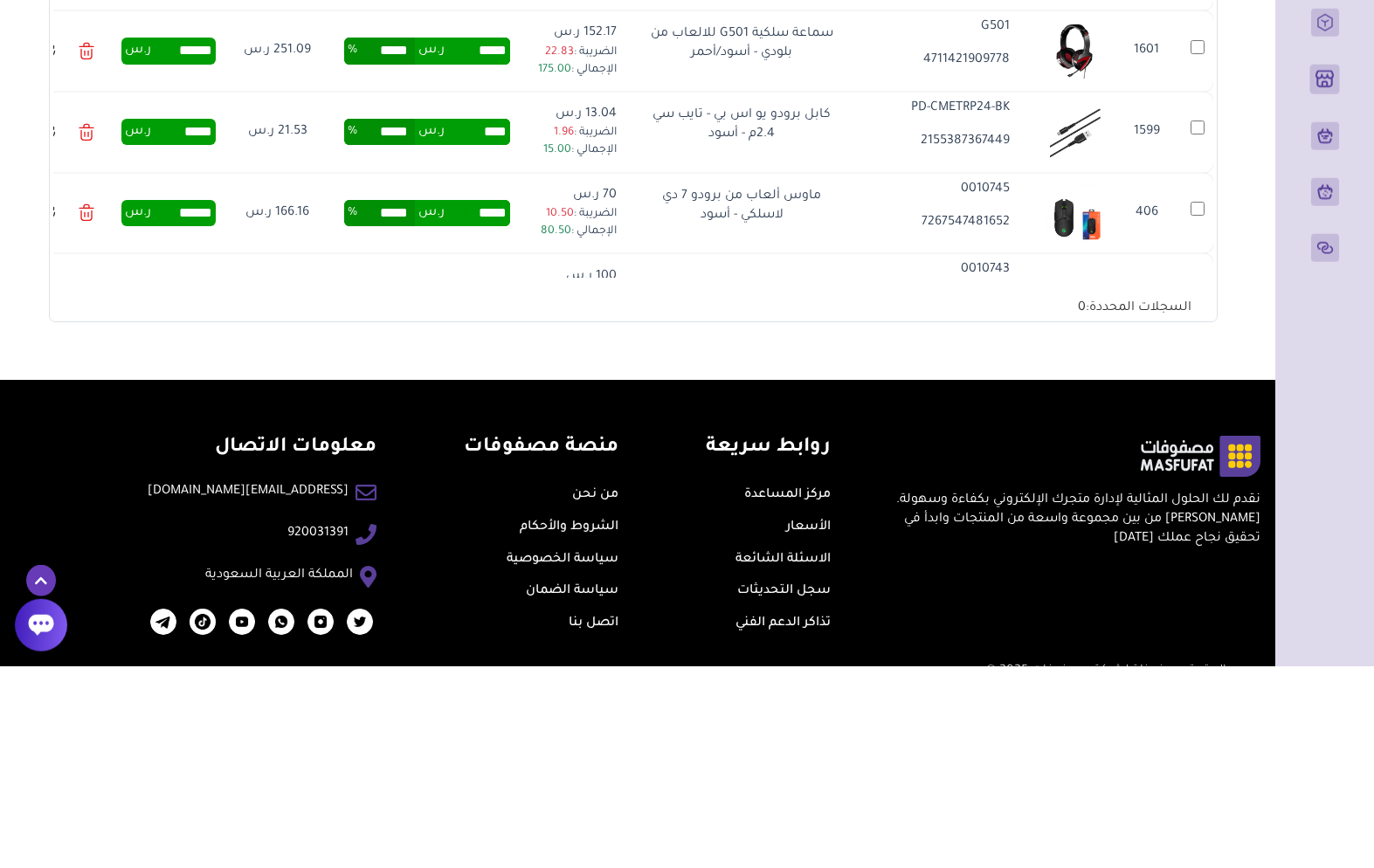 type on "*" 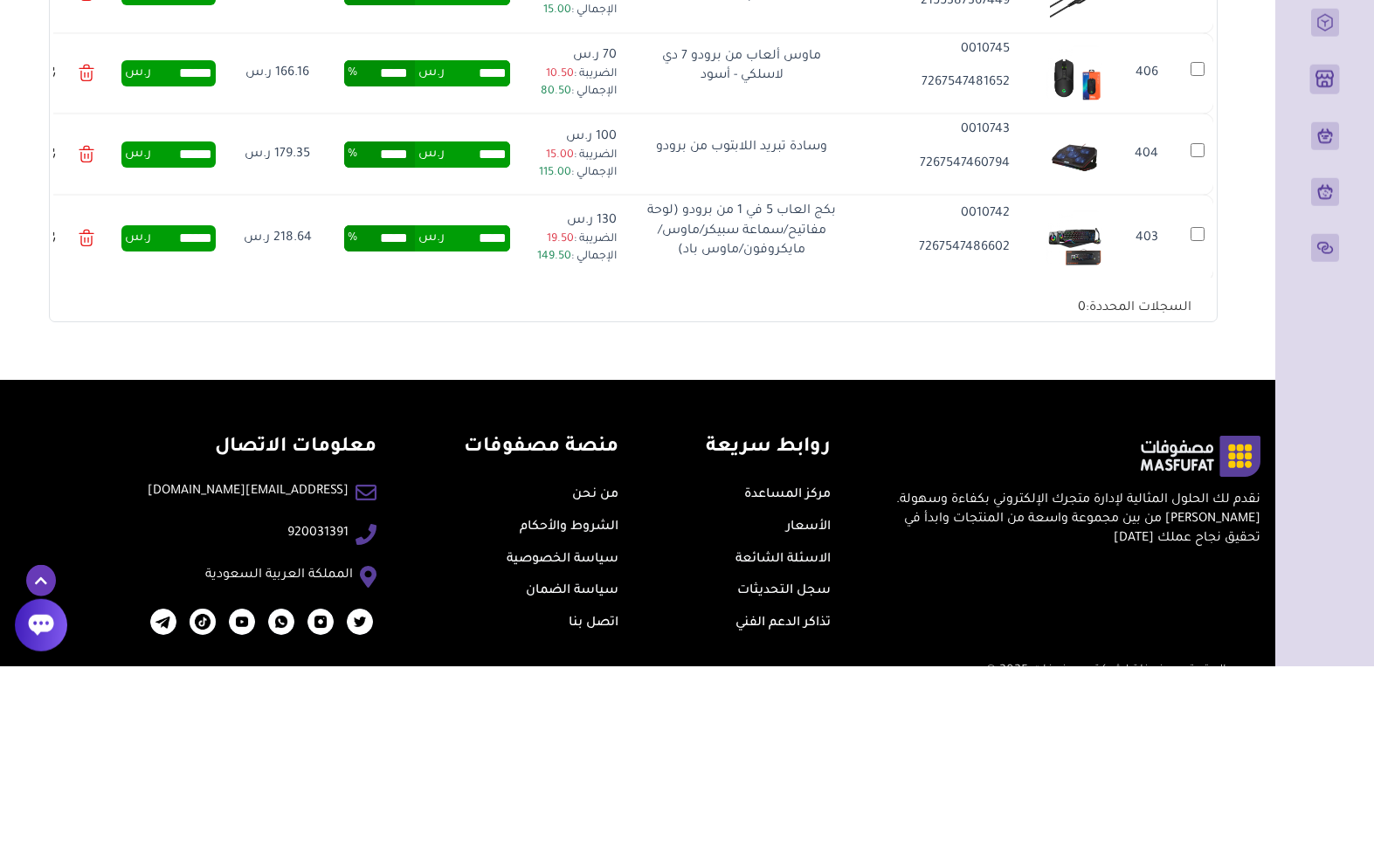 scroll, scrollTop: 5397, scrollLeft: 0, axis: vertical 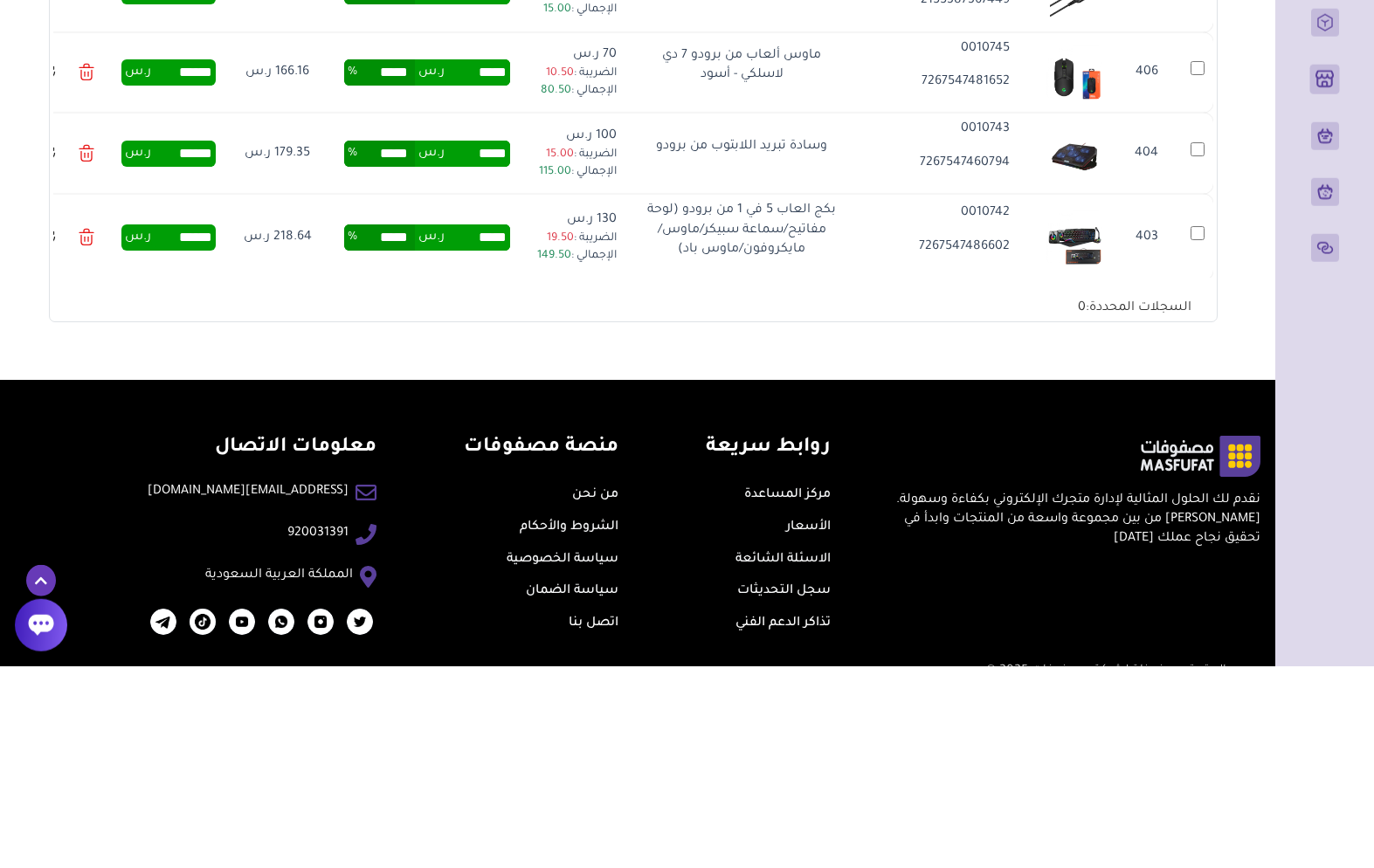 click on "*****" at bounding box center (477, 112) 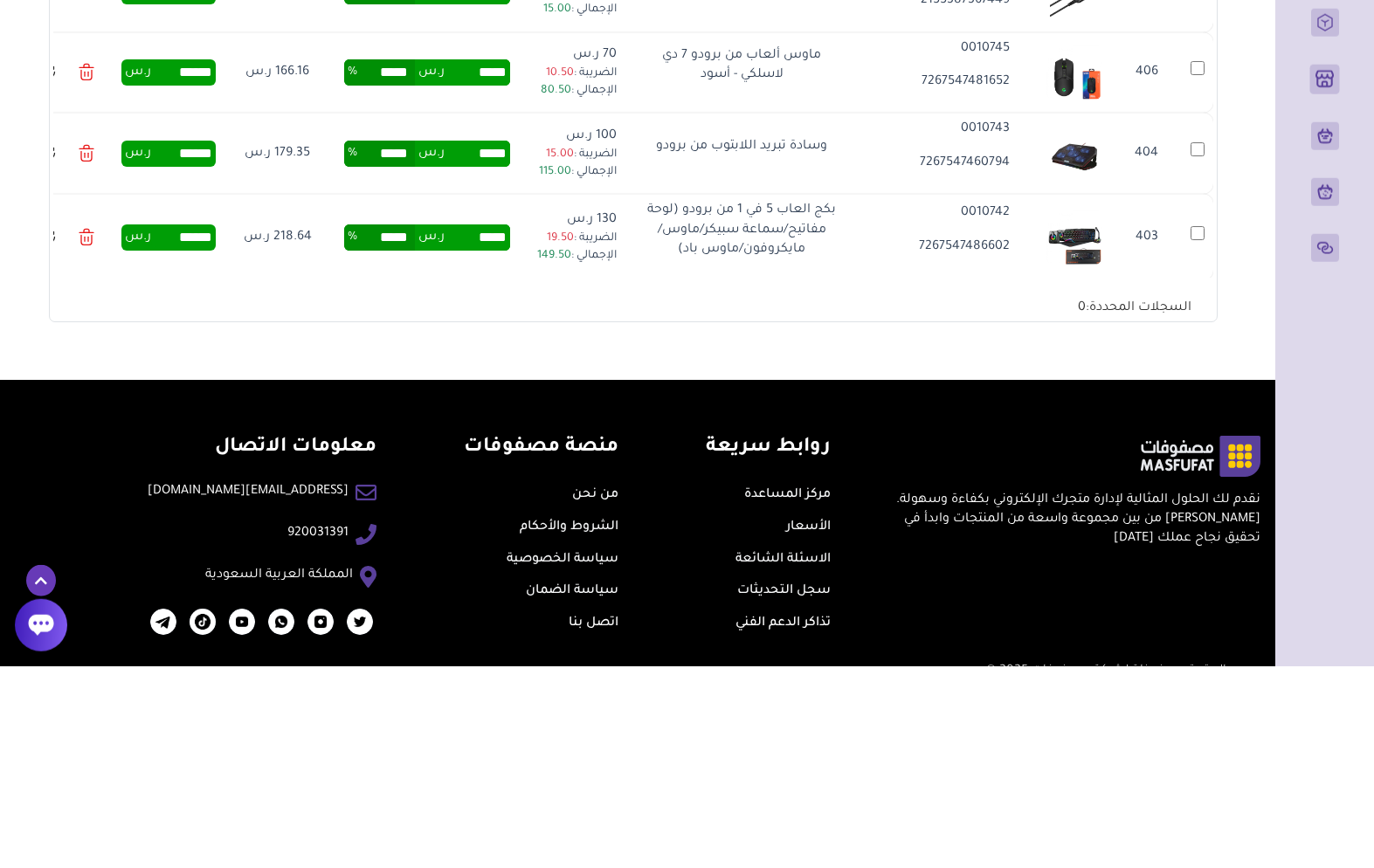 type on "*" 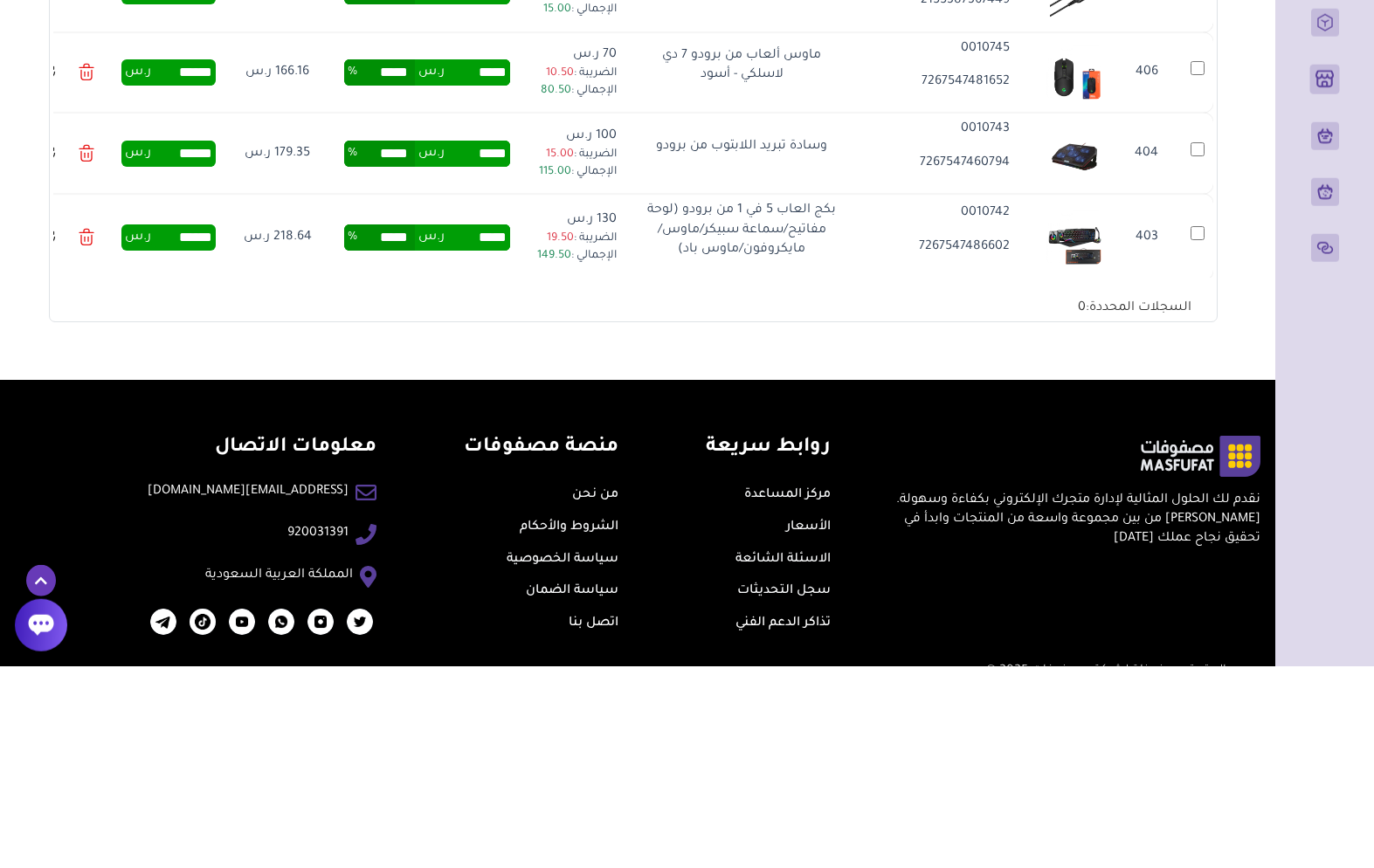 click on "****" at bounding box center [477, 193] 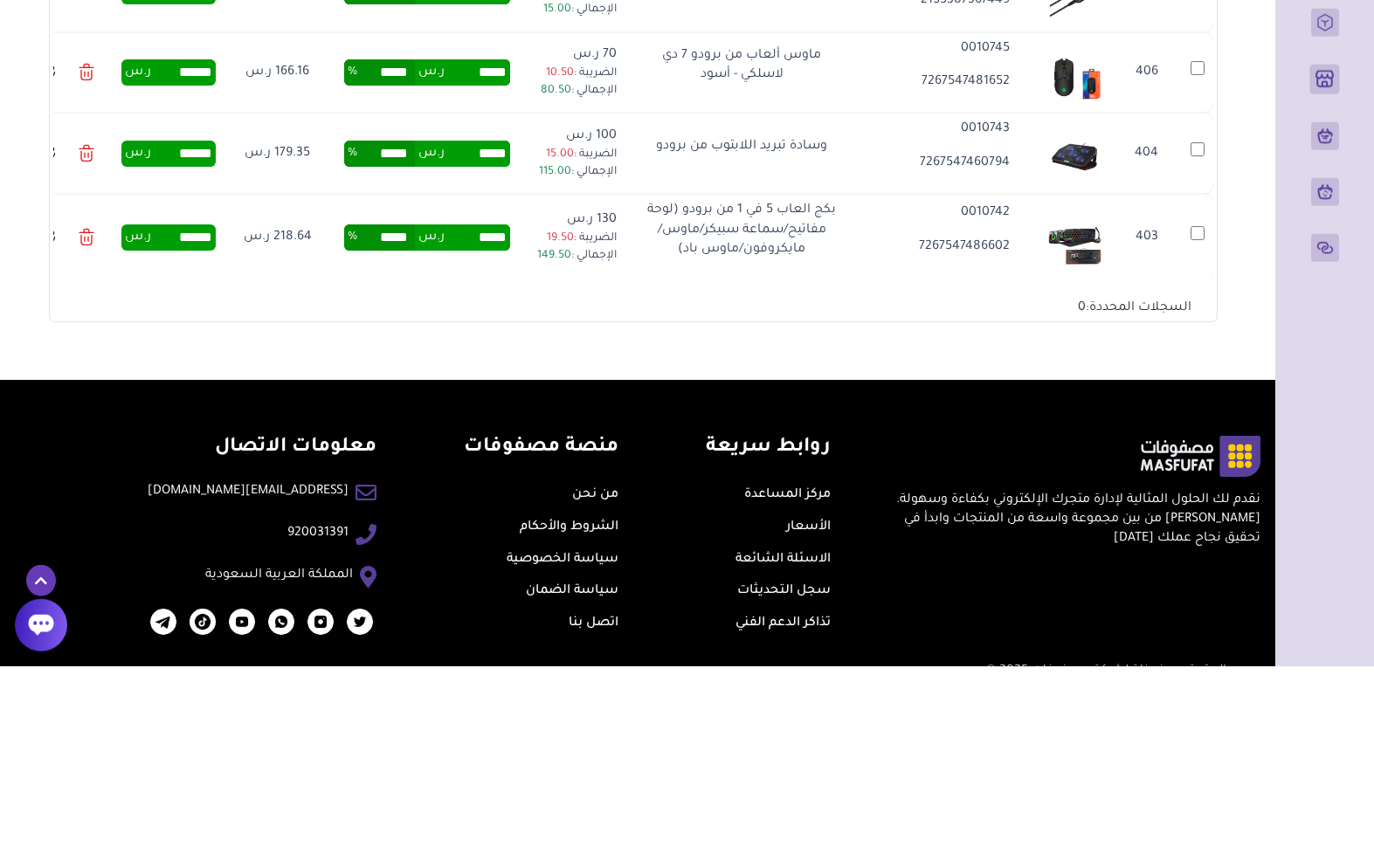 click on "****" at bounding box center [477, 193] 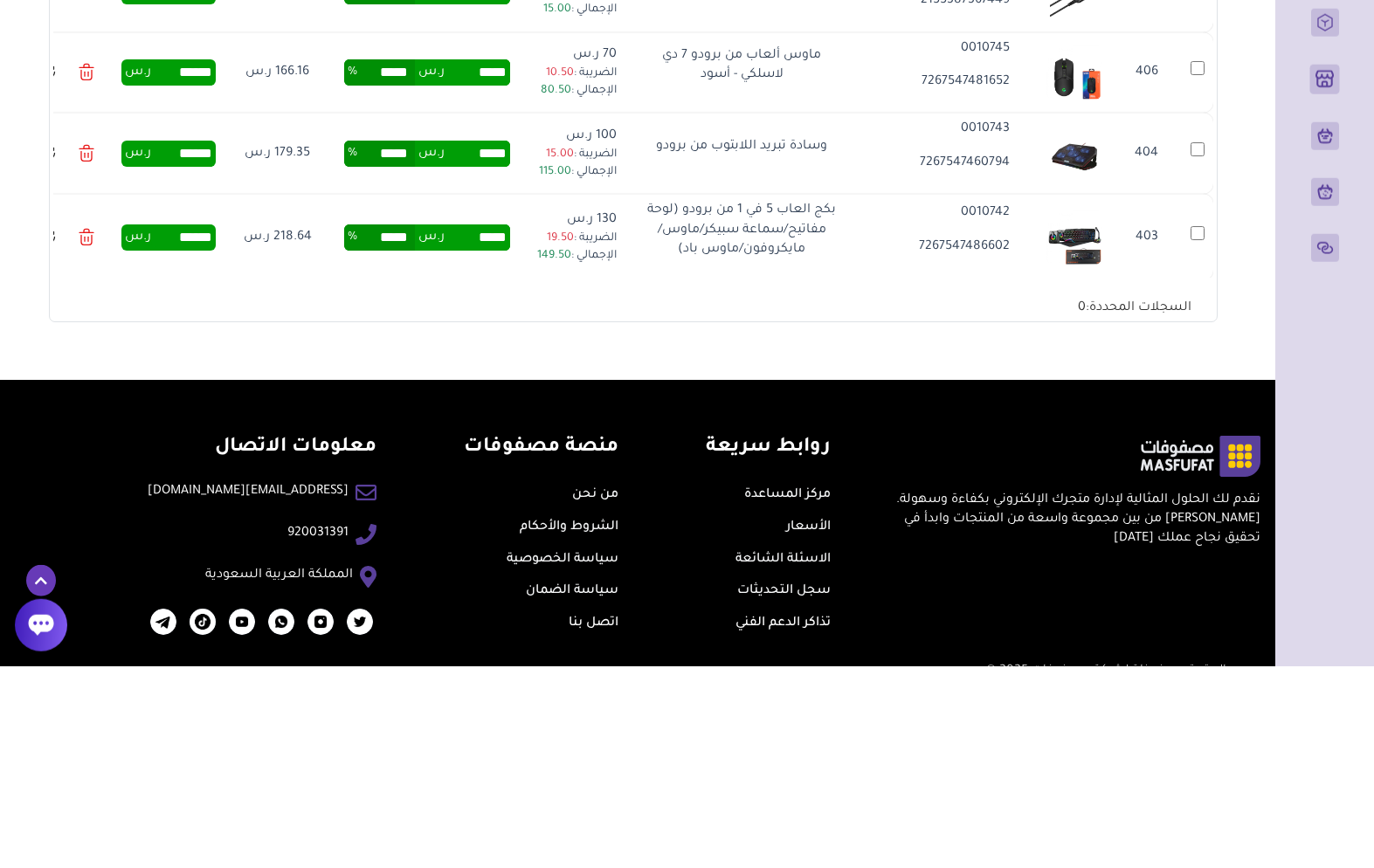 click on "****" at bounding box center (477, 193) 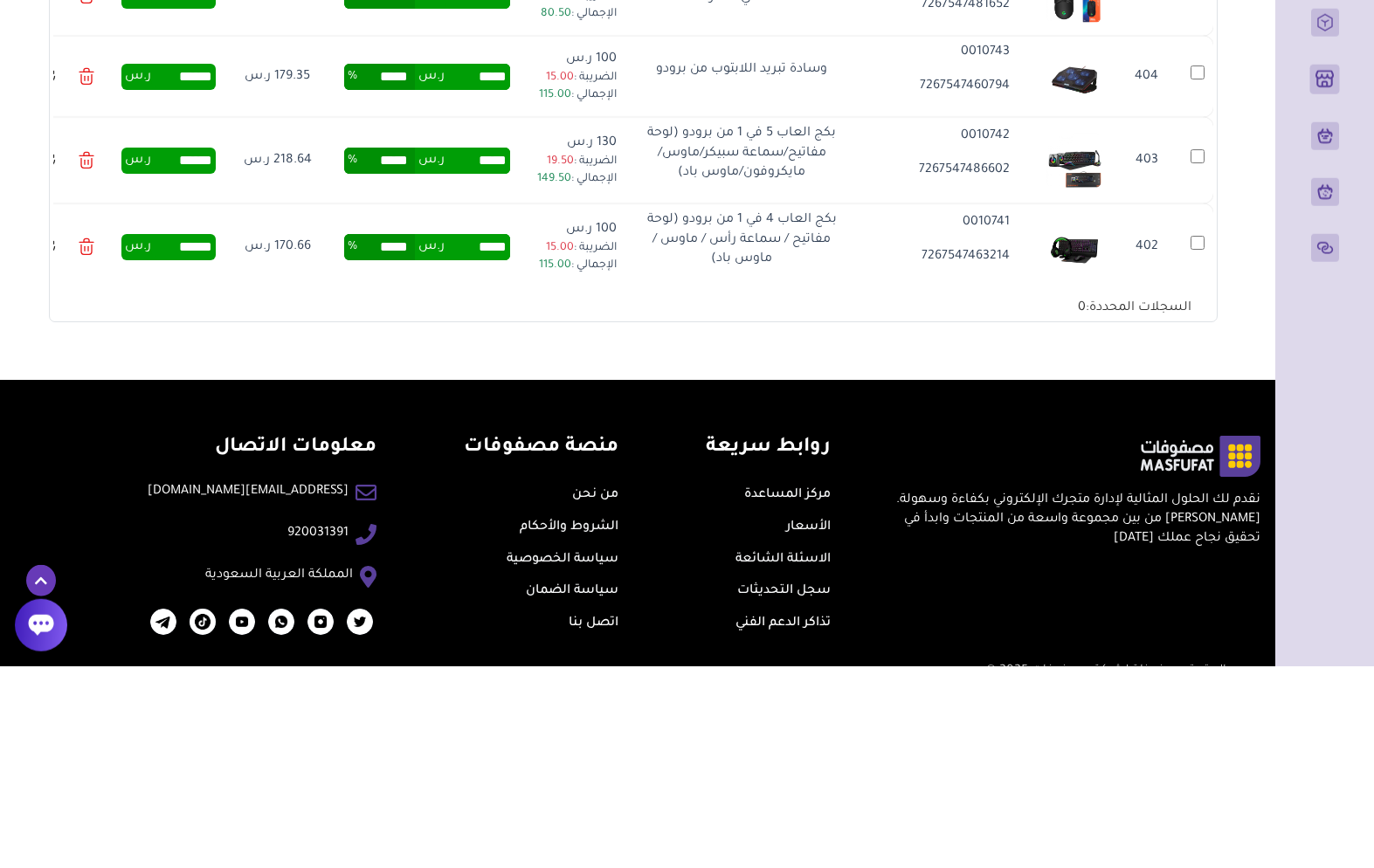 scroll, scrollTop: 5492, scrollLeft: 0, axis: vertical 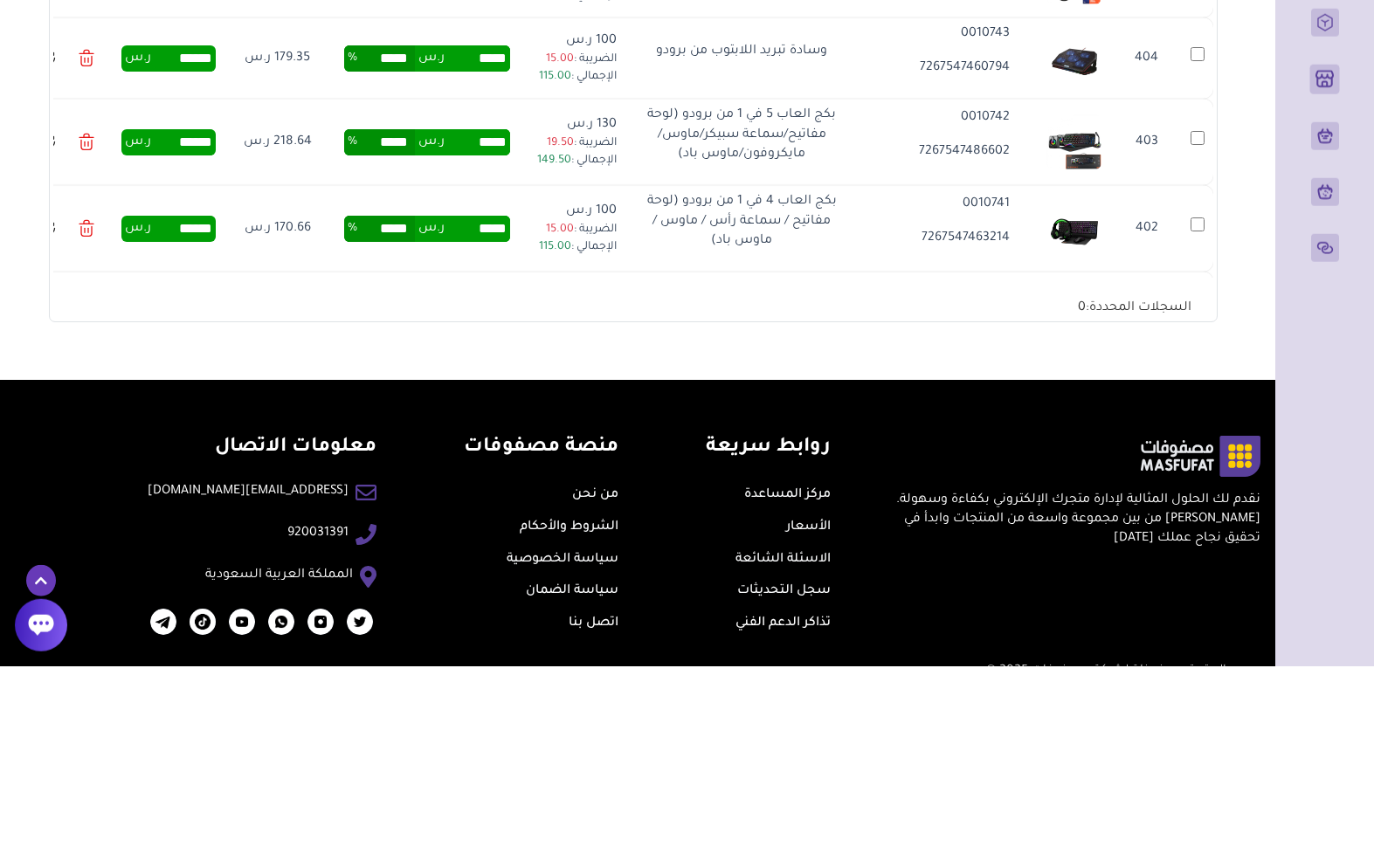 click on "*****" at bounding box center [477, 179] 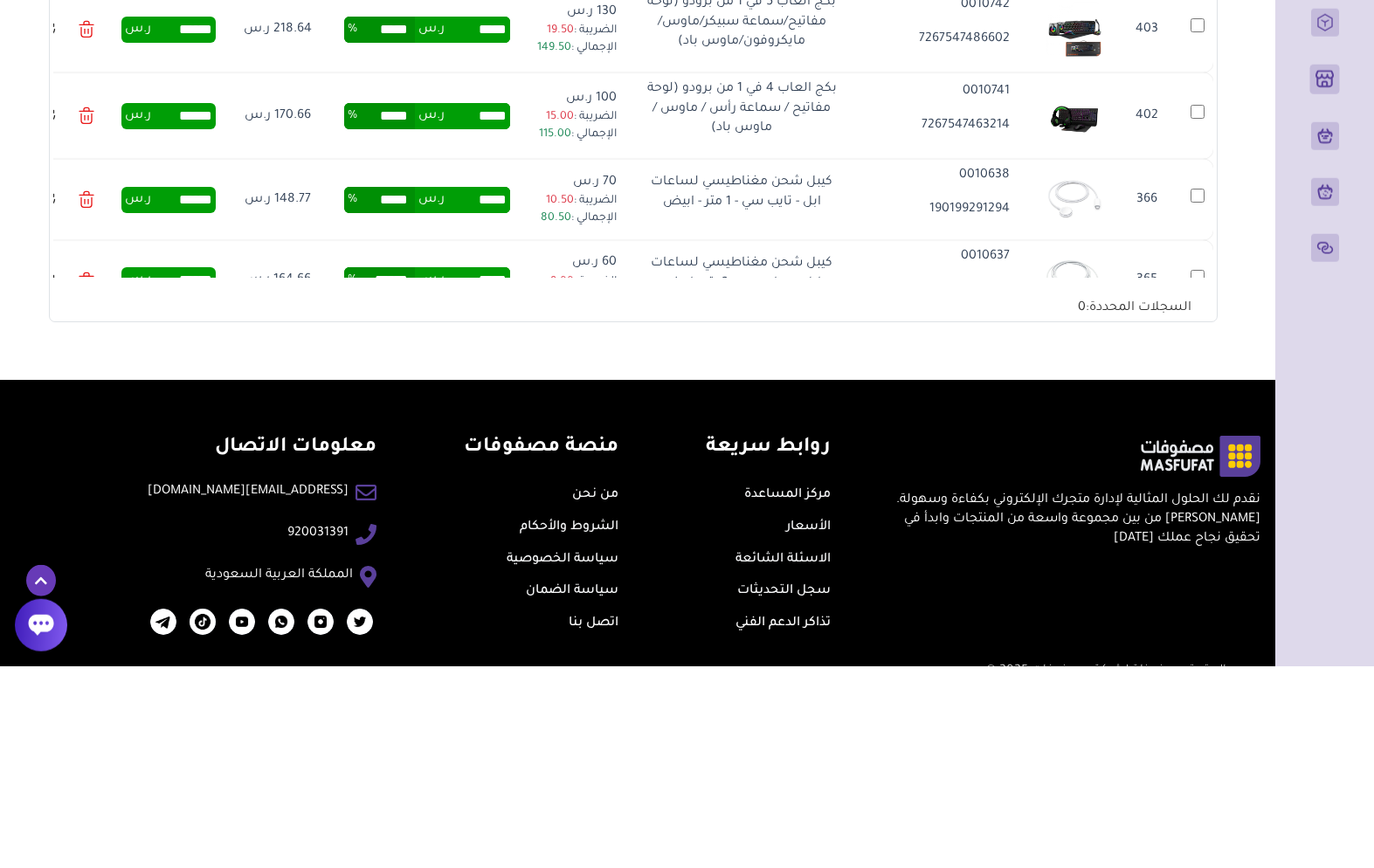 scroll, scrollTop: 5614, scrollLeft: 0, axis: vertical 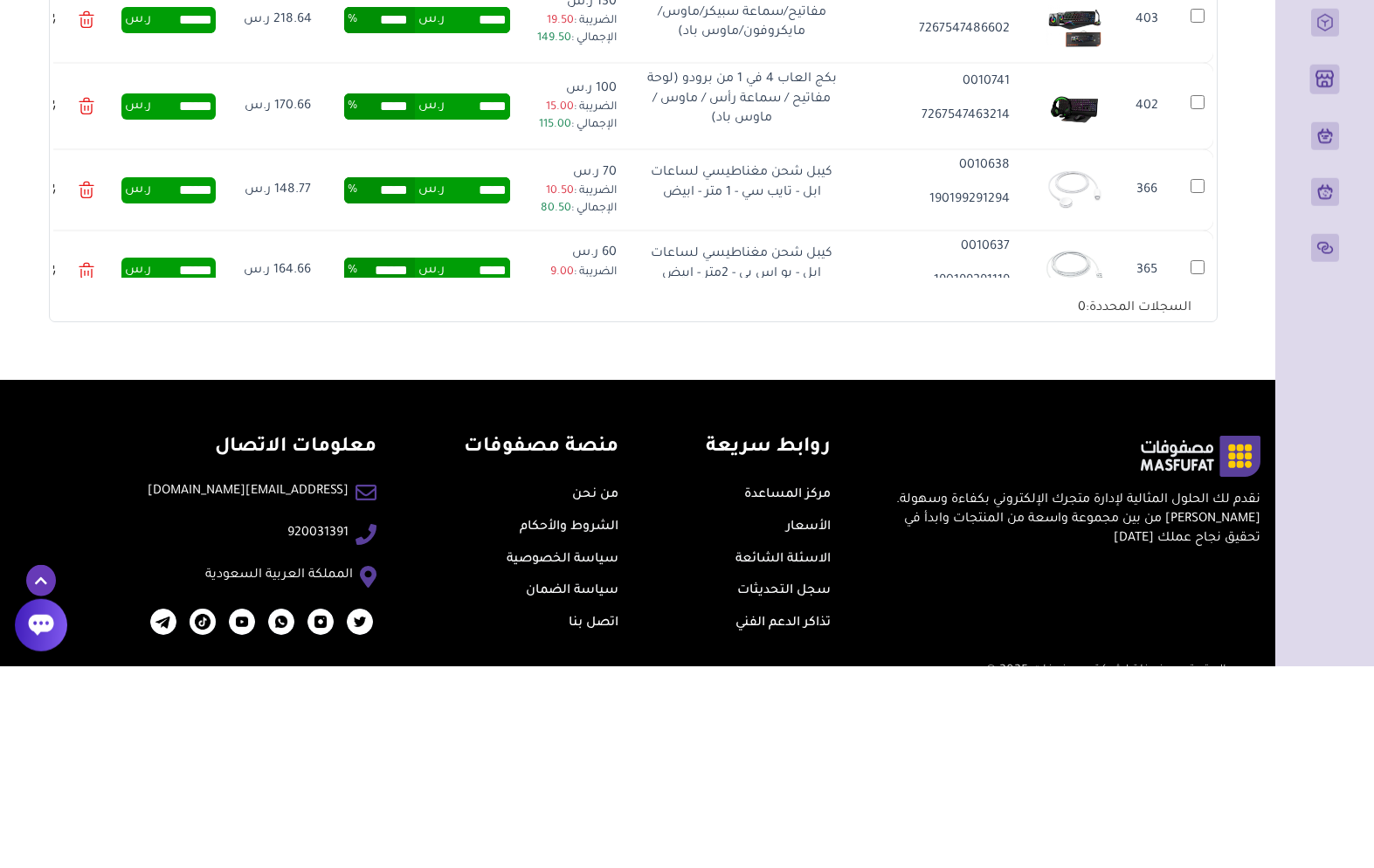 click on "*****" at bounding box center [477, 138] 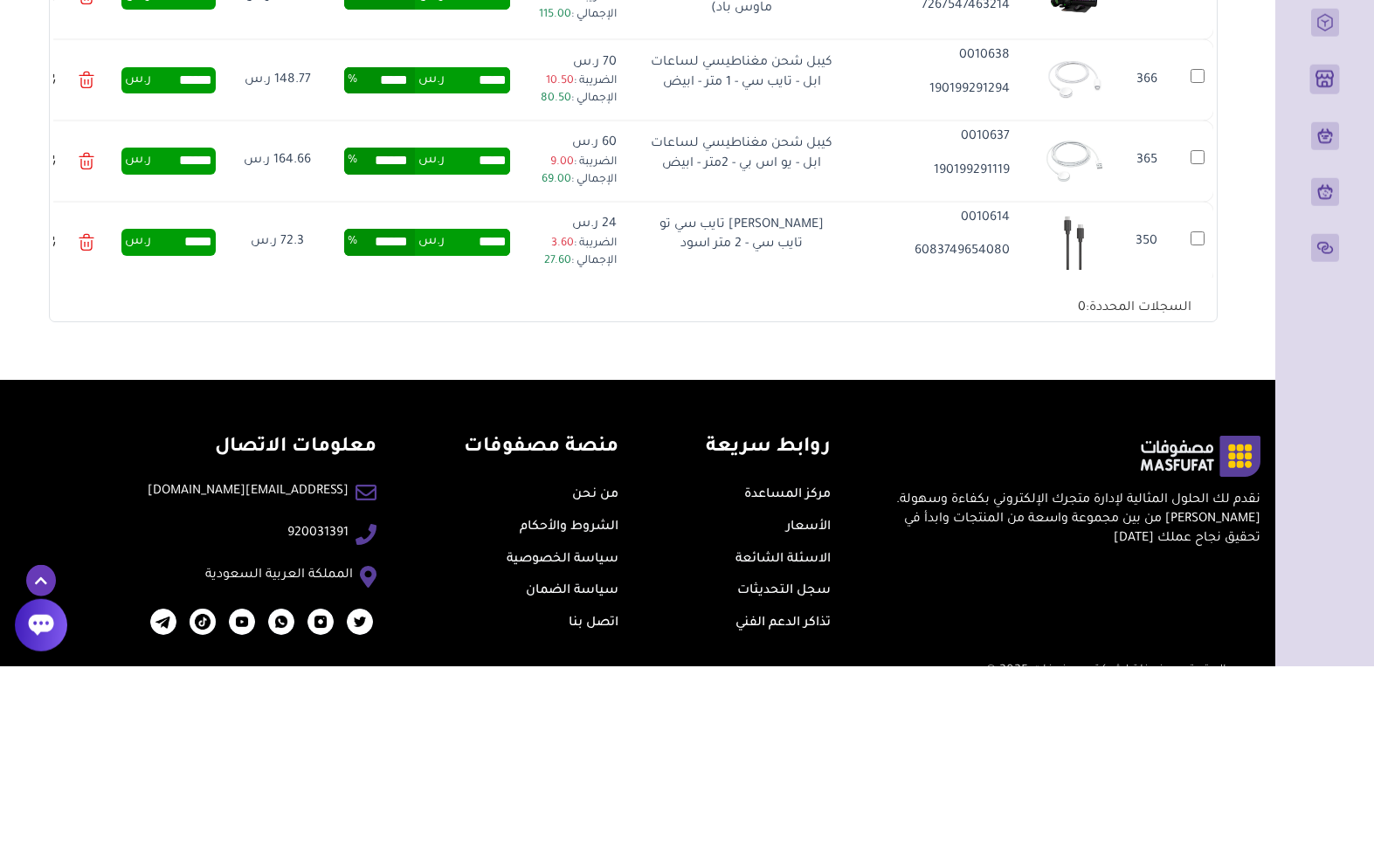 scroll, scrollTop: 5735, scrollLeft: 0, axis: vertical 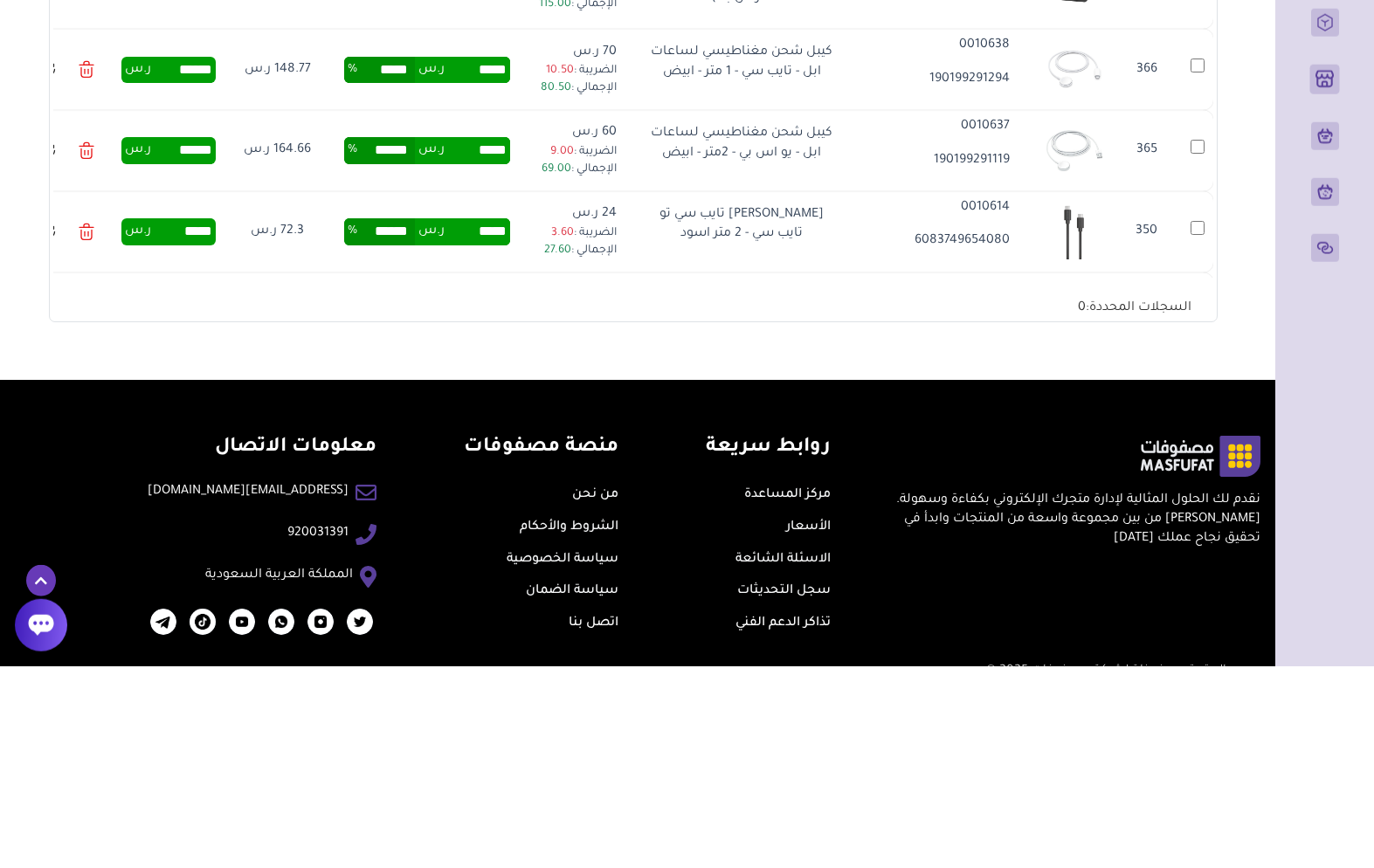 click on "*****" at bounding box center [477, 101] 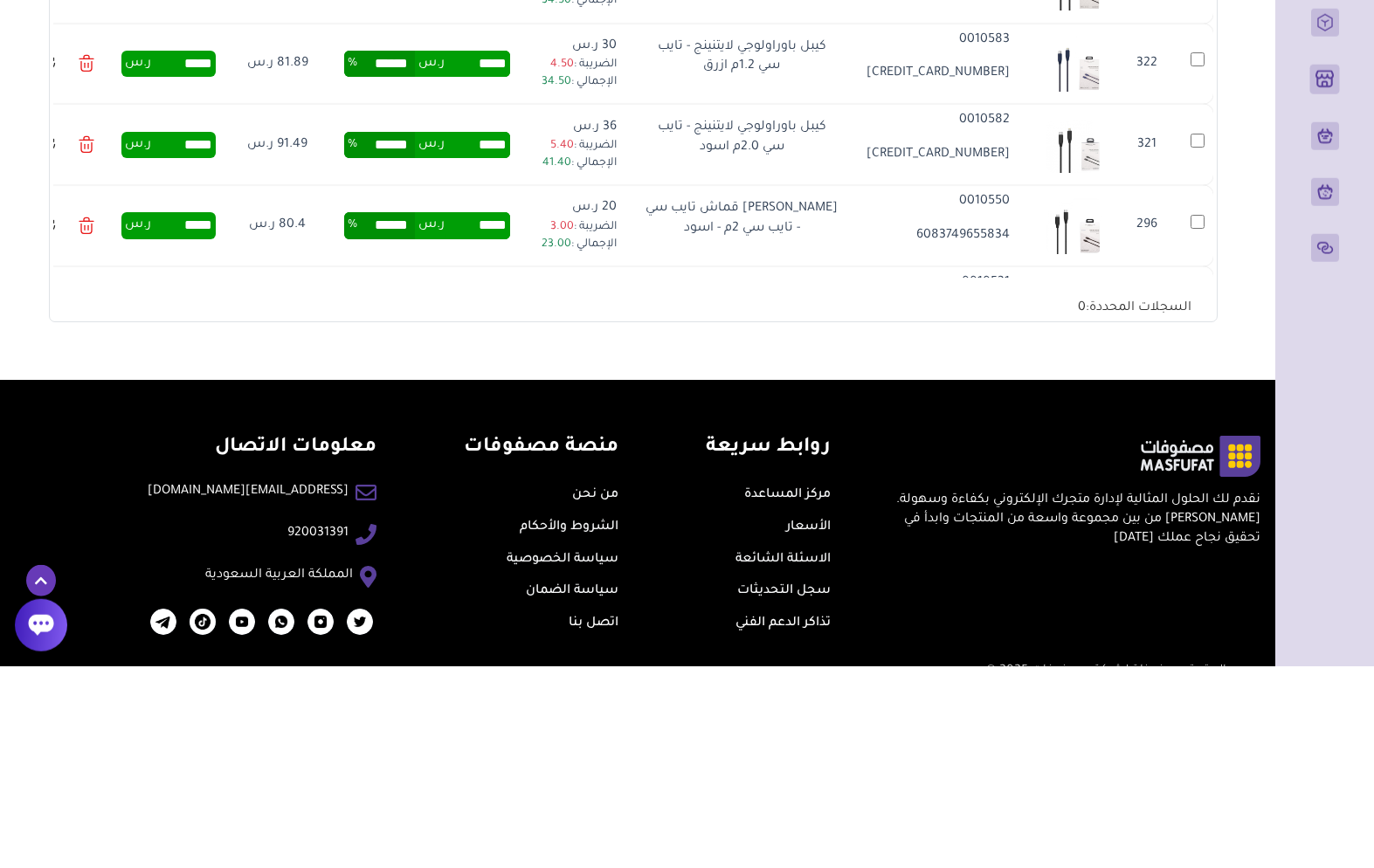 scroll, scrollTop: 6063, scrollLeft: 0, axis: vertical 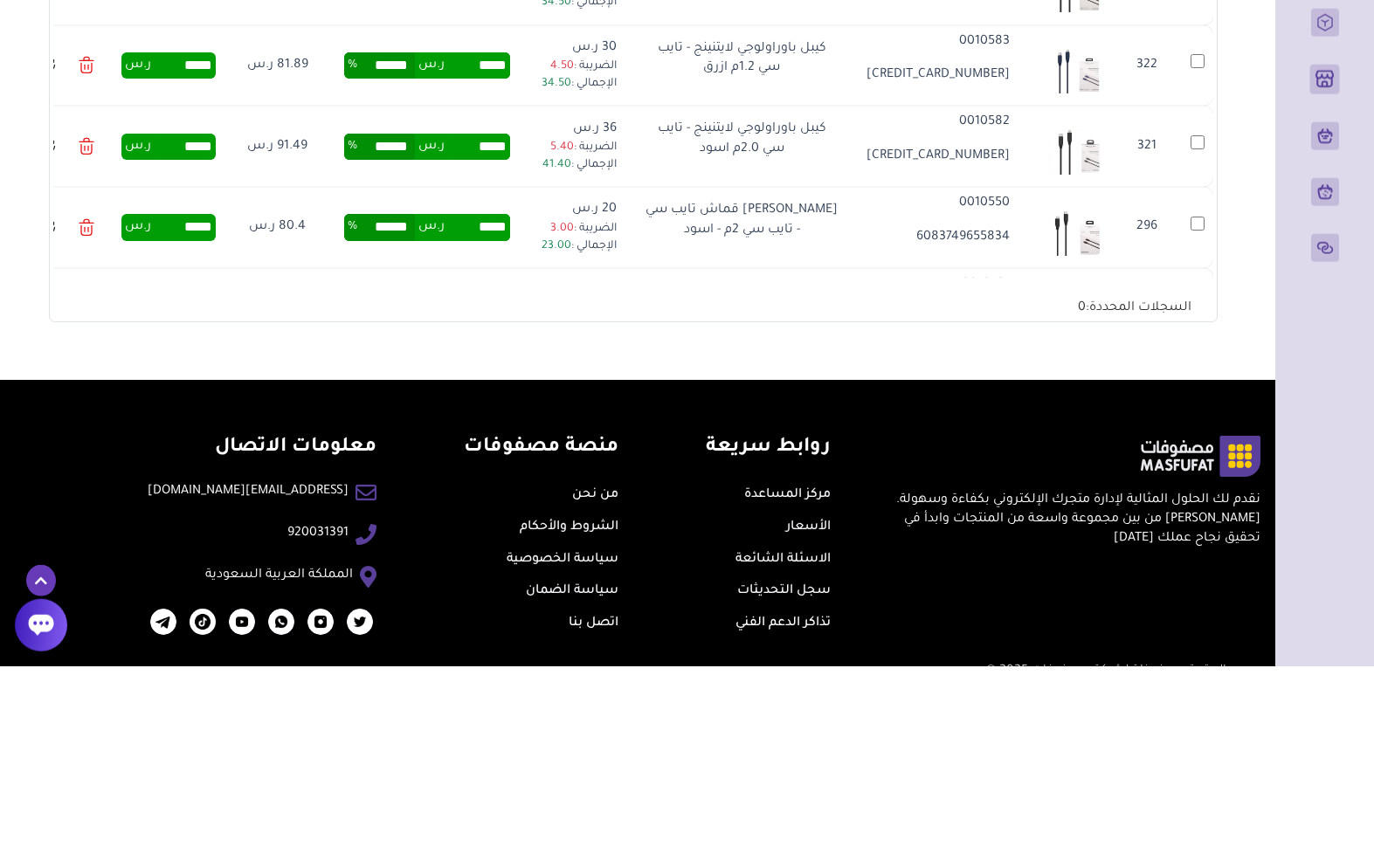 click on "*****" at bounding box center [477, 24] 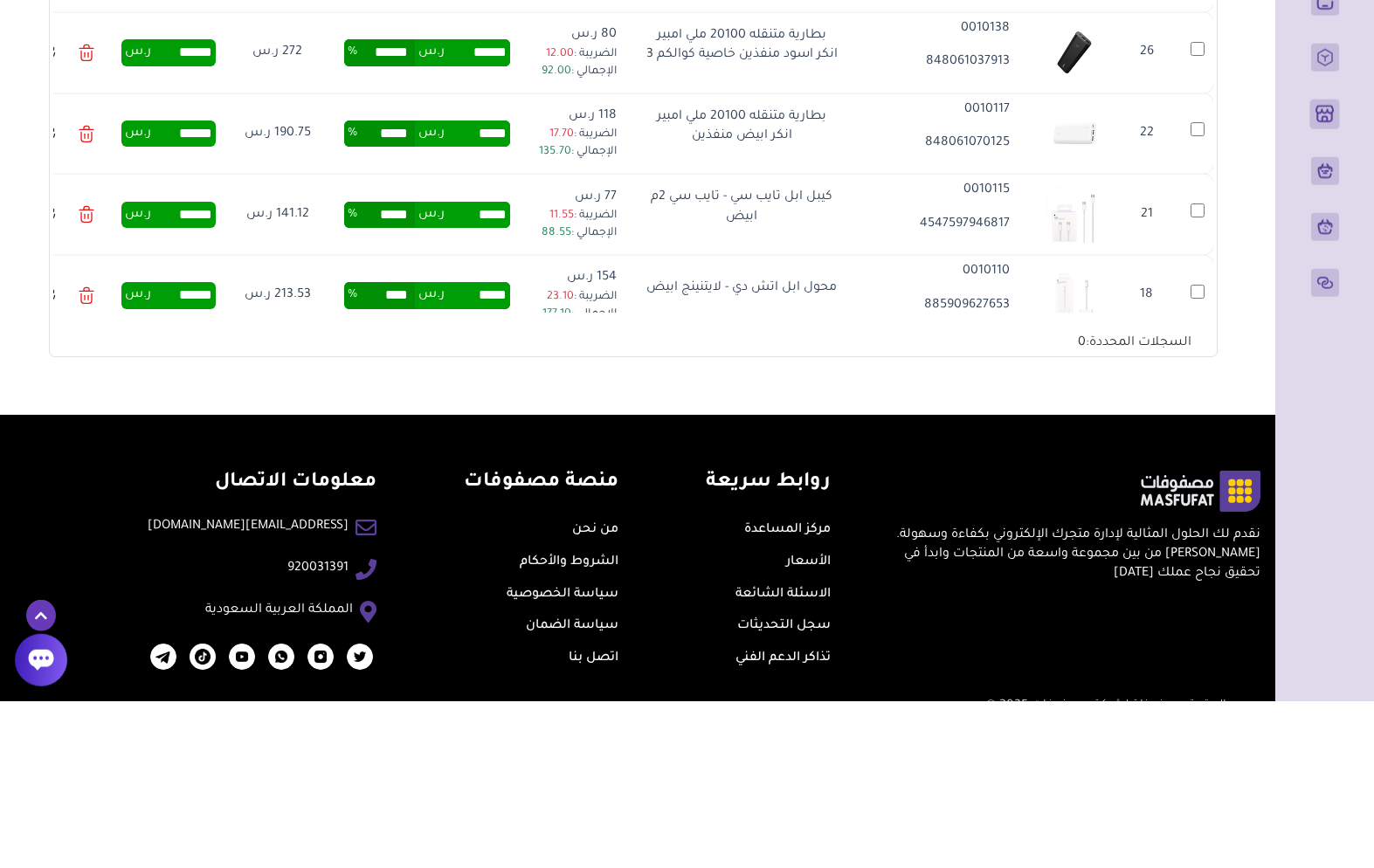 scroll, scrollTop: 7251, scrollLeft: 0, axis: vertical 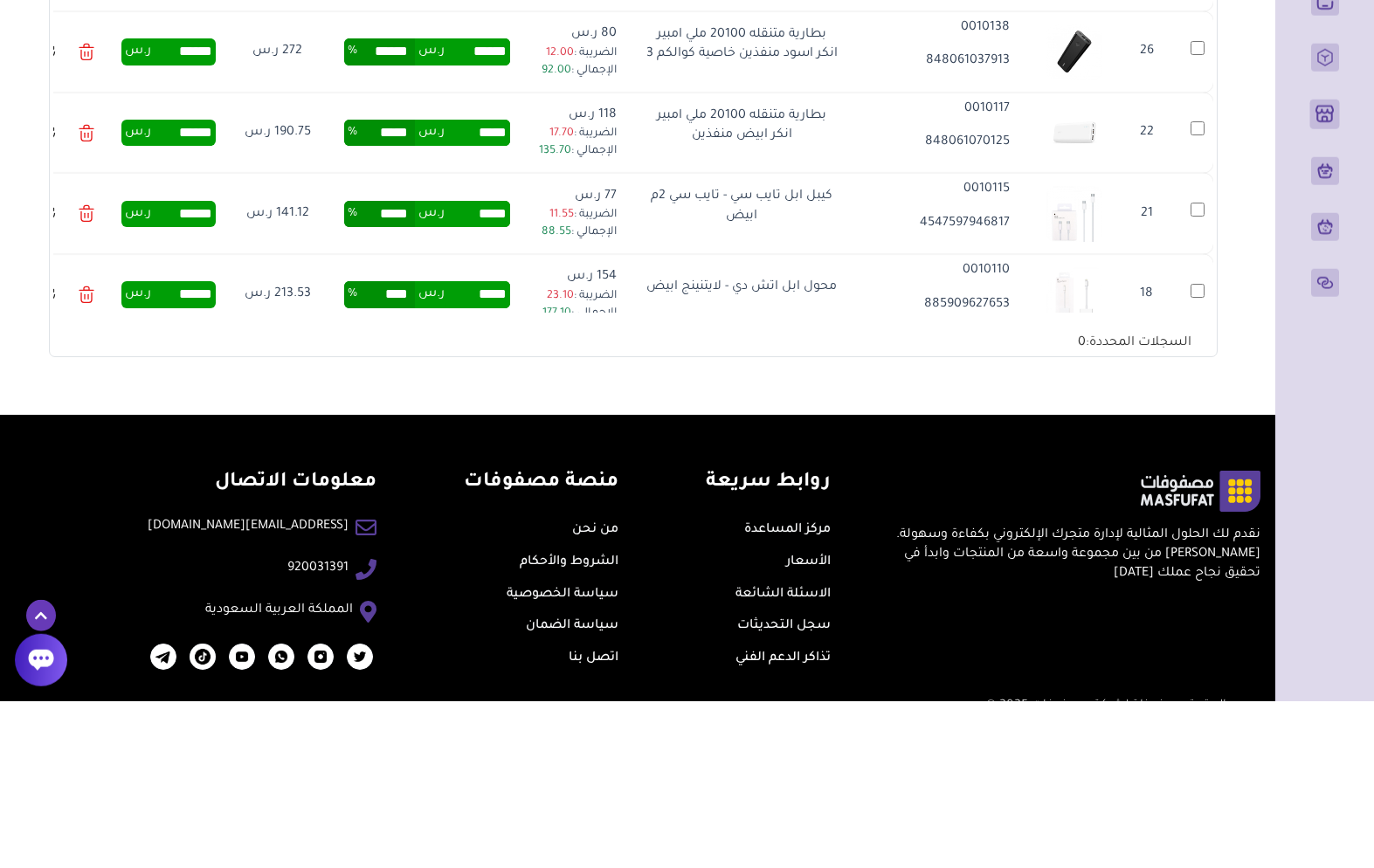 click on "ر.س" at bounding box center (432, -24) 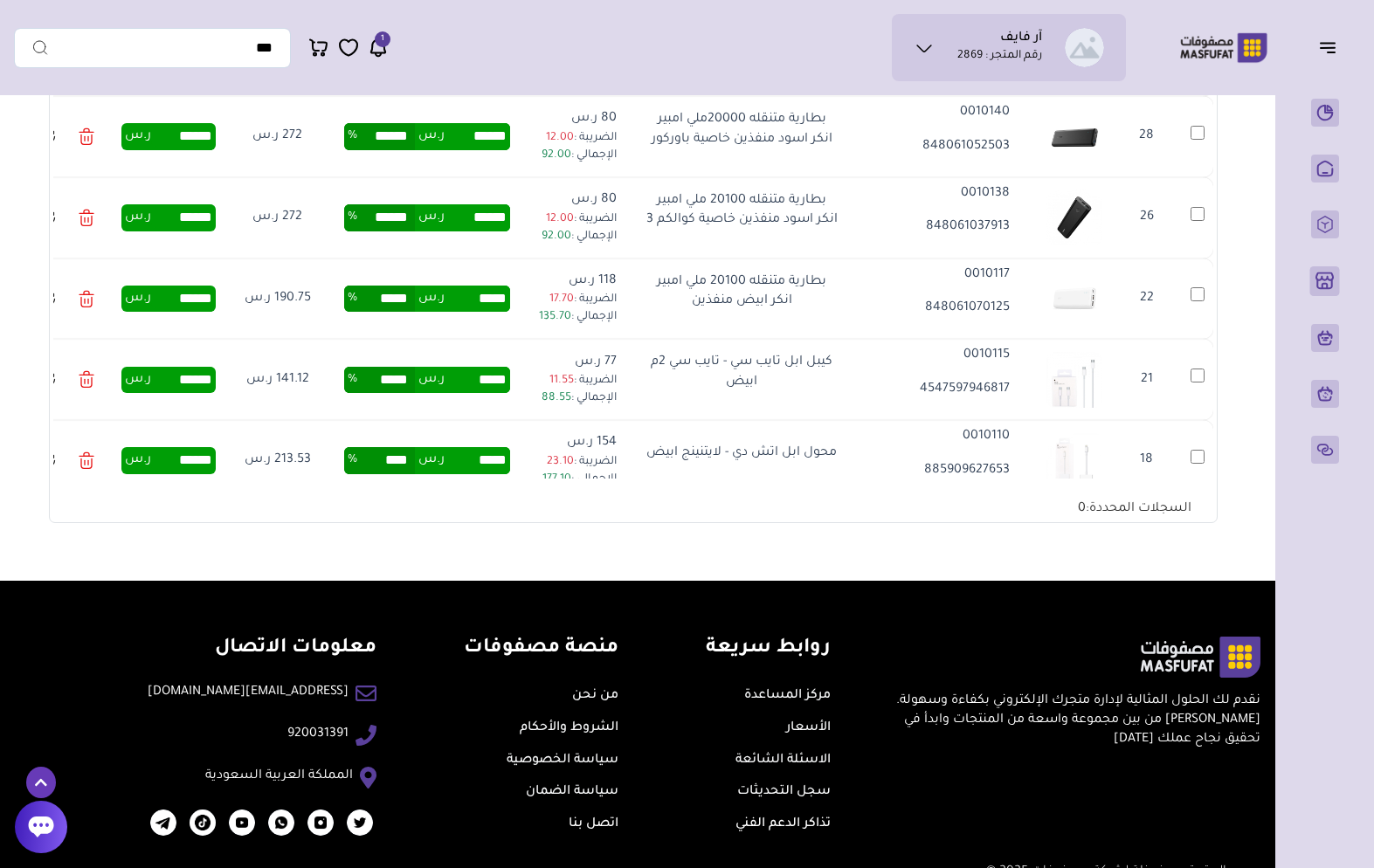 click on "******" at bounding box center (477, -25) 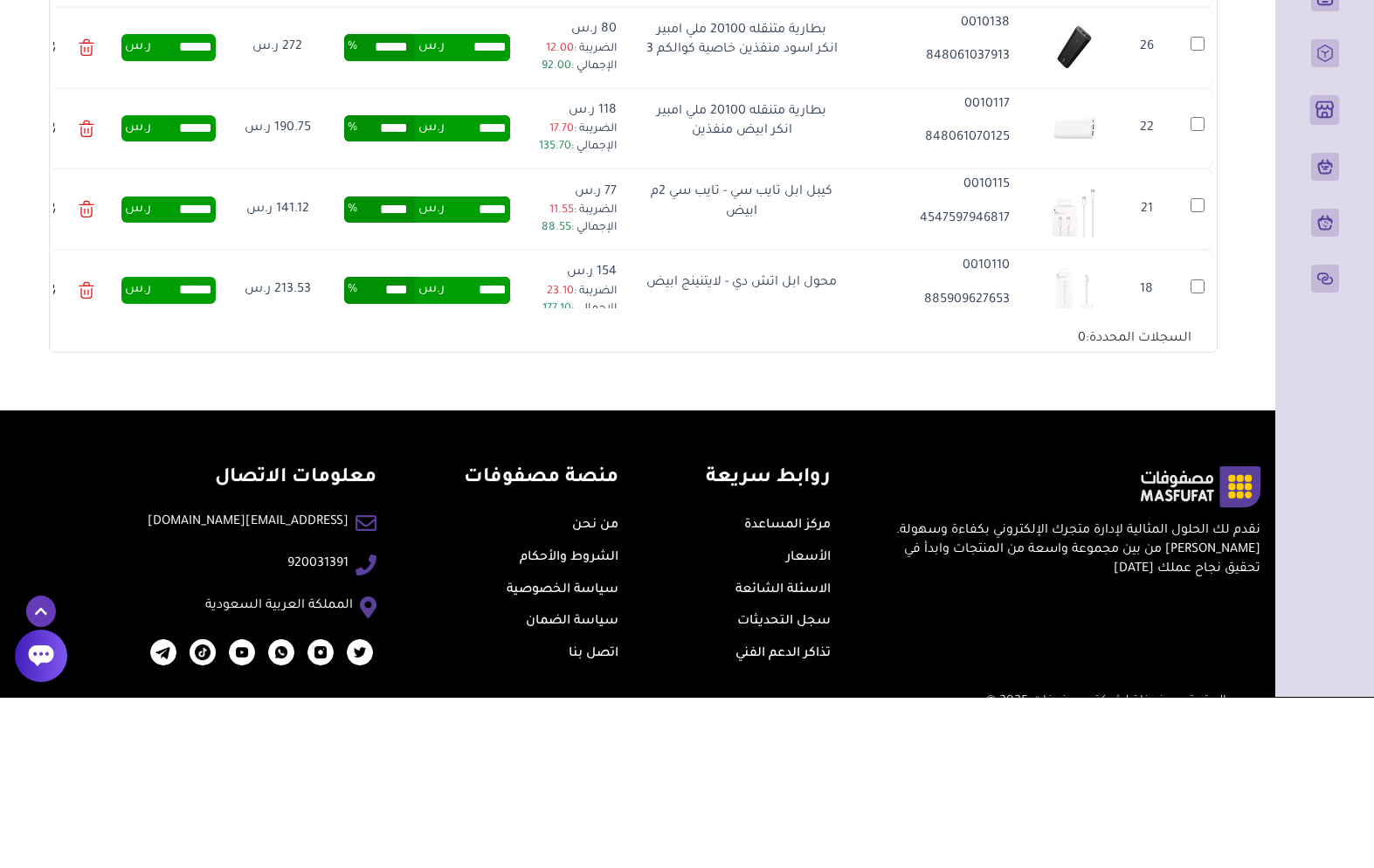 click on "******" at bounding box center (477, -24) 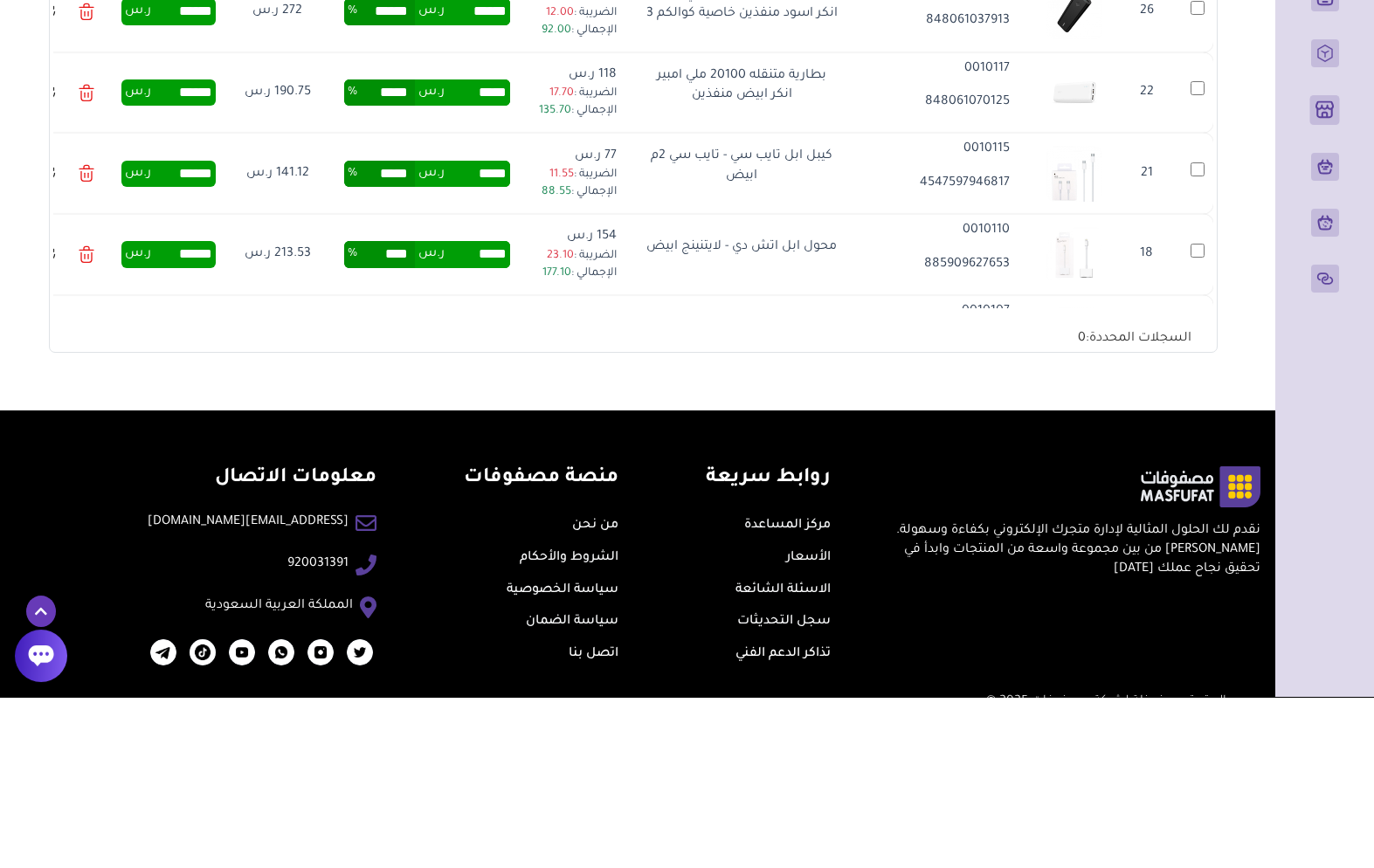 scroll, scrollTop: 7303, scrollLeft: 0, axis: vertical 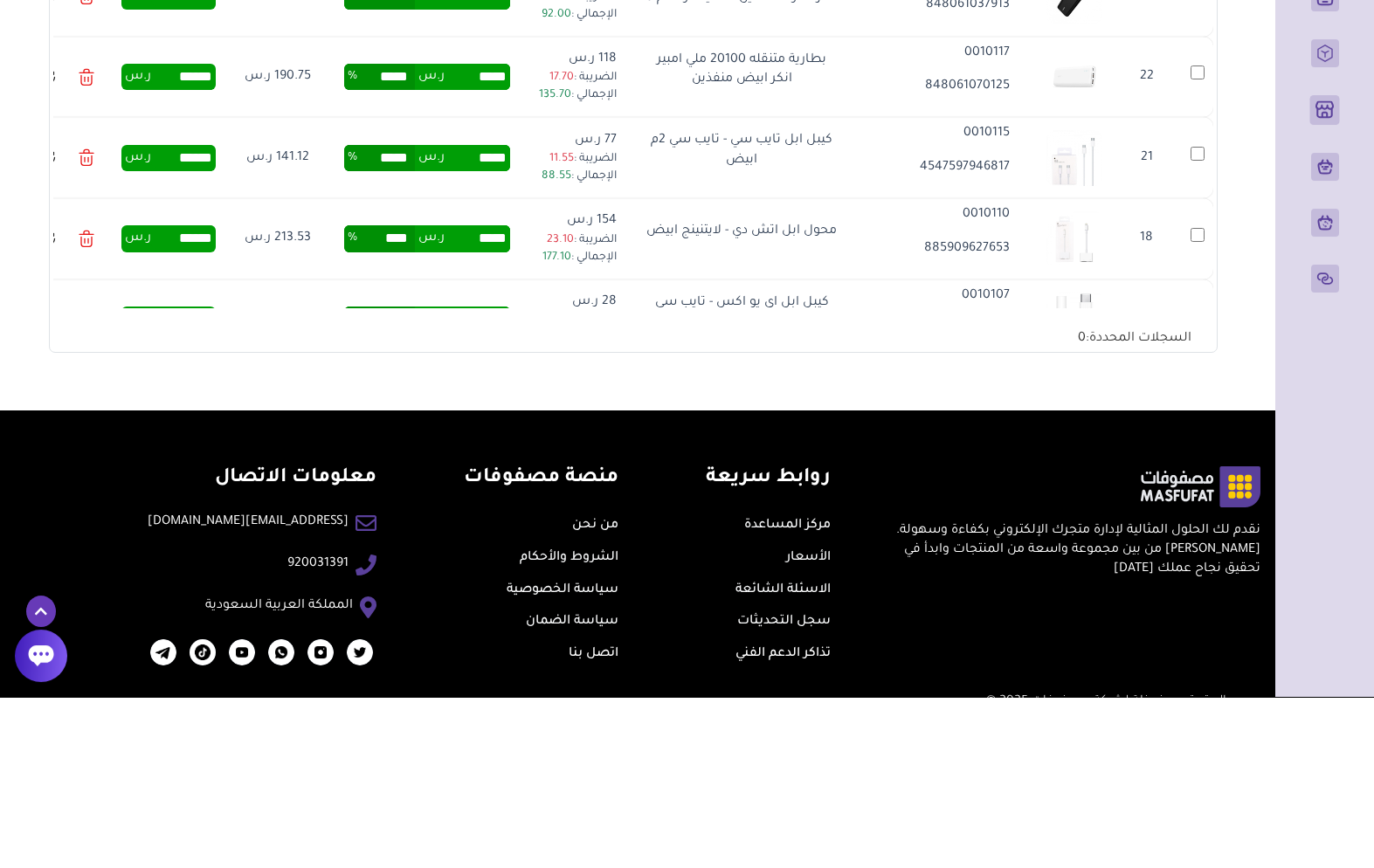 click on "******" at bounding box center [477, 5] 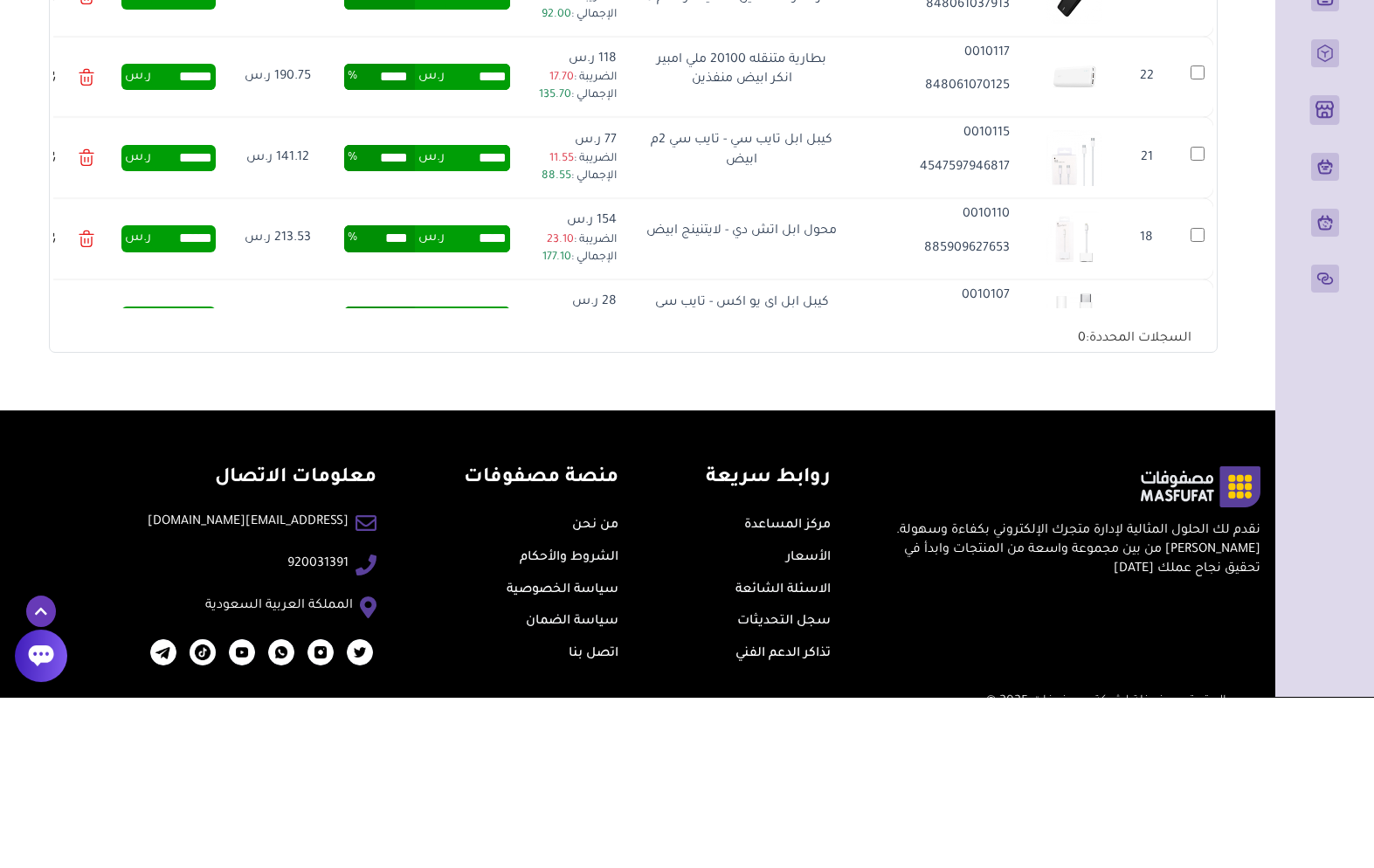 click on "******" at bounding box center (477, -76) 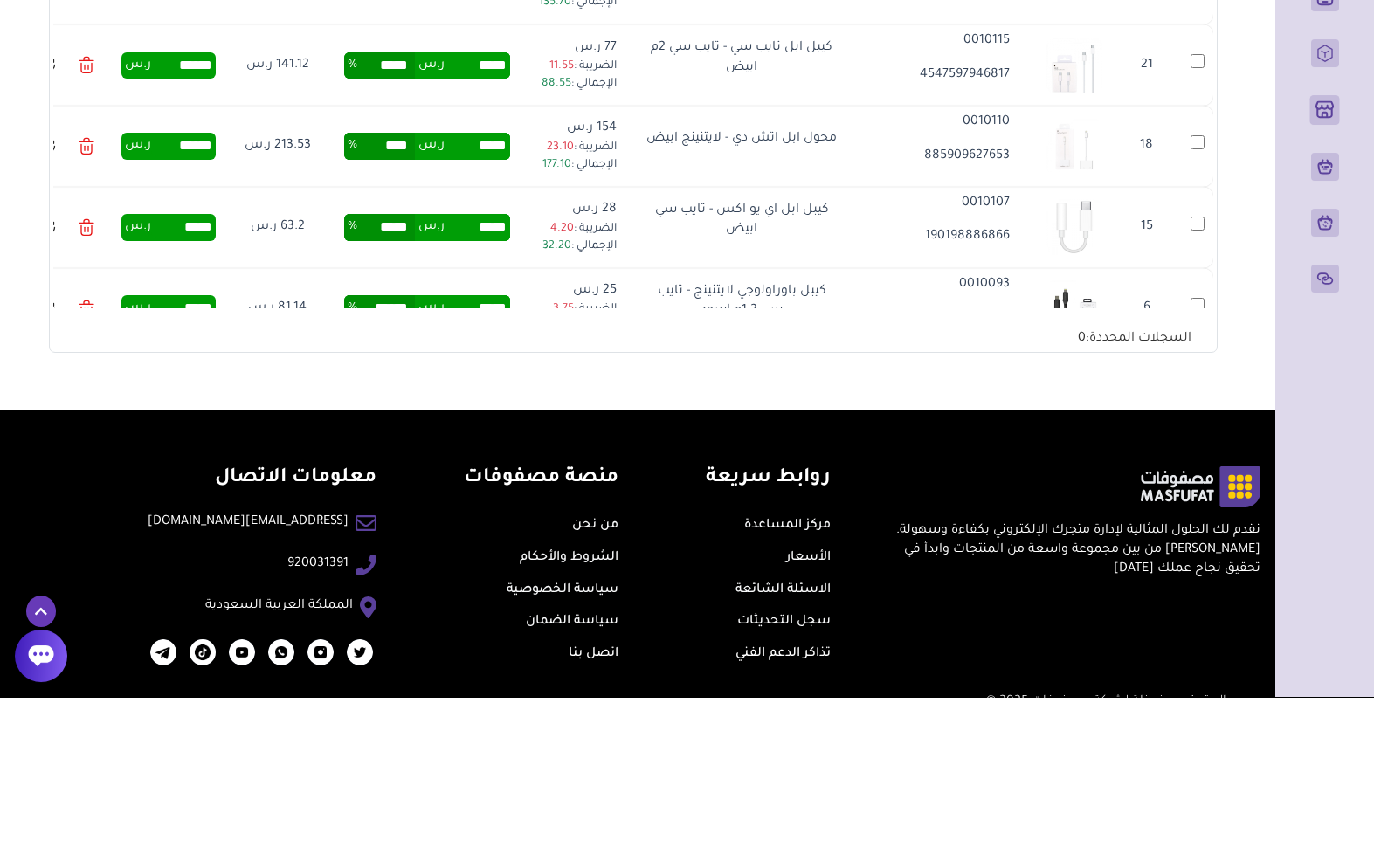 scroll, scrollTop: 7415, scrollLeft: 0, axis: vertical 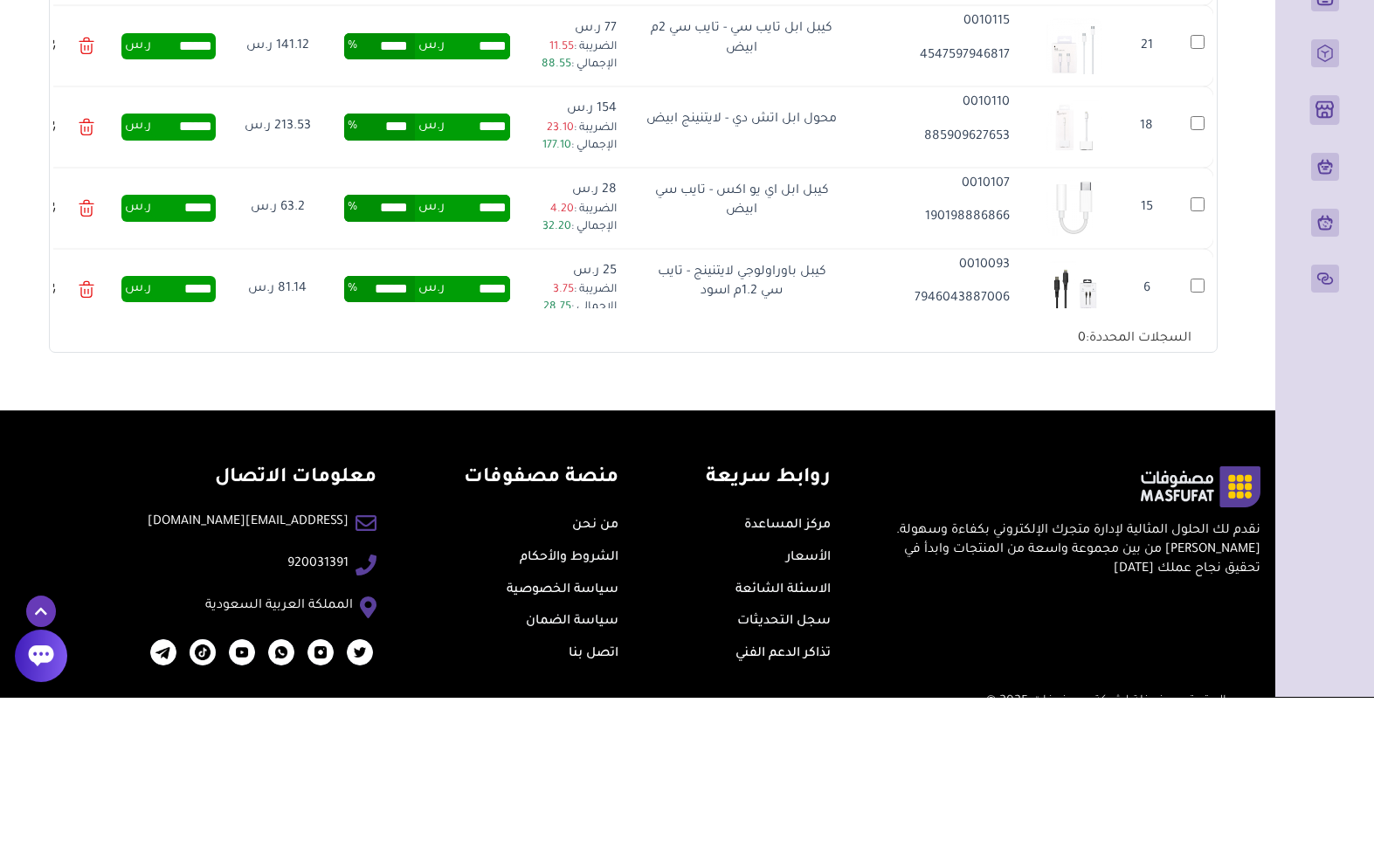 click on "******" at bounding box center [477, -26] 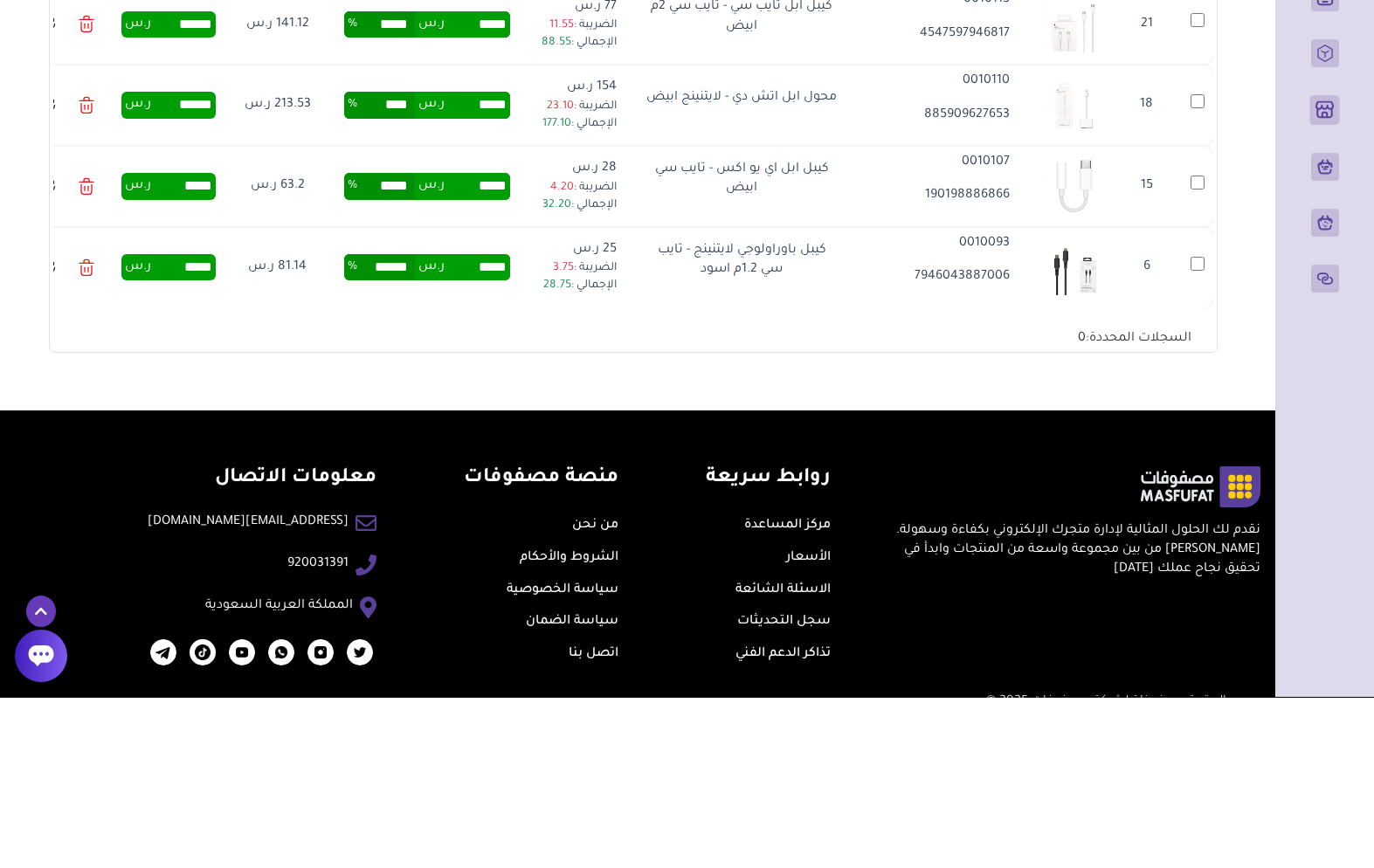 scroll, scrollTop: 7479, scrollLeft: 0, axis: vertical 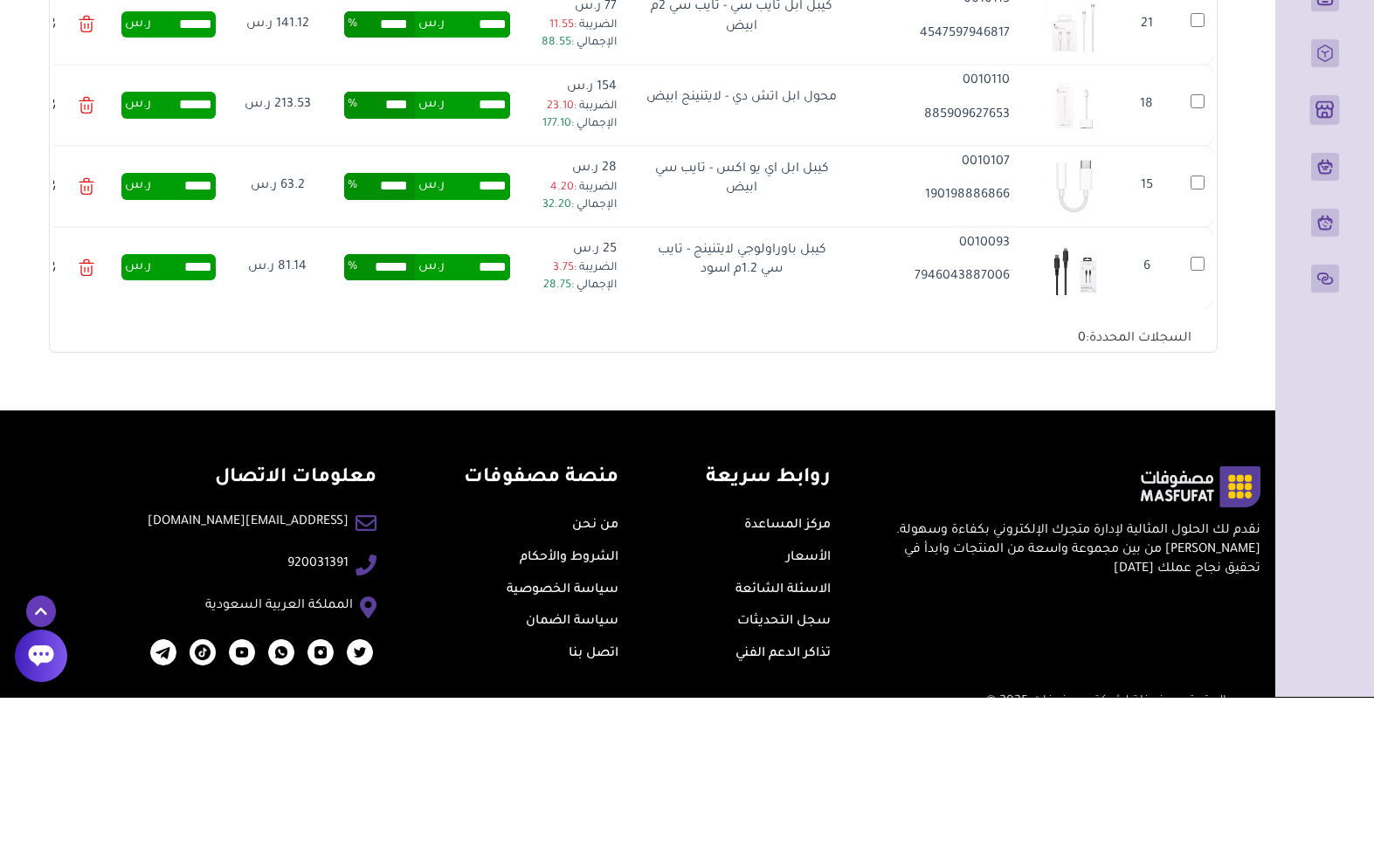 click on "******" at bounding box center (477, 33) 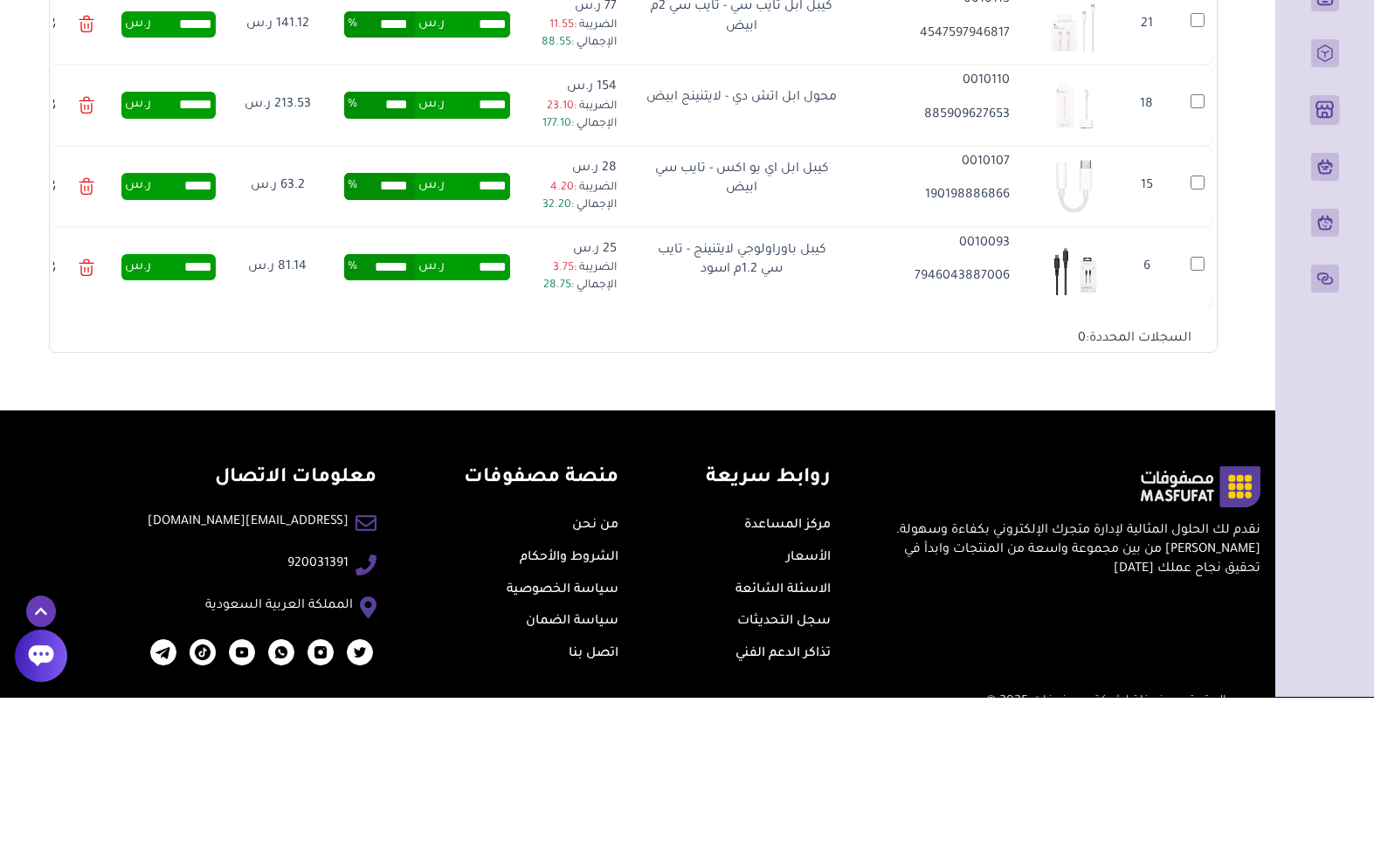 scroll, scrollTop: 7554, scrollLeft: 0, axis: vertical 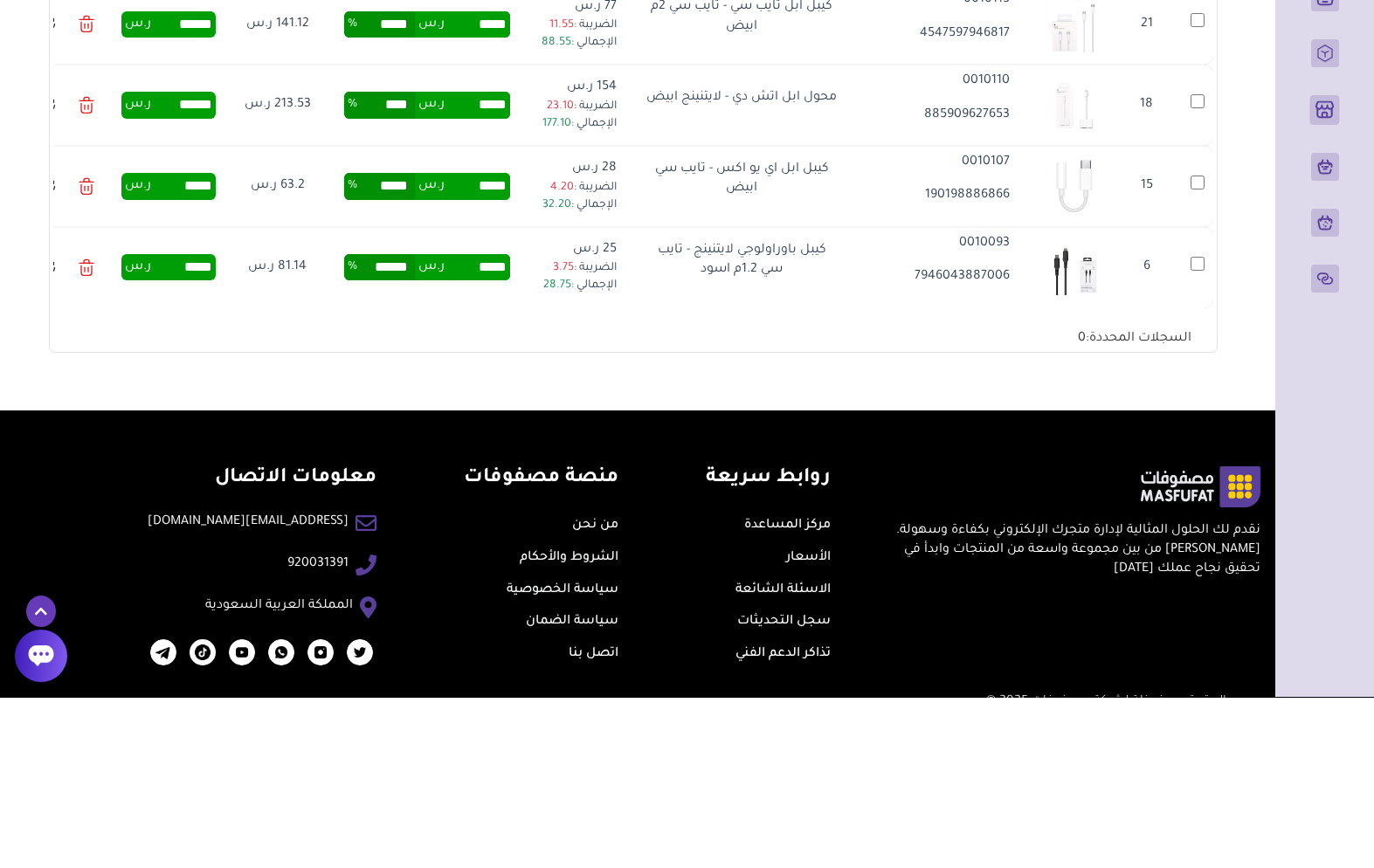 click on "*****" at bounding box center (477, 114) 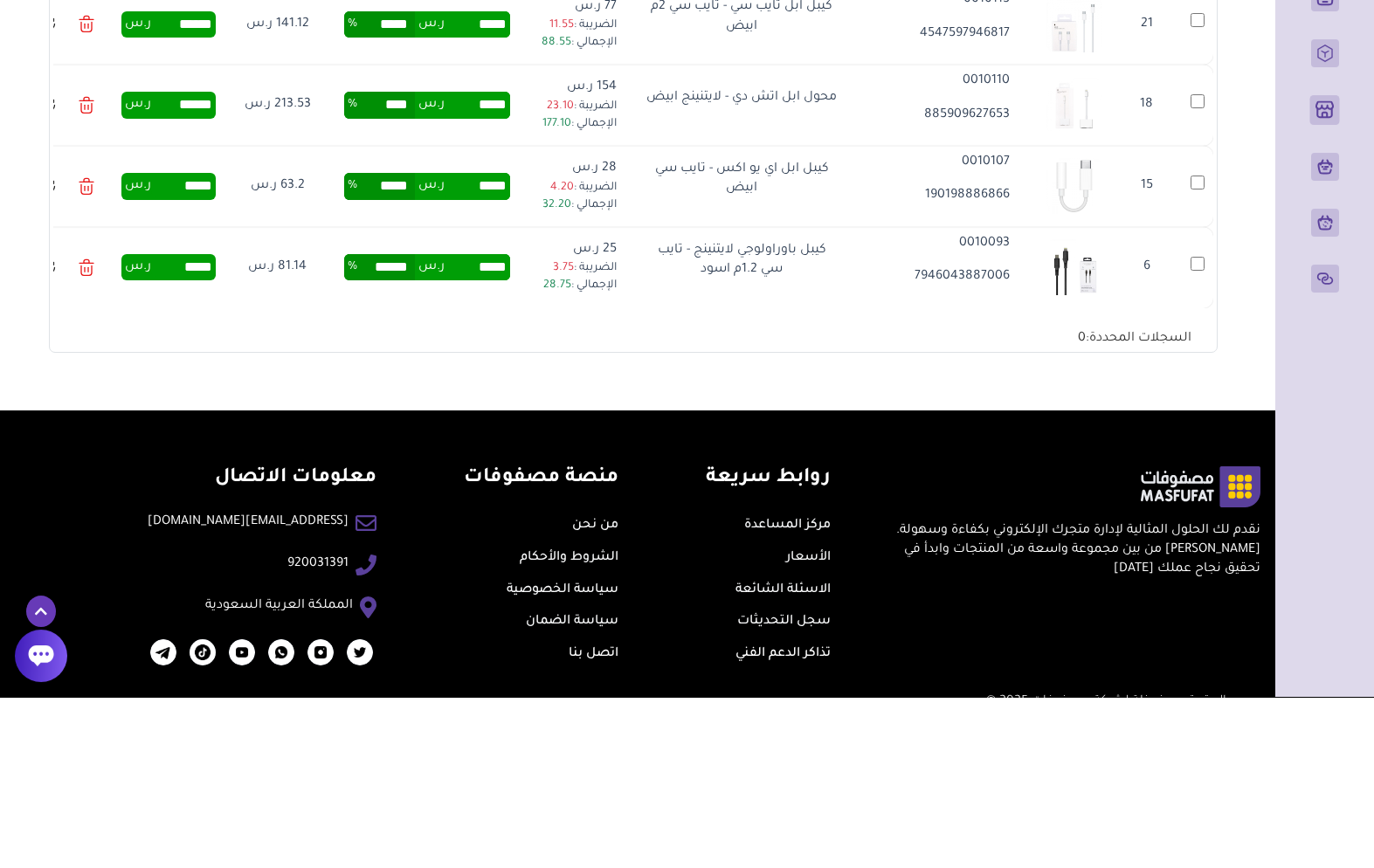 click on "*****" at bounding box center [477, 114] 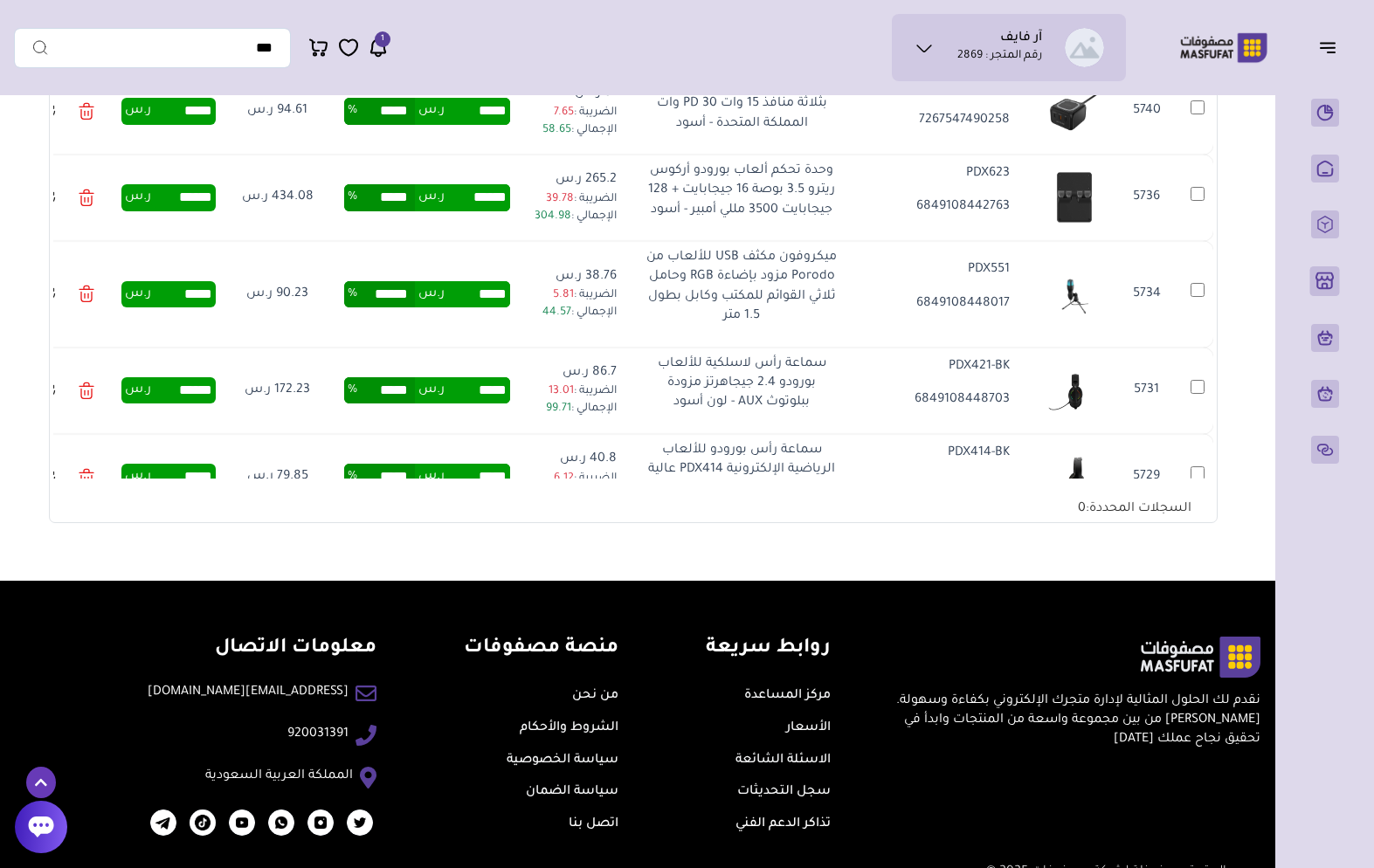 scroll, scrollTop: 0, scrollLeft: 0, axis: both 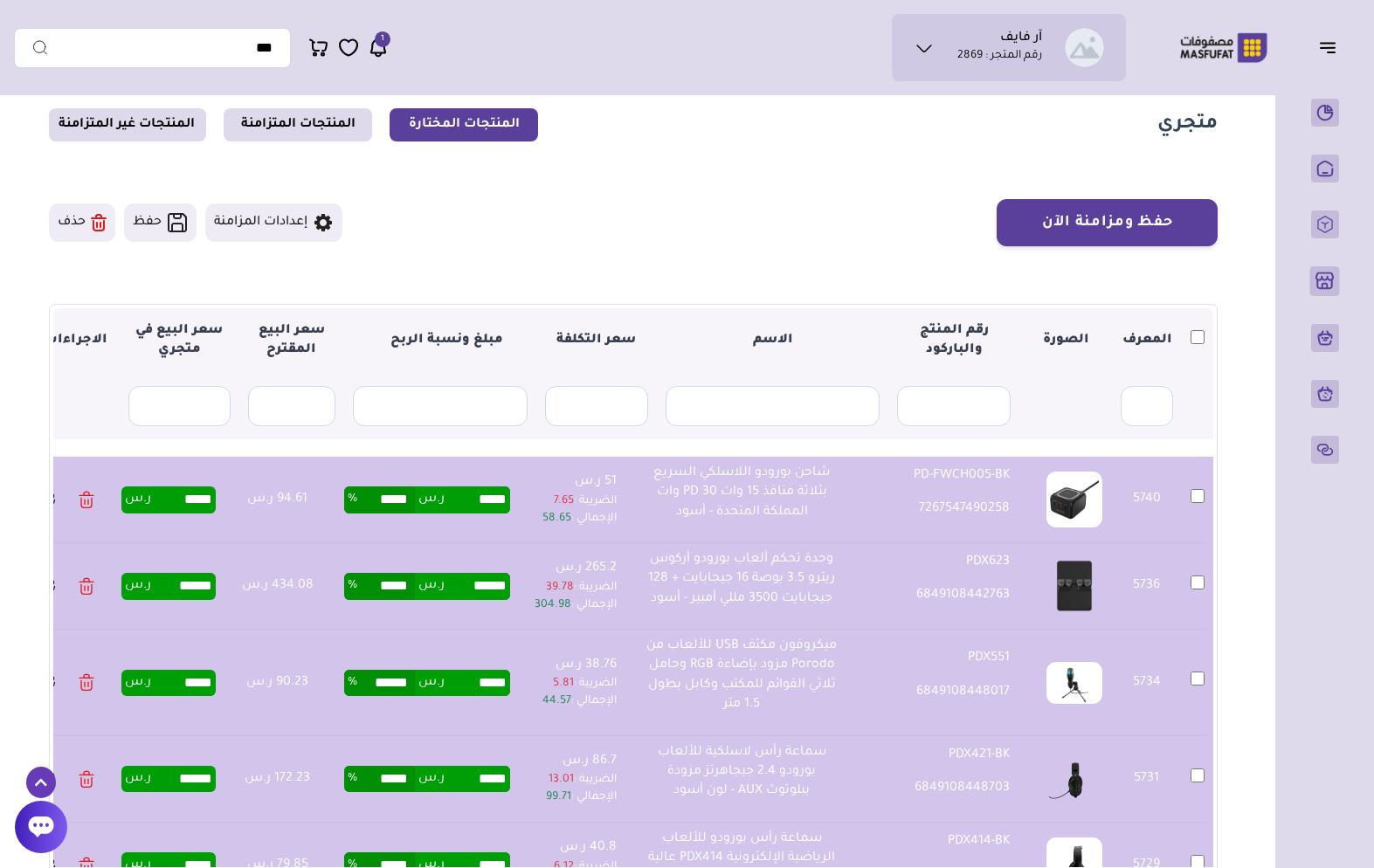 click on "حفظ" at bounding box center [160, 223] 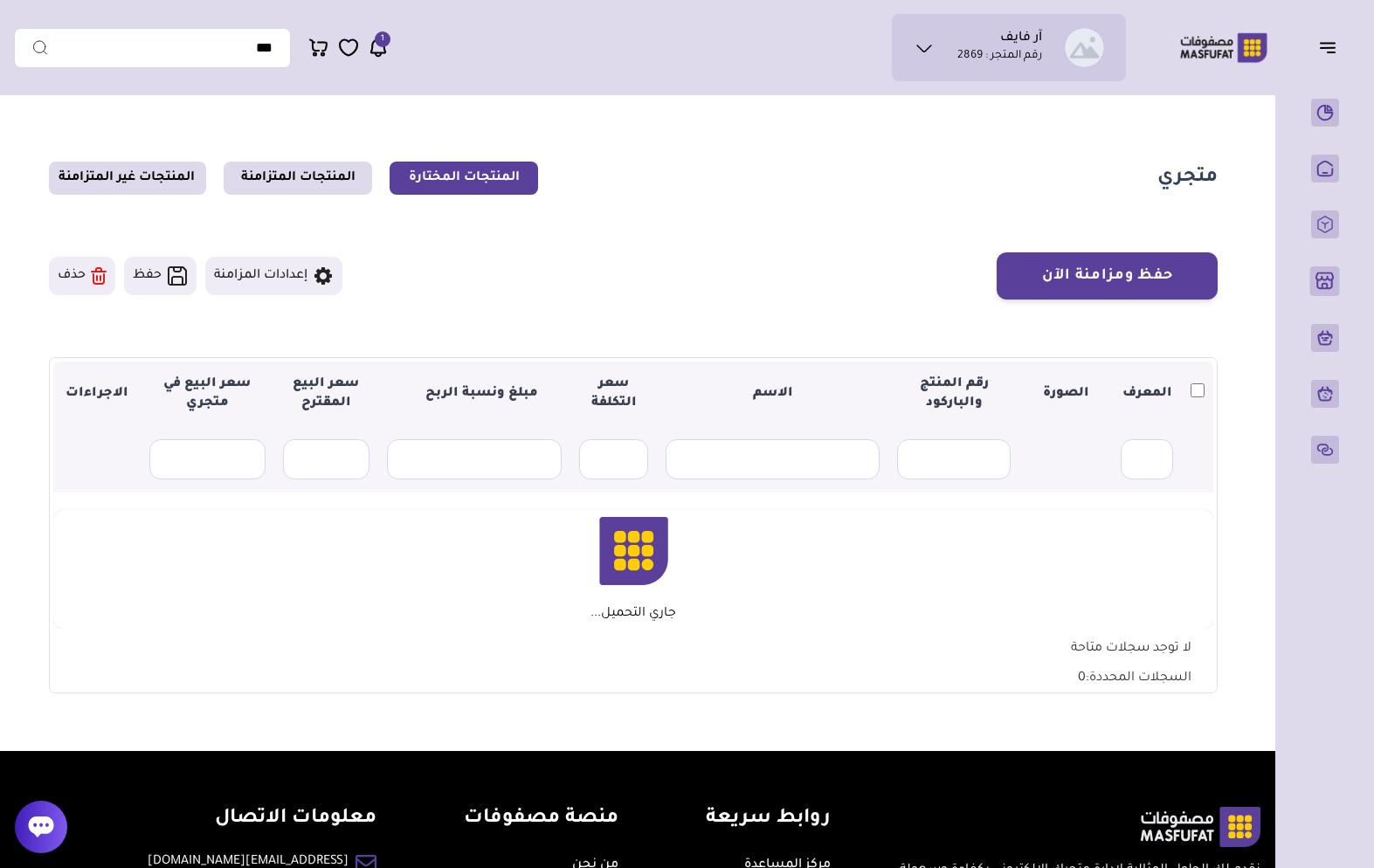 scroll, scrollTop: 53, scrollLeft: 0, axis: vertical 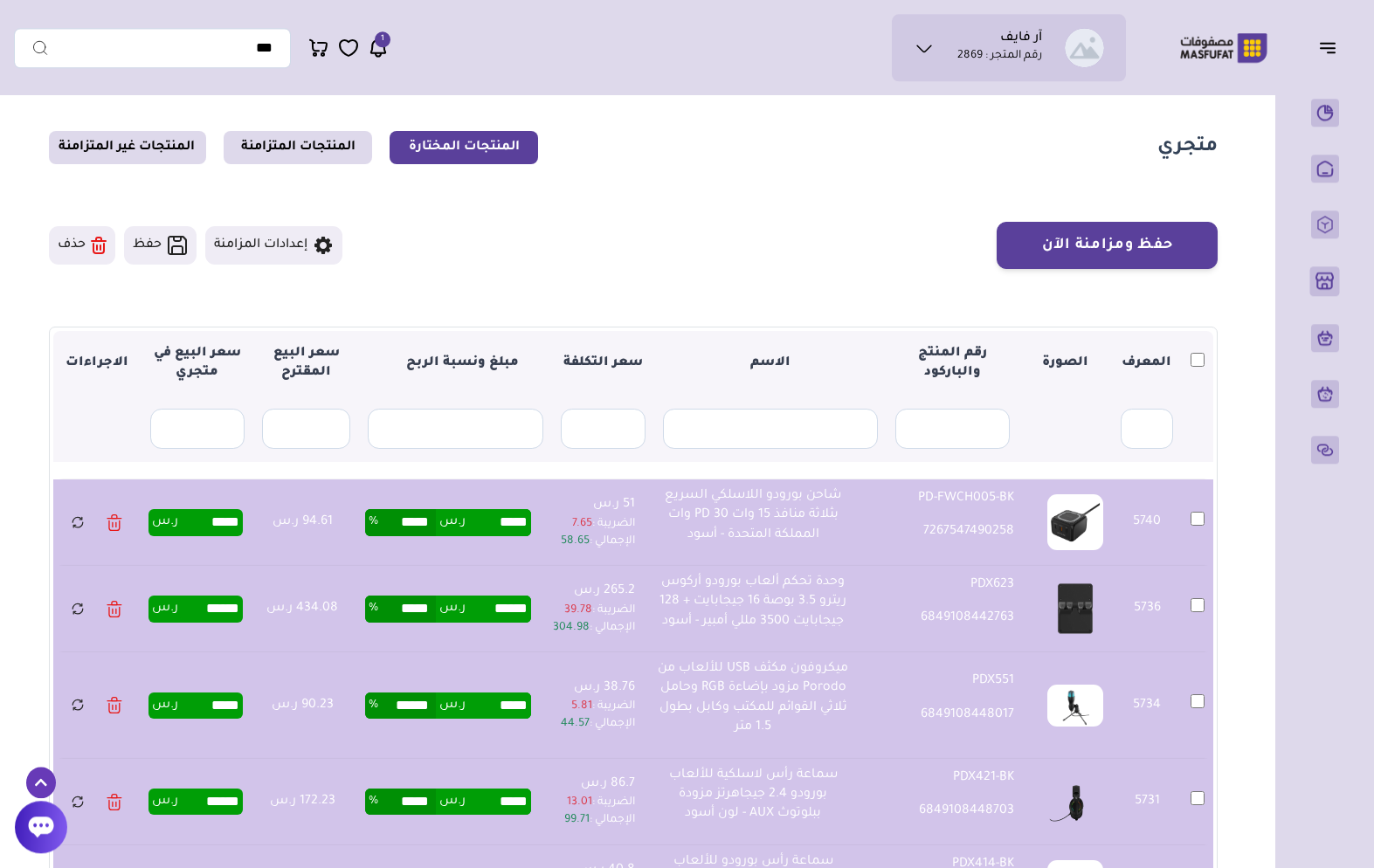 click on "حفظ ومزامنة الآن" at bounding box center (1107, 245) 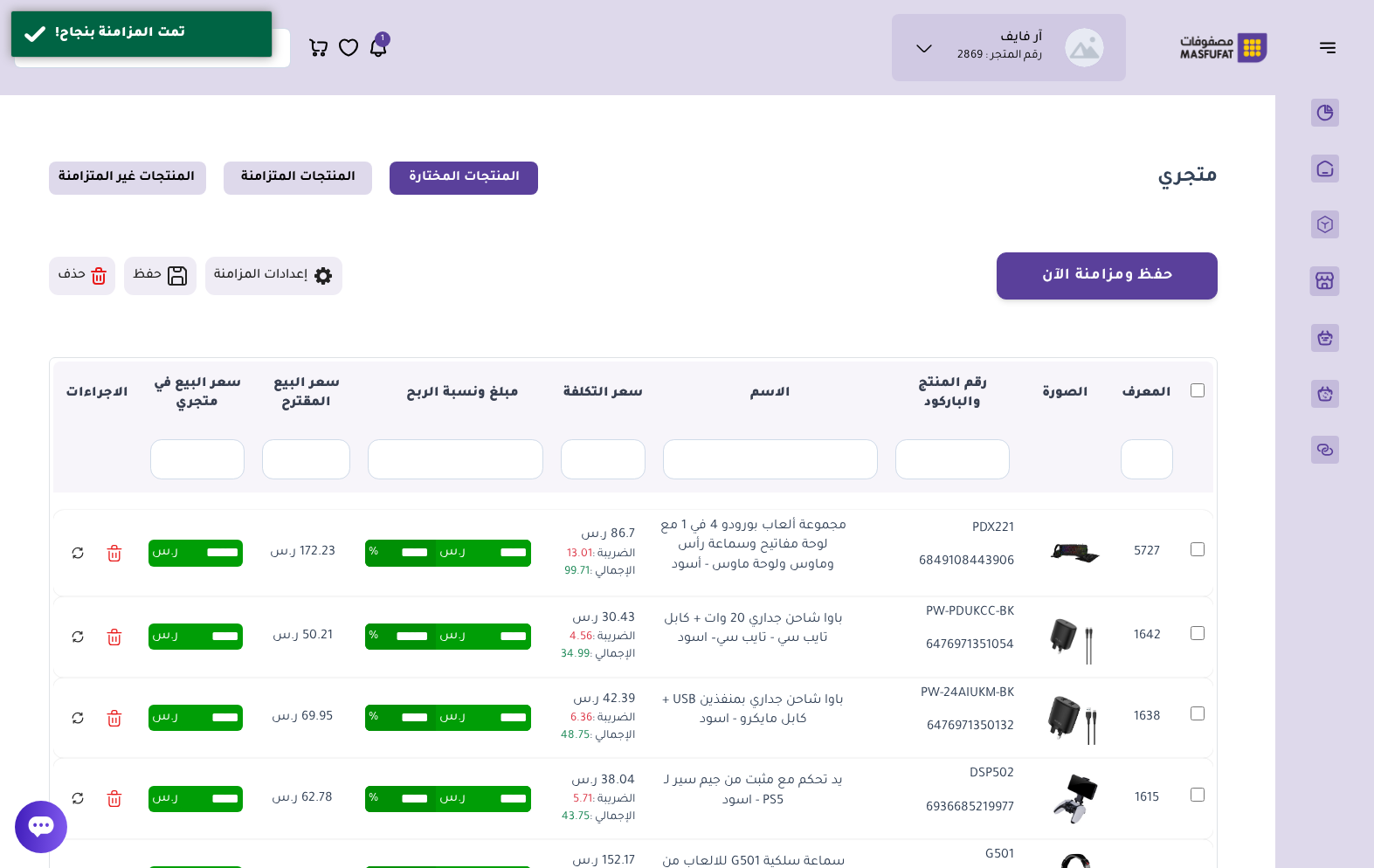 scroll, scrollTop: 66, scrollLeft: 0, axis: vertical 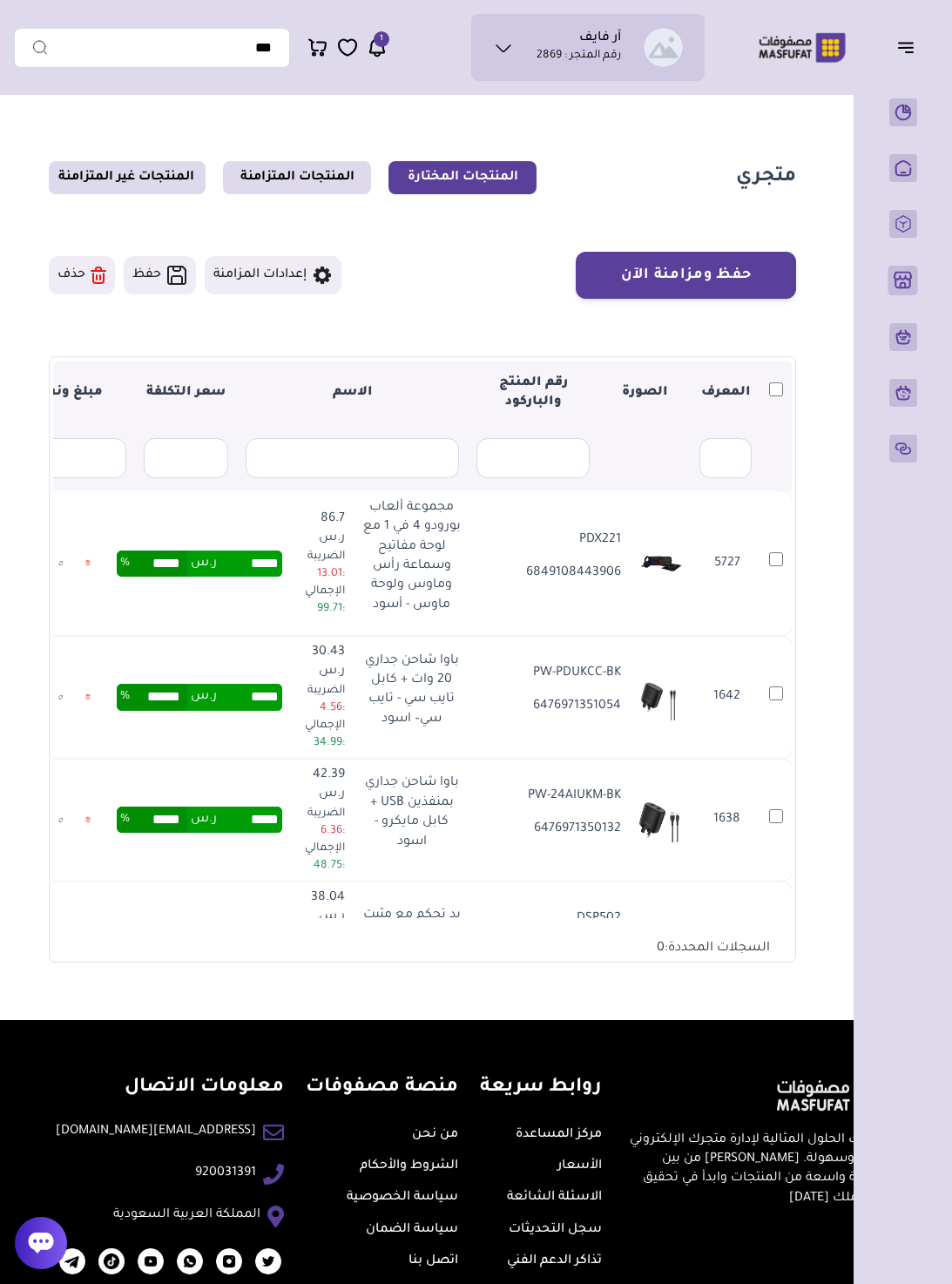 click on "المنتجات غير المتزامنة" at bounding box center (127, 178) 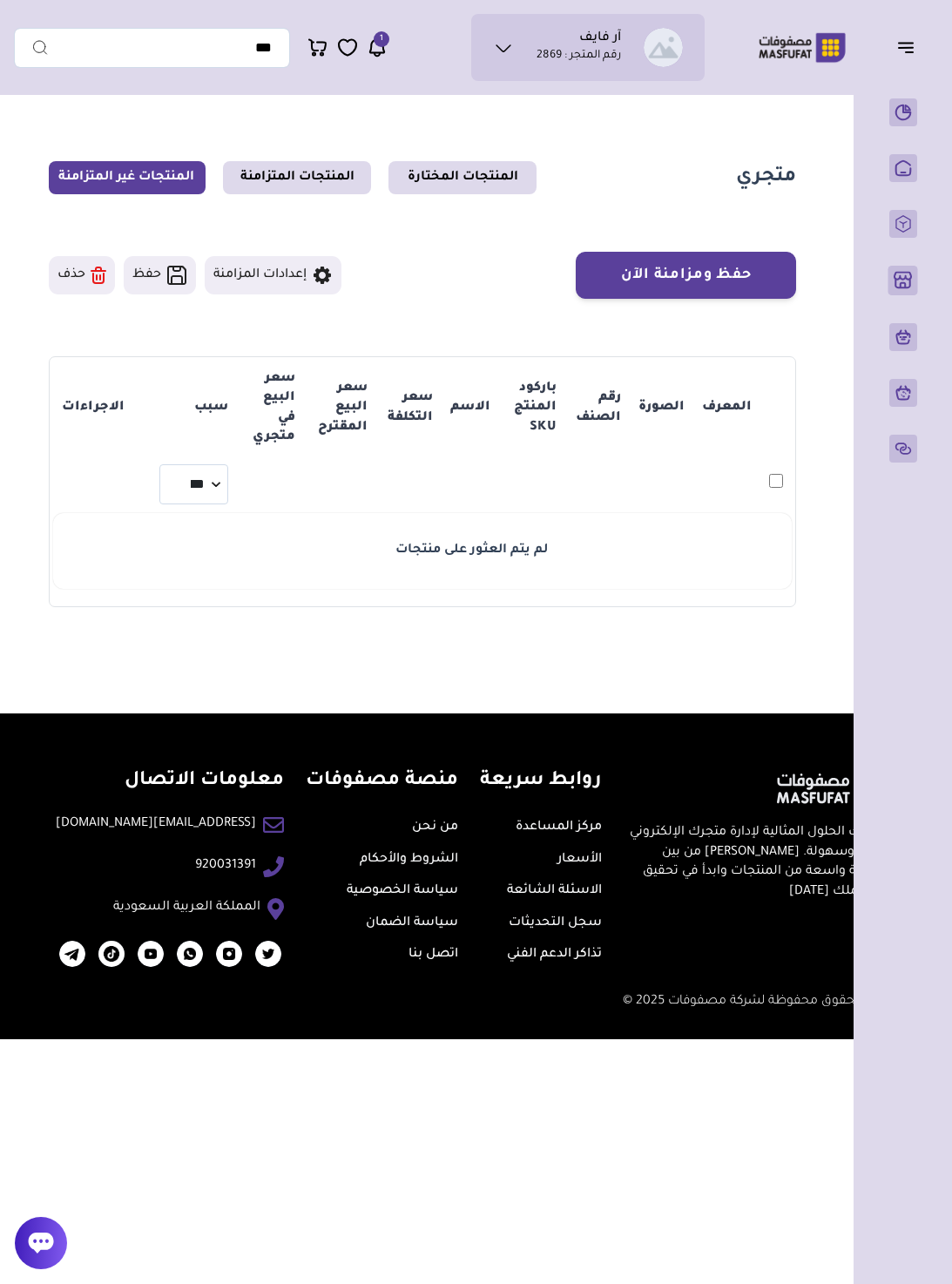 scroll, scrollTop: 0, scrollLeft: 0, axis: both 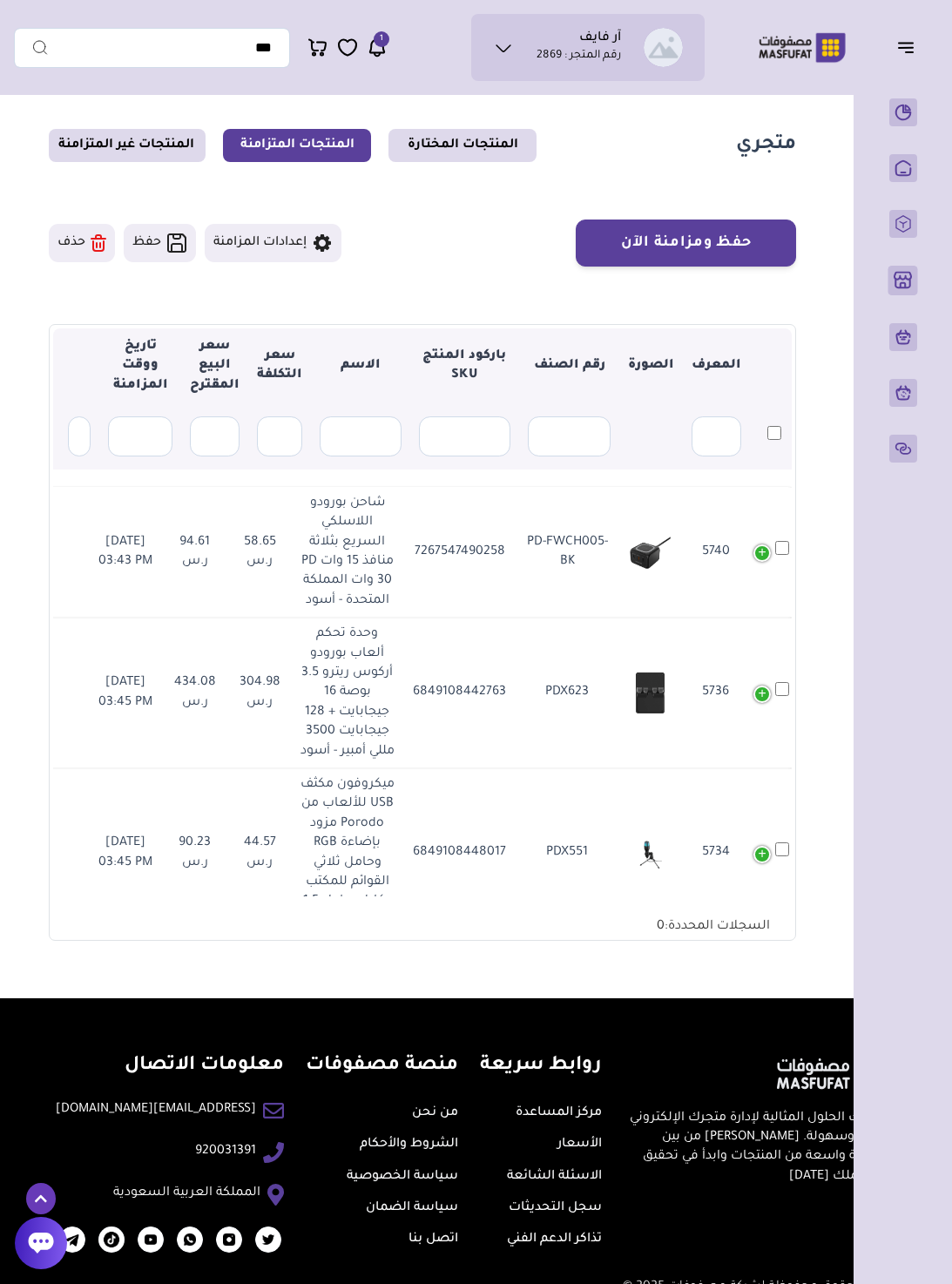 click at bounding box center [773, 436] 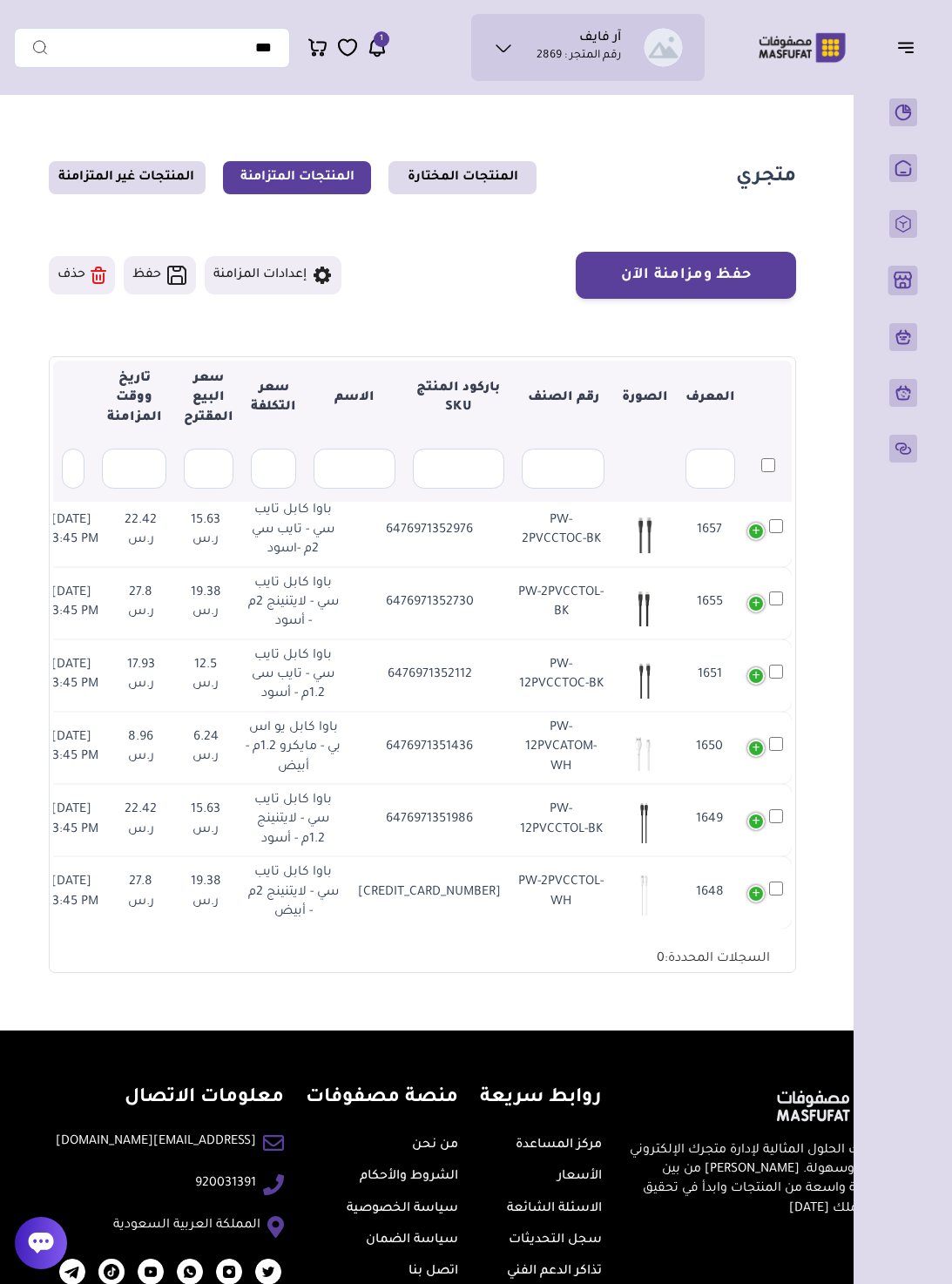 click on "1648" at bounding box center [767, 892] 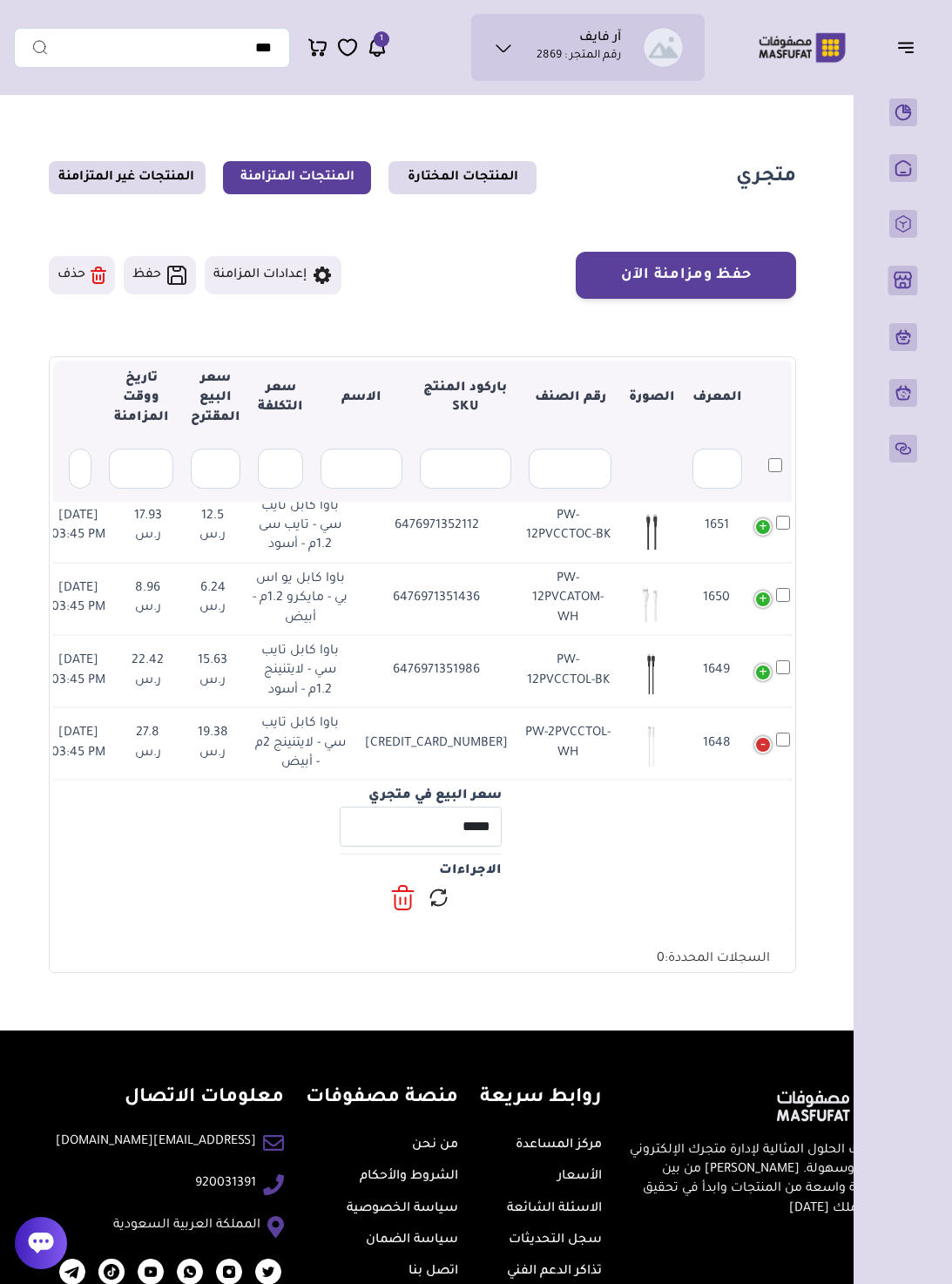 click on "1648" at bounding box center (774, 743) 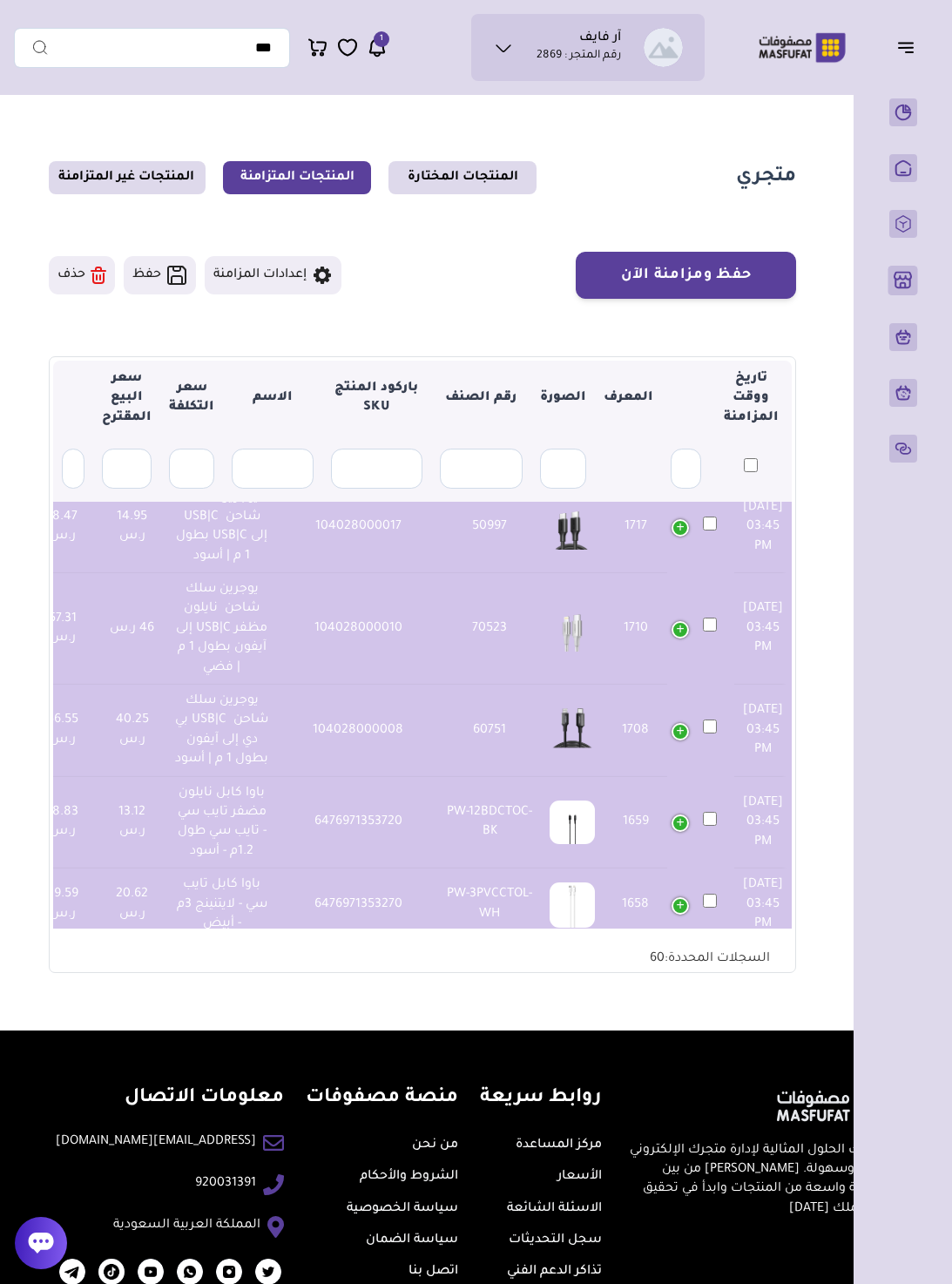 click at bounding box center [751, 469] 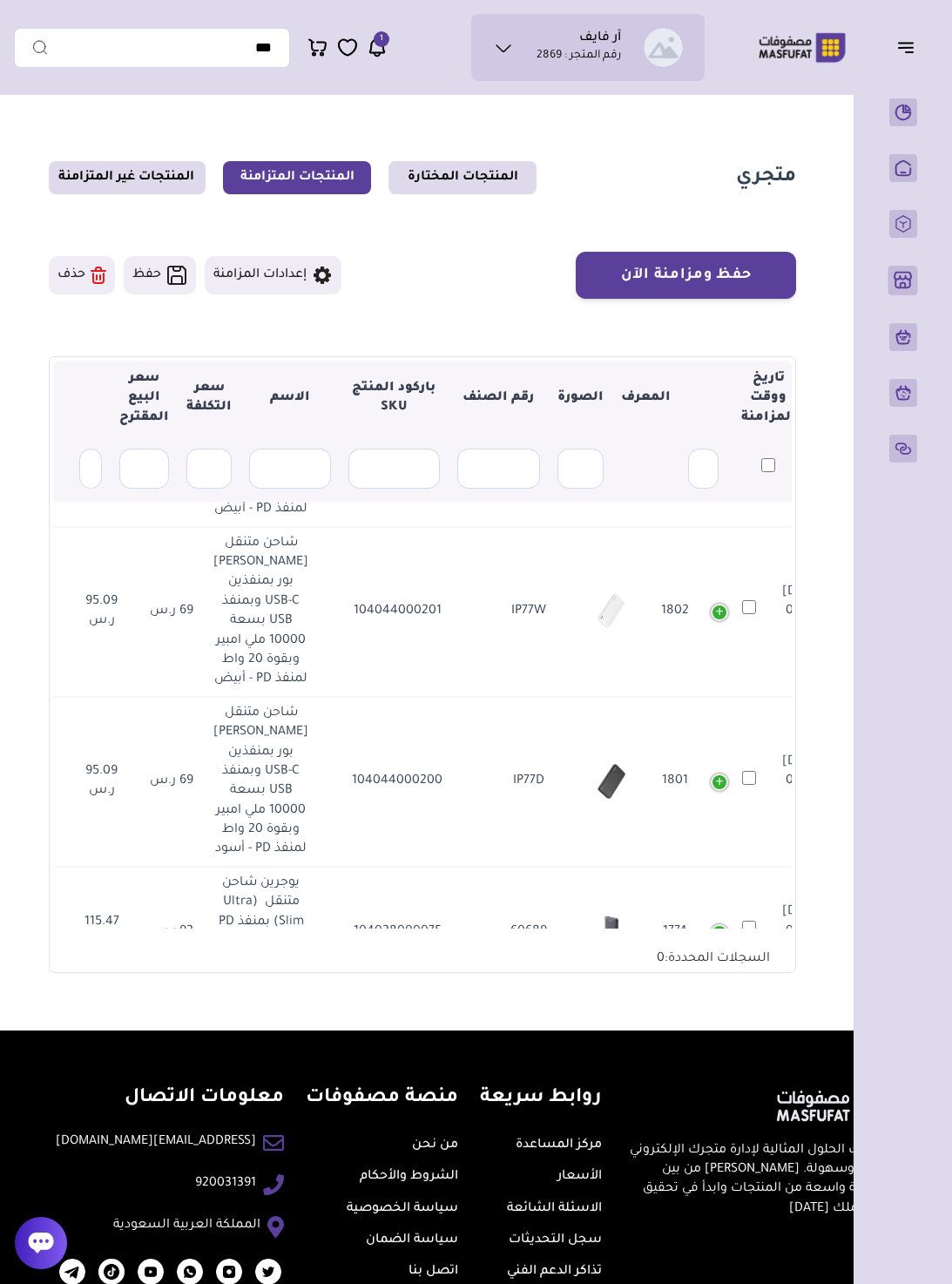 click on "آر فايف
رقم المتجر : 2869
* *" at bounding box center [476, 47] 